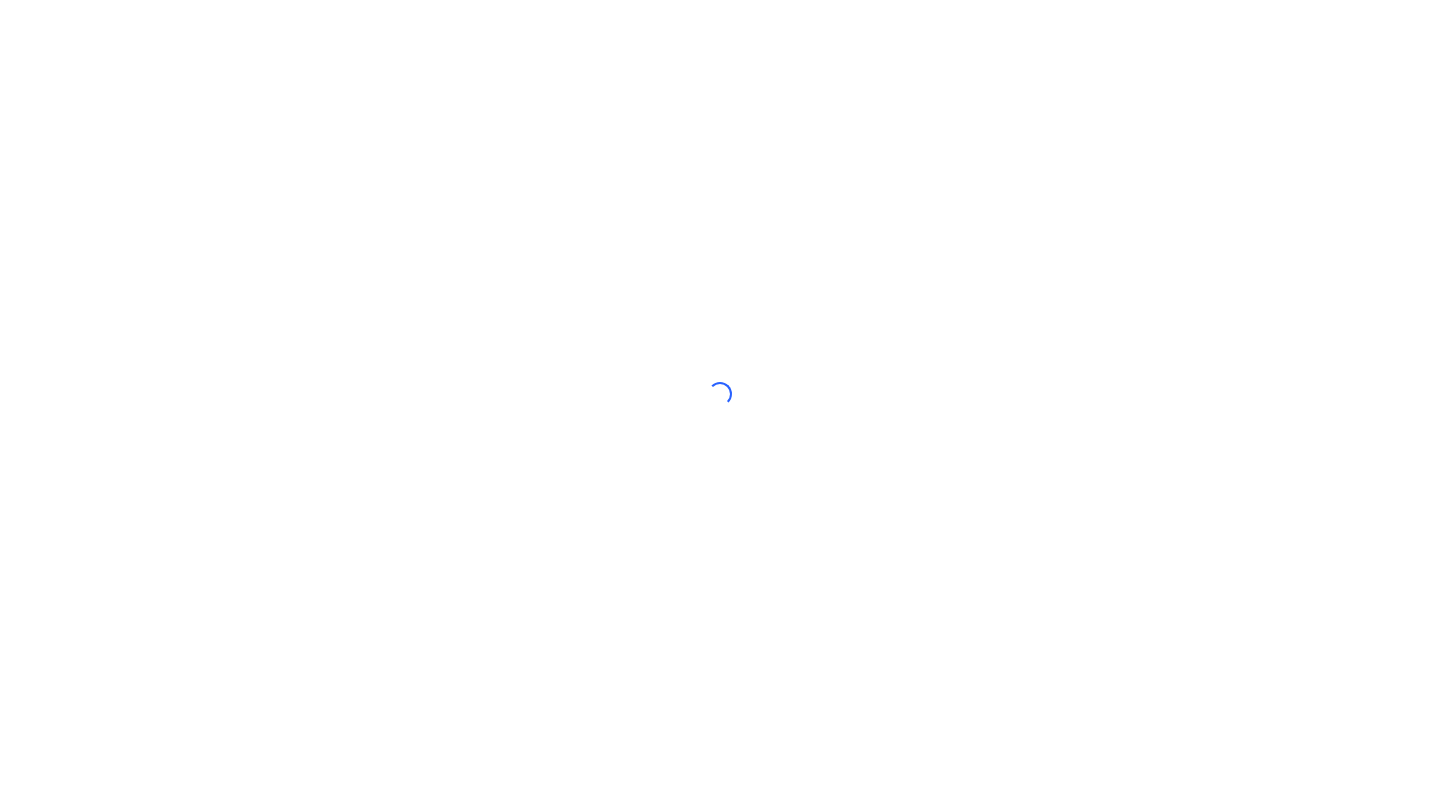 scroll, scrollTop: 0, scrollLeft: 0, axis: both 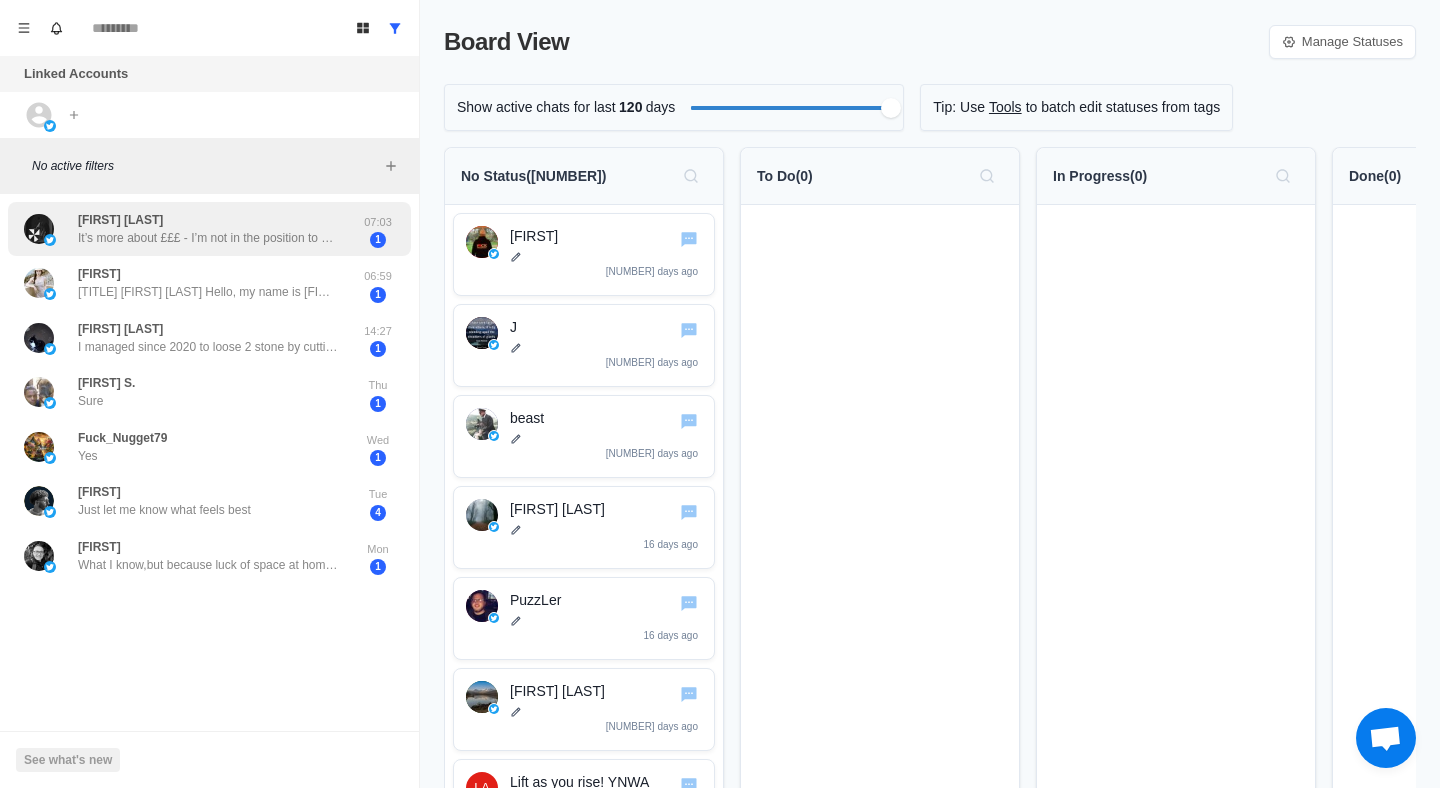 click on "It’s more about £££ - I’m not in the position to pay for online training at the moment" at bounding box center (208, 238) 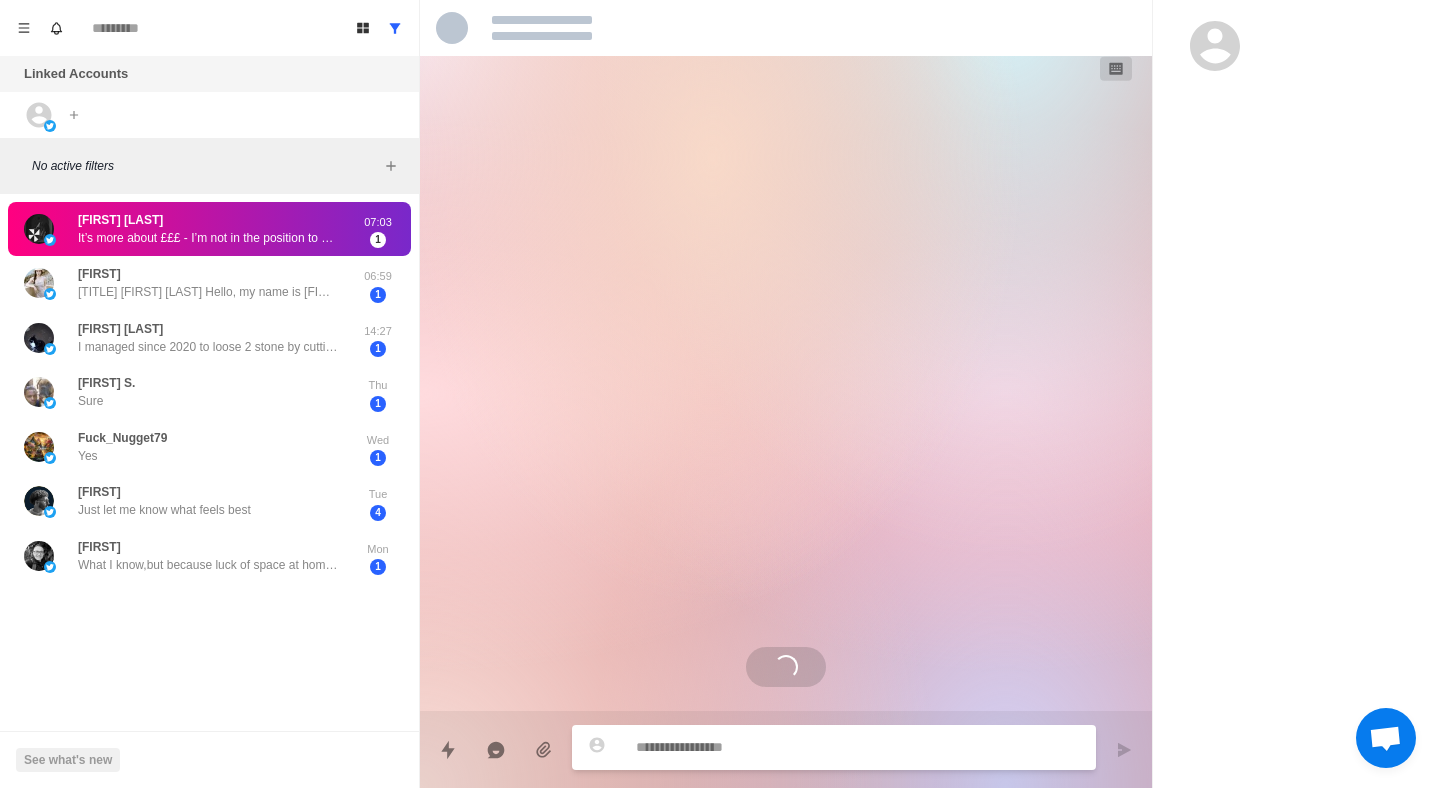 scroll, scrollTop: 219, scrollLeft: 0, axis: vertical 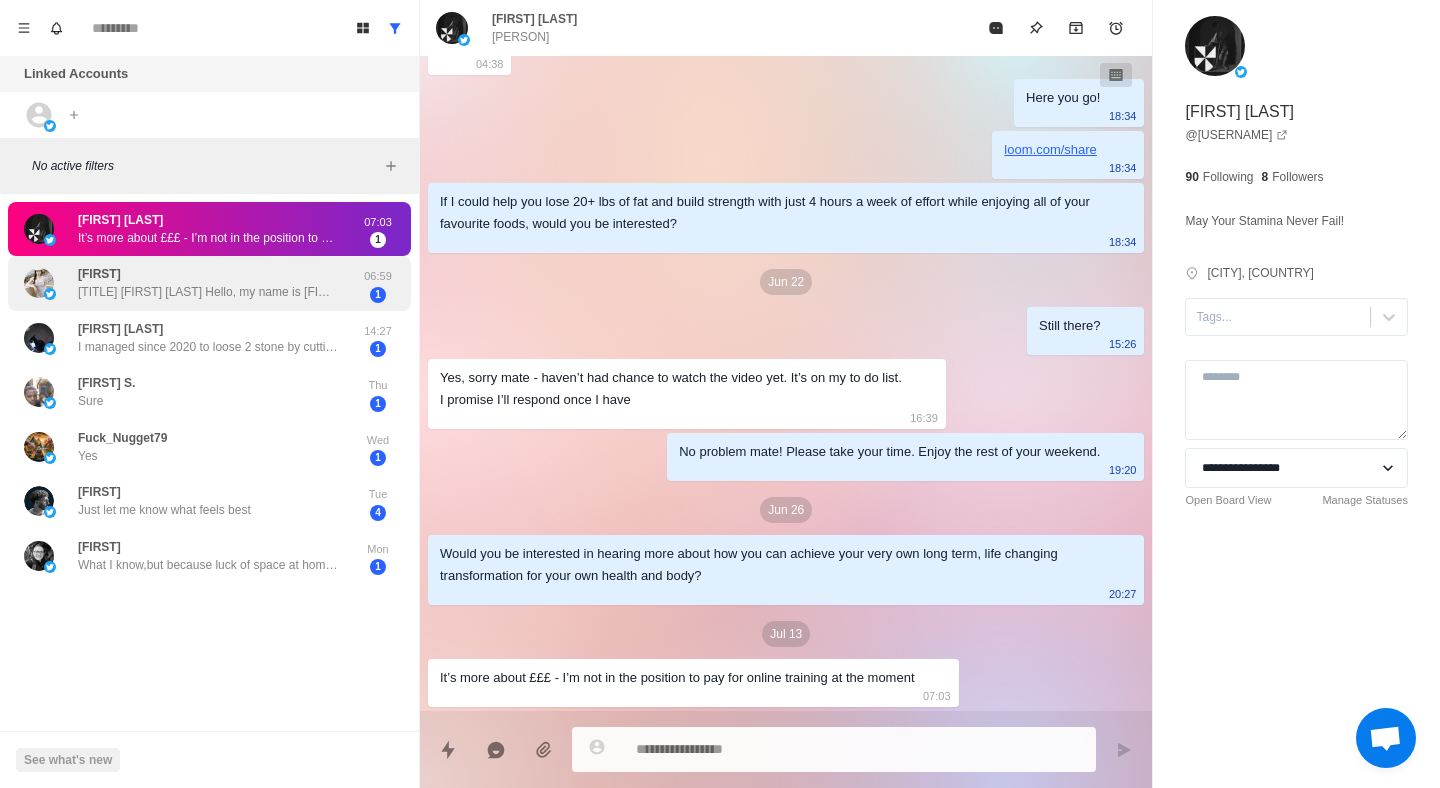 click on "Hello, my name is [FIRST] and I'm 33 years old. I'm from [COUNTRY]. I enjoy going out and interacting with older people of the opposite sex. How old are you?" at bounding box center (208, 283) 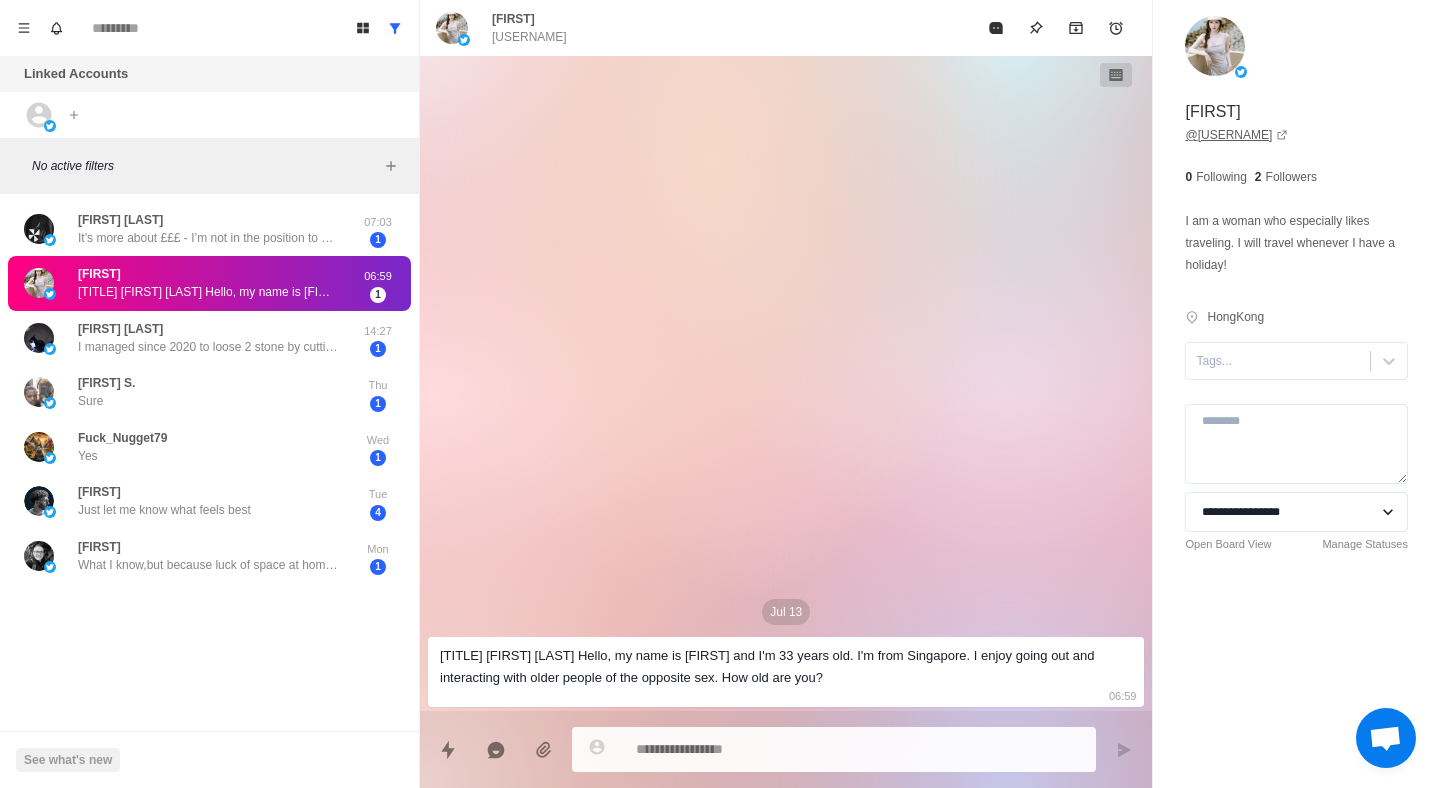 click on "[USERNAME]" at bounding box center [1236, 135] 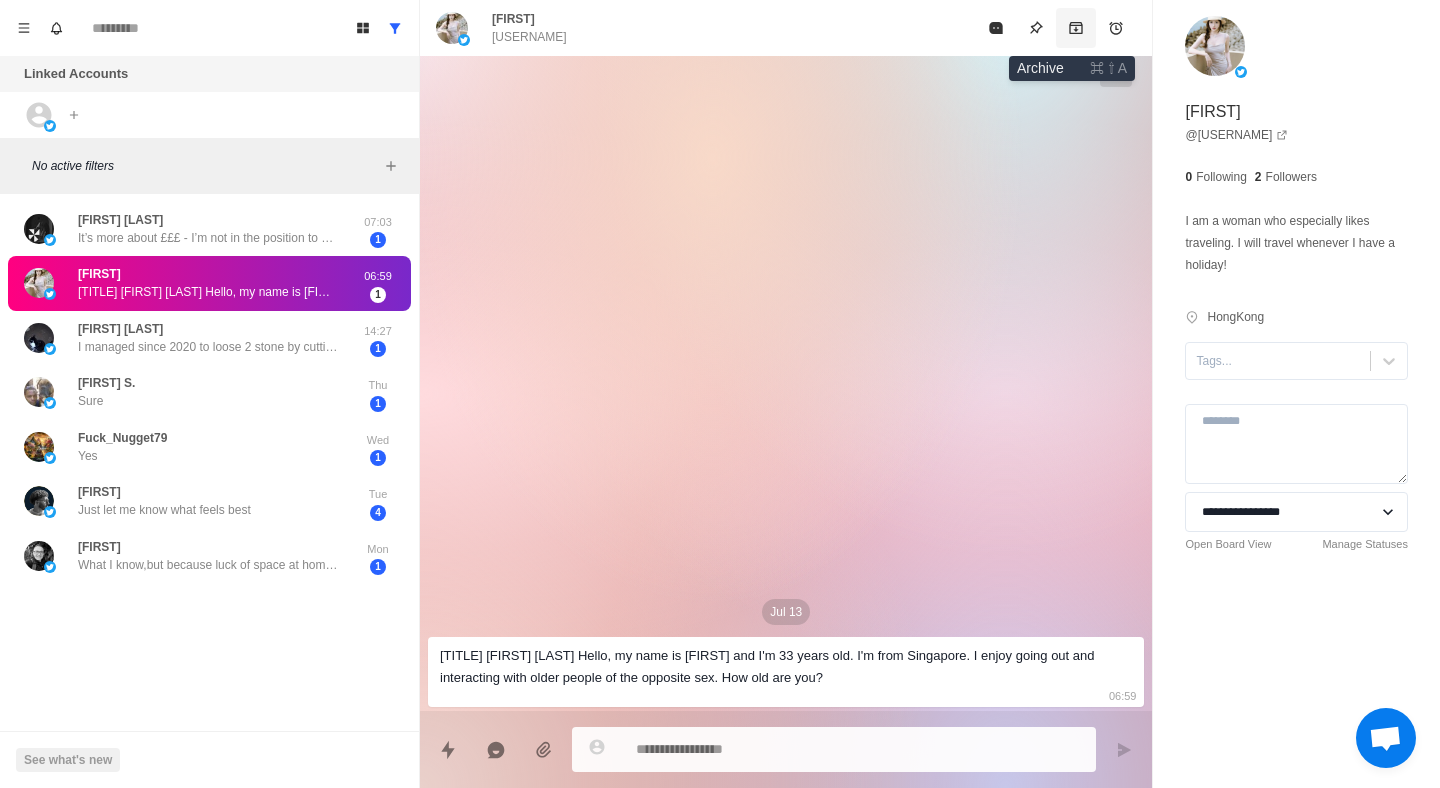 click 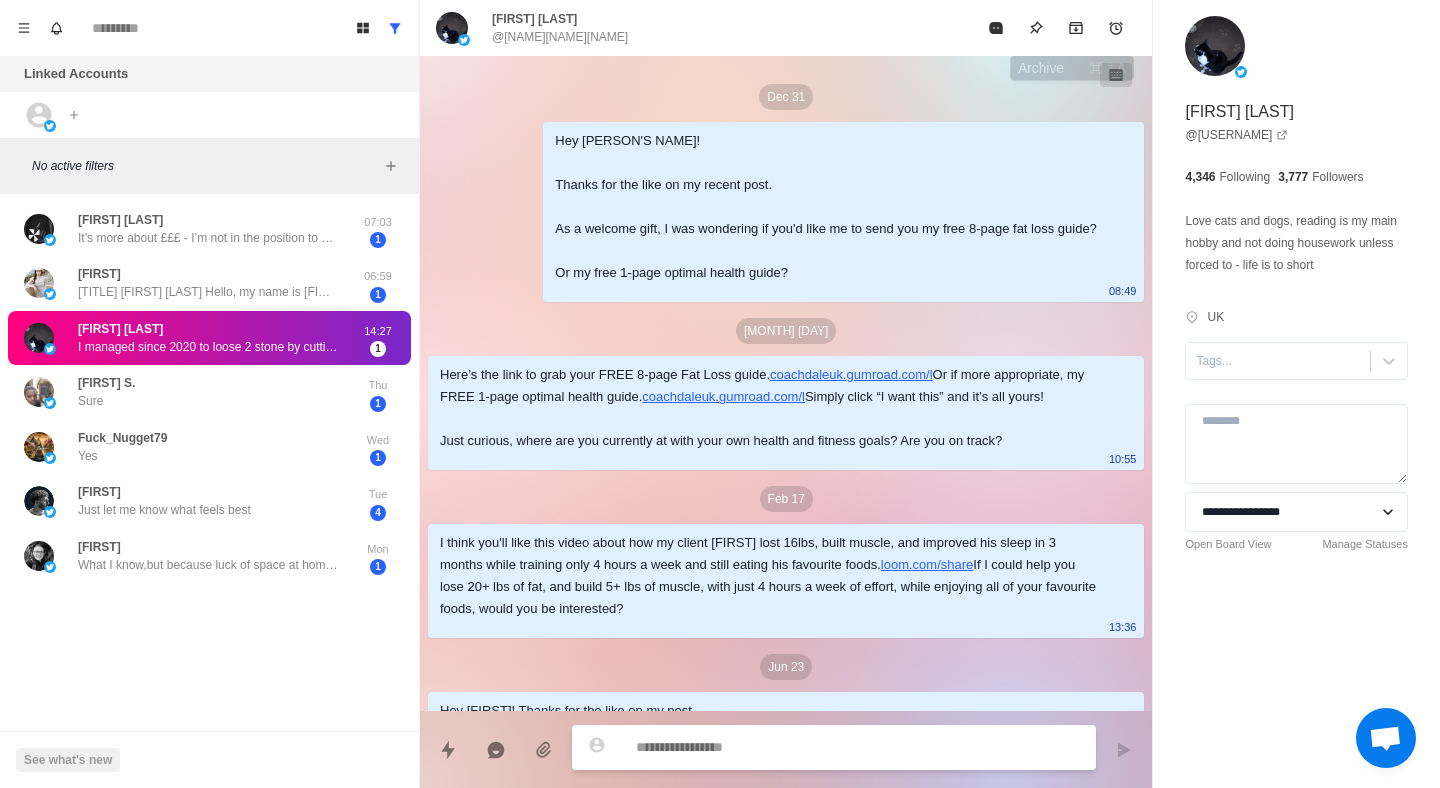 scroll, scrollTop: 487, scrollLeft: 0, axis: vertical 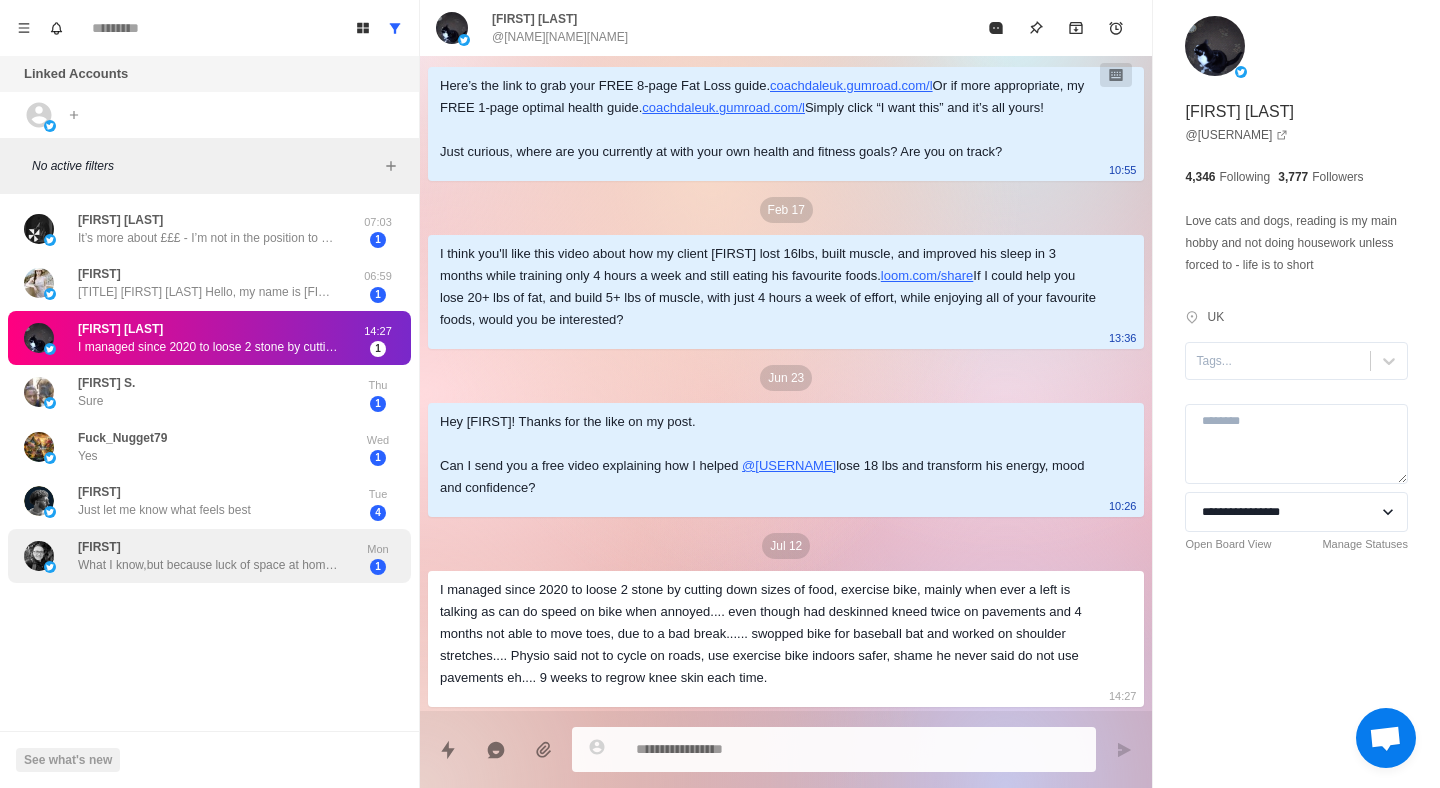 click on "[FIRST] I know,but because luck of space at home, because I rent just room, this not good for me,plus weeend mostly I not at home just simply enjoying my life in free time" at bounding box center [208, 556] 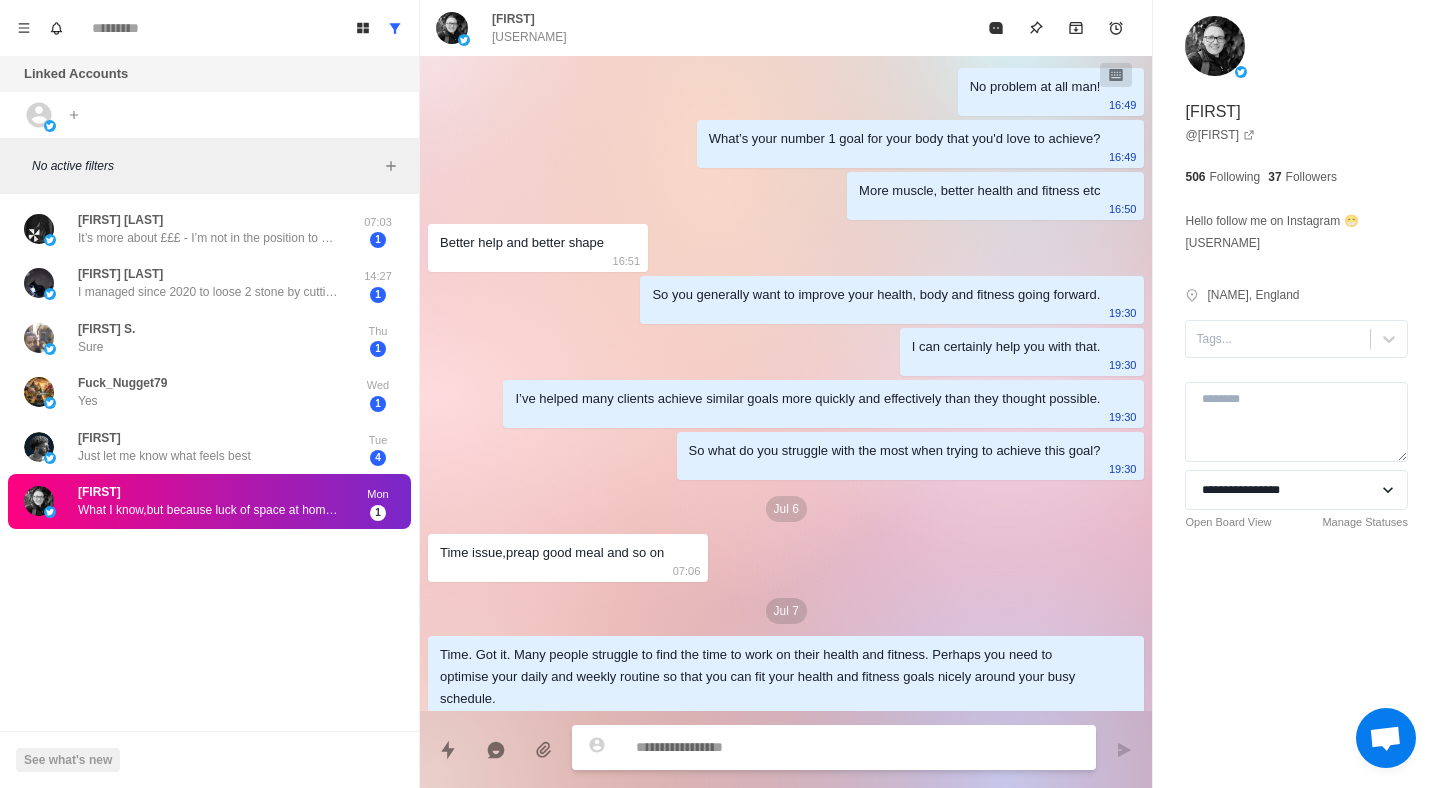 scroll, scrollTop: 545, scrollLeft: 0, axis: vertical 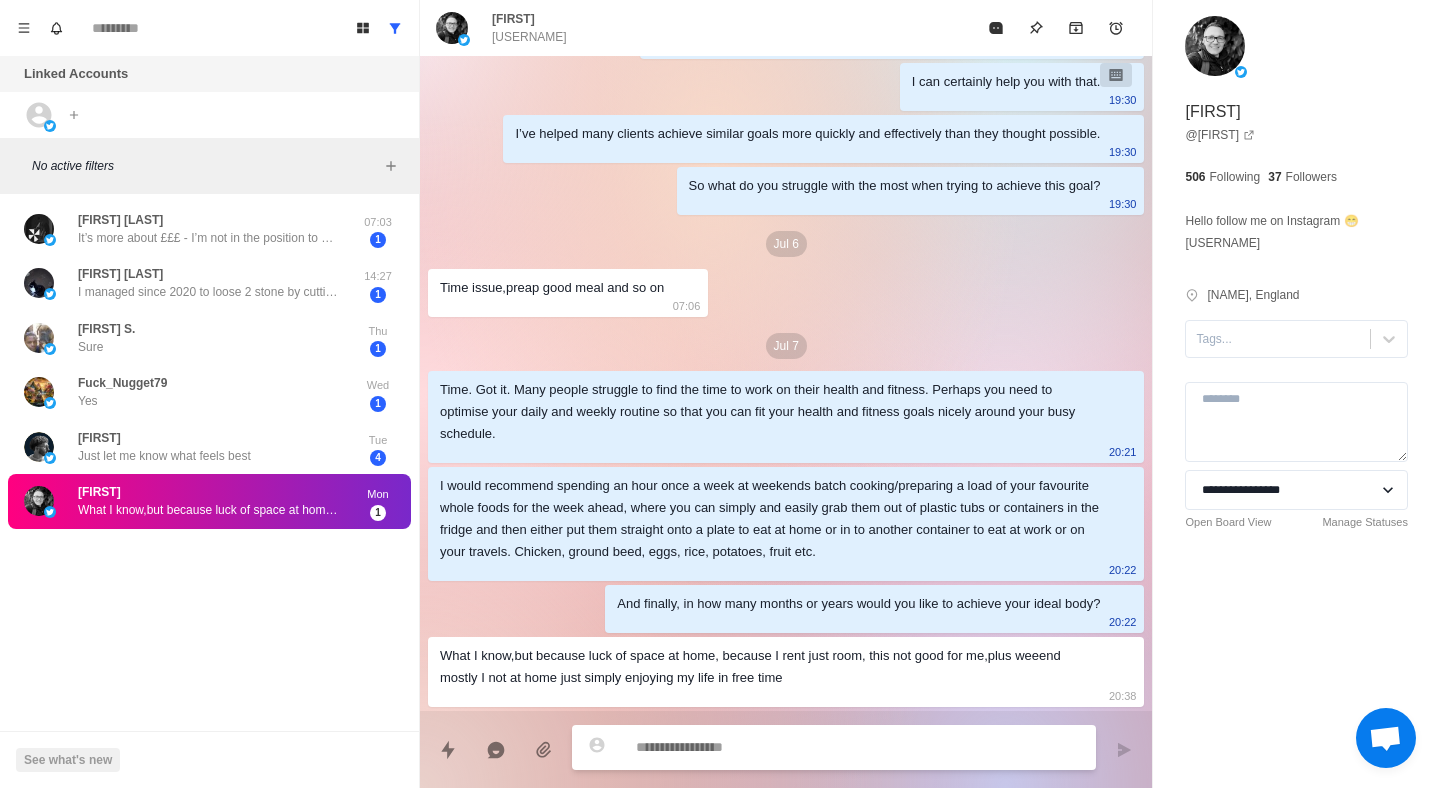 type on "*" 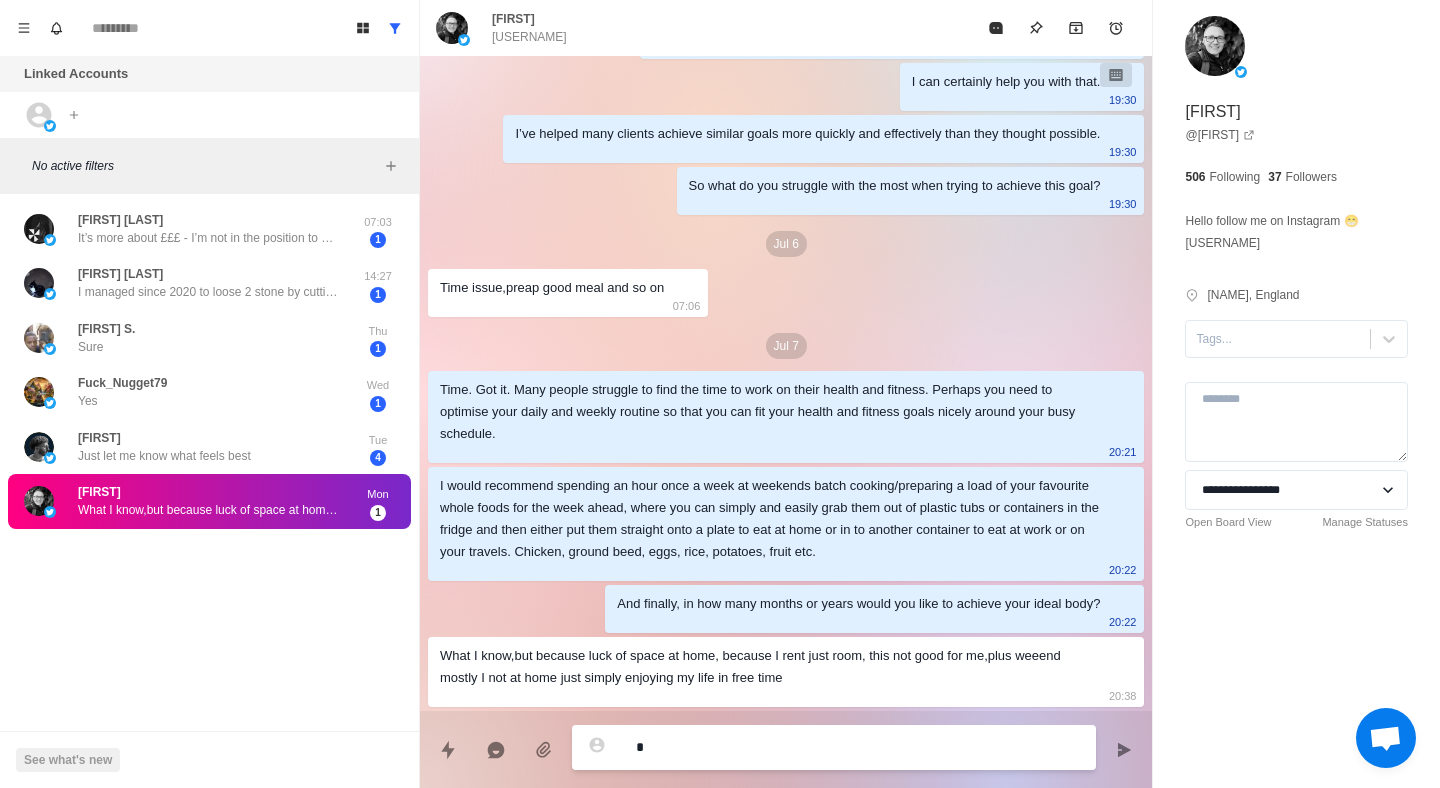 type on "*" 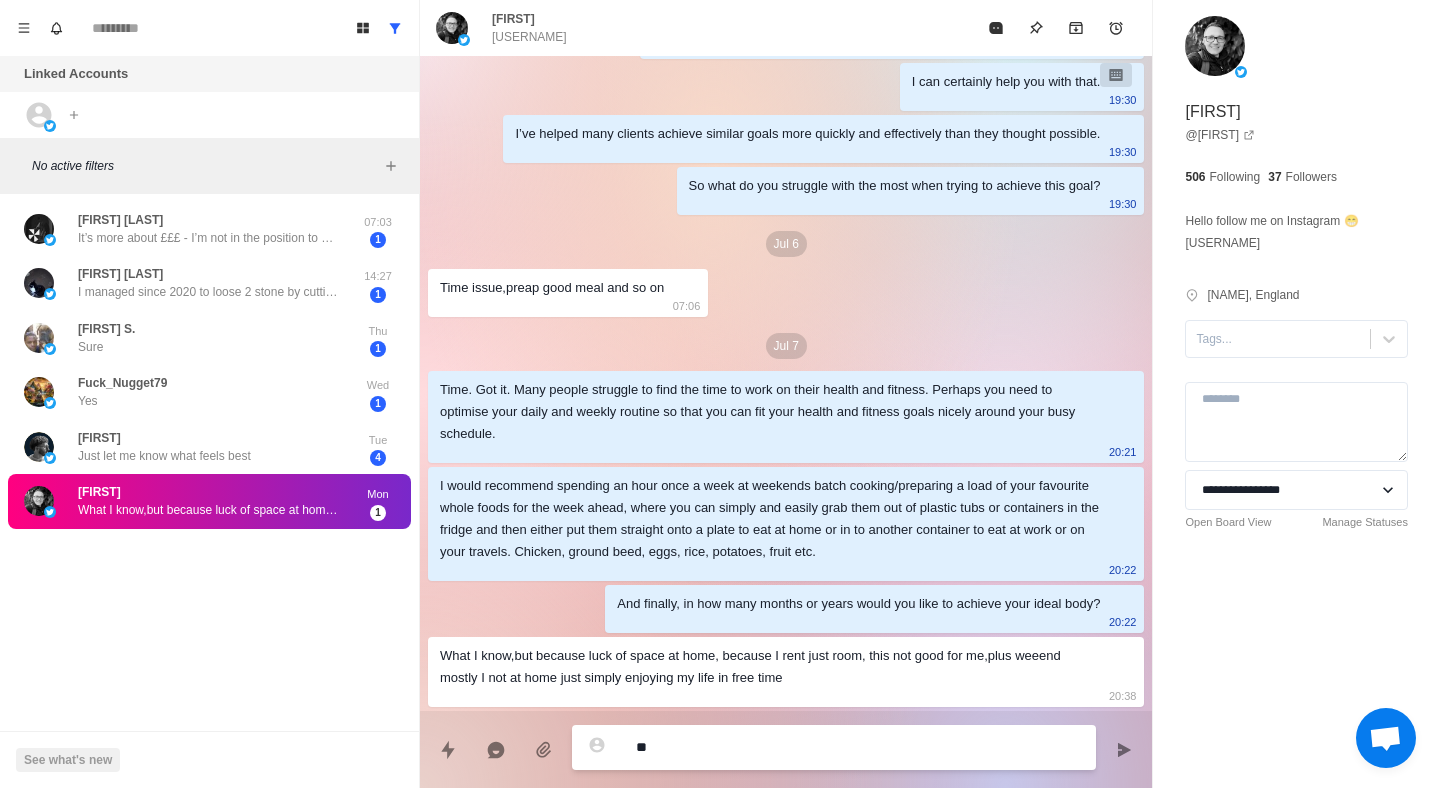 type on "*" 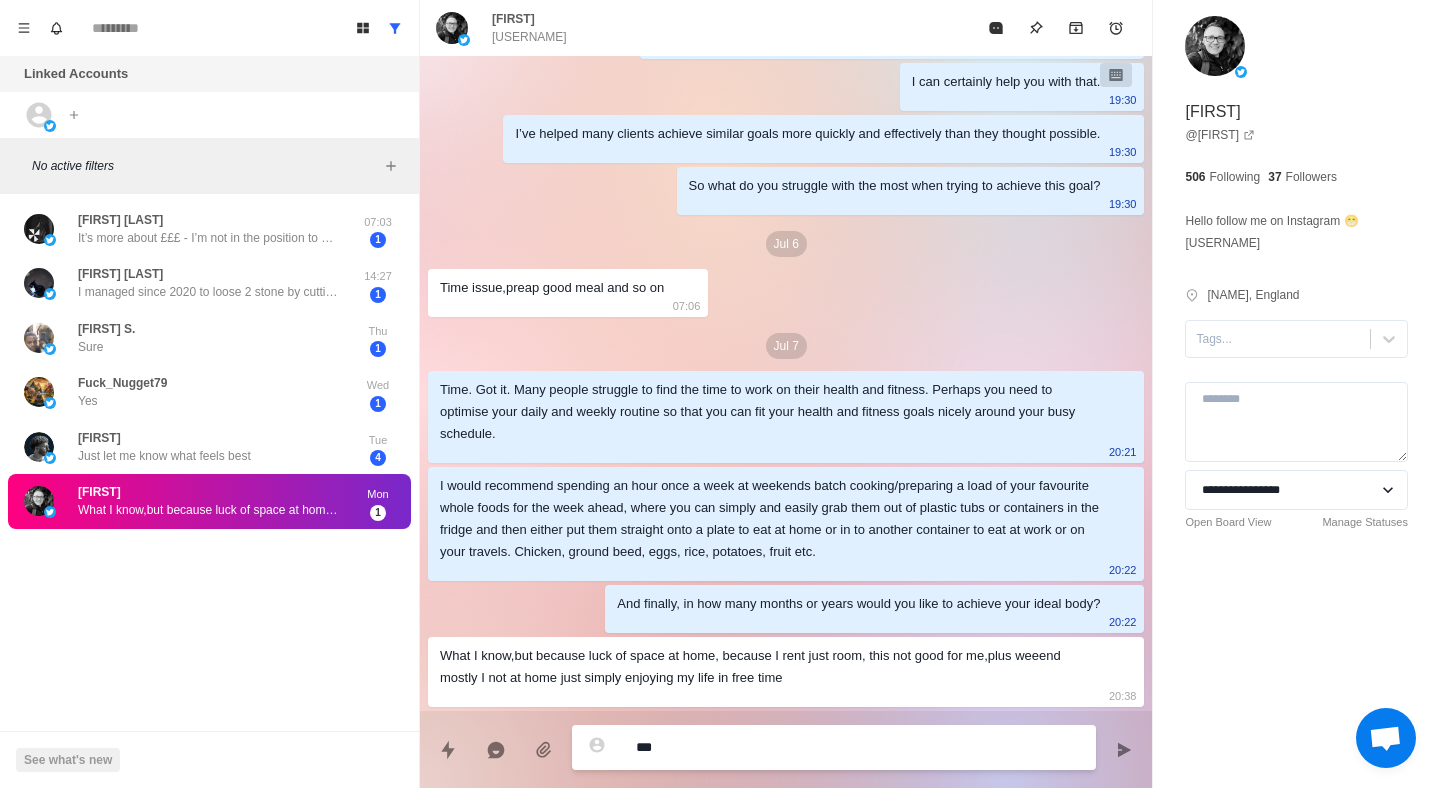 type on "*" 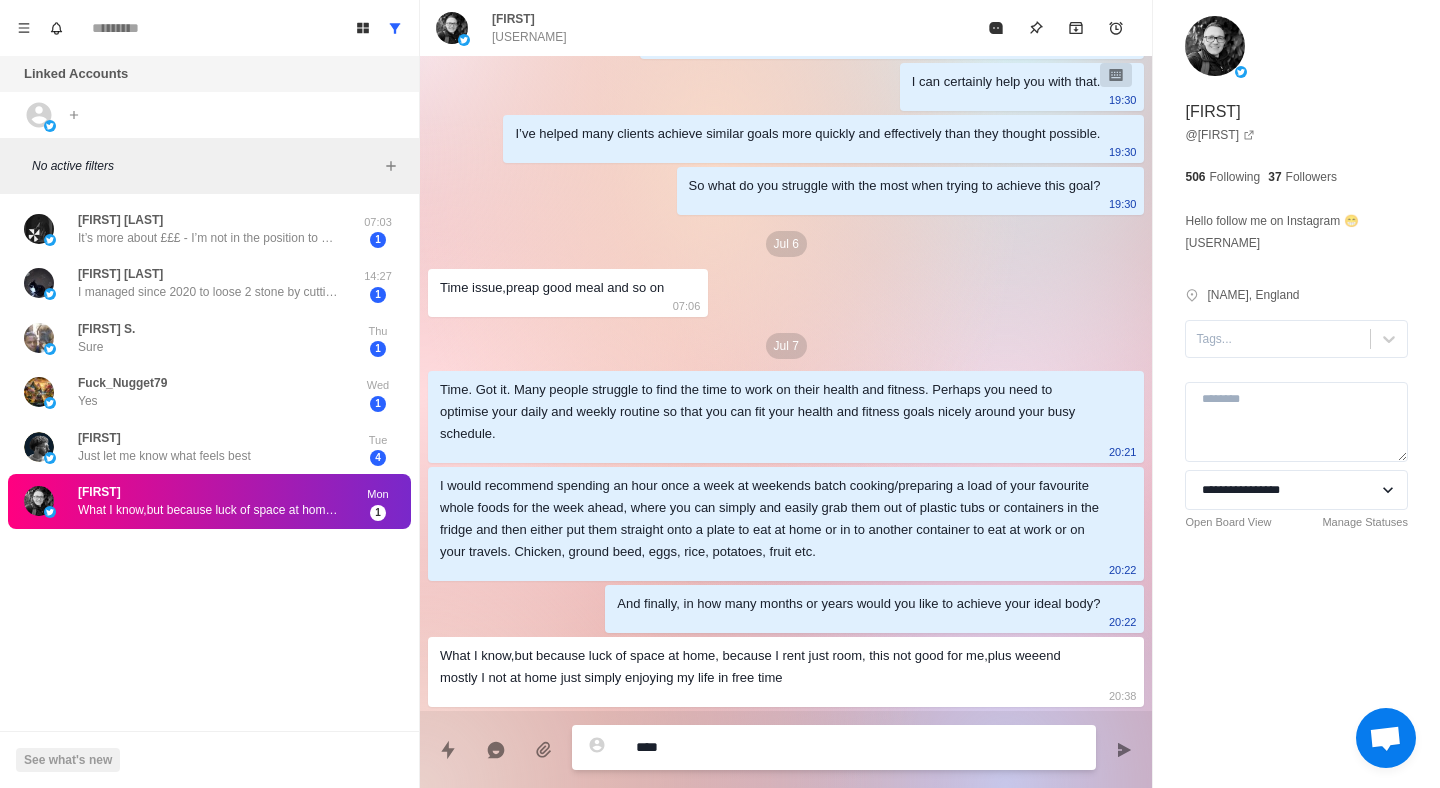 type on "*" 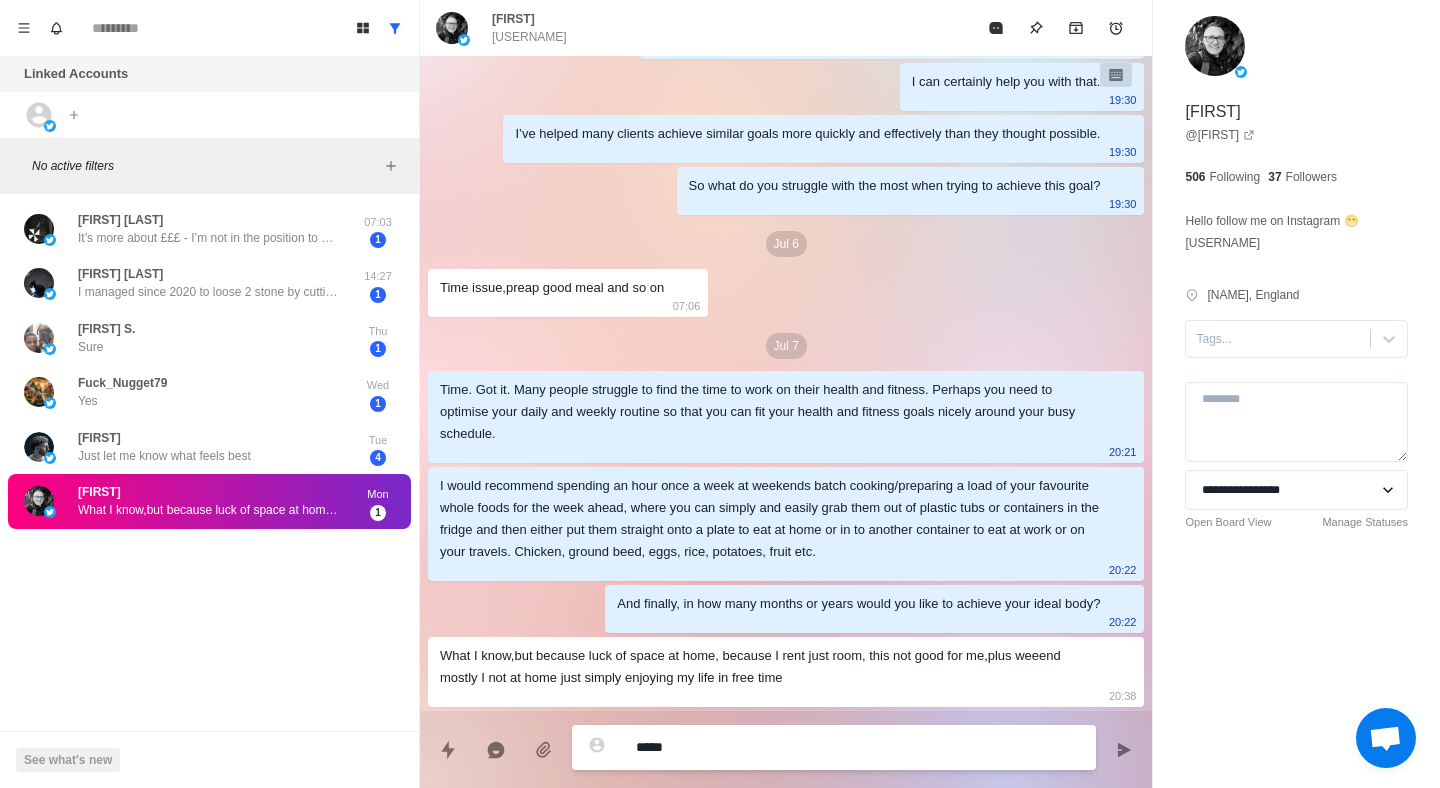 type on "*" 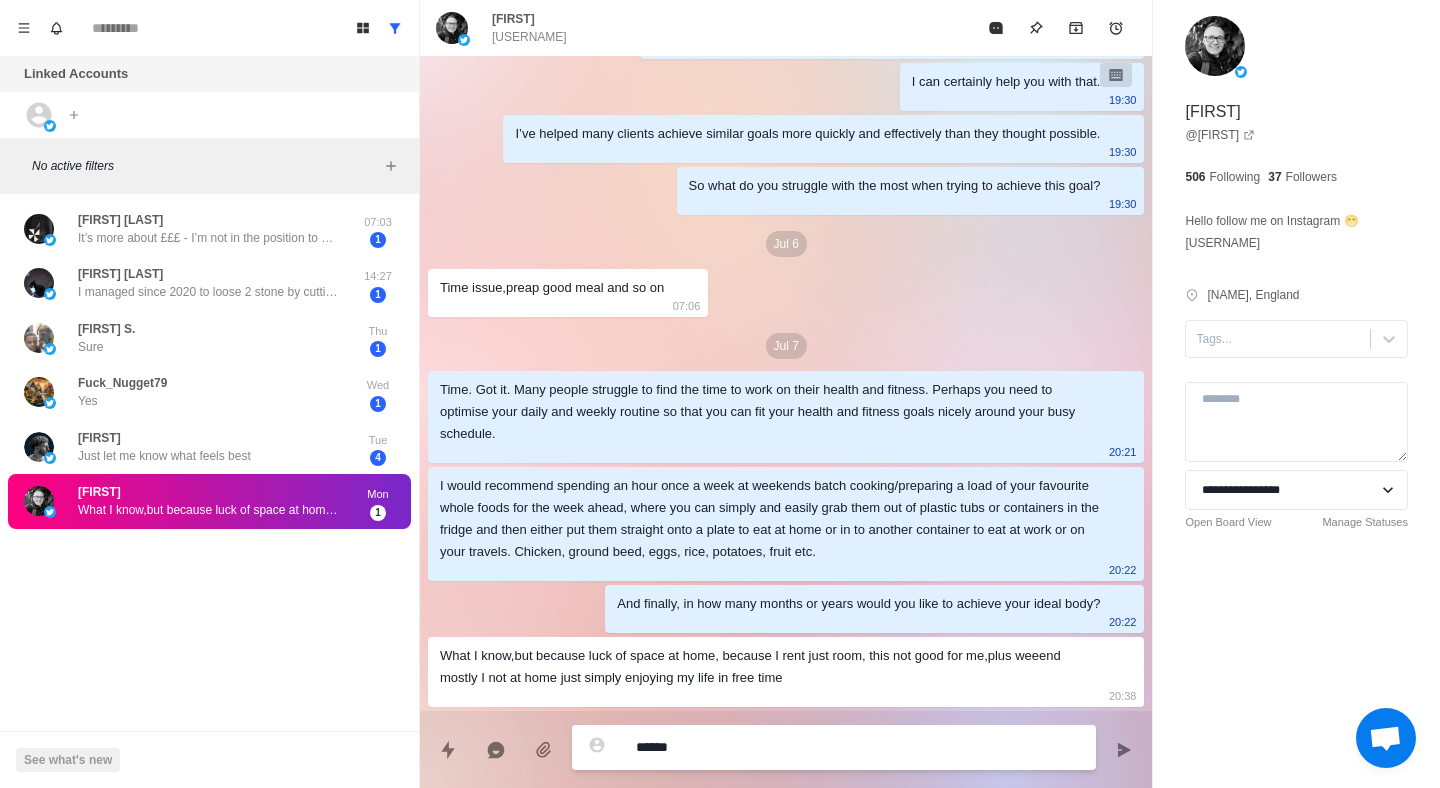 type on "*" 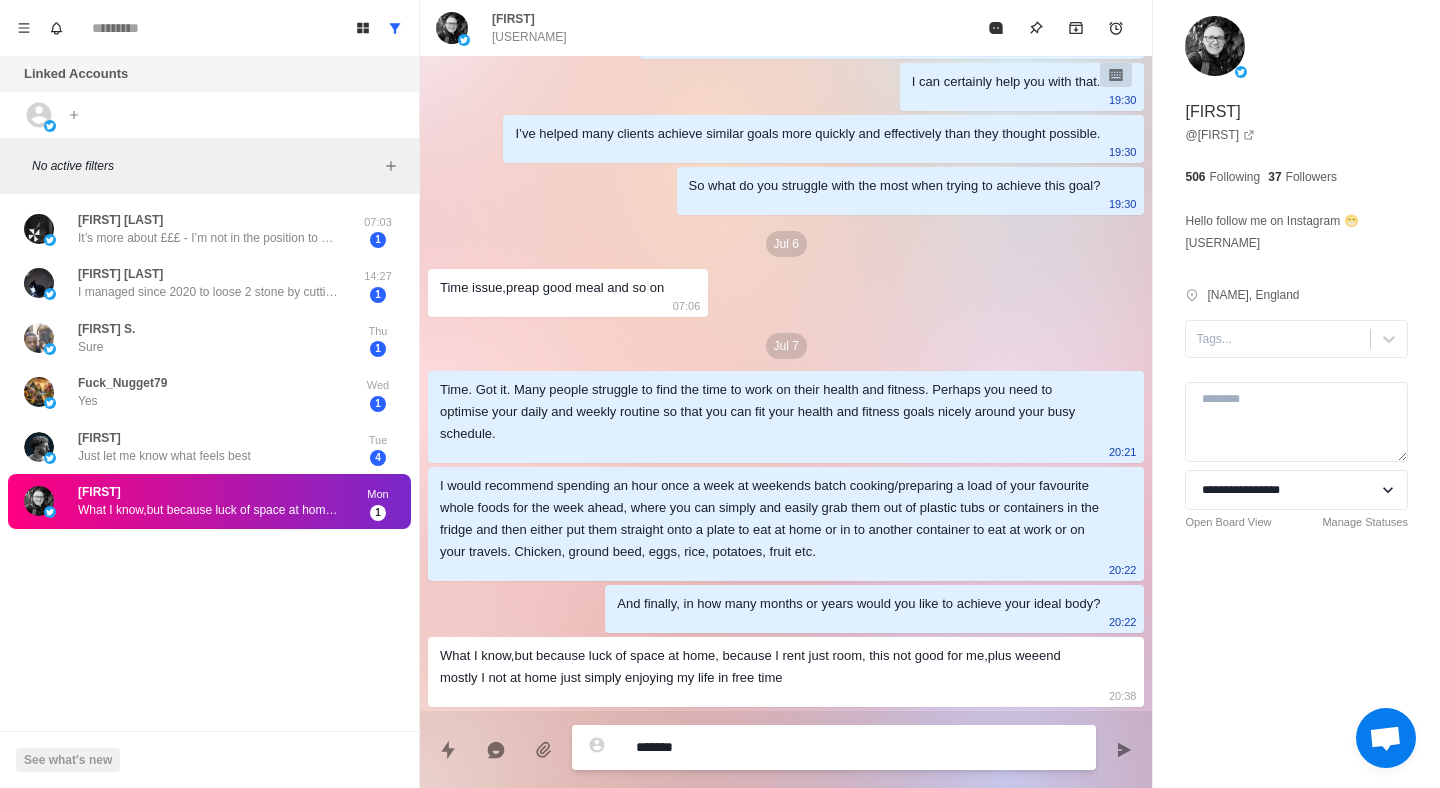 type on "*" 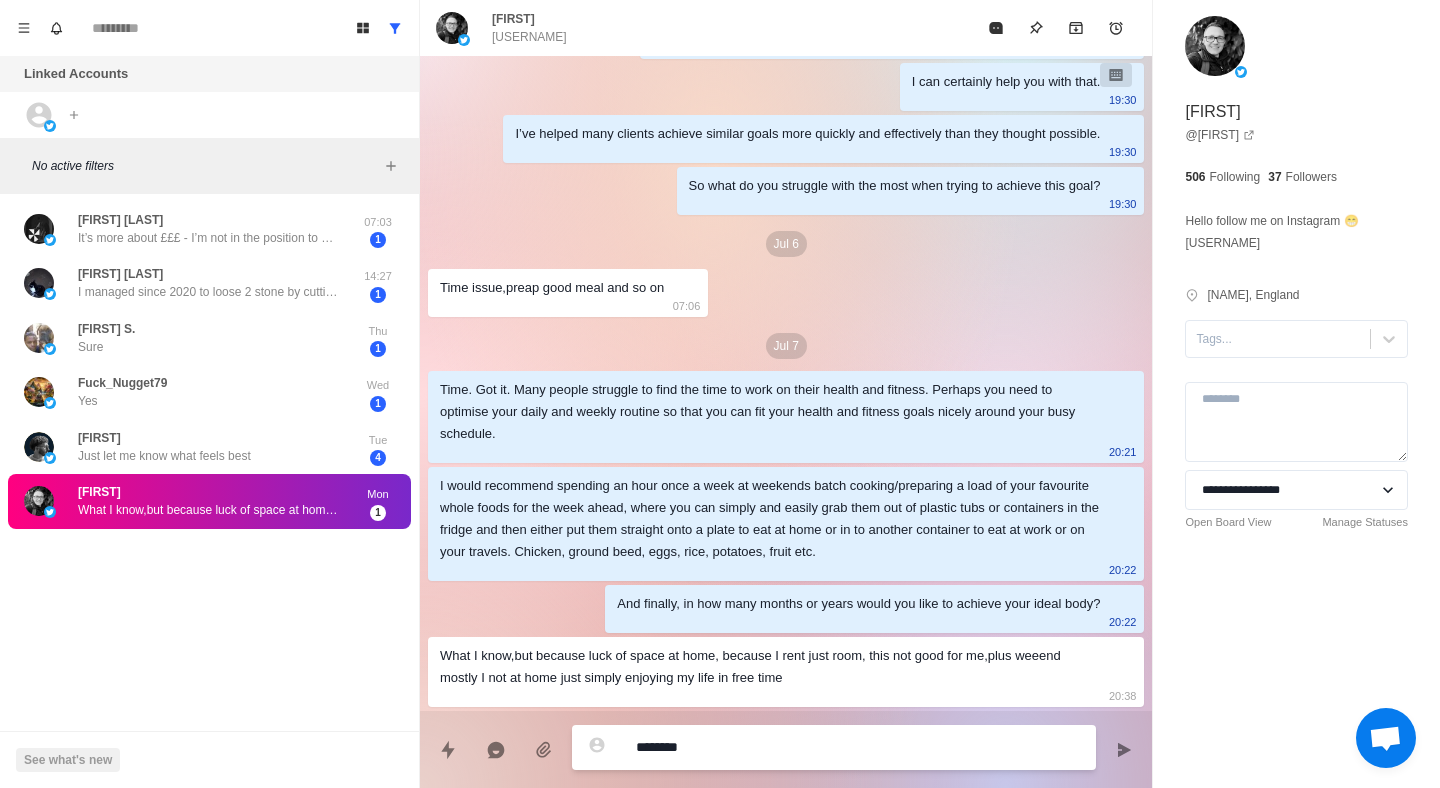 type on "*" 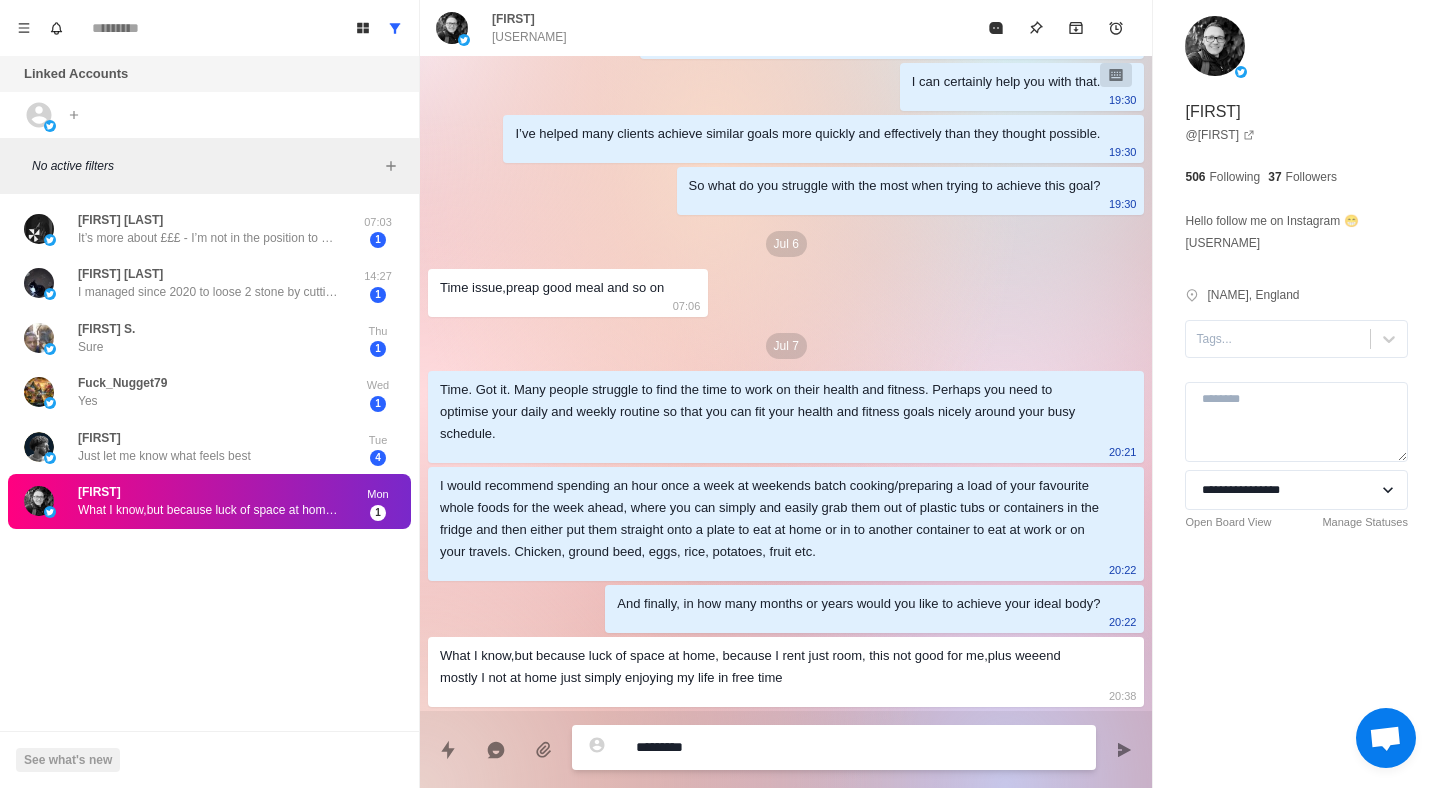 type on "*" 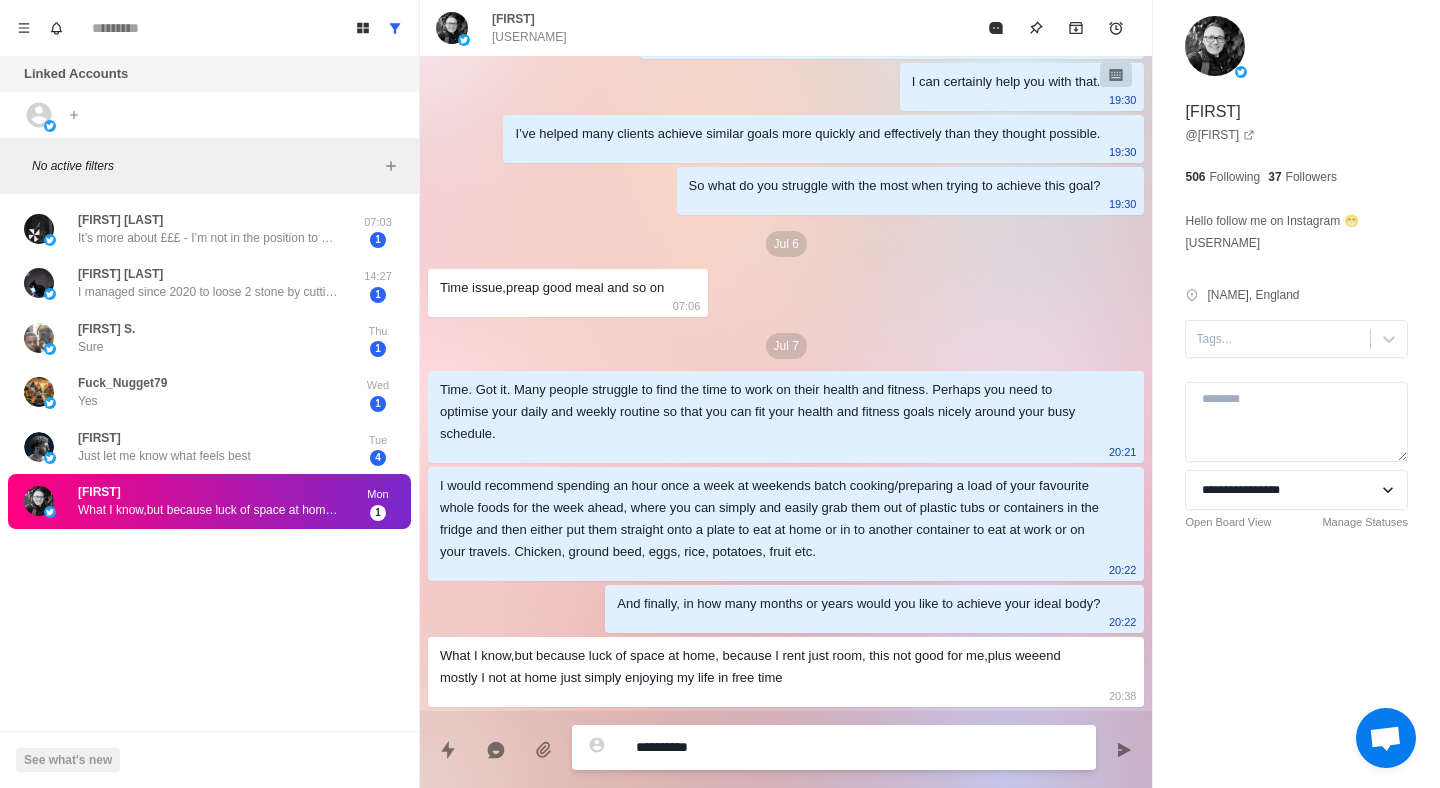 type on "*" 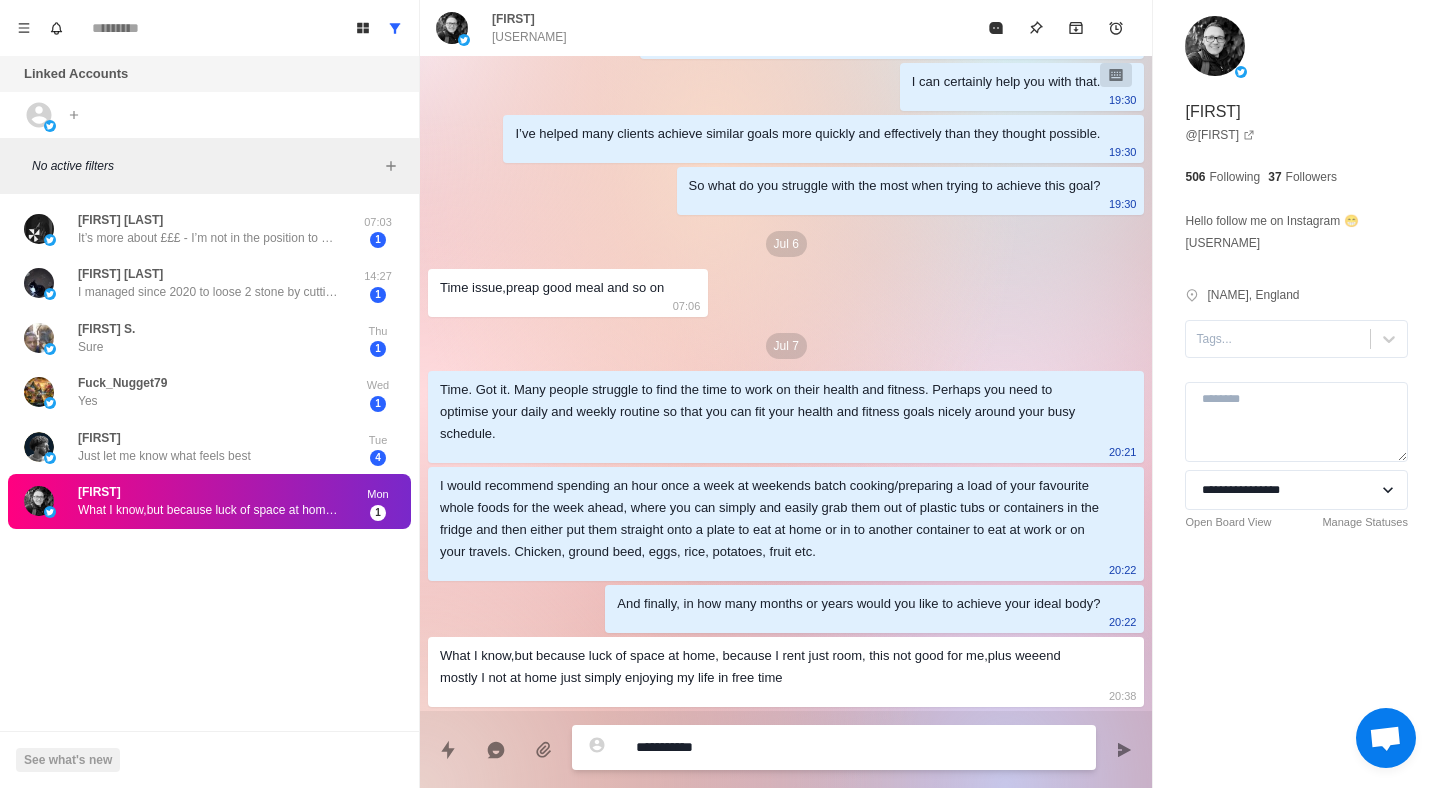 type on "*" 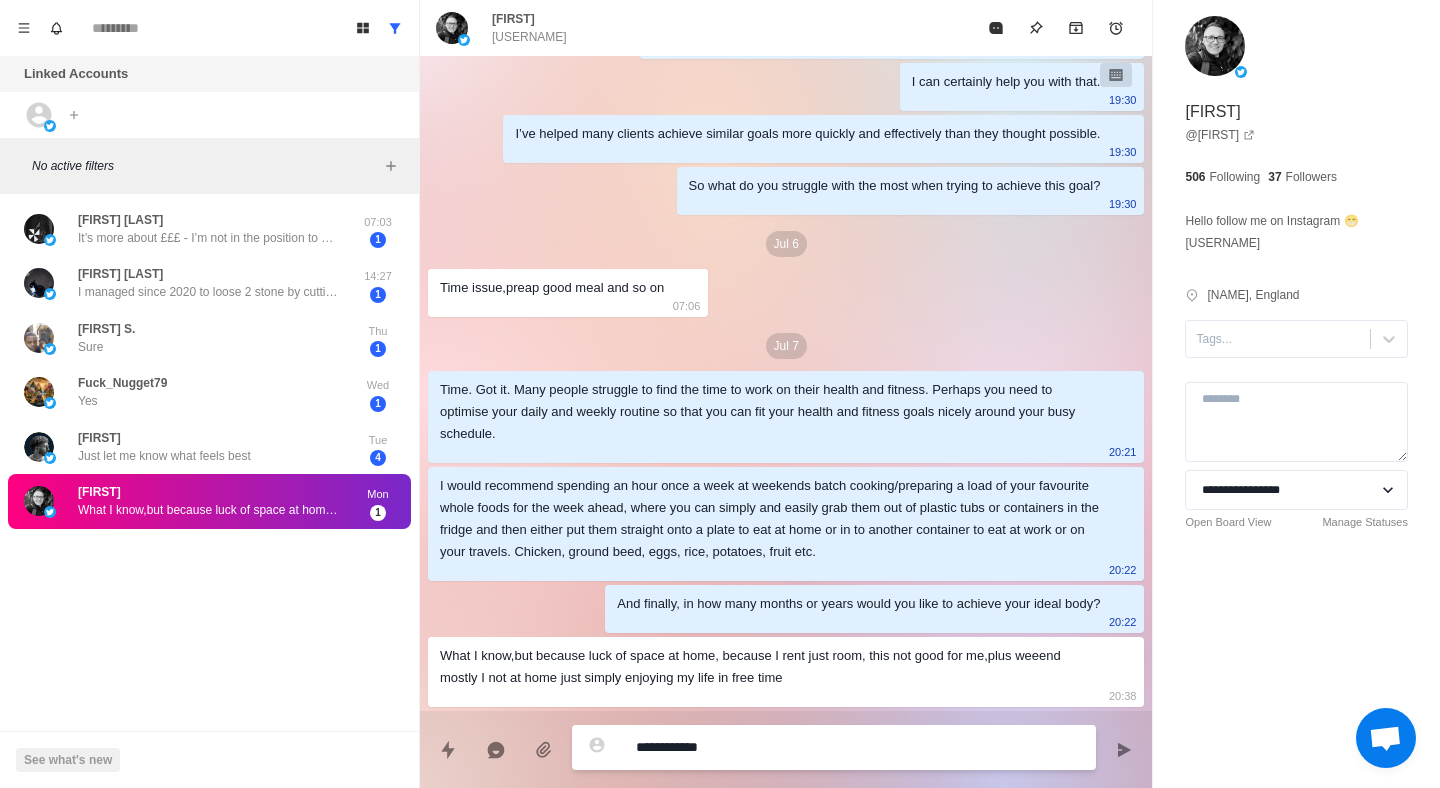 type on "**********" 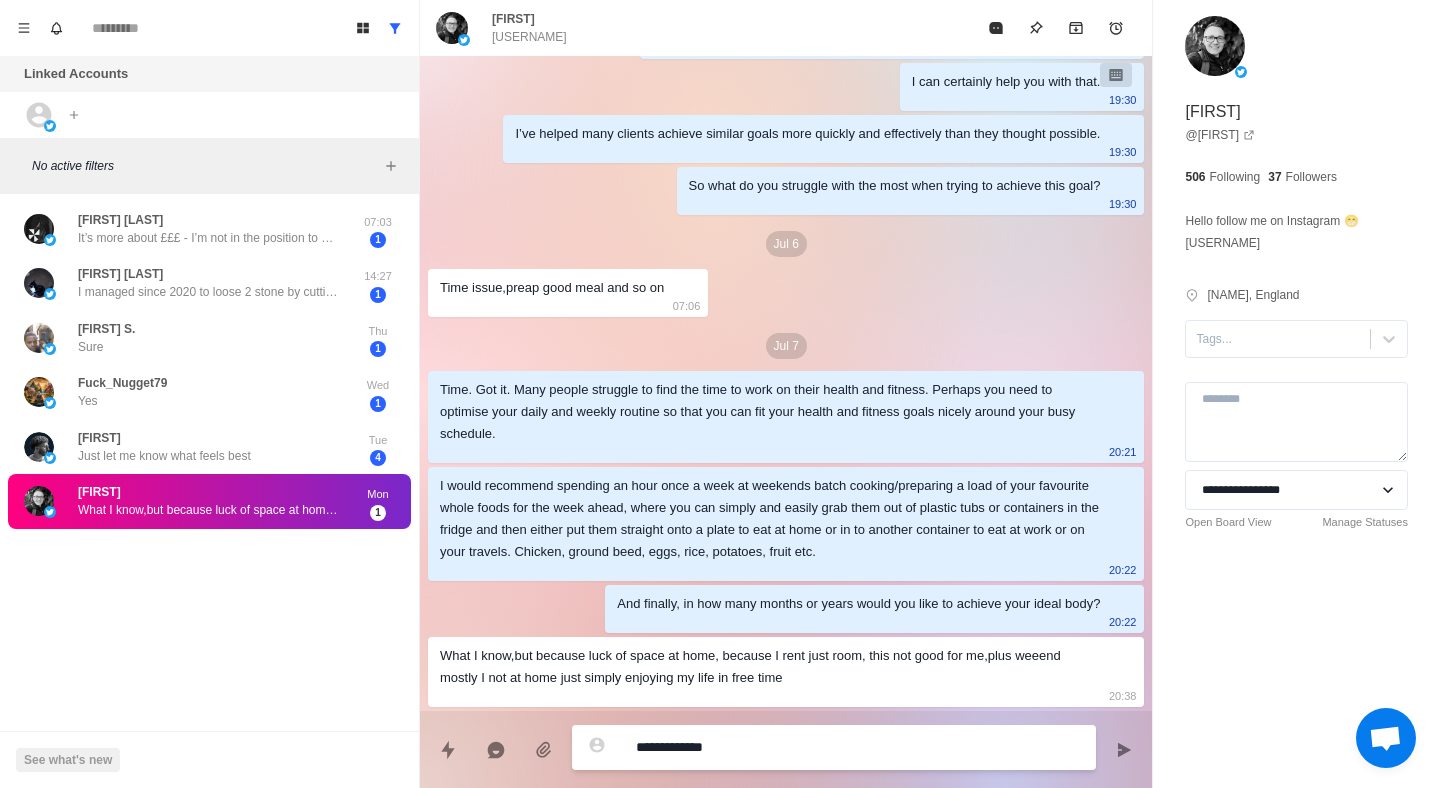 type on "*" 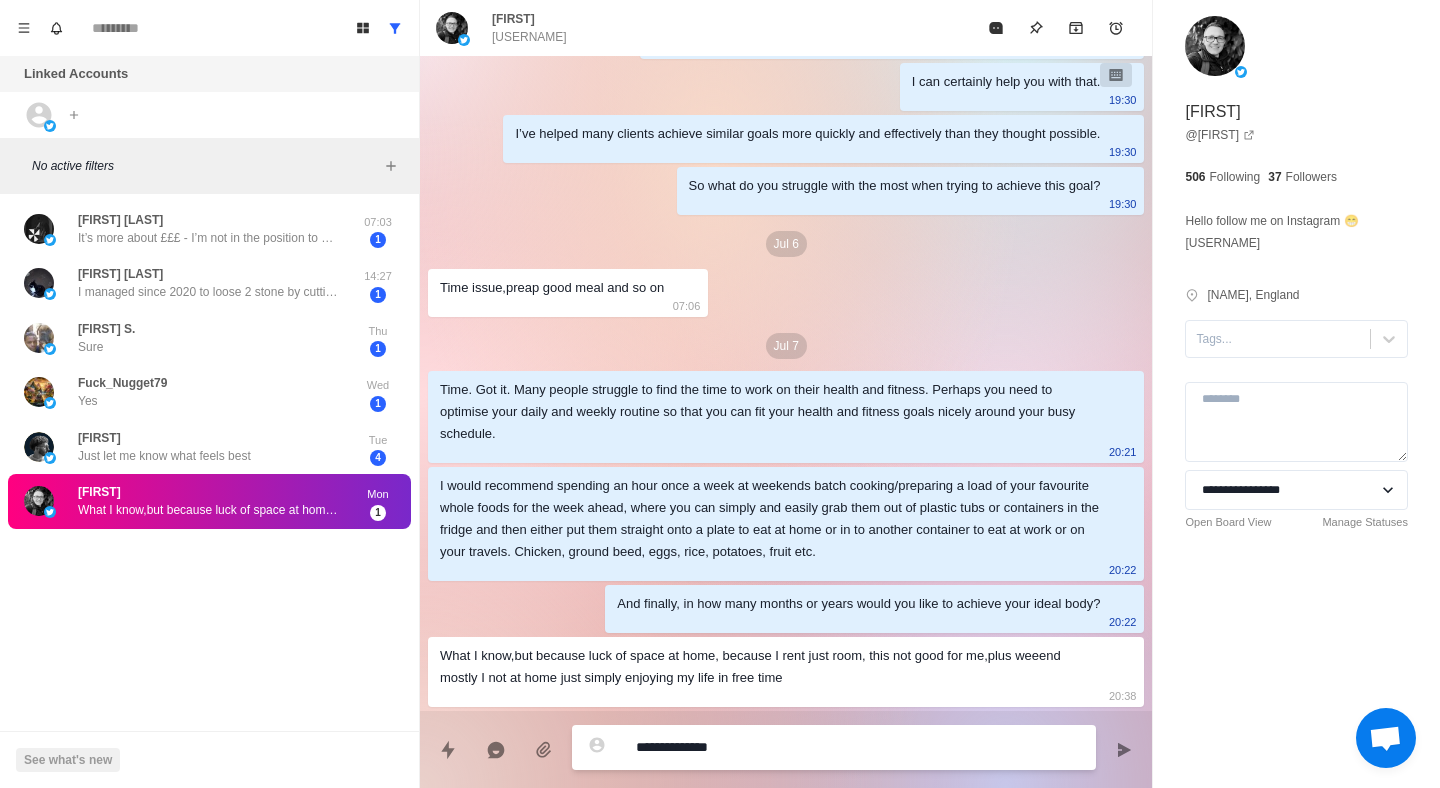 type on "*" 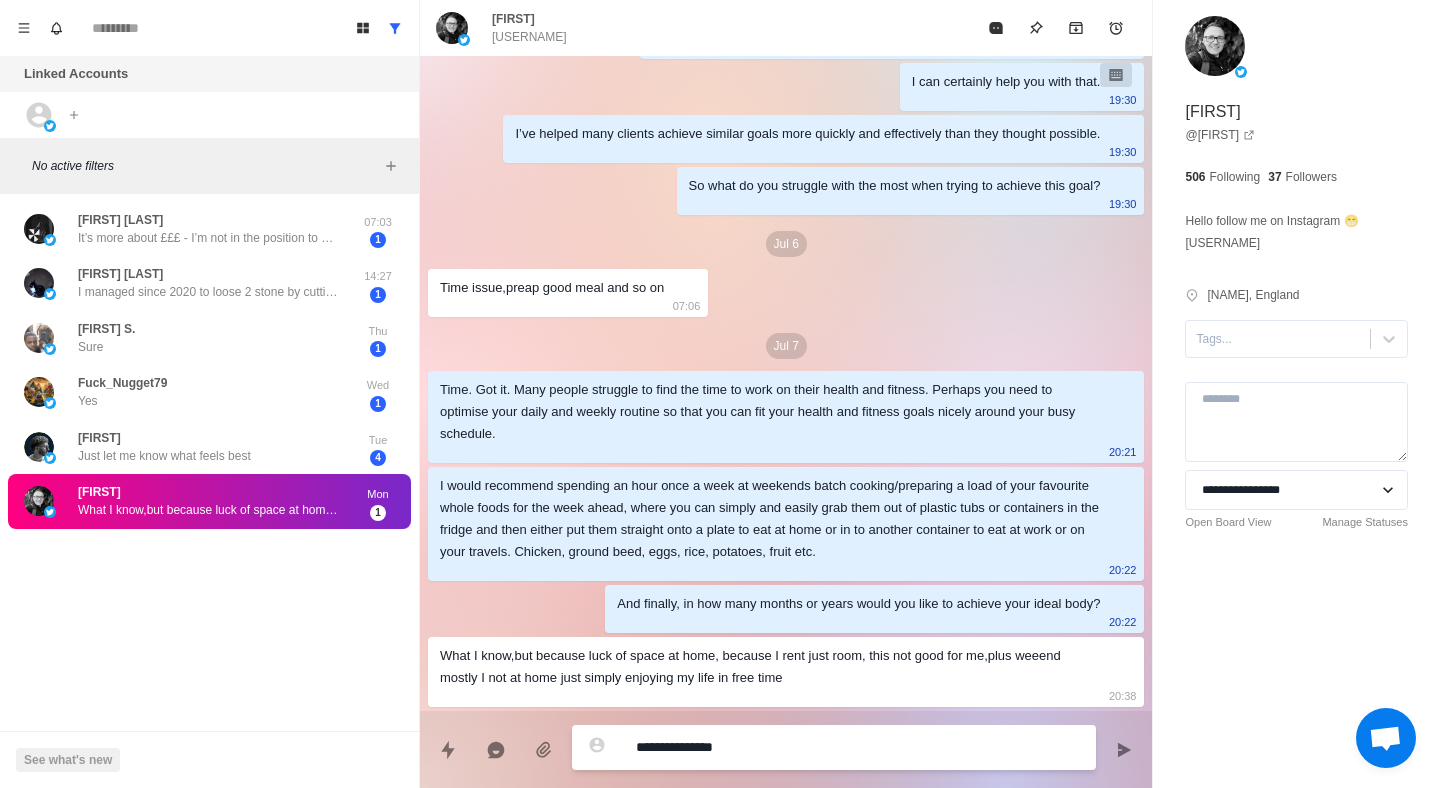 type on "*" 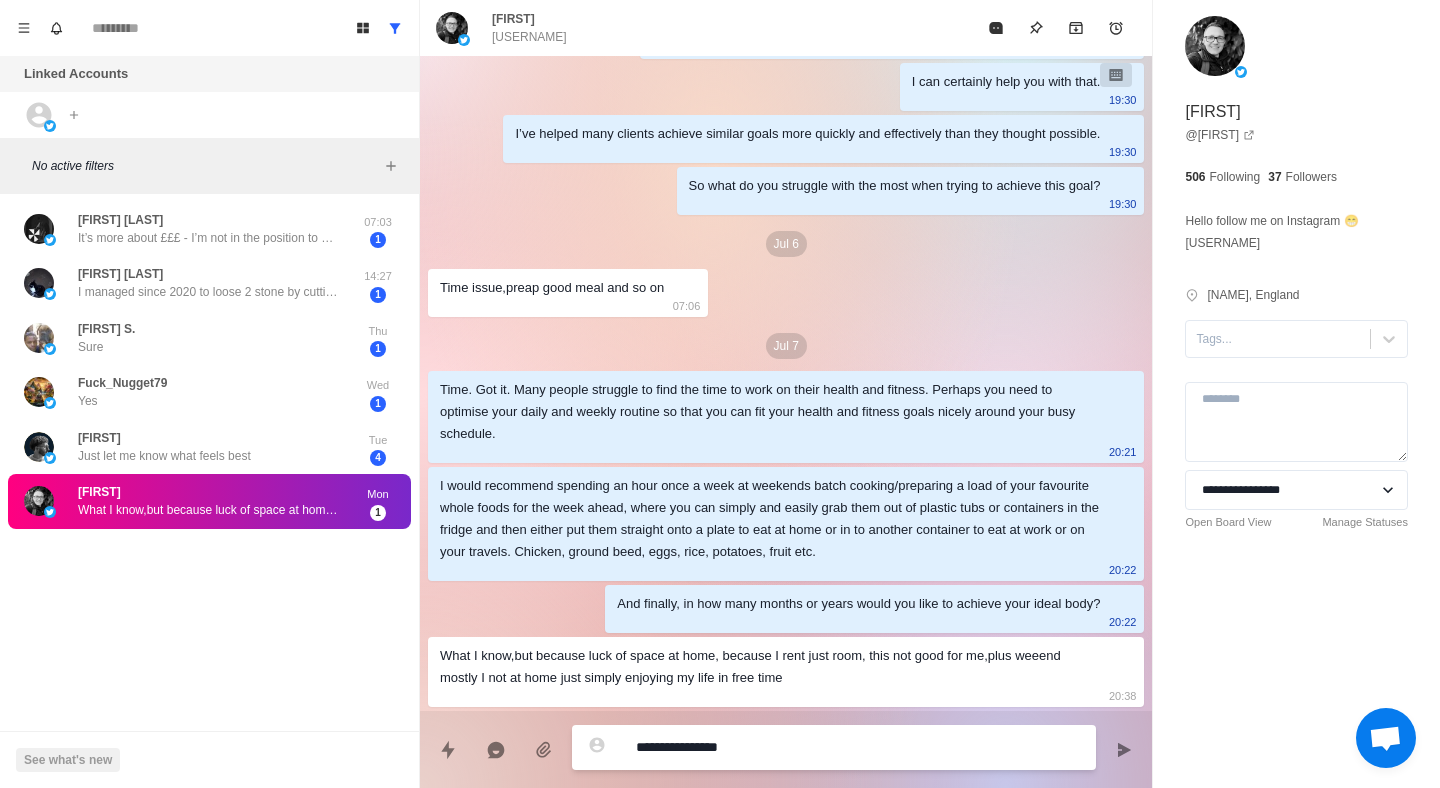 type on "*" 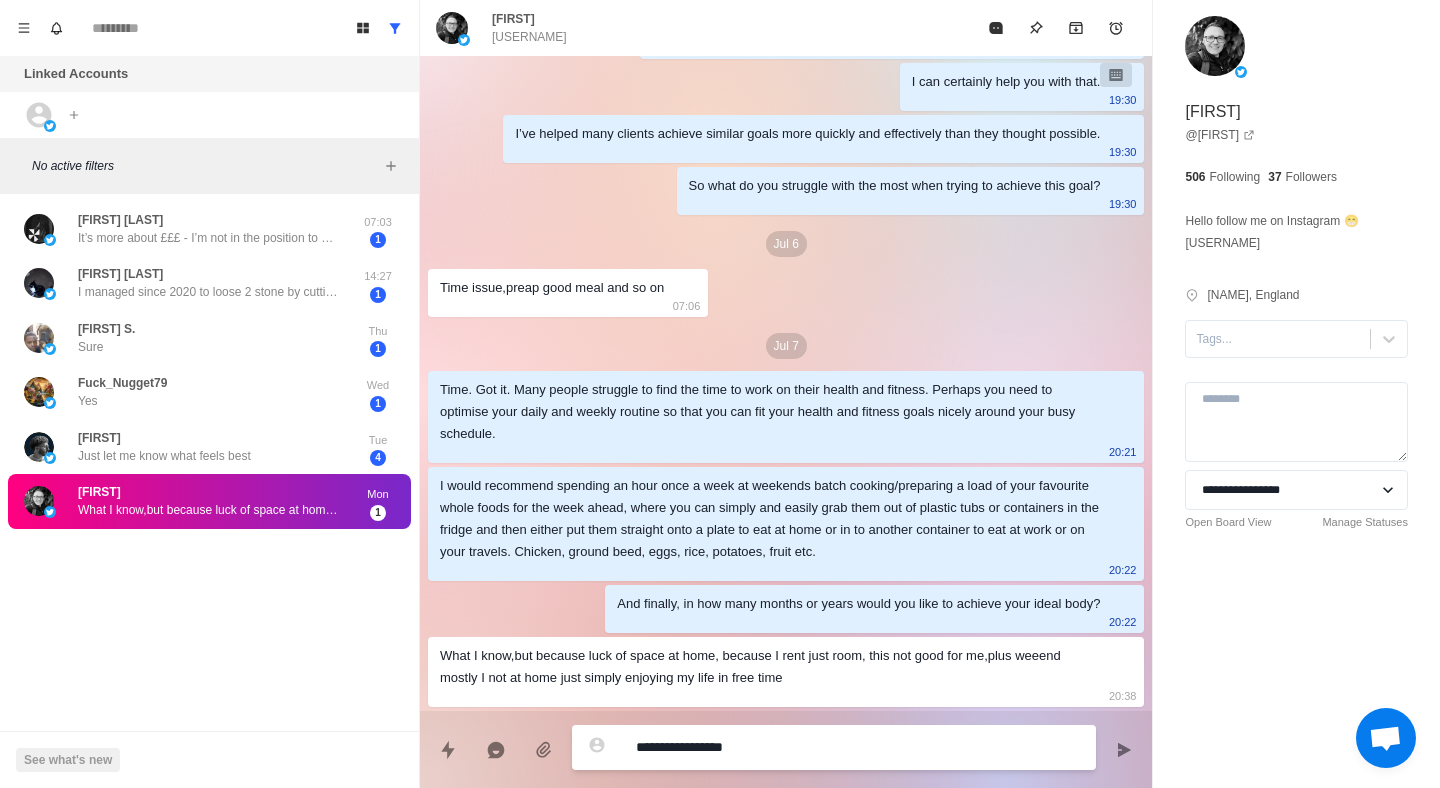 type on "*" 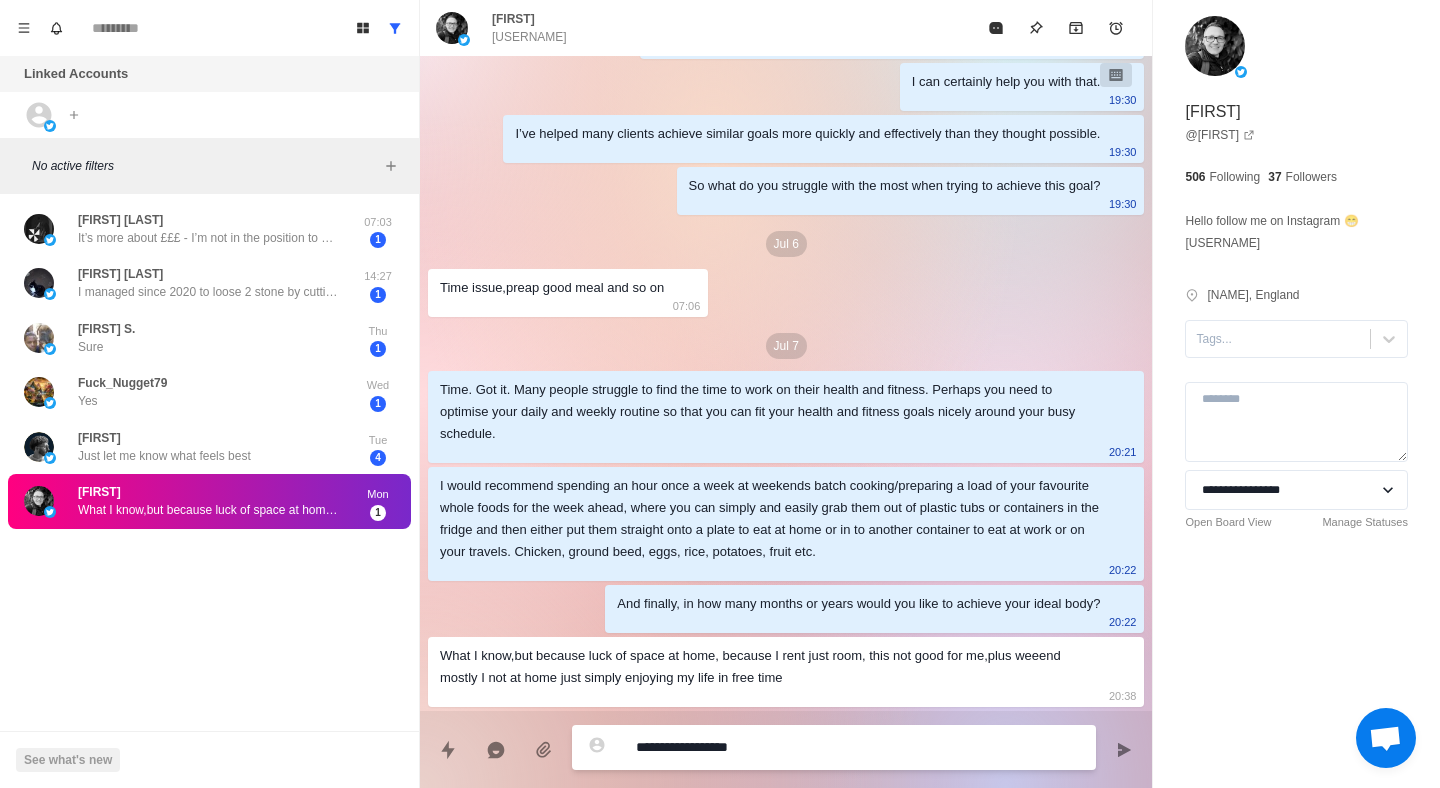 type on "*" 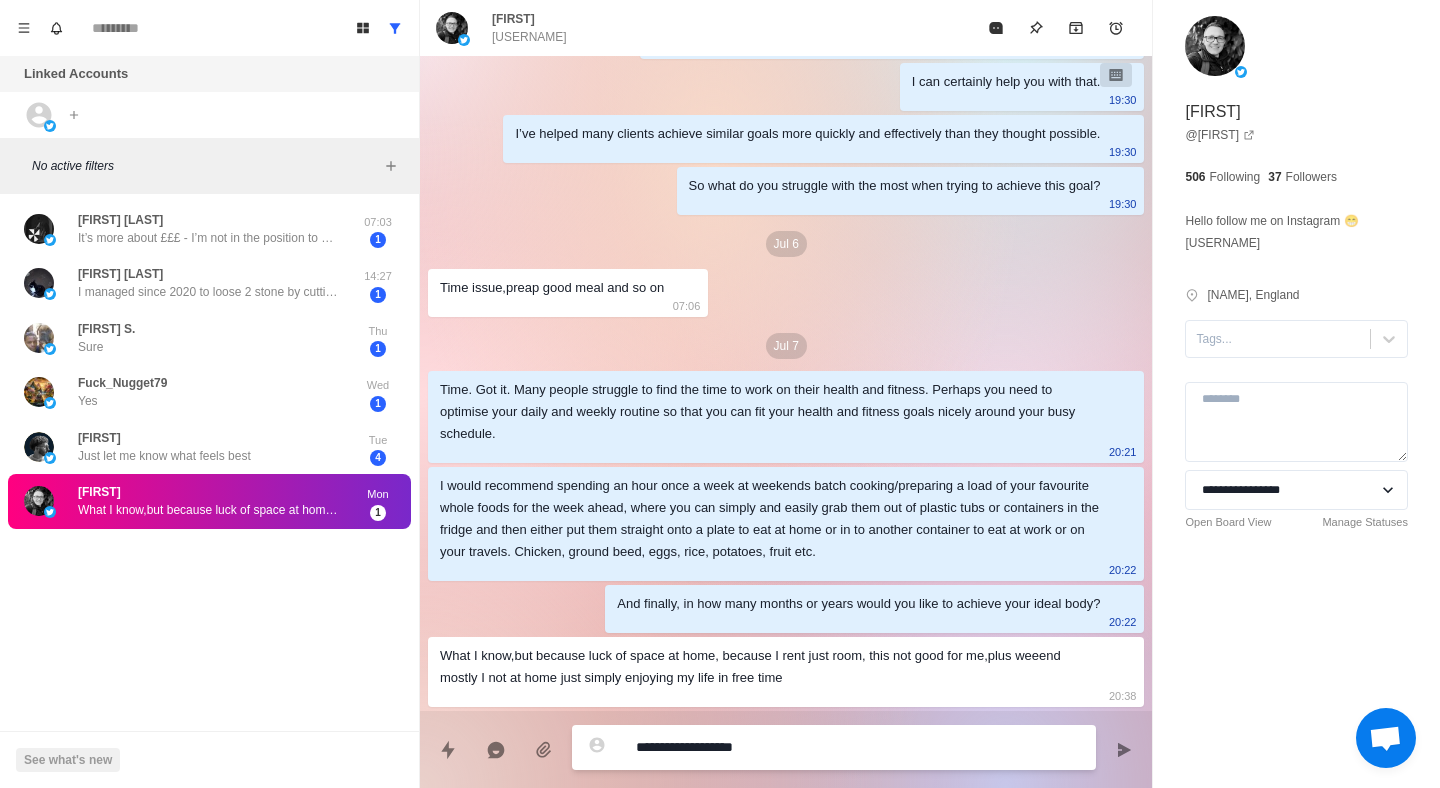 type on "*" 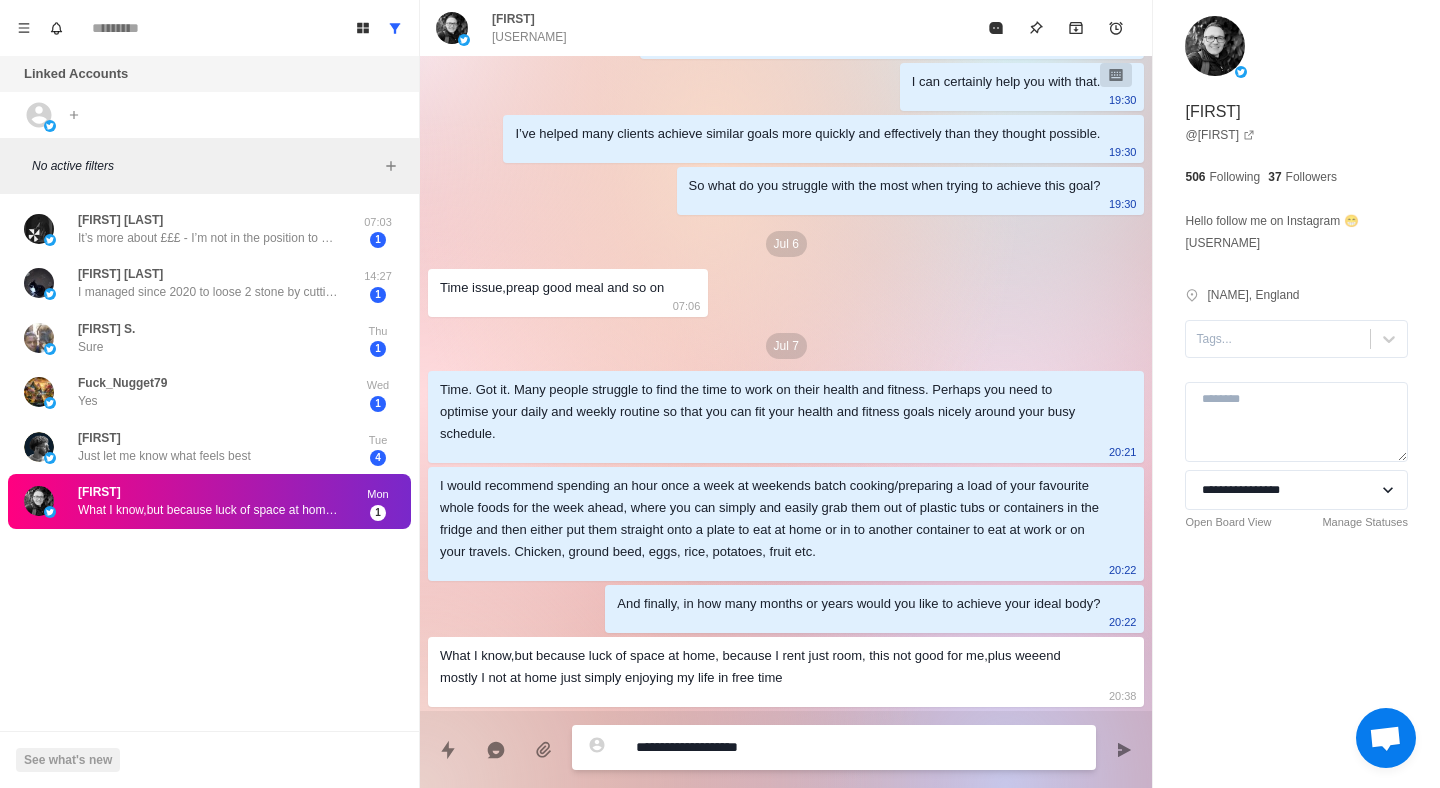 type on "*" 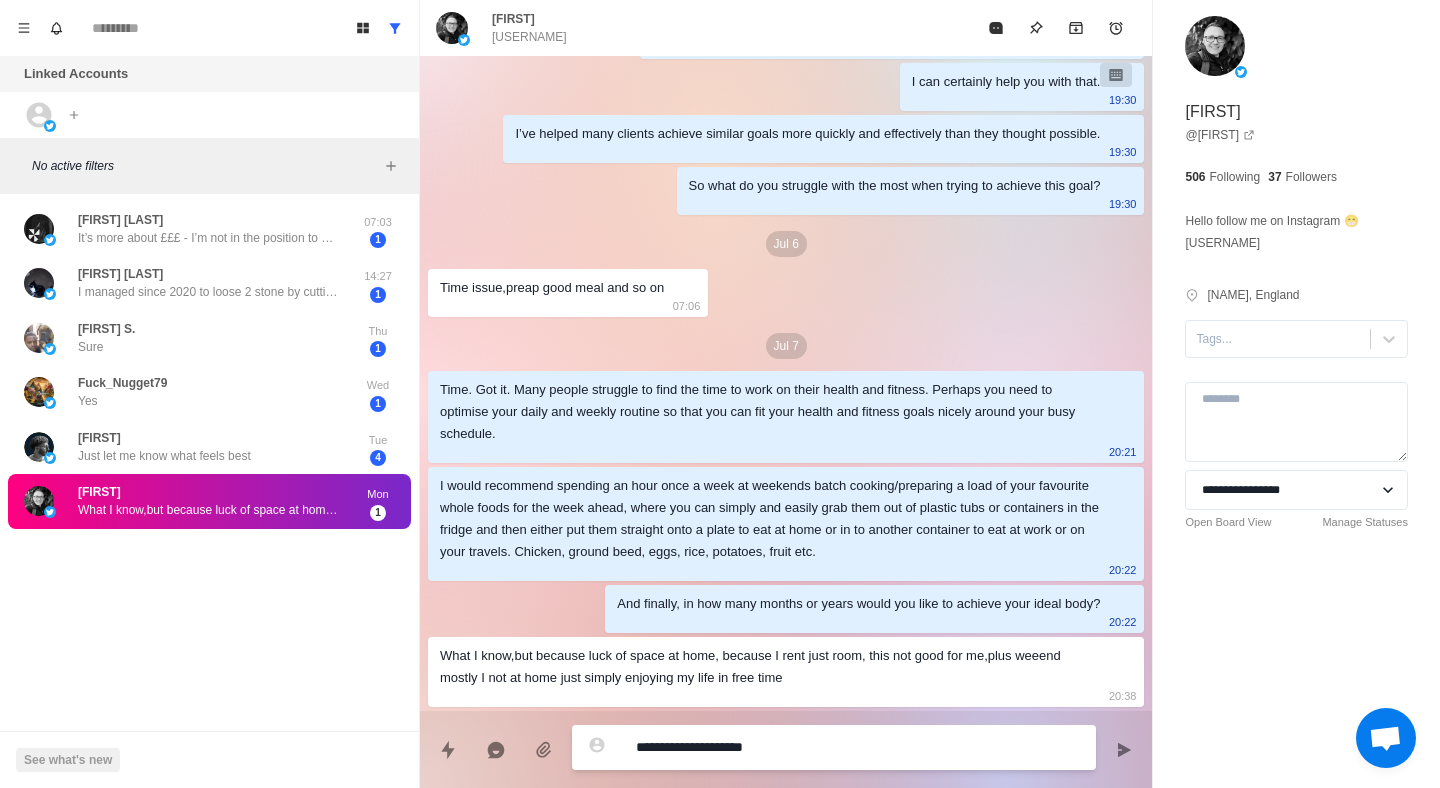 type on "*" 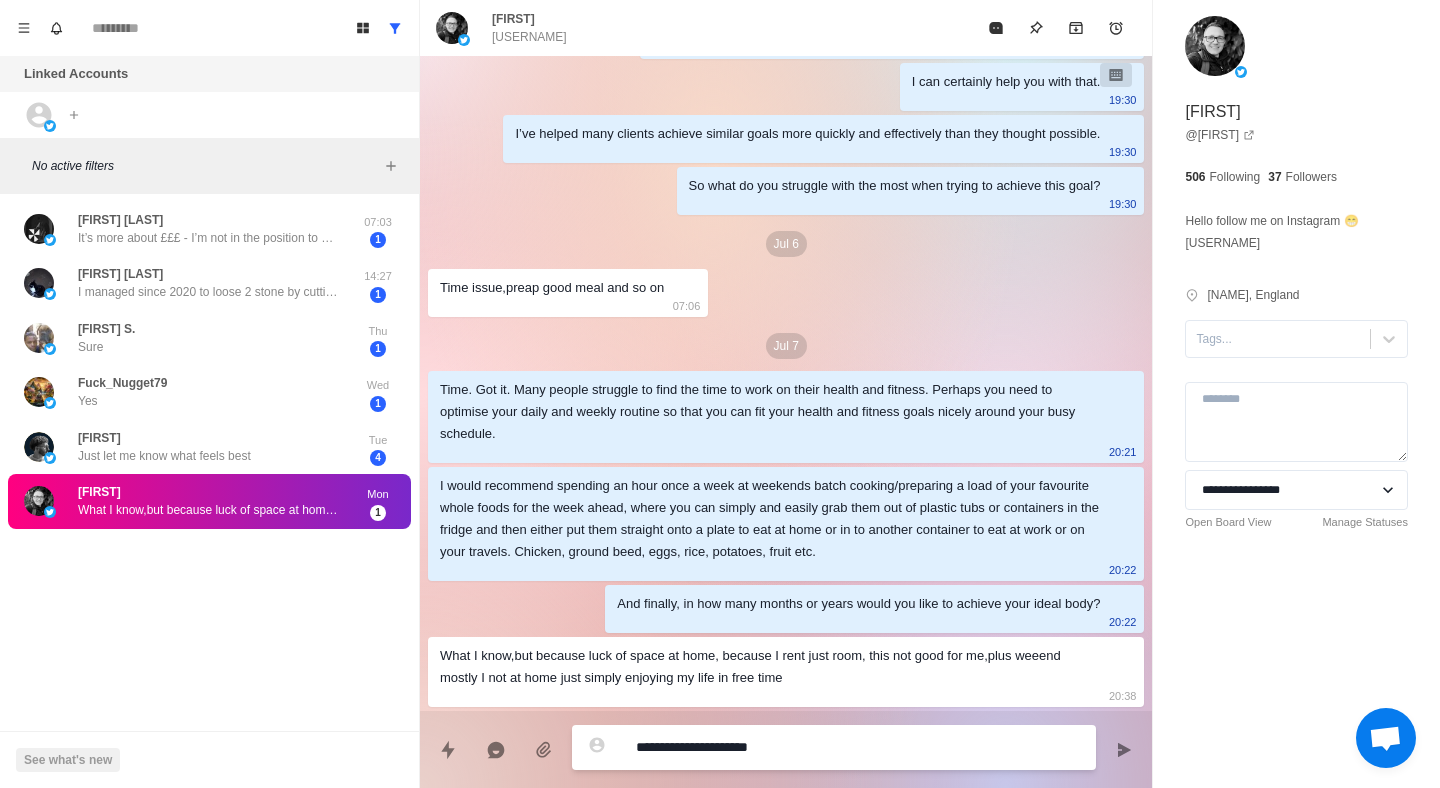 type on "*" 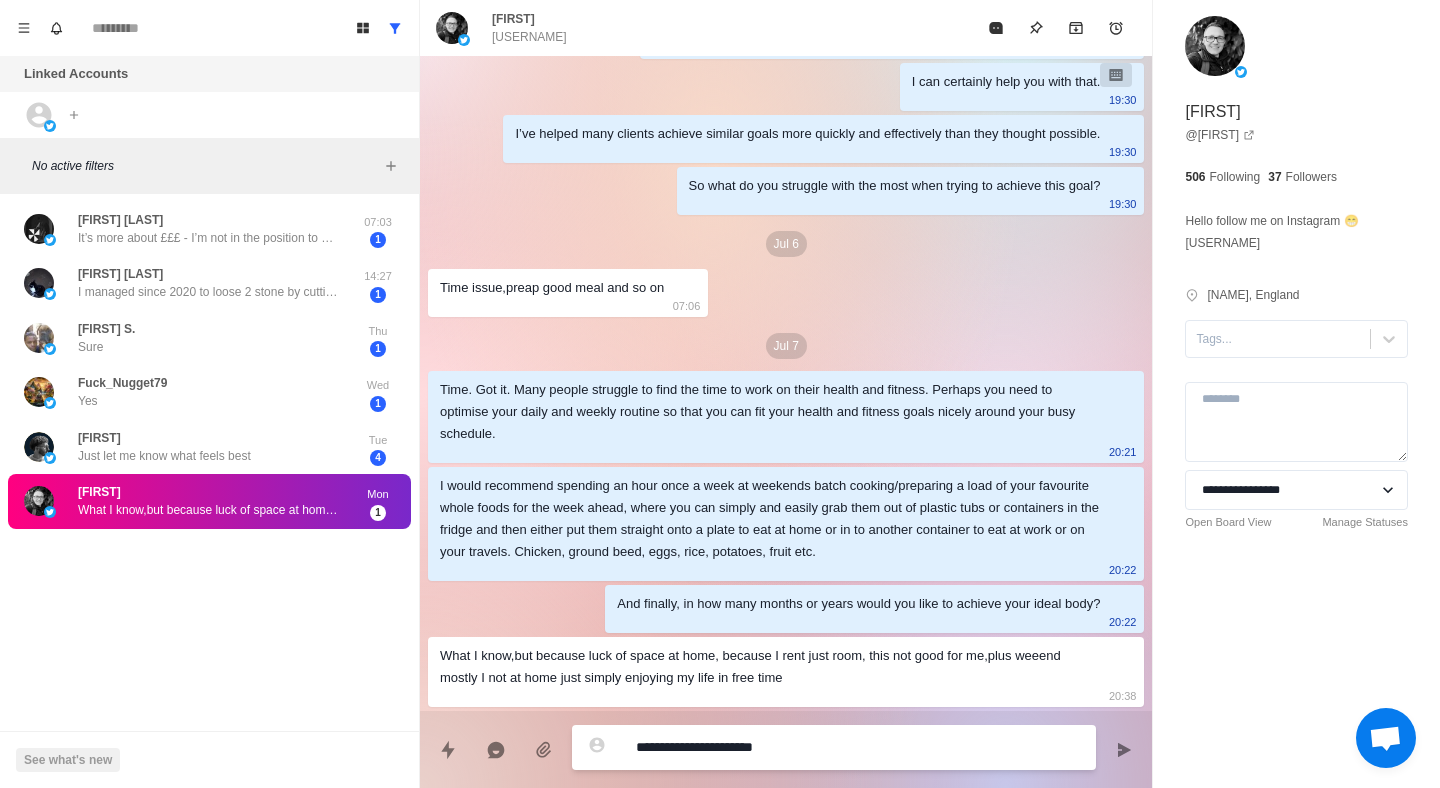 type on "*" 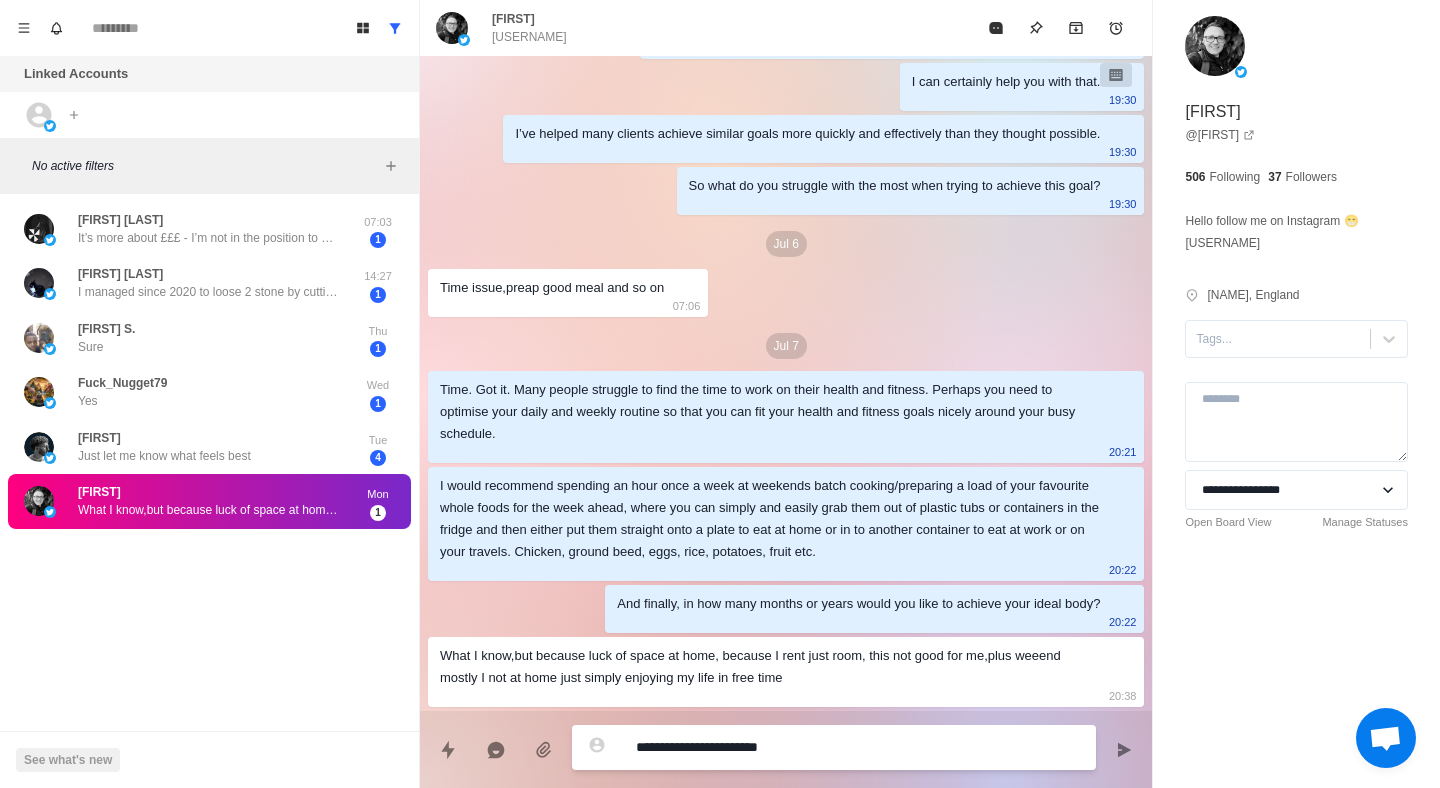 type on "*" 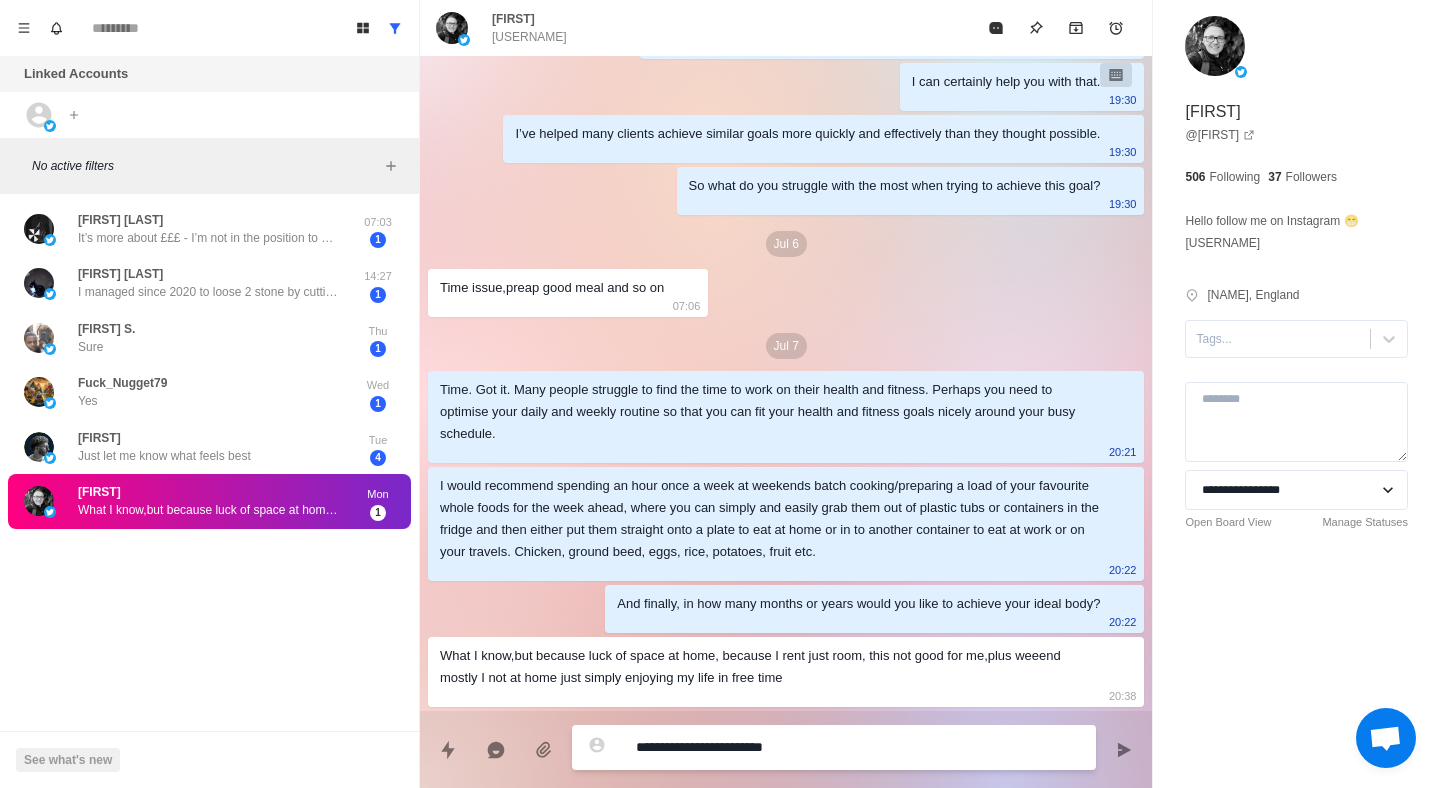 type on "*" 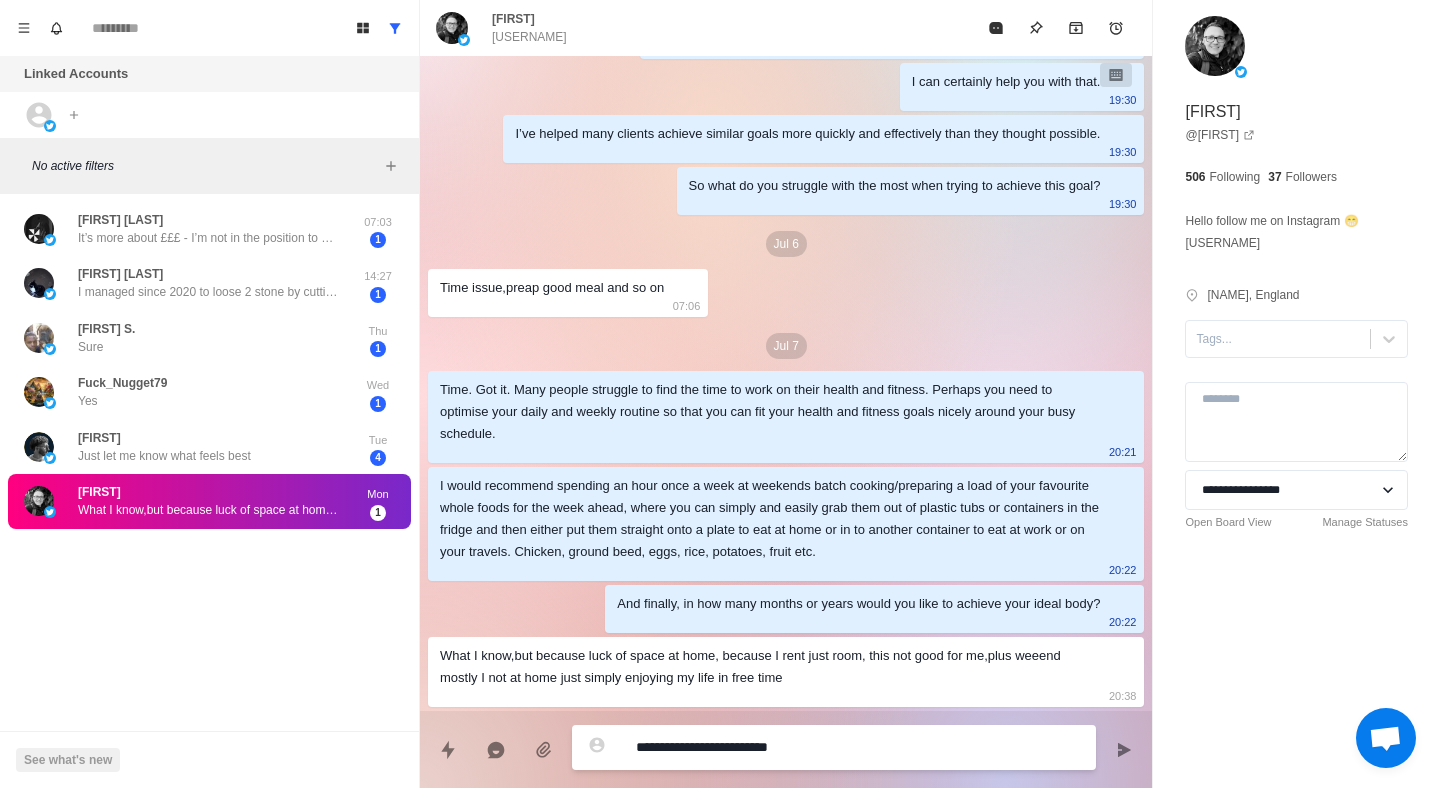 type on "*" 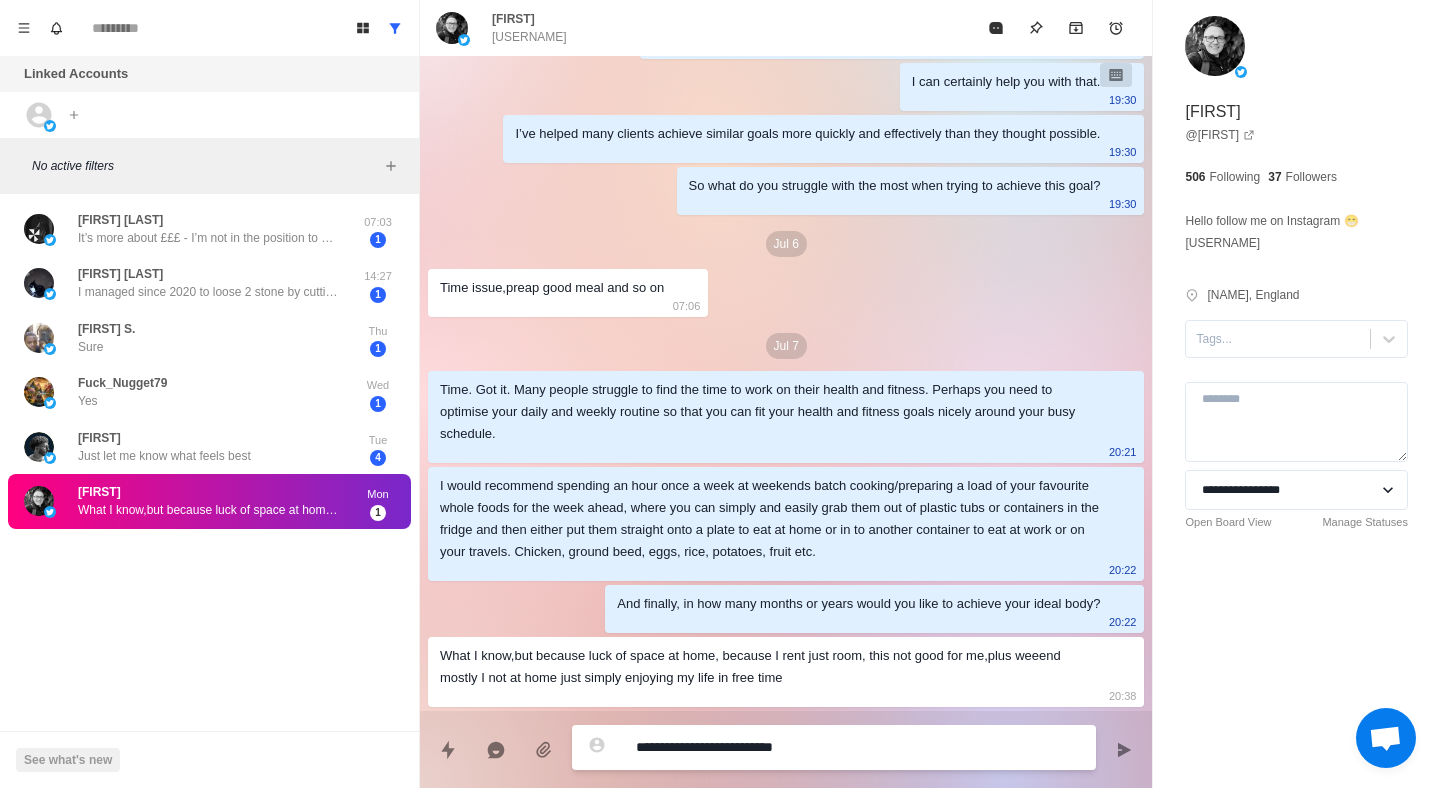 type on "*" 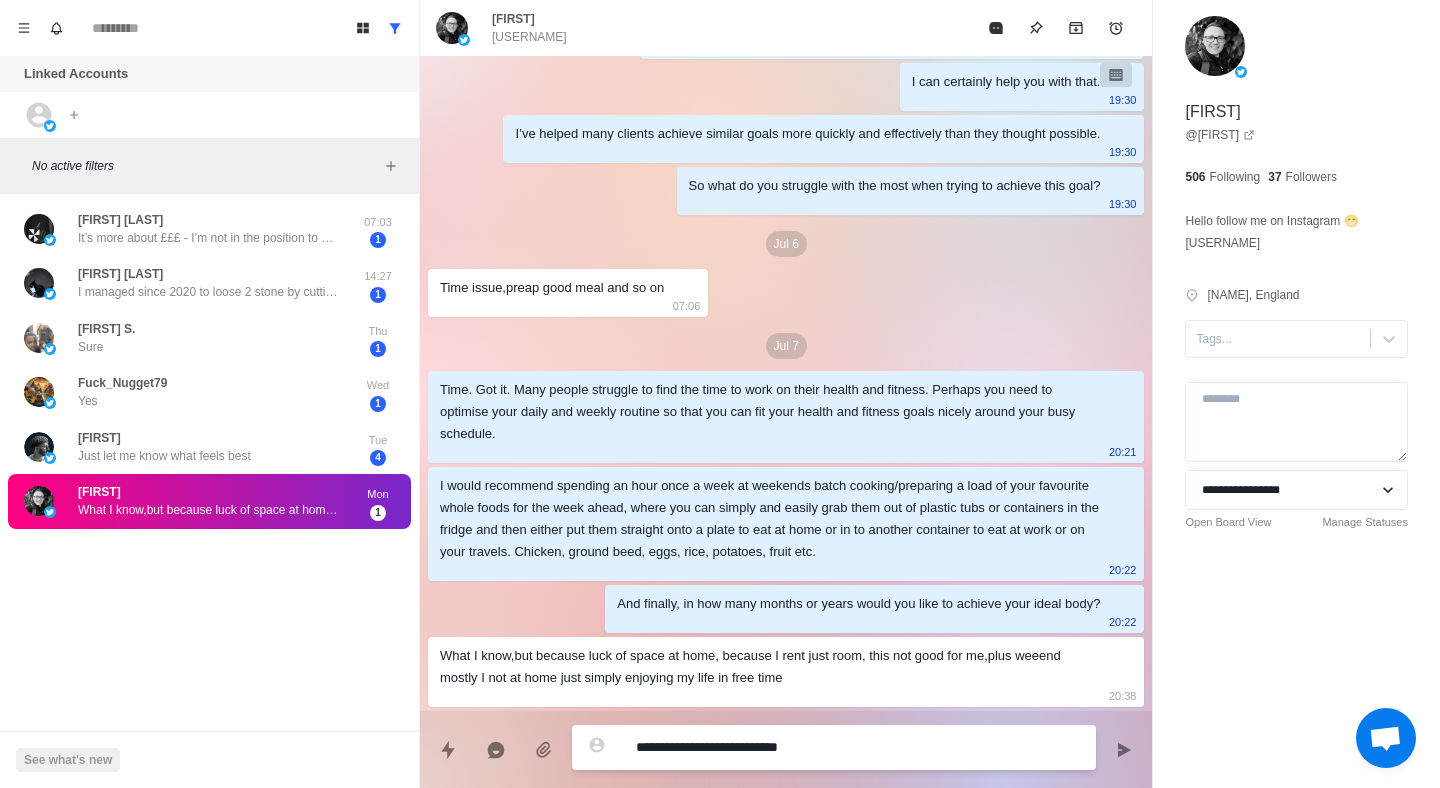 type on "*" 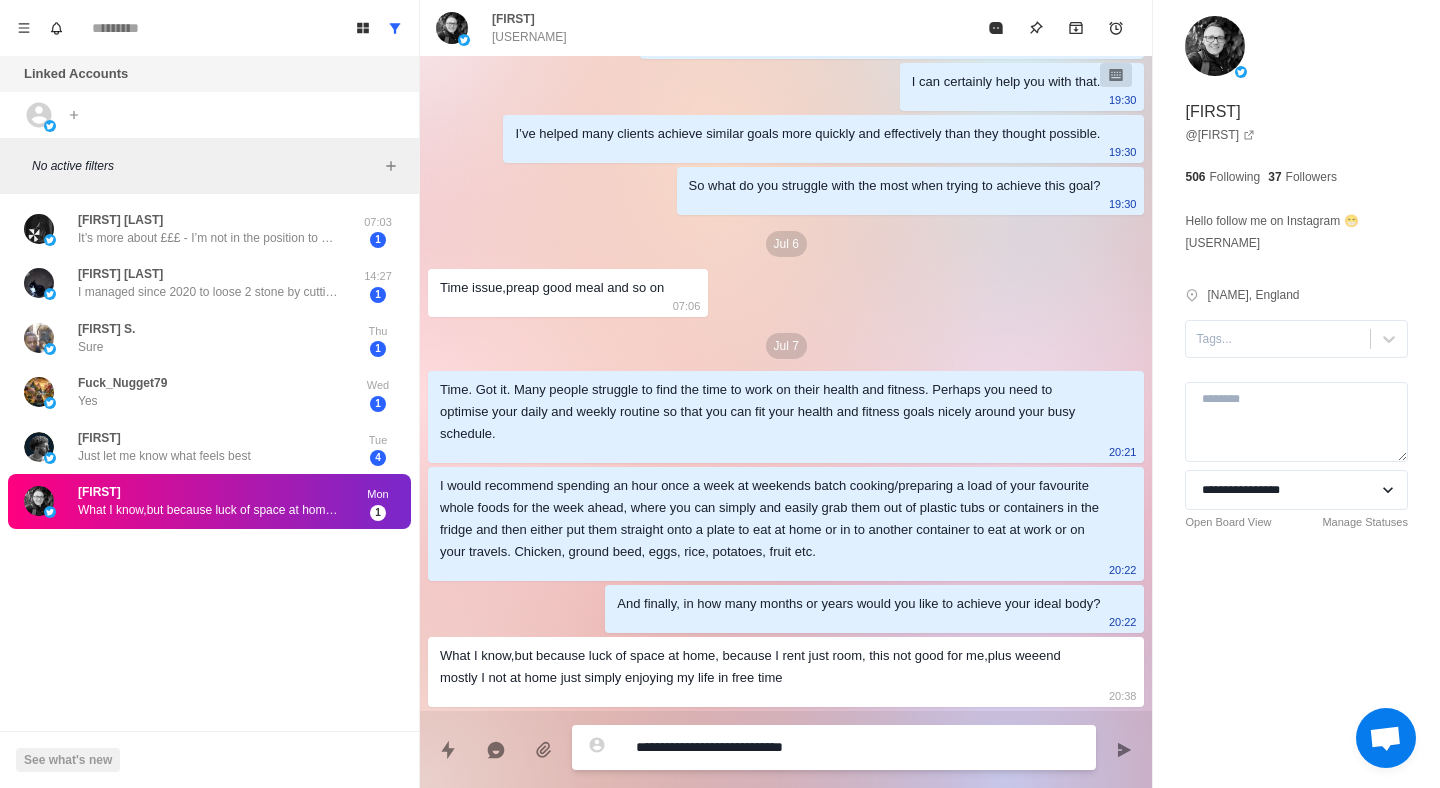 type on "*" 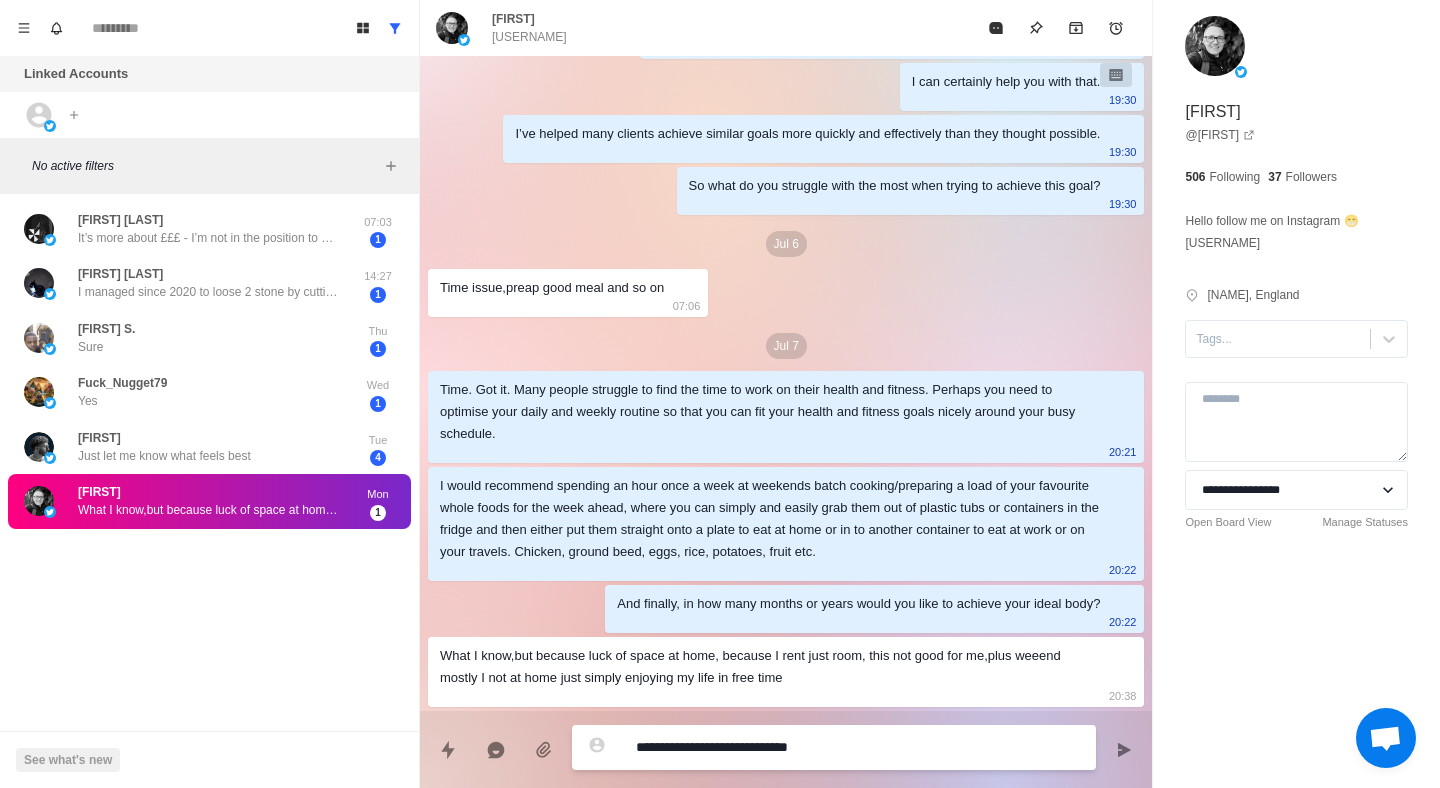 type on "*" 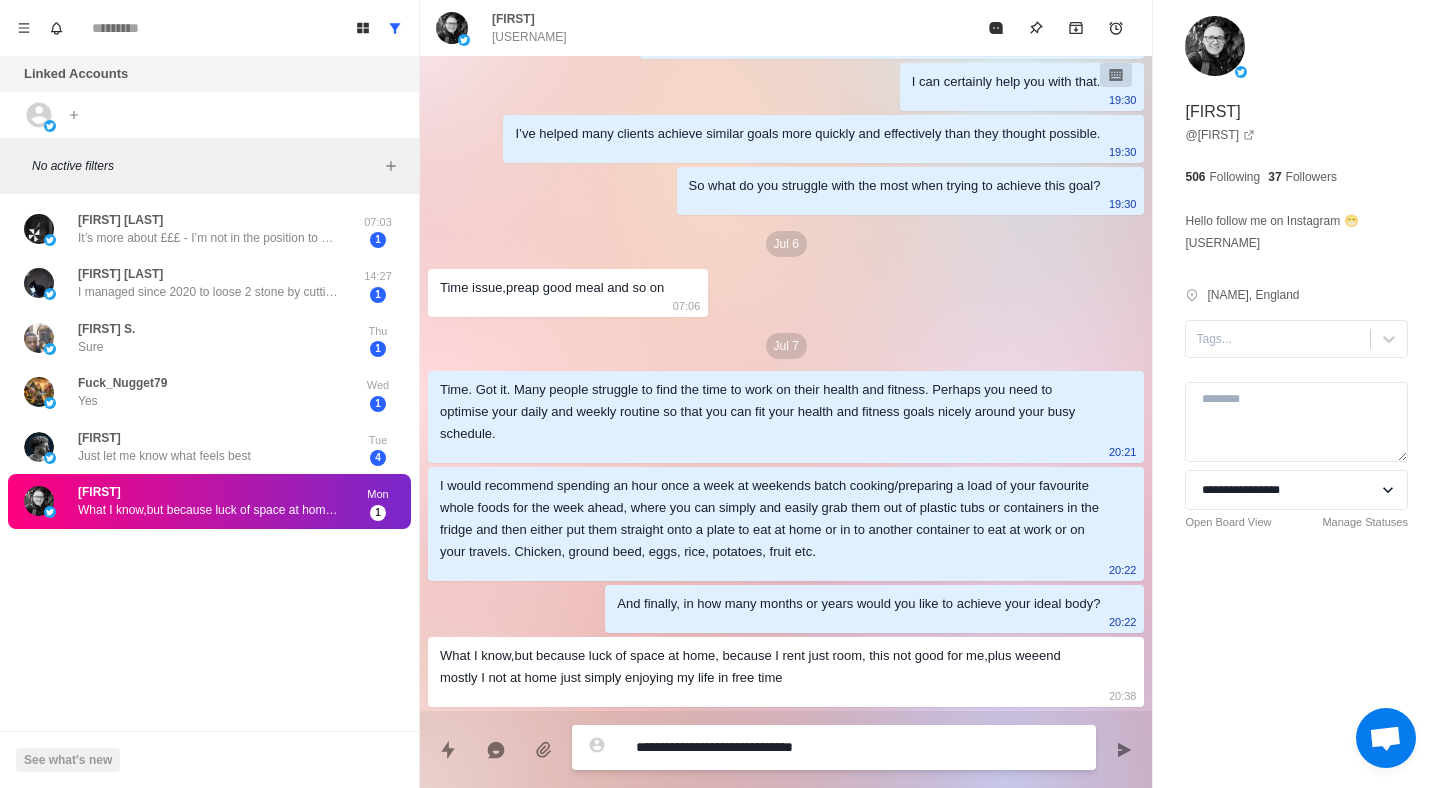 type on "*" 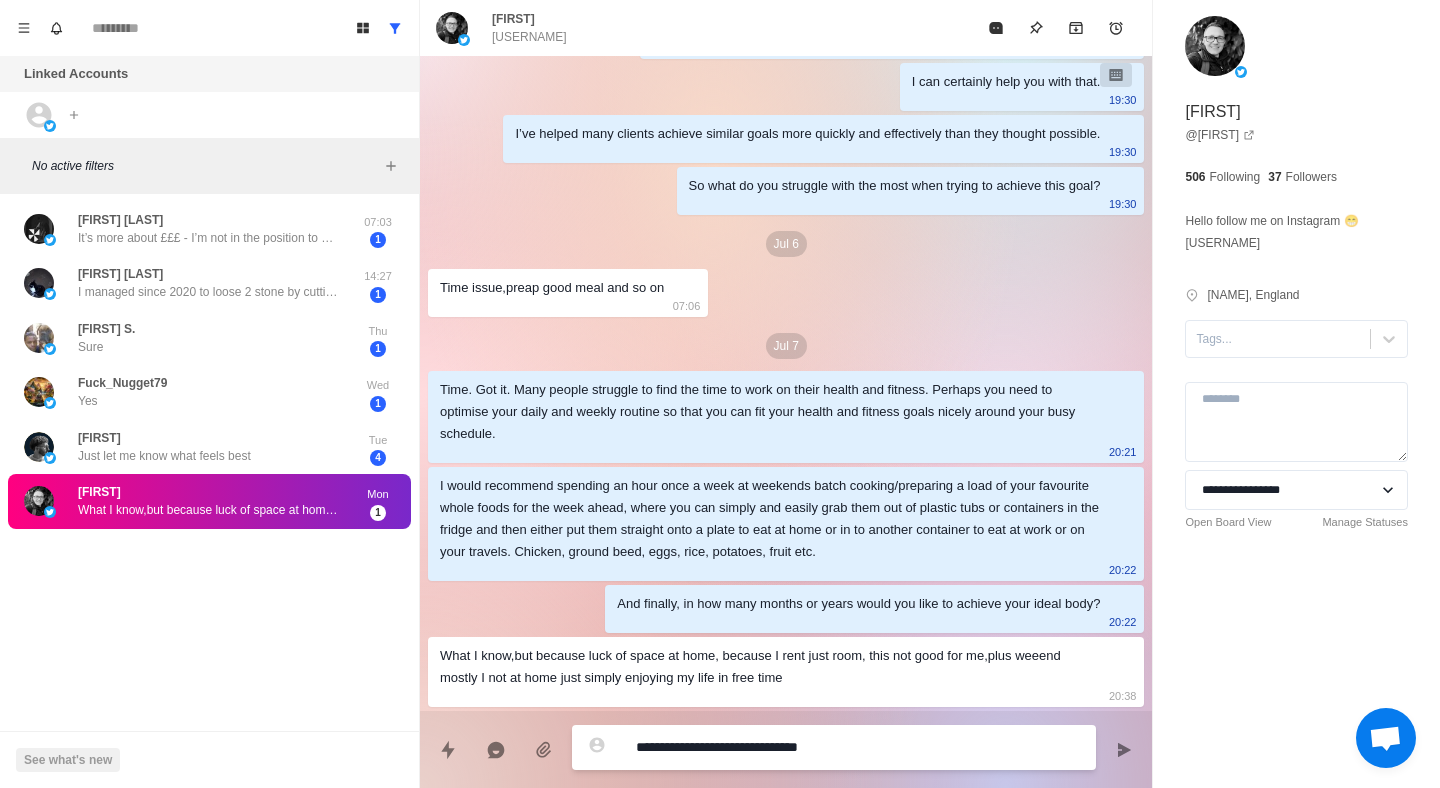 type on "*" 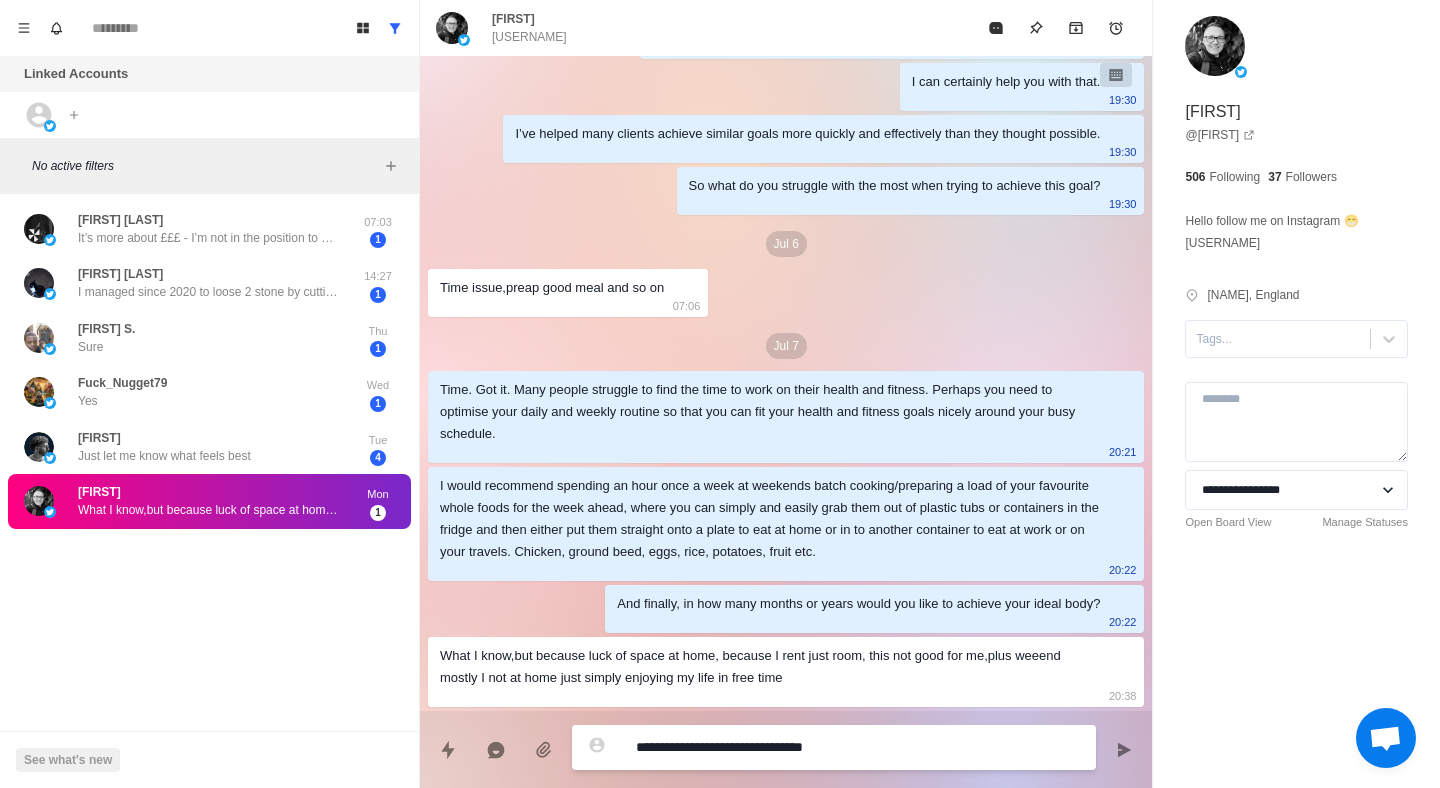 type on "*" 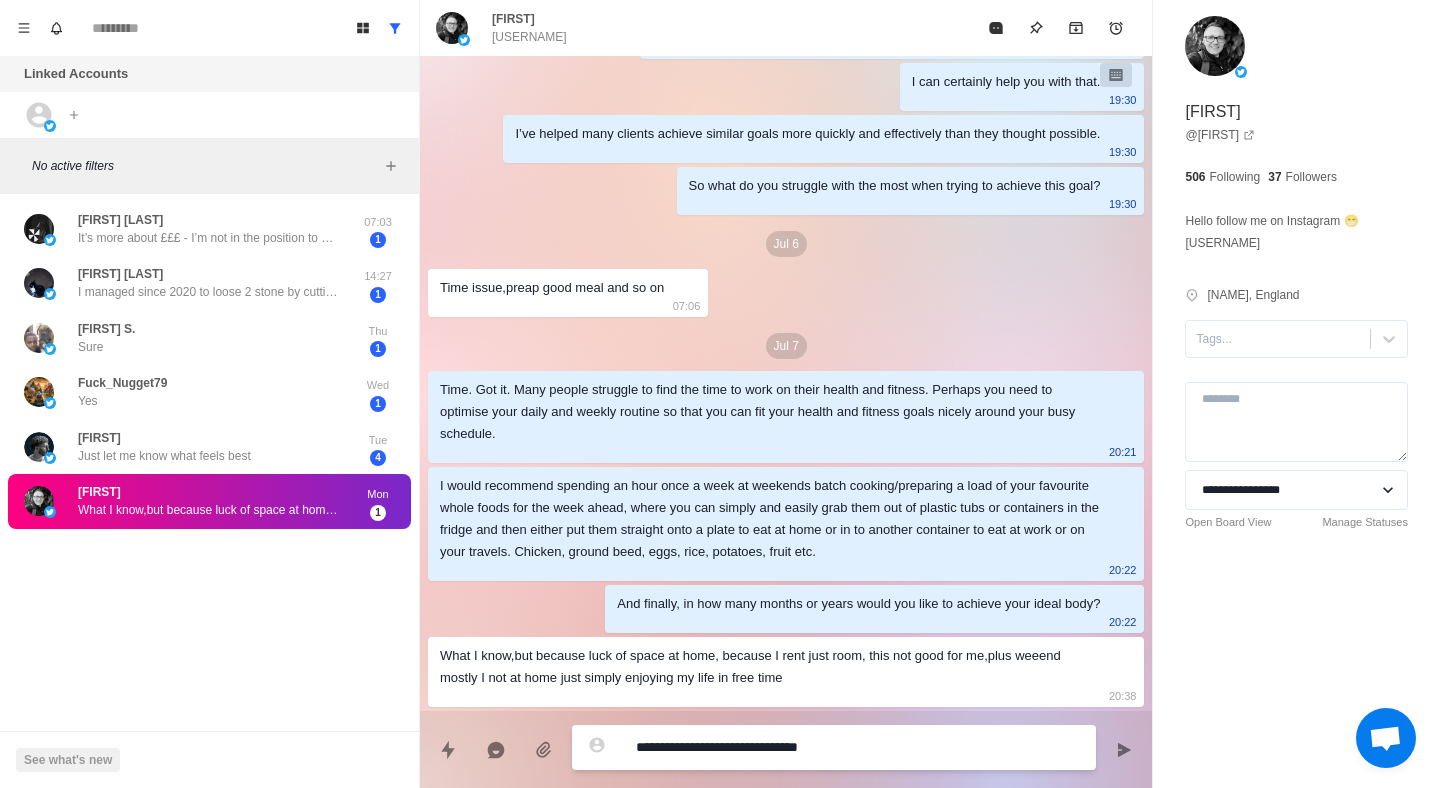 type on "*" 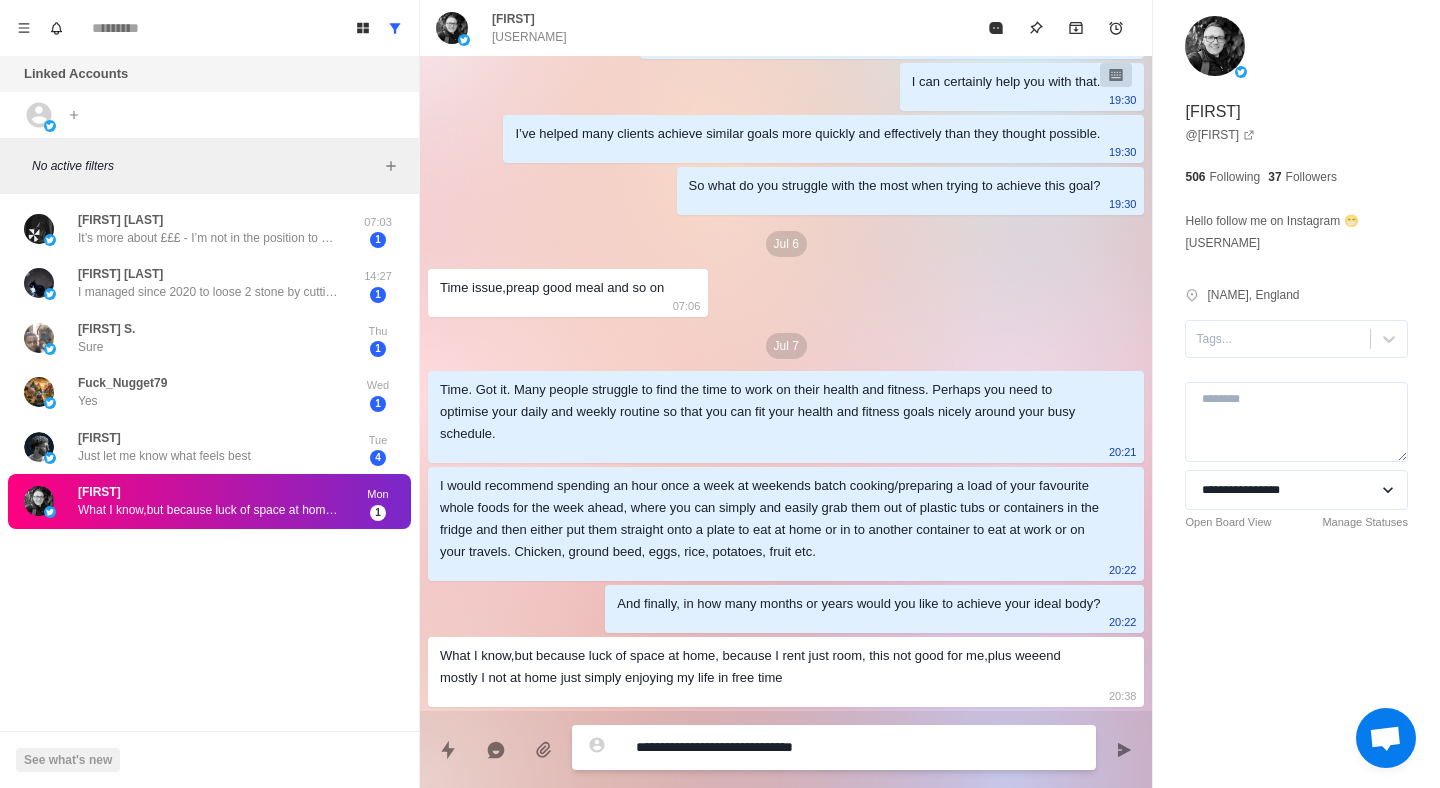 type on "*" 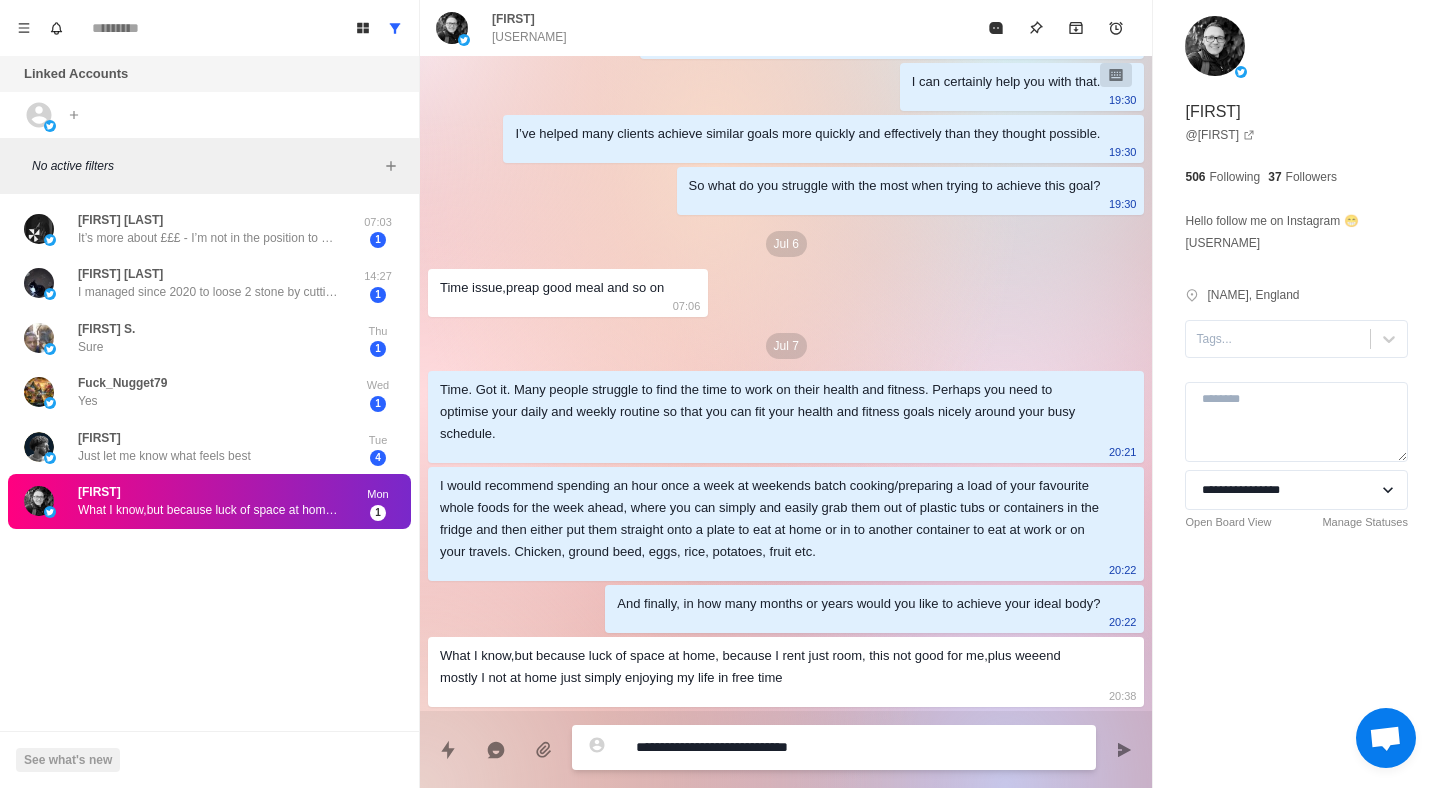 type on "*" 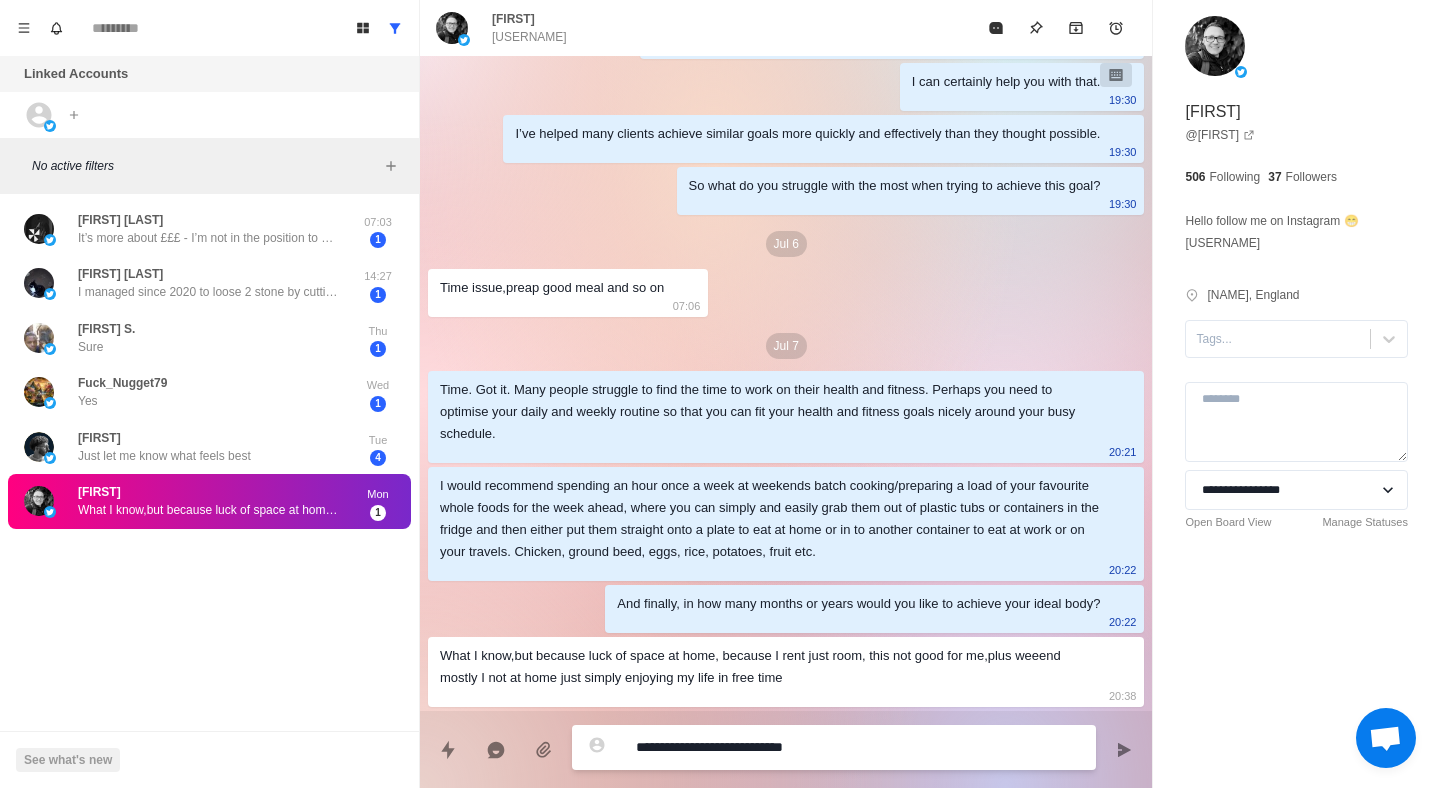 type on "*" 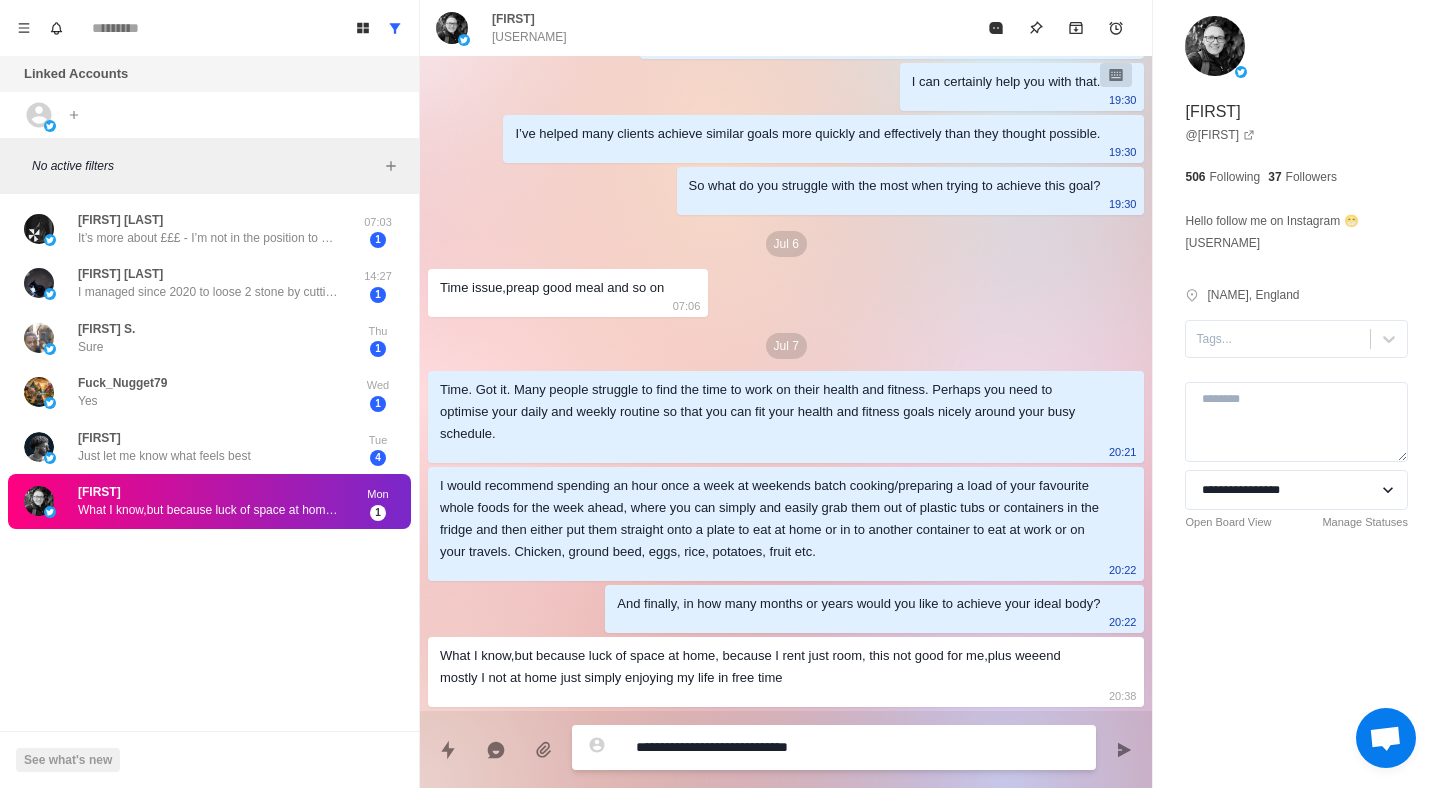 type on "*" 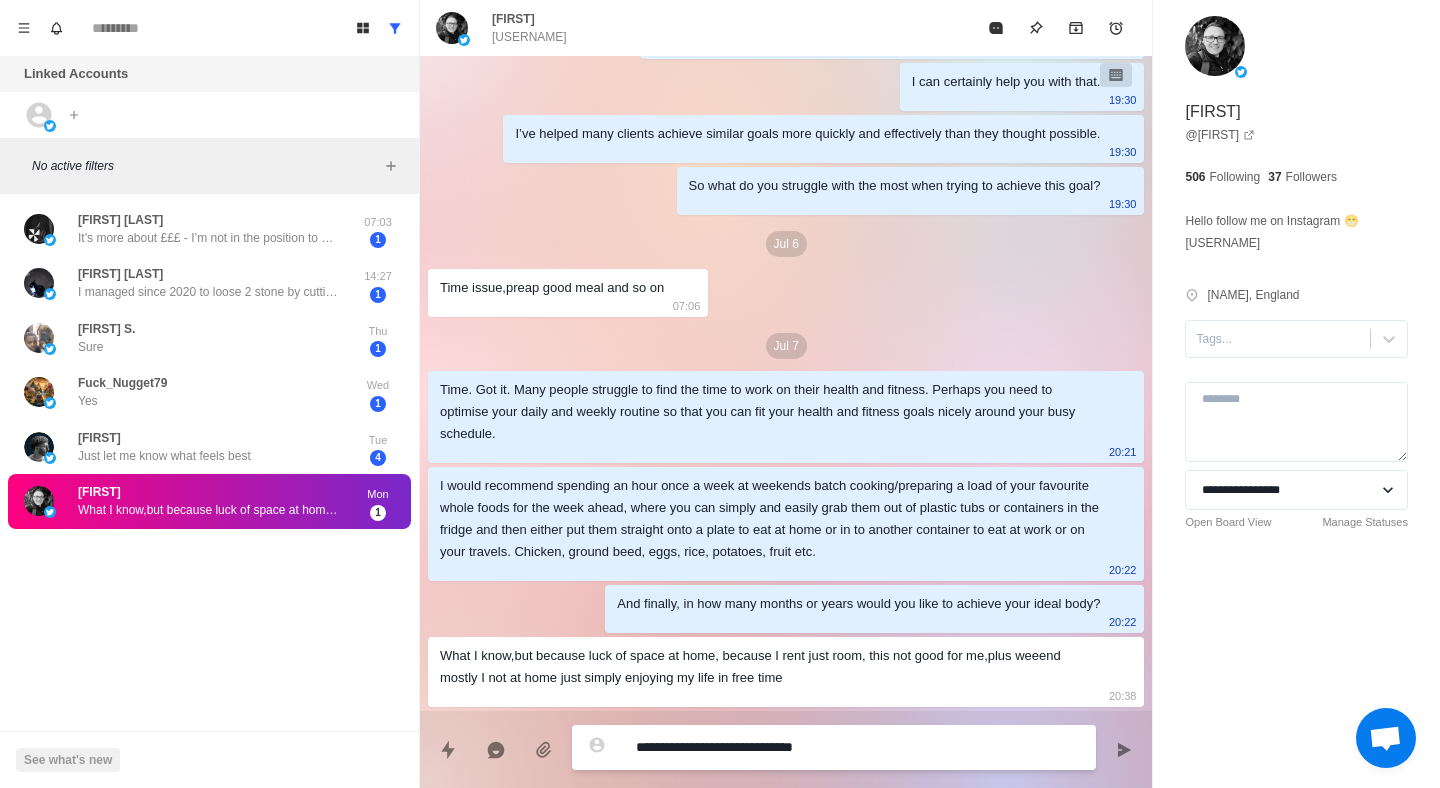 type on "*" 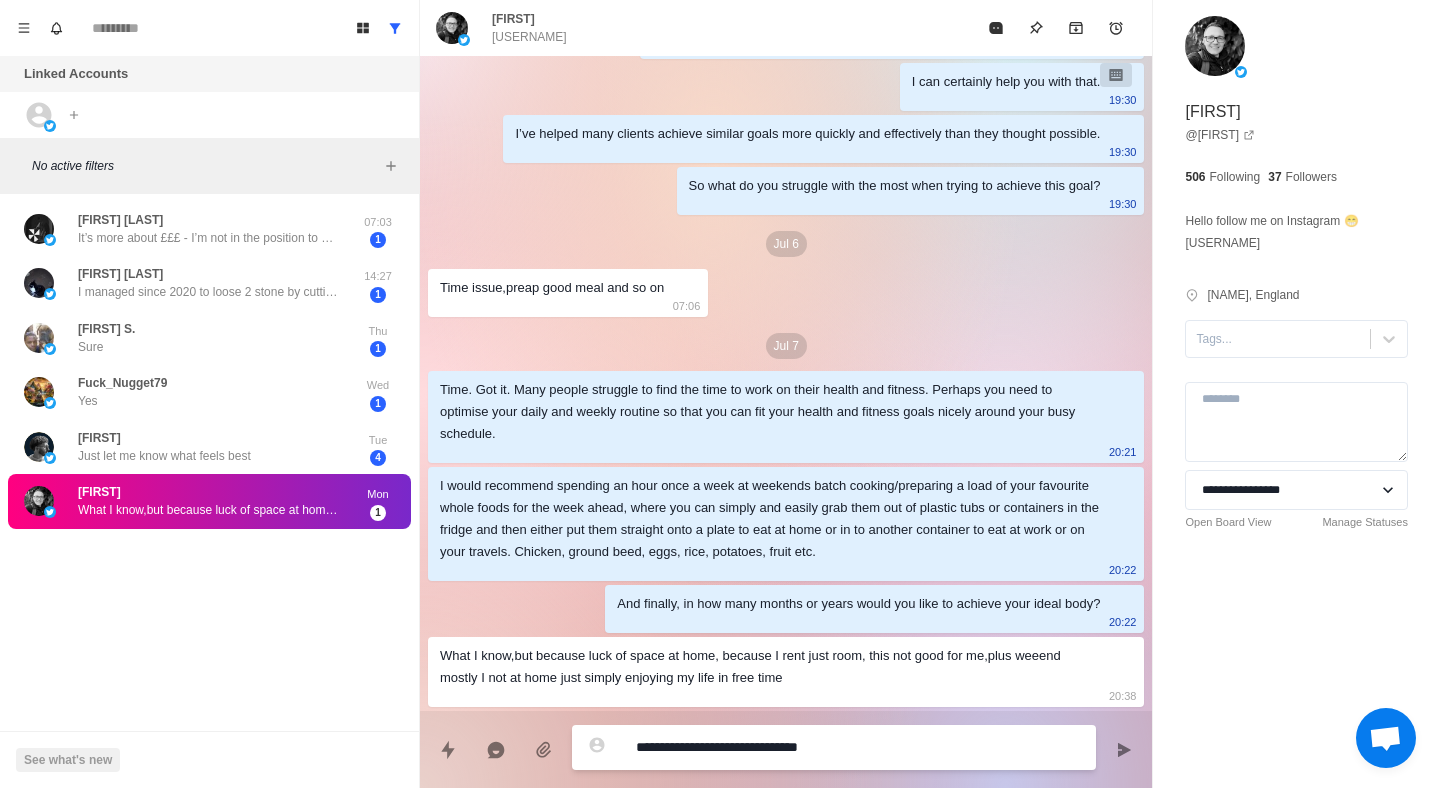 type on "*" 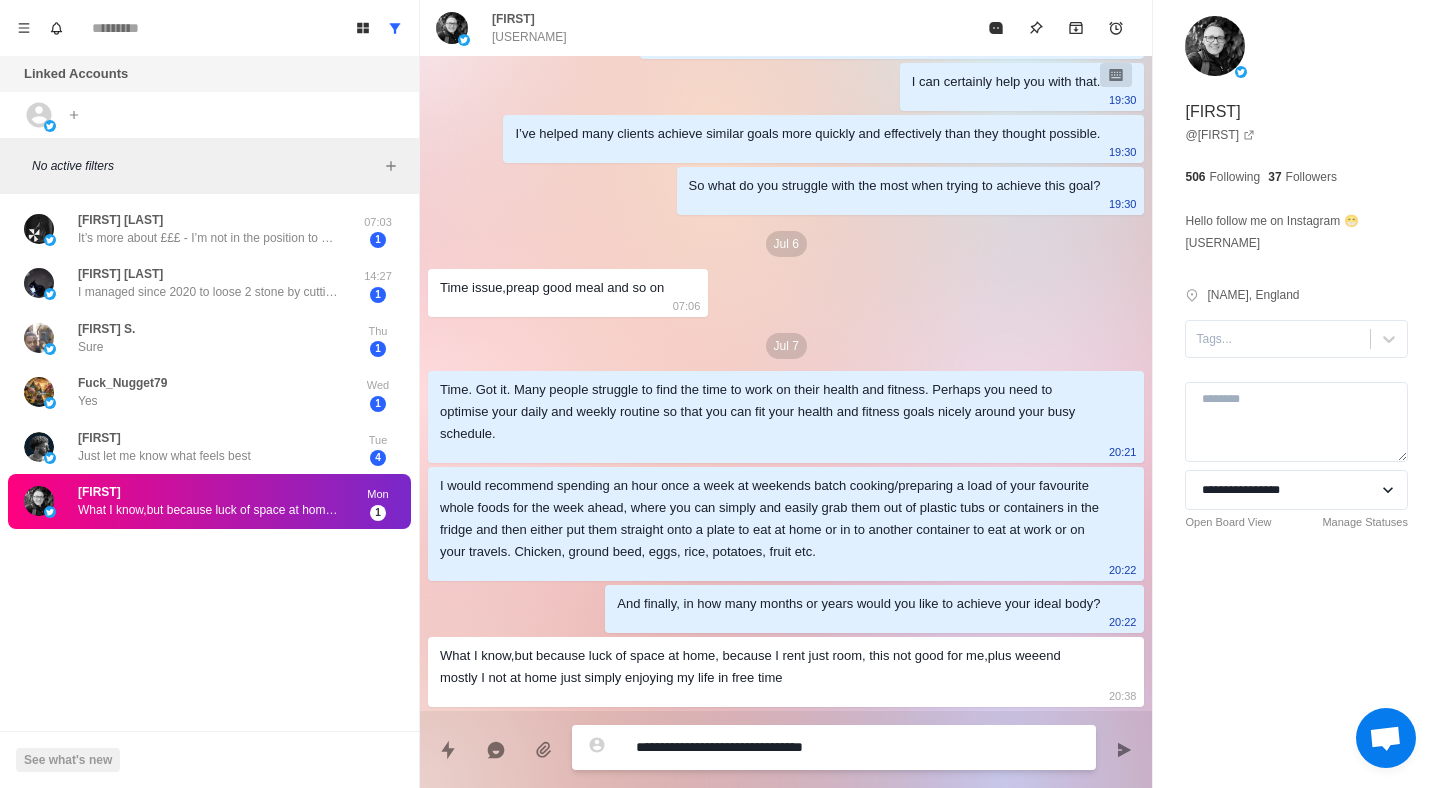 type on "*" 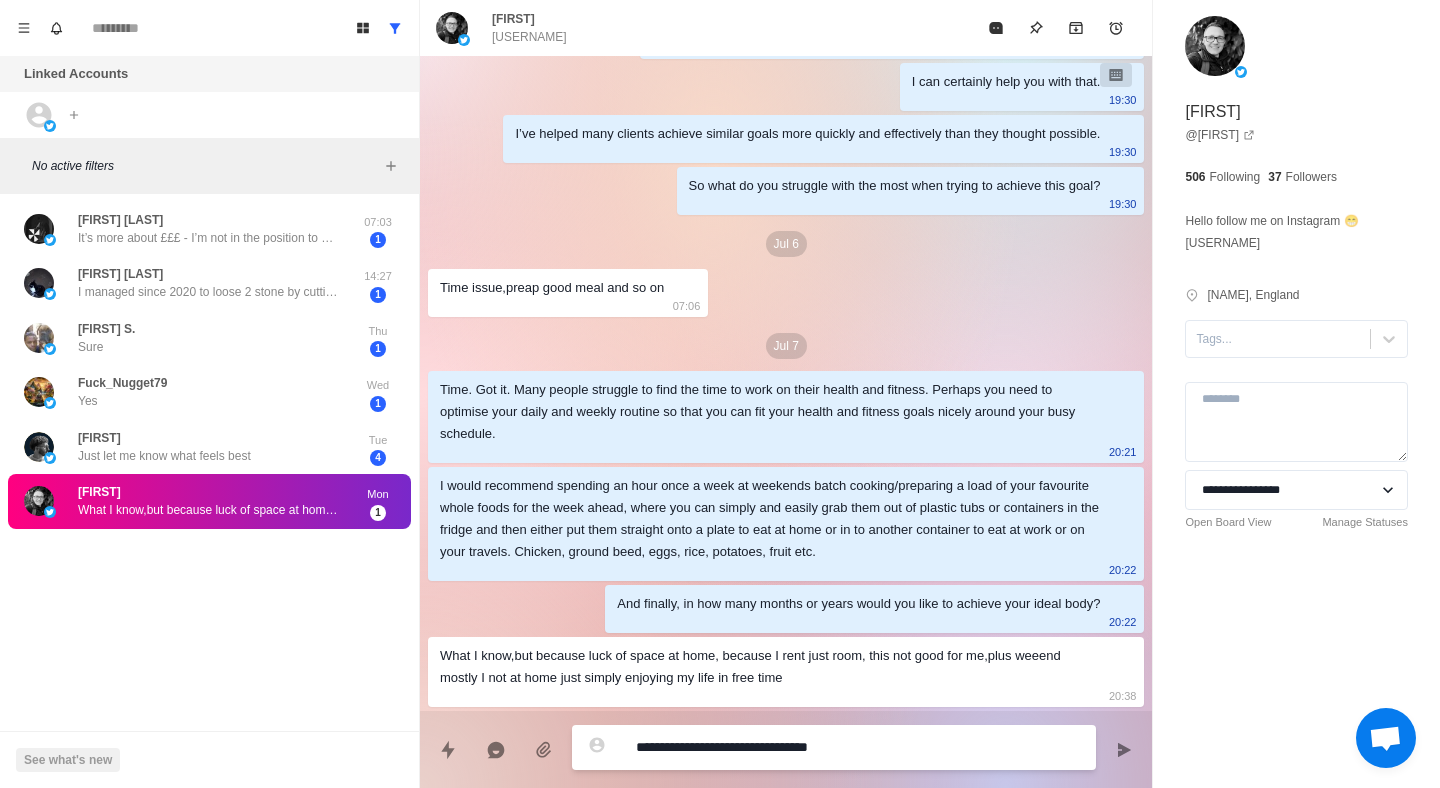 type on "*" 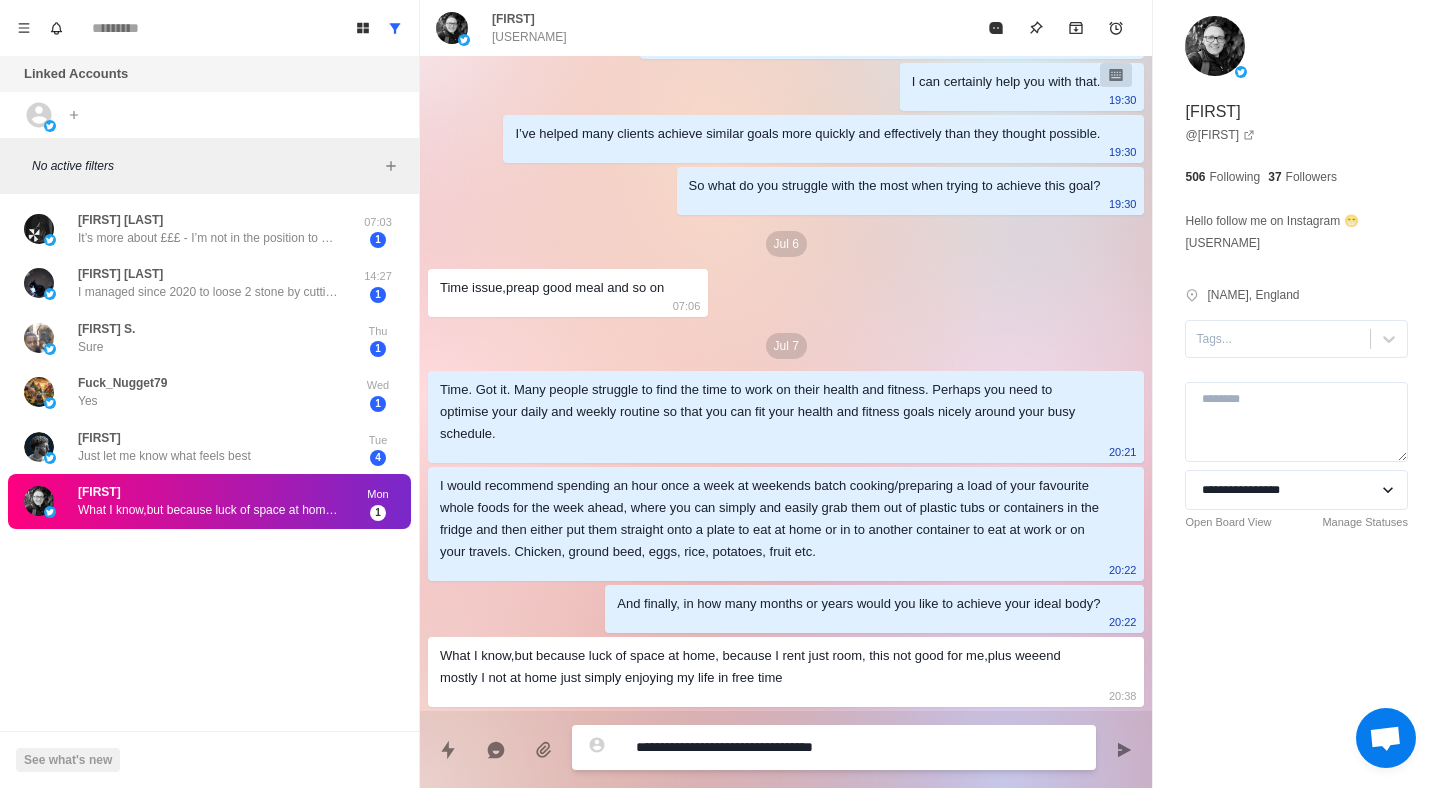 type on "*" 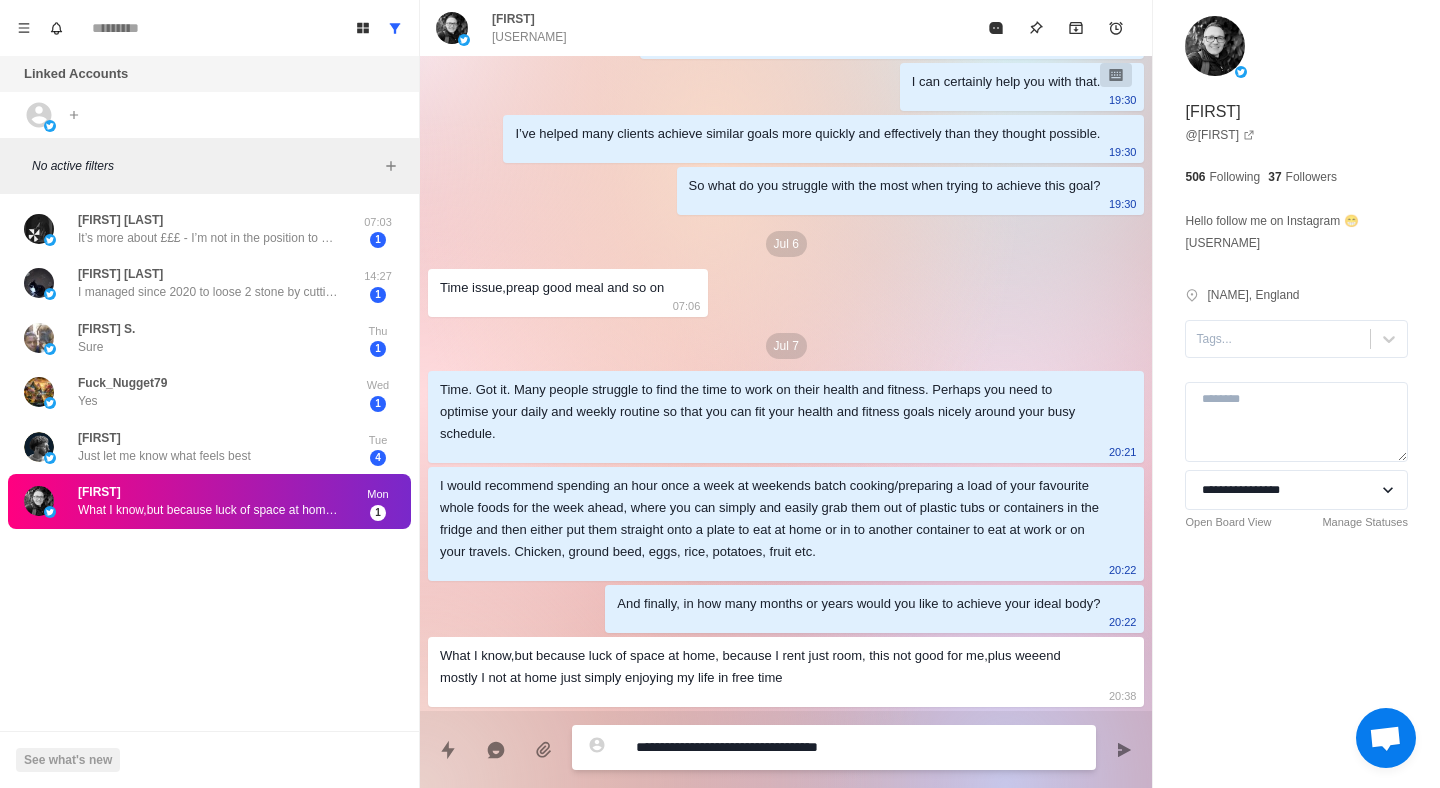 type on "*" 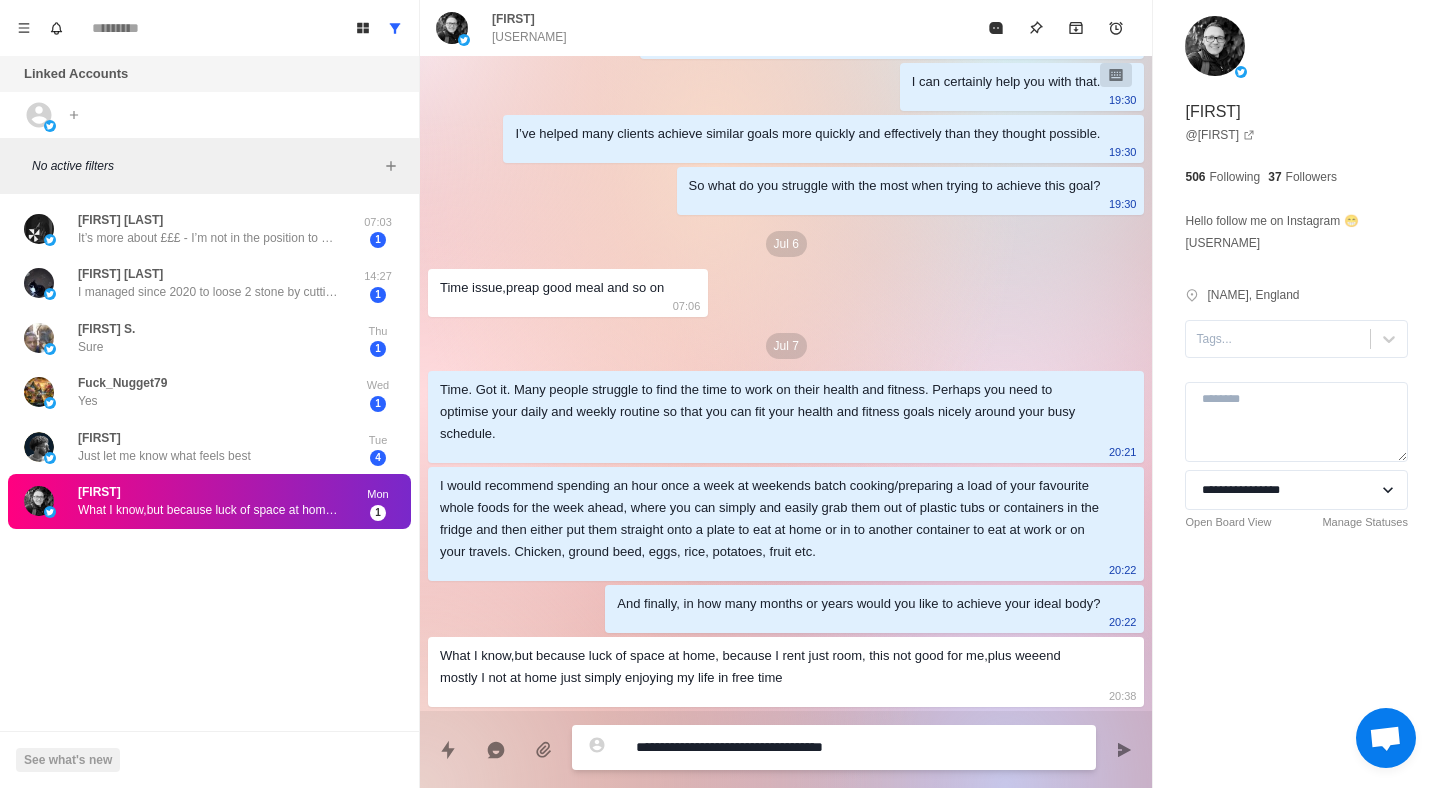 type on "*" 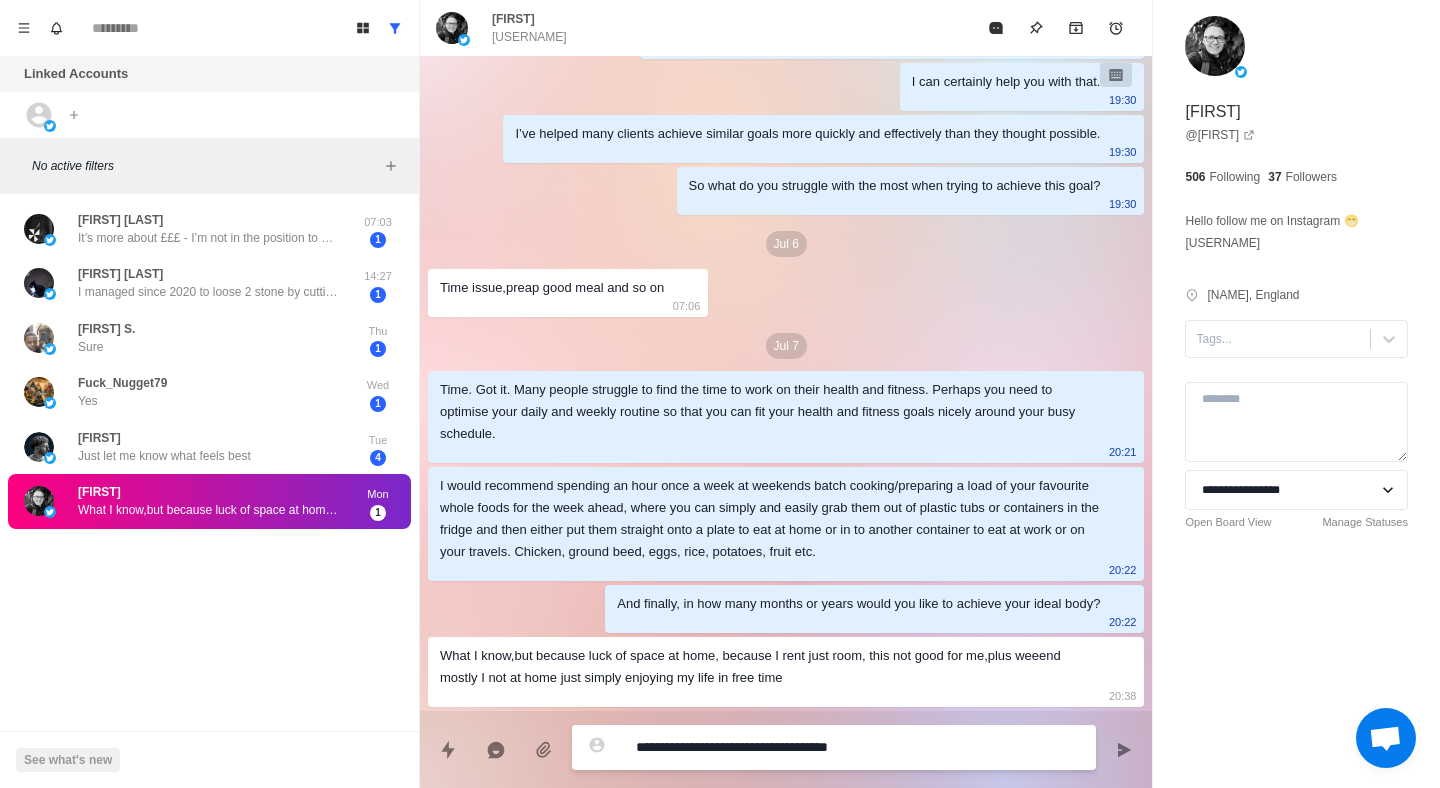 type on "*" 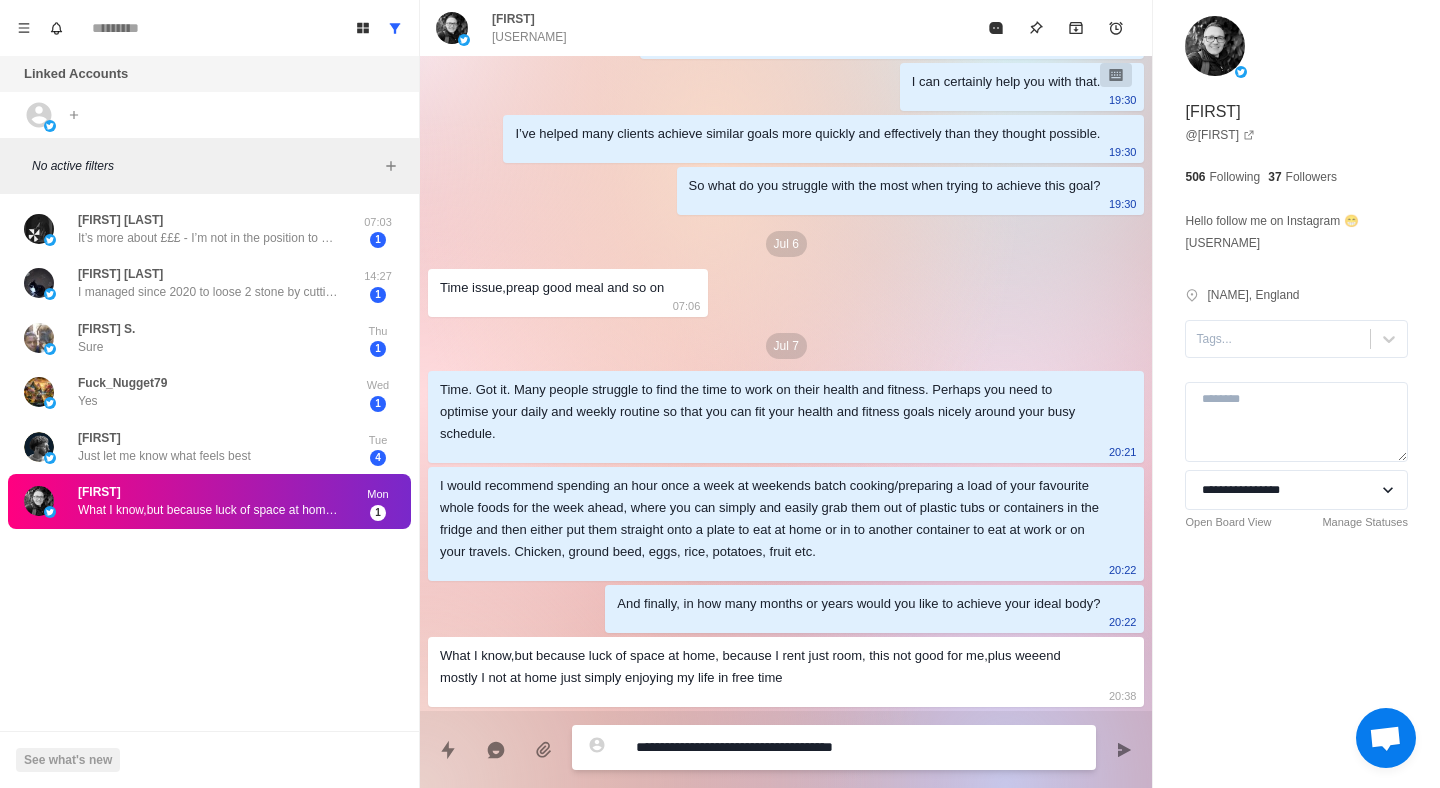 type on "*" 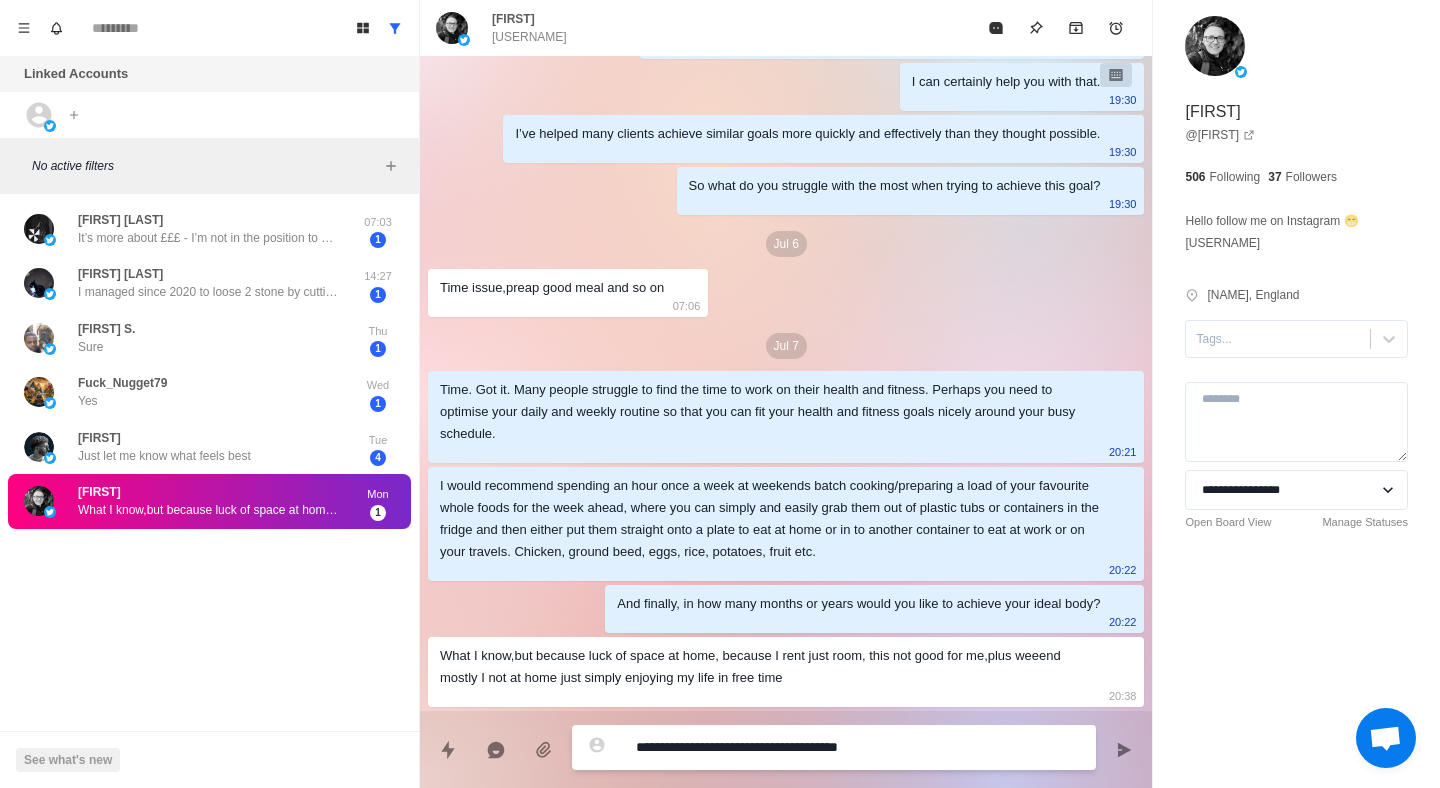 type on "*" 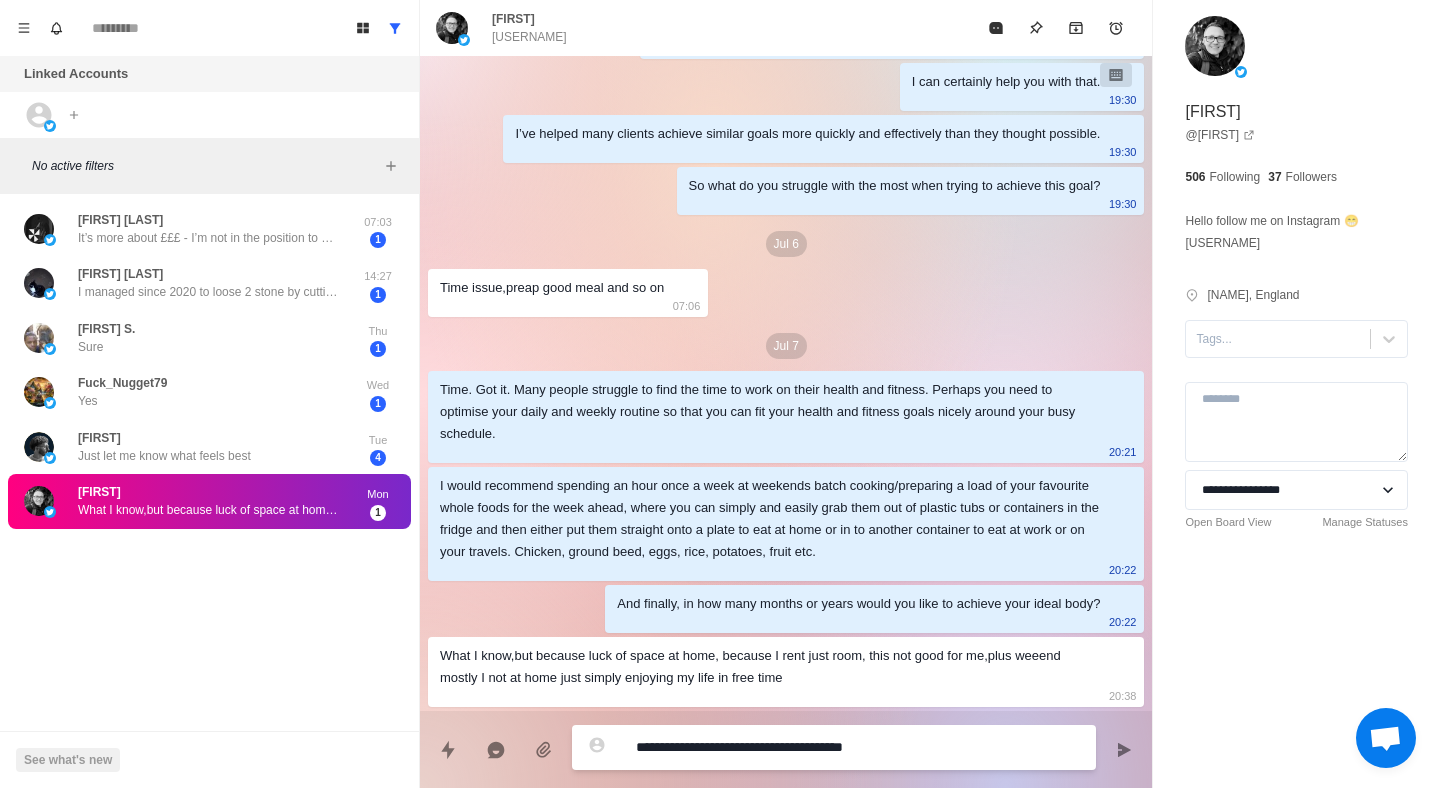 type on "*" 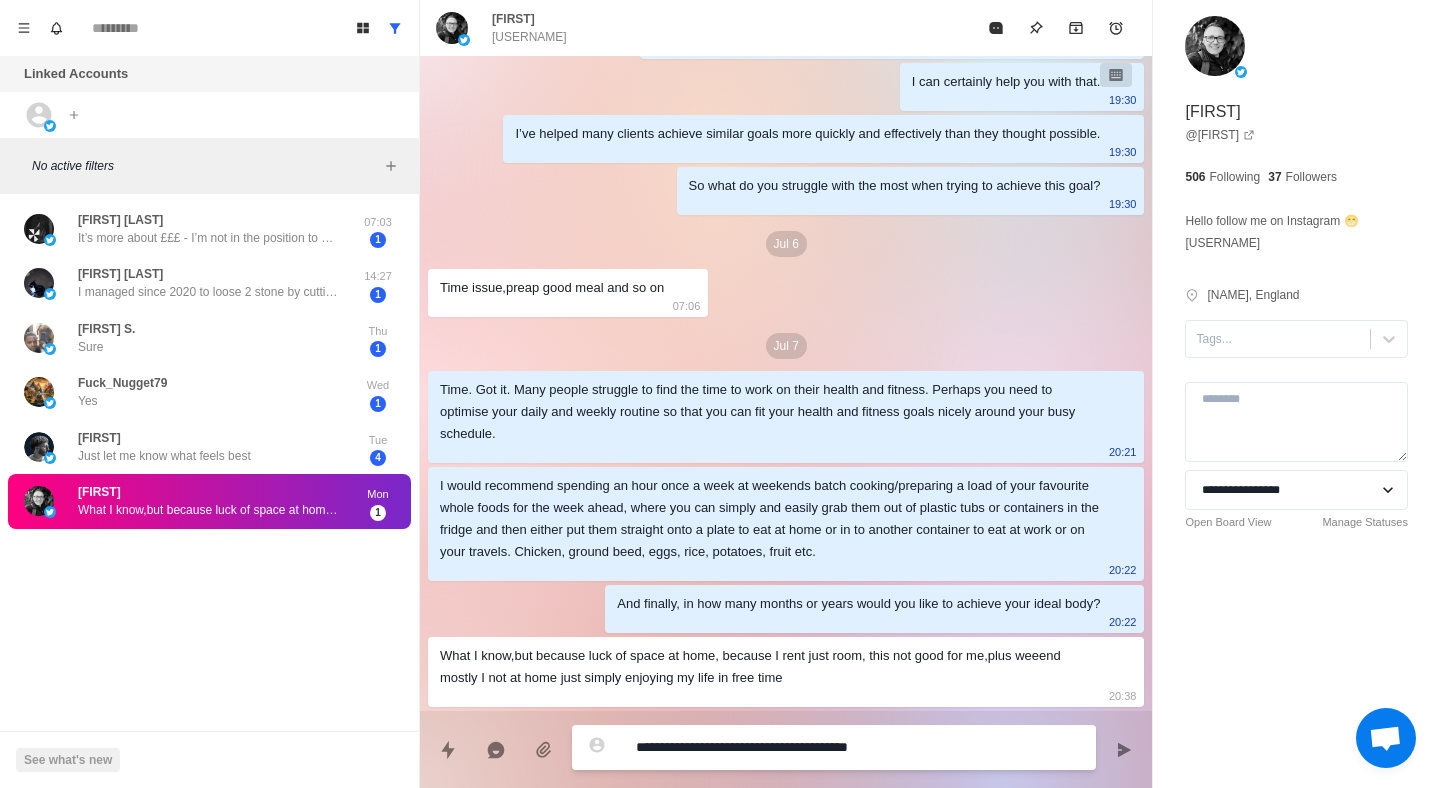 type on "*" 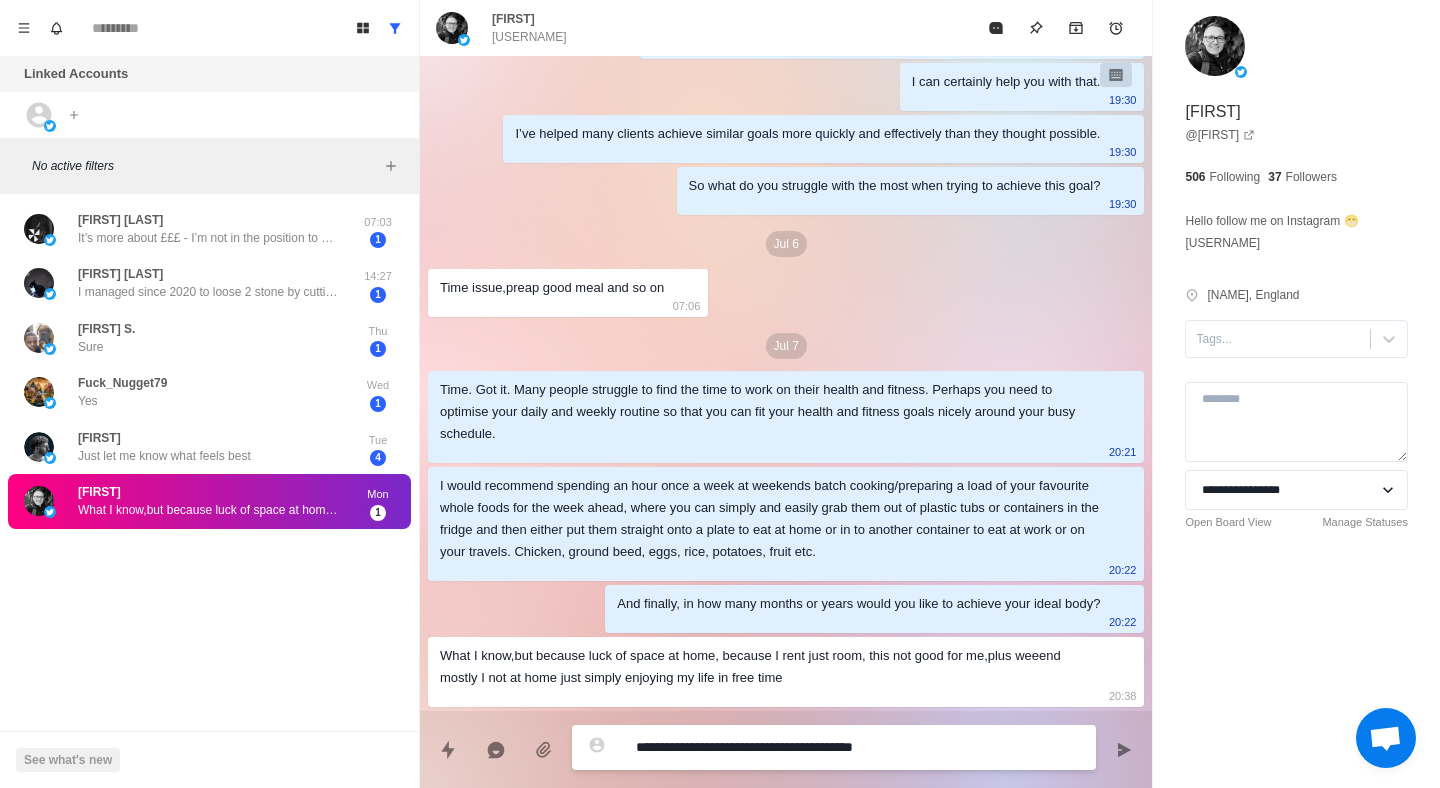 type on "*" 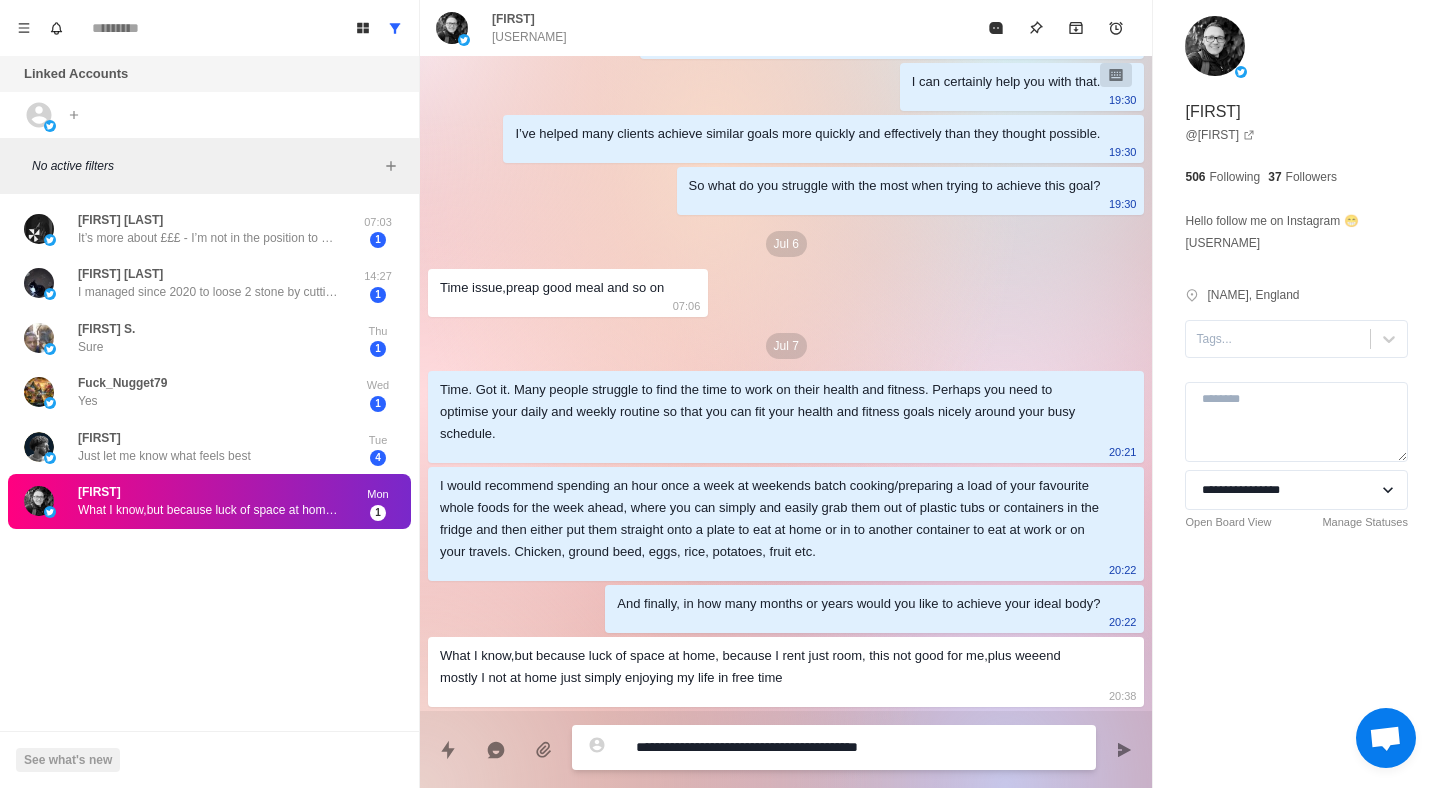 type on "*" 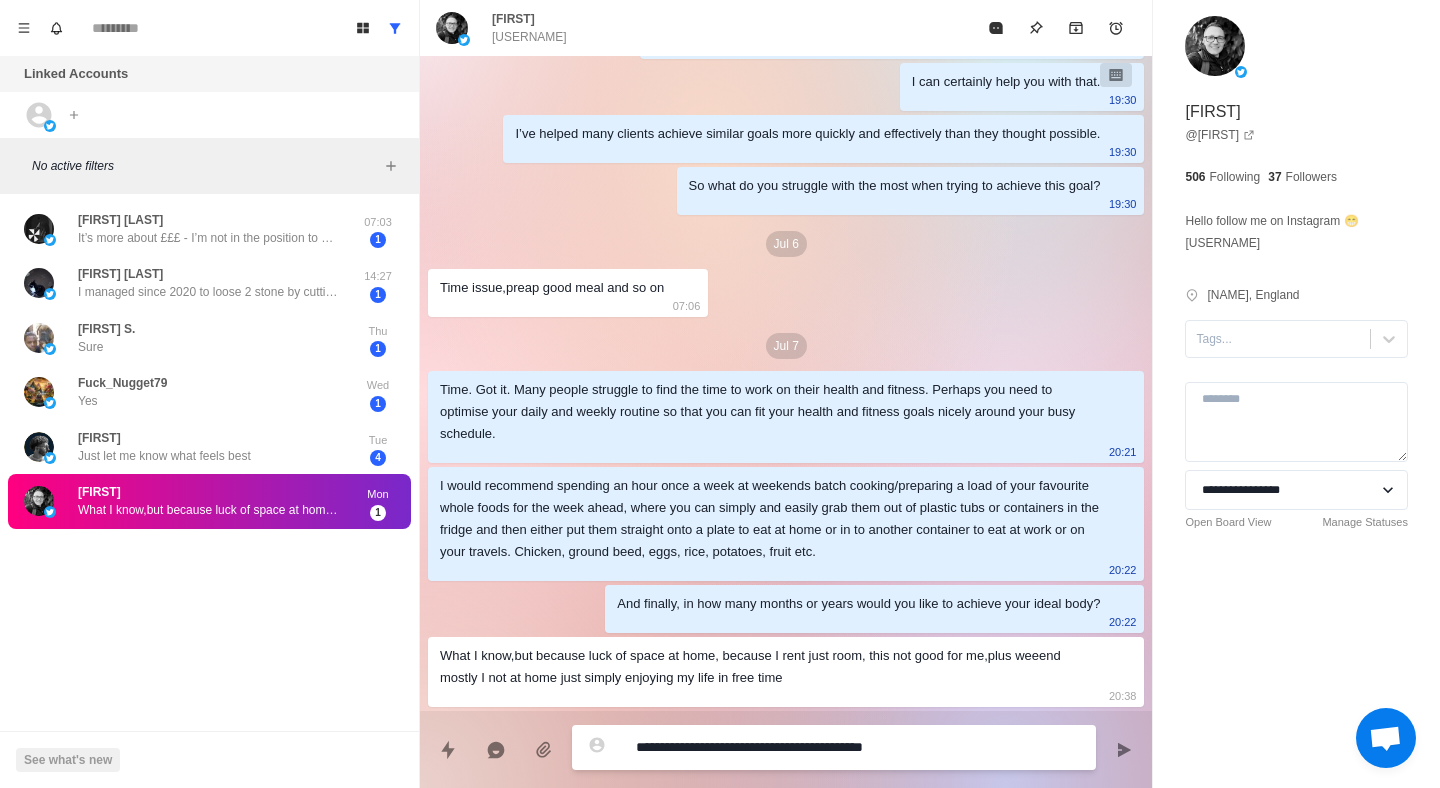 type on "*" 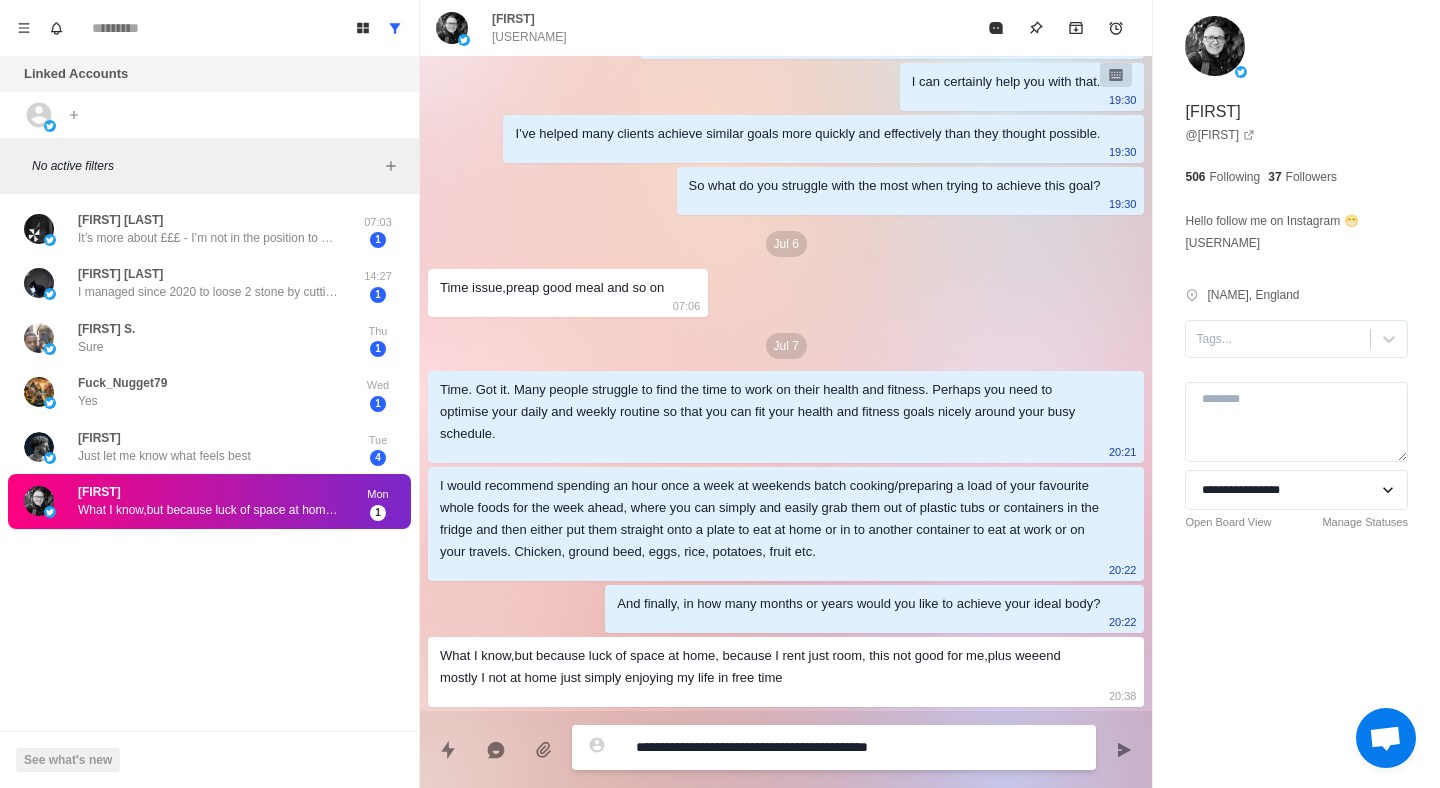 type on "*" 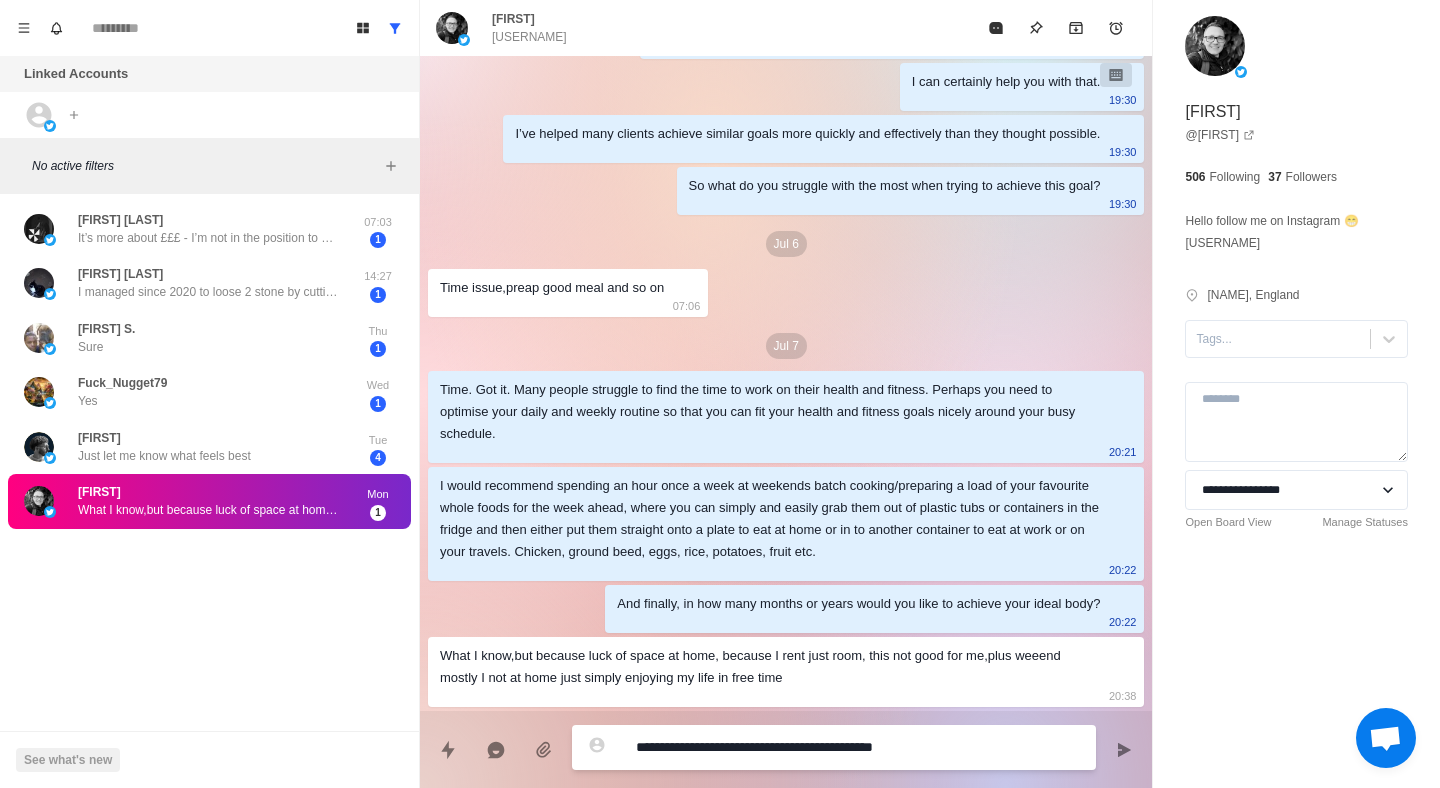 type on "*" 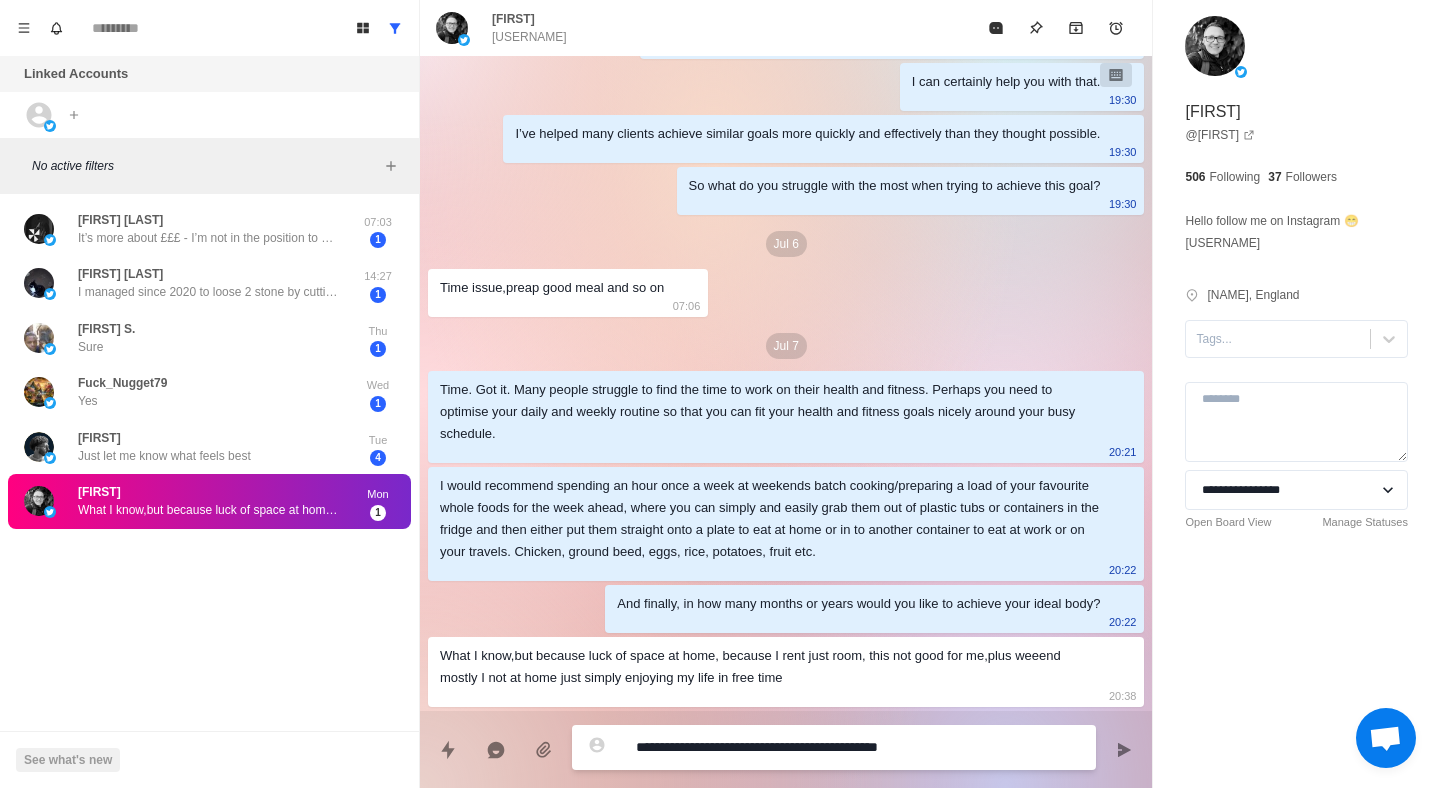 type on "*" 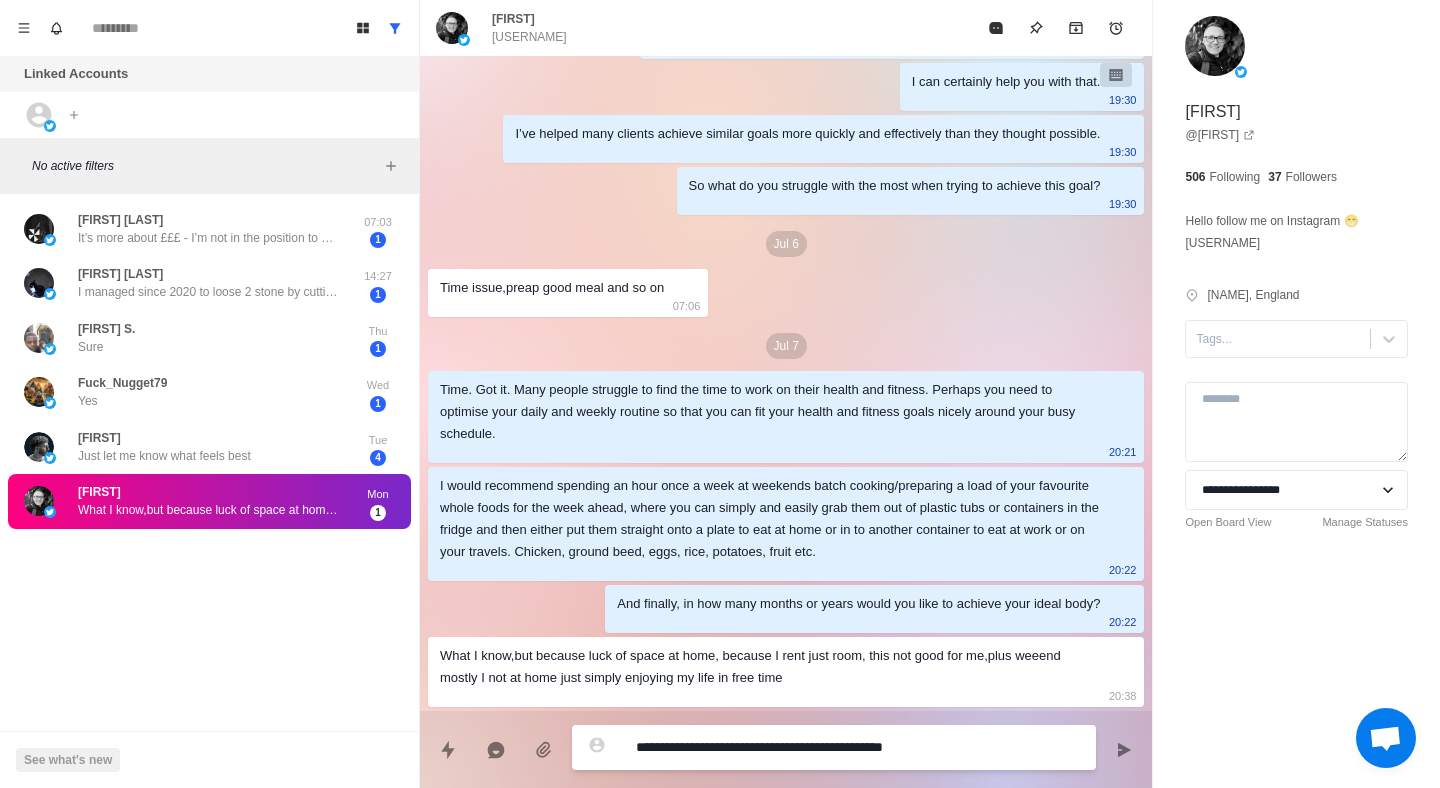 type on "*" 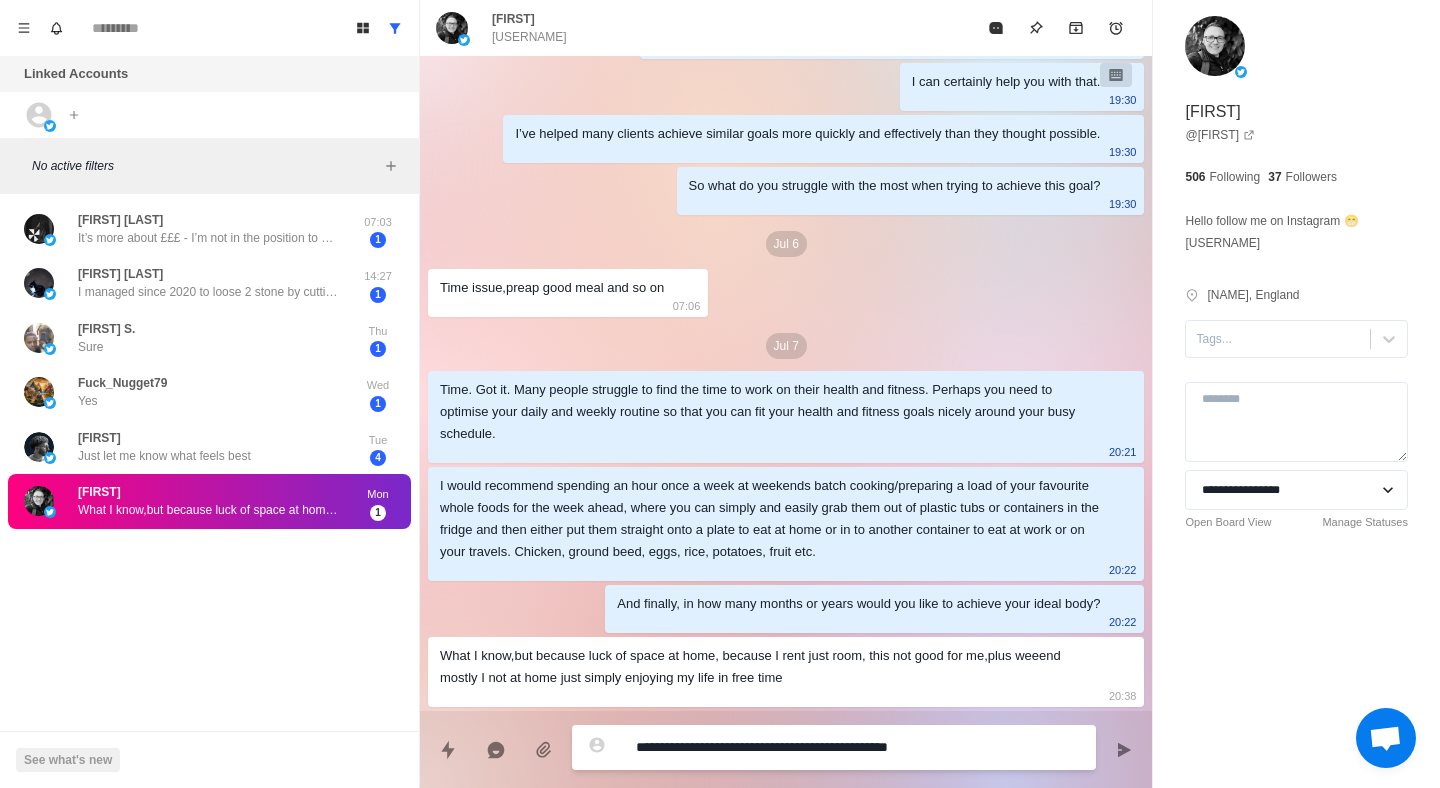 type on "*" 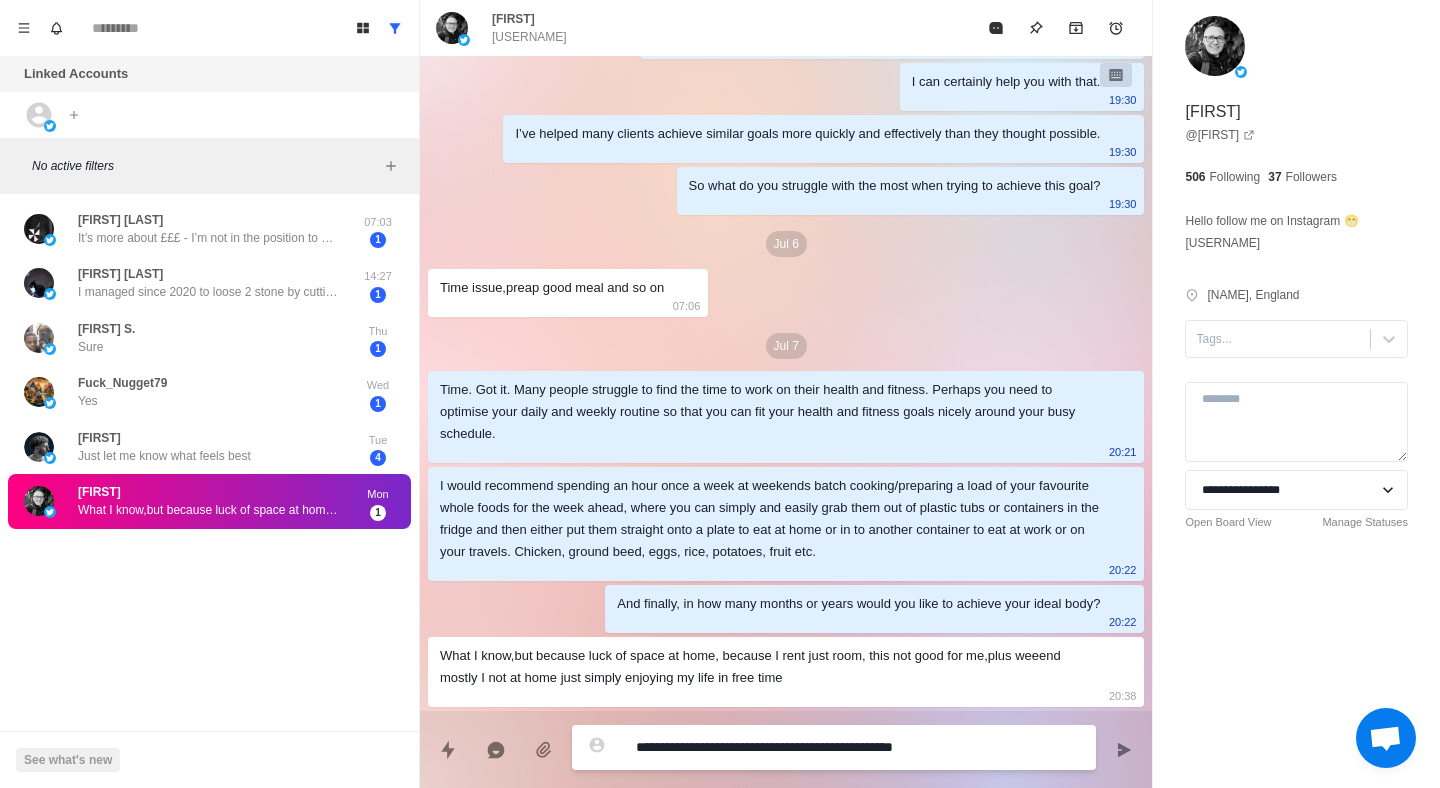 type on "*" 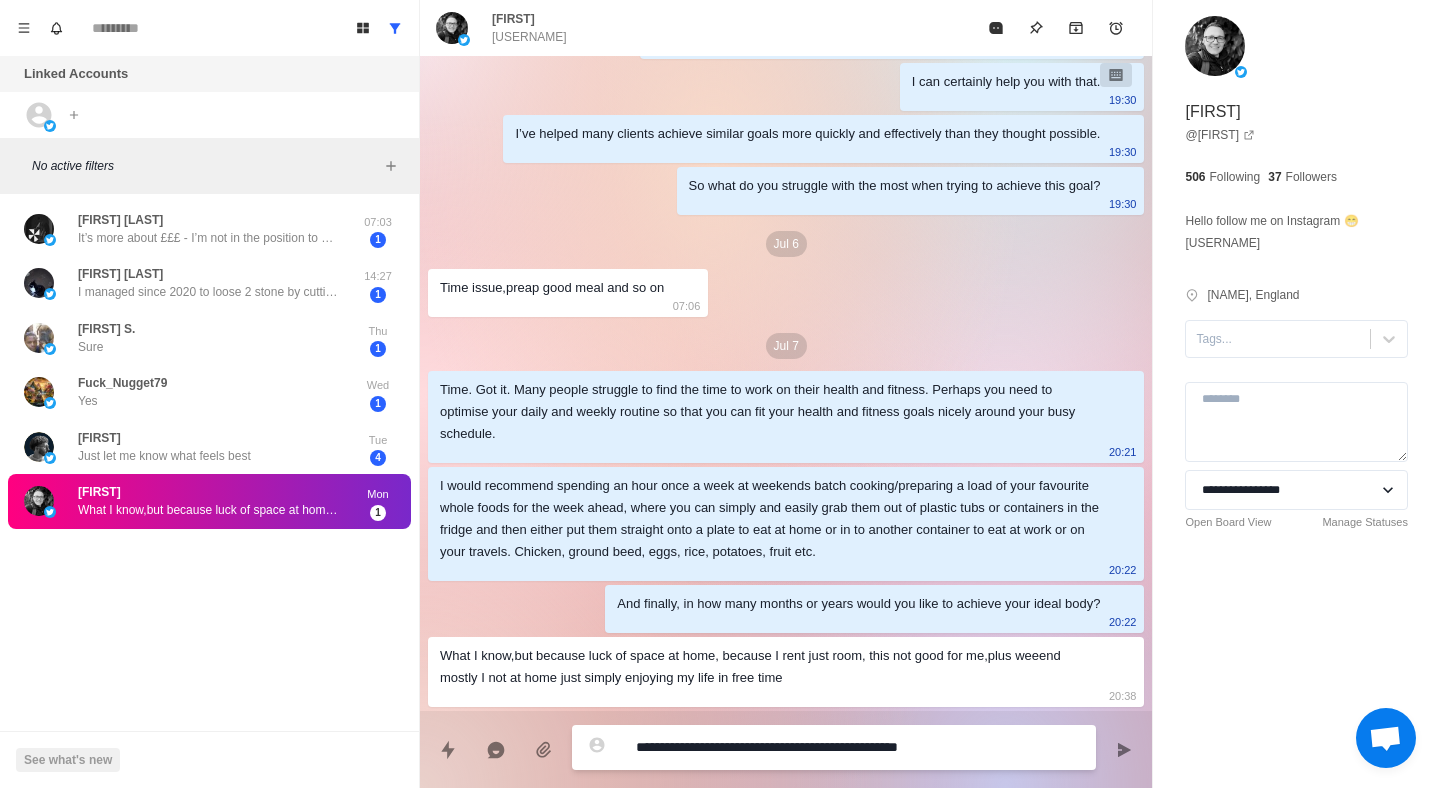 type on "*" 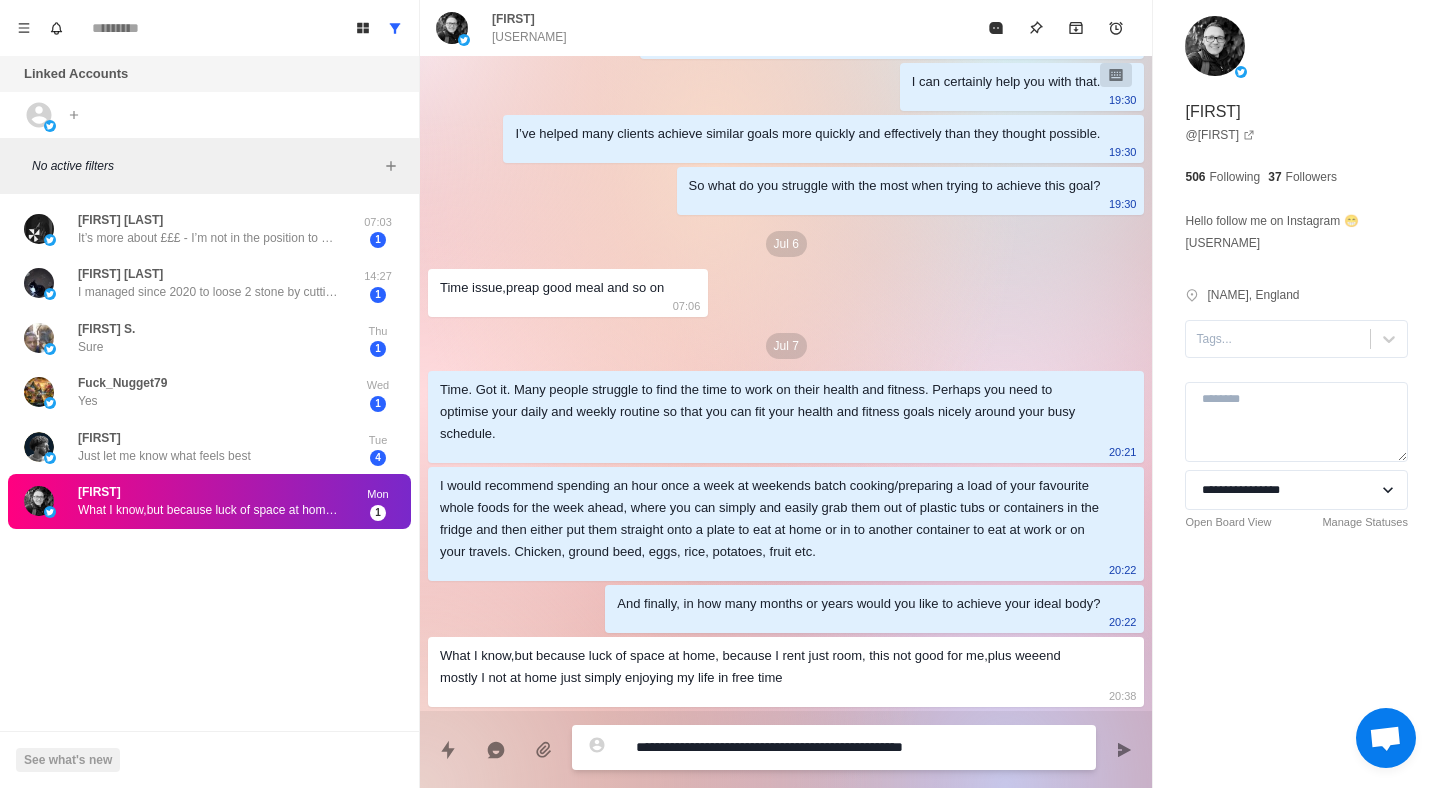 type on "*" 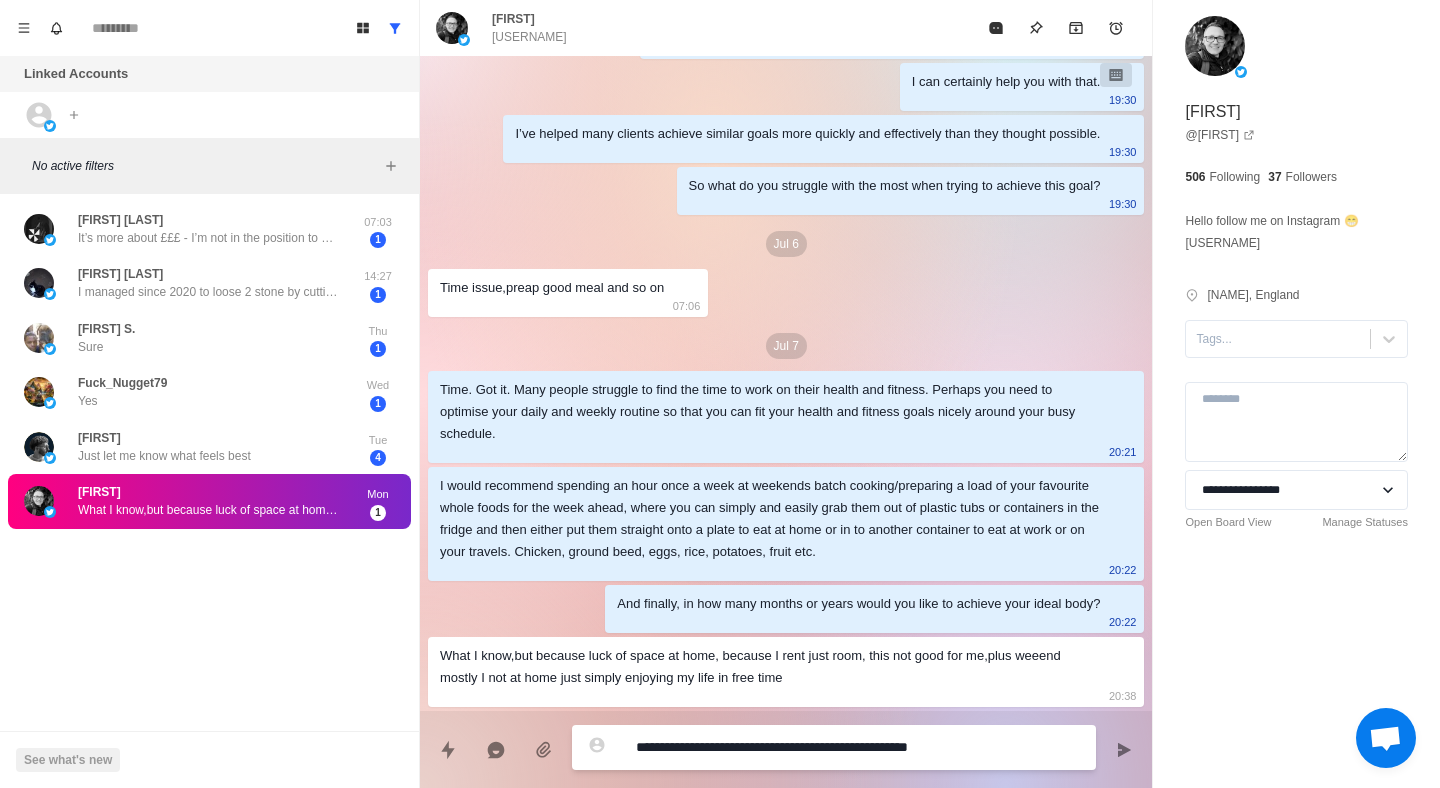 type on "*" 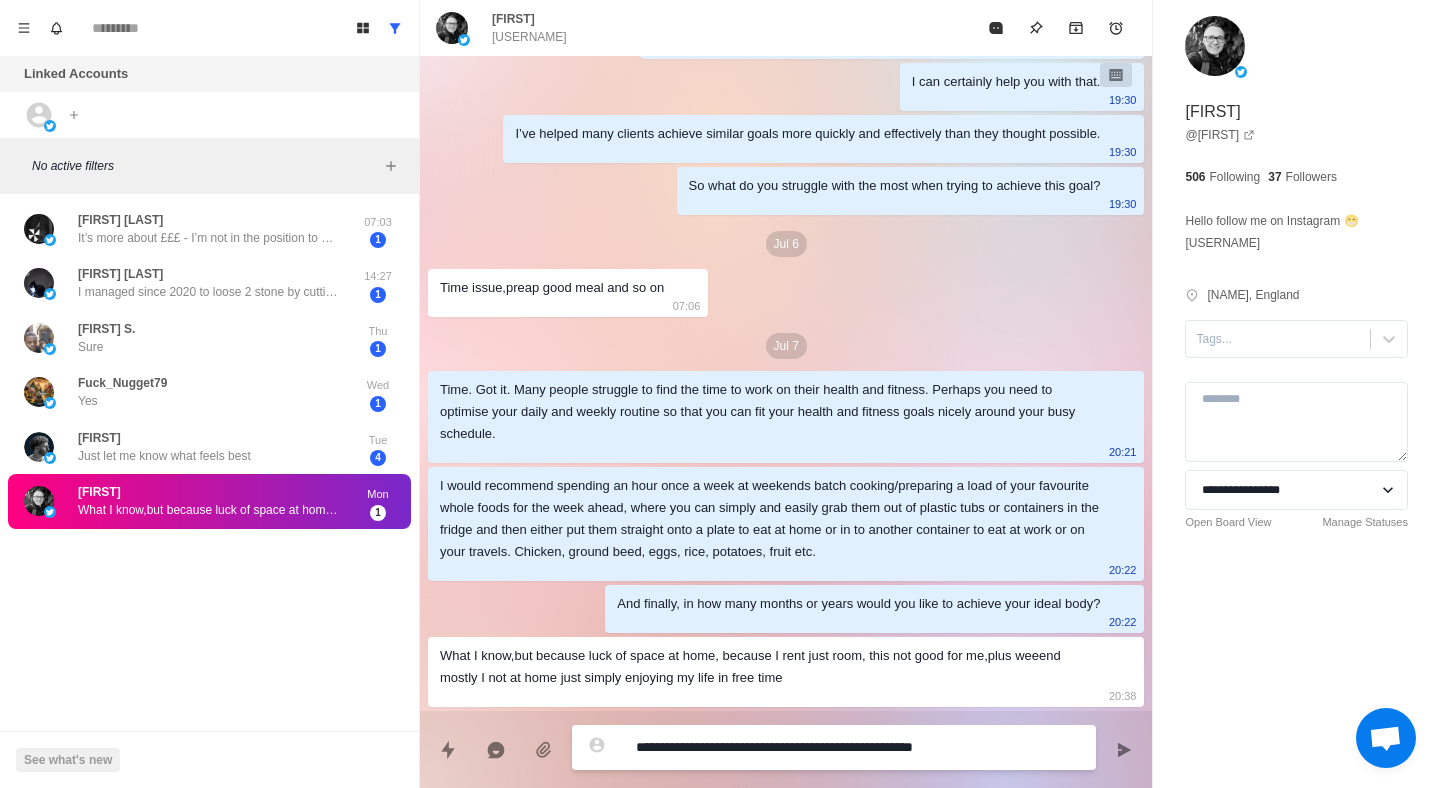 type on "*" 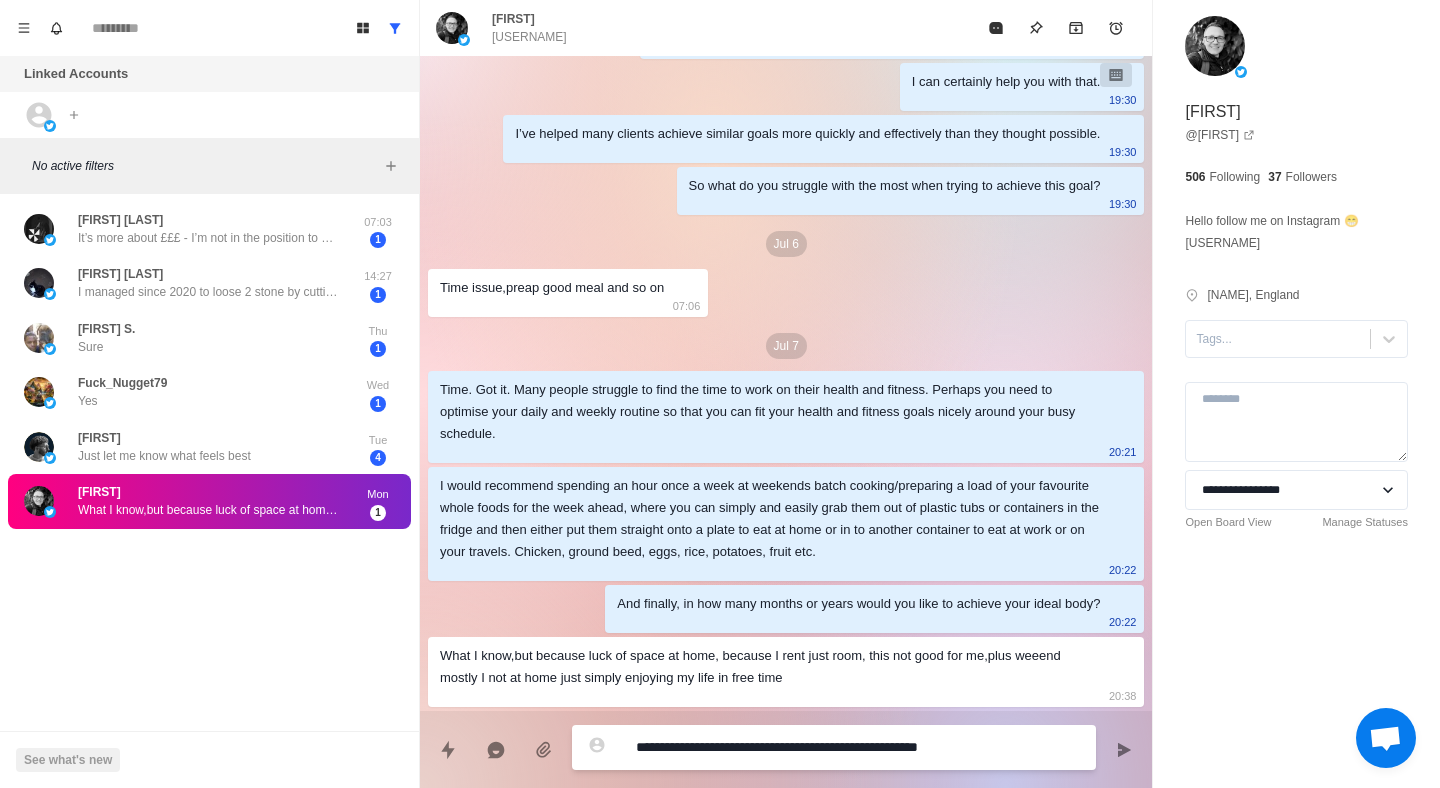 type on "*" 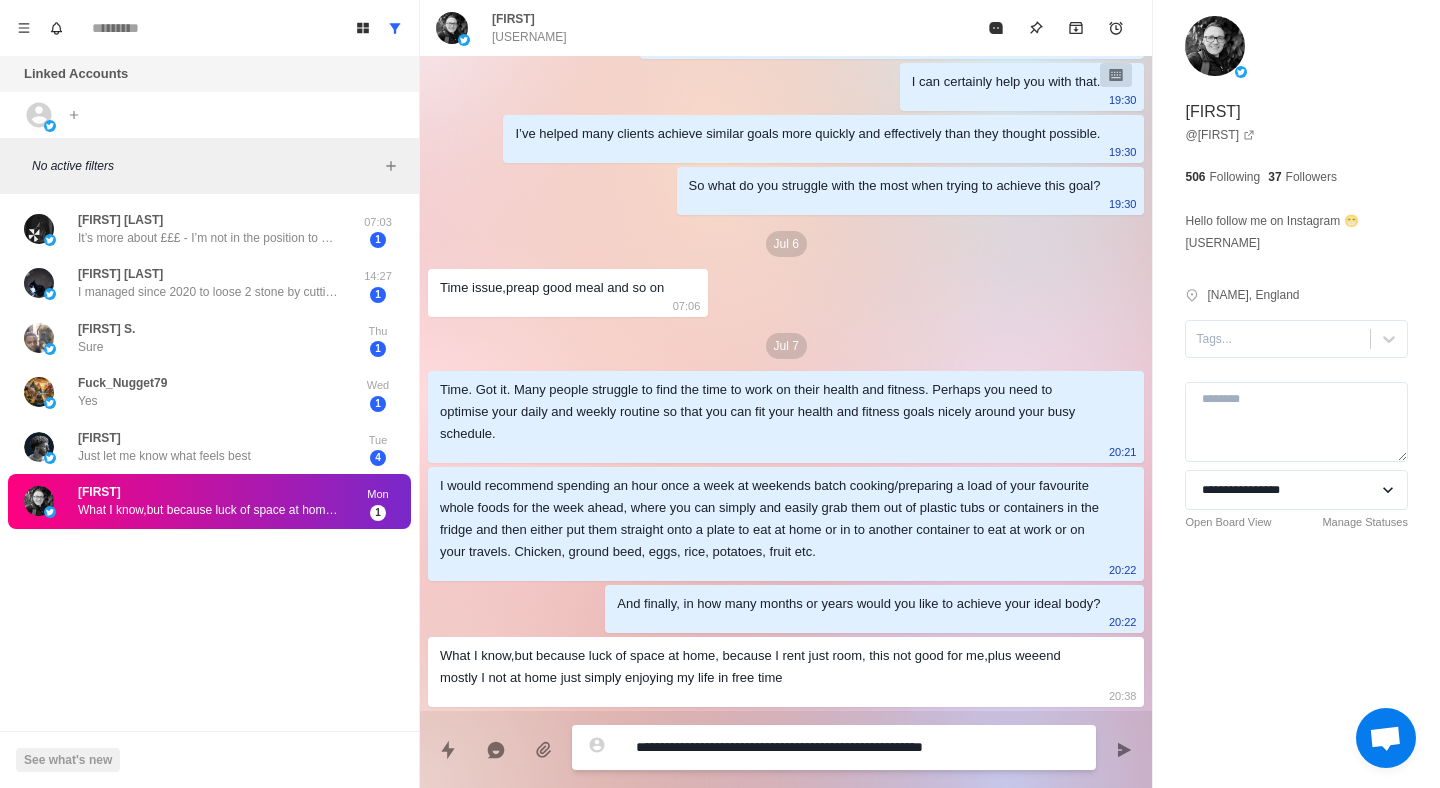 type on "*" 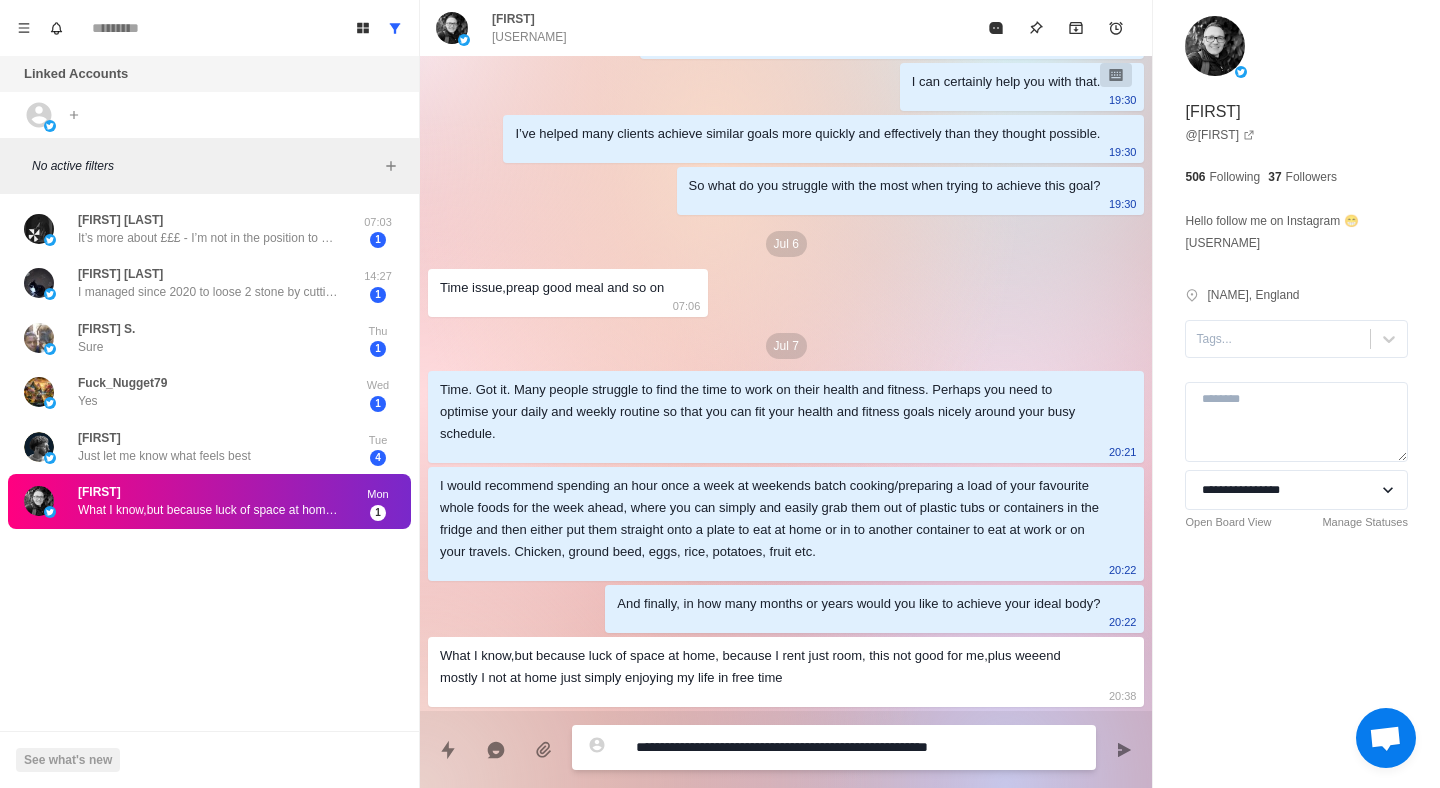 type on "*" 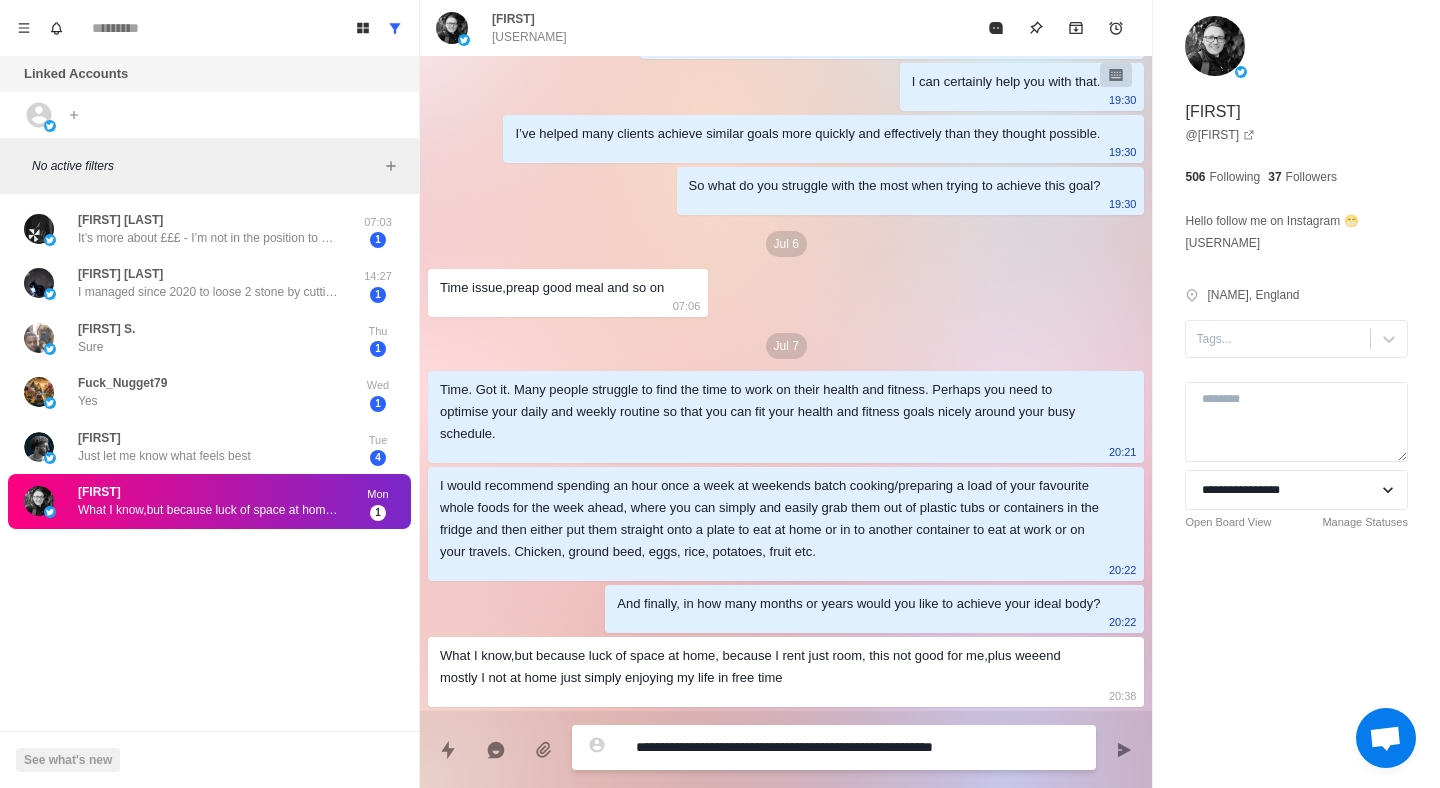 type on "*" 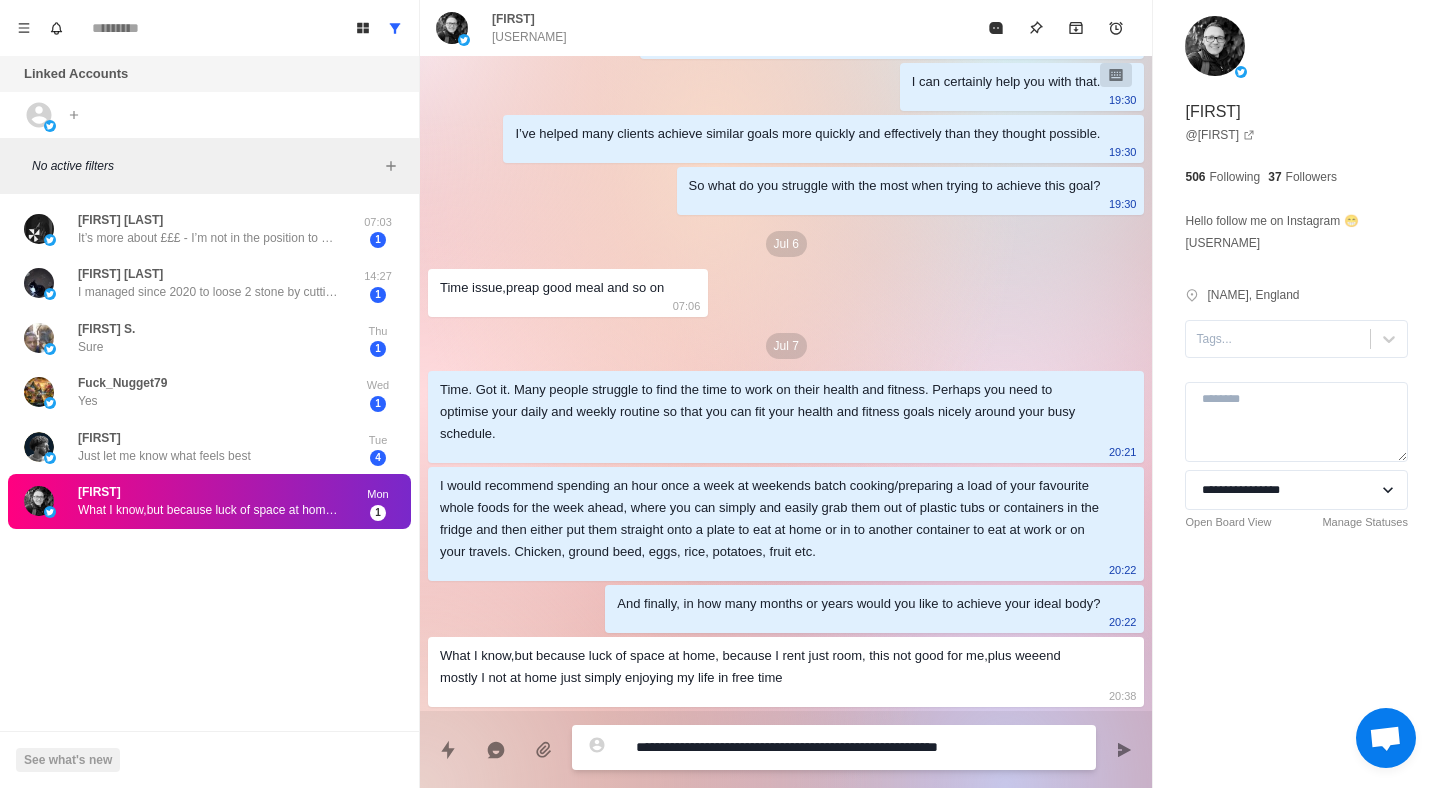 type on "*" 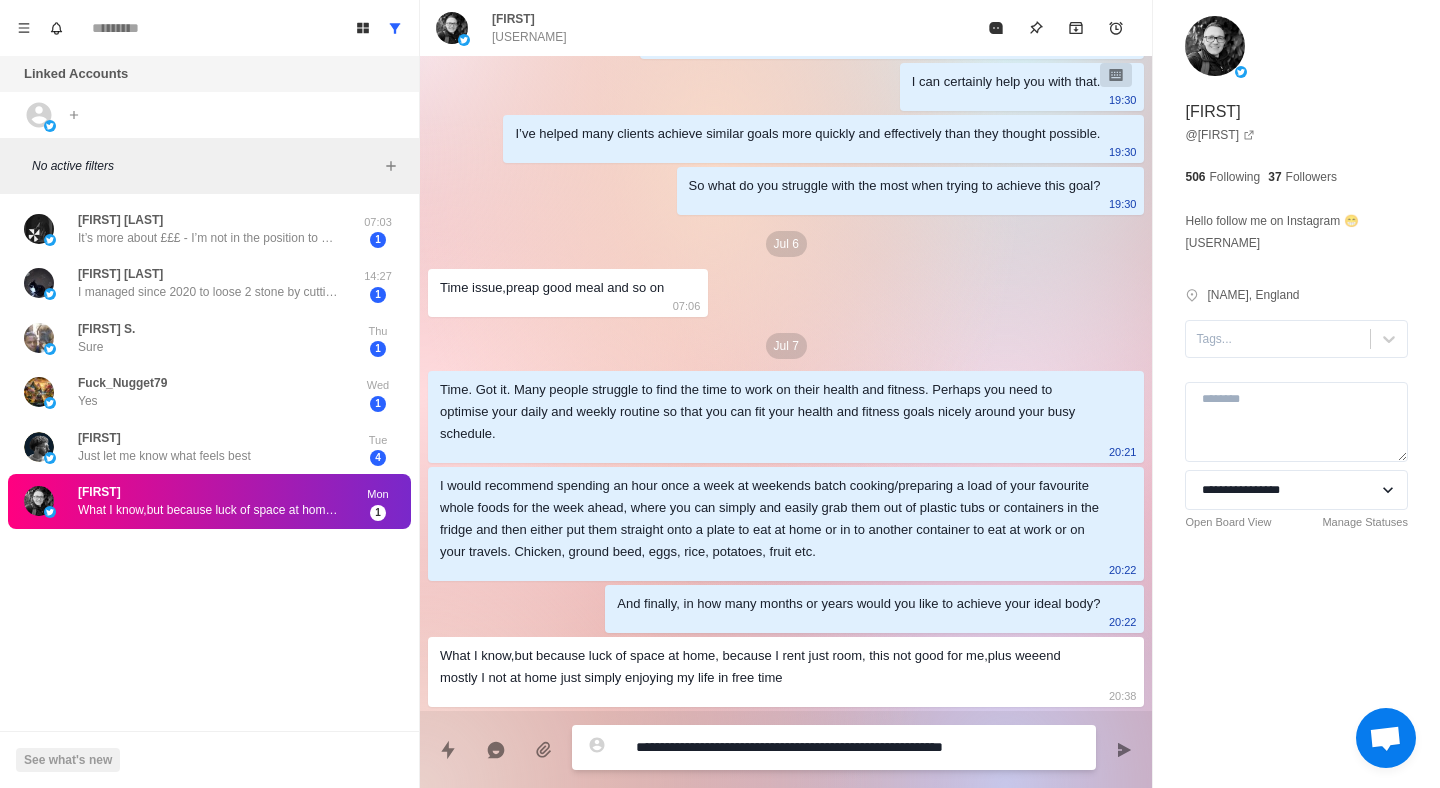 type on "*" 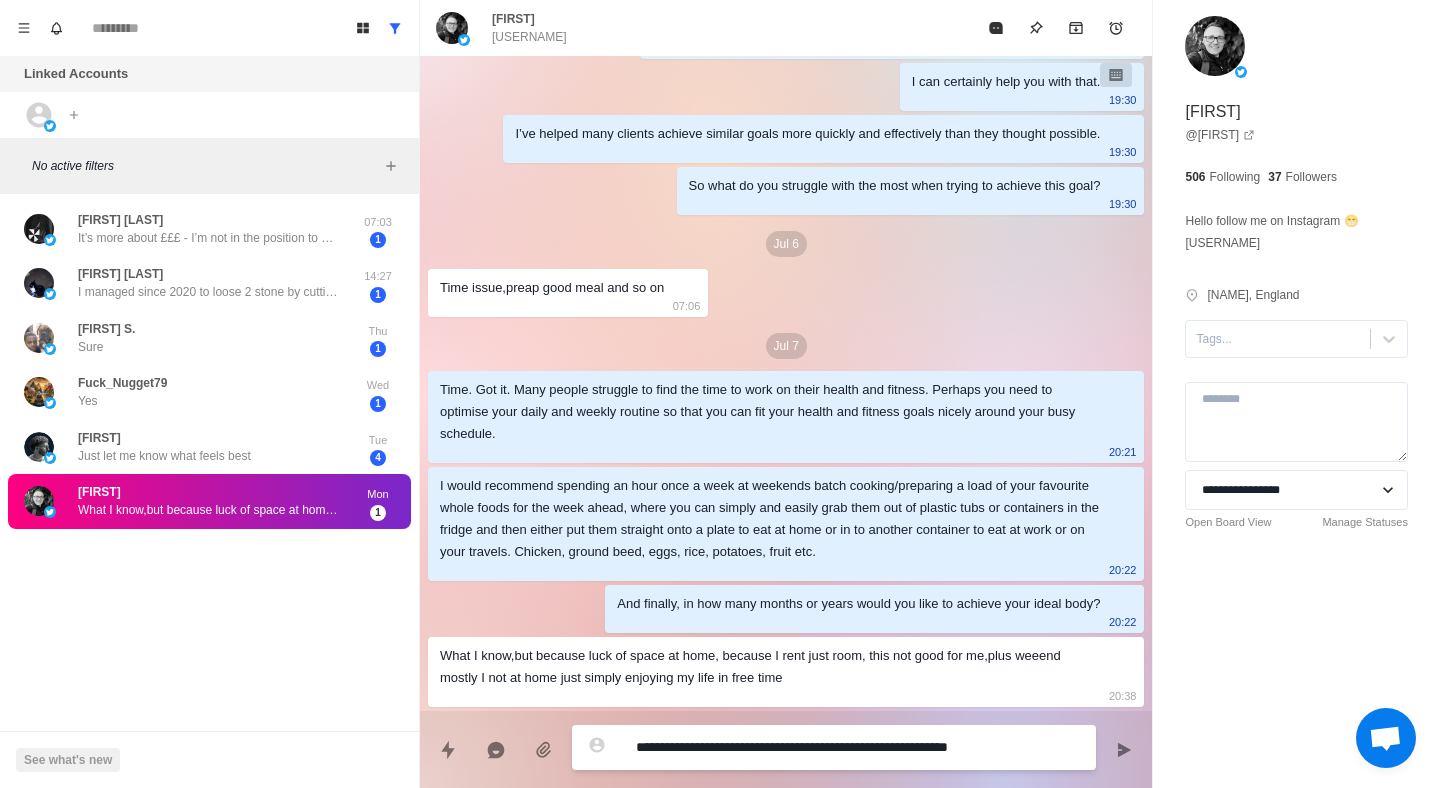 type on "*" 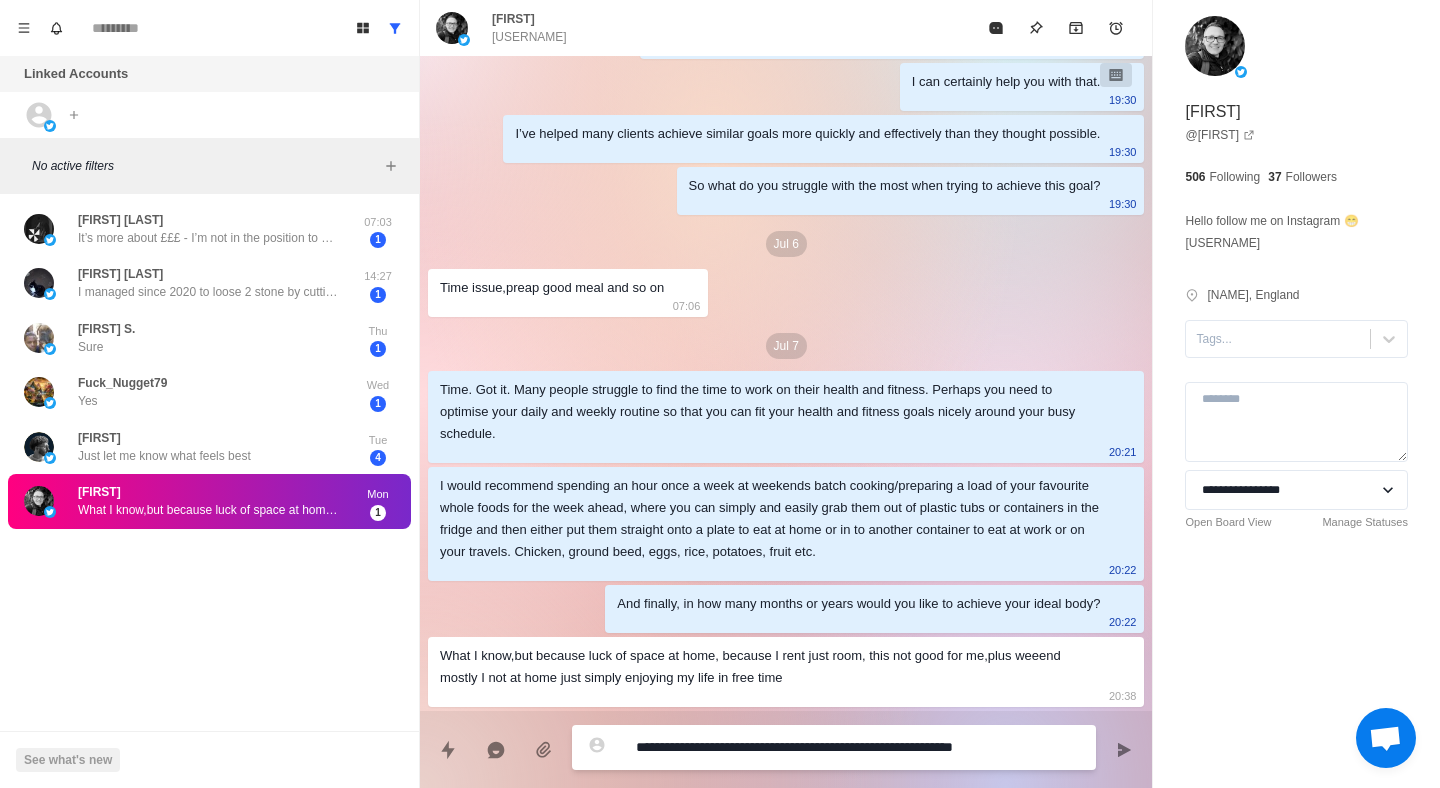type on "*" 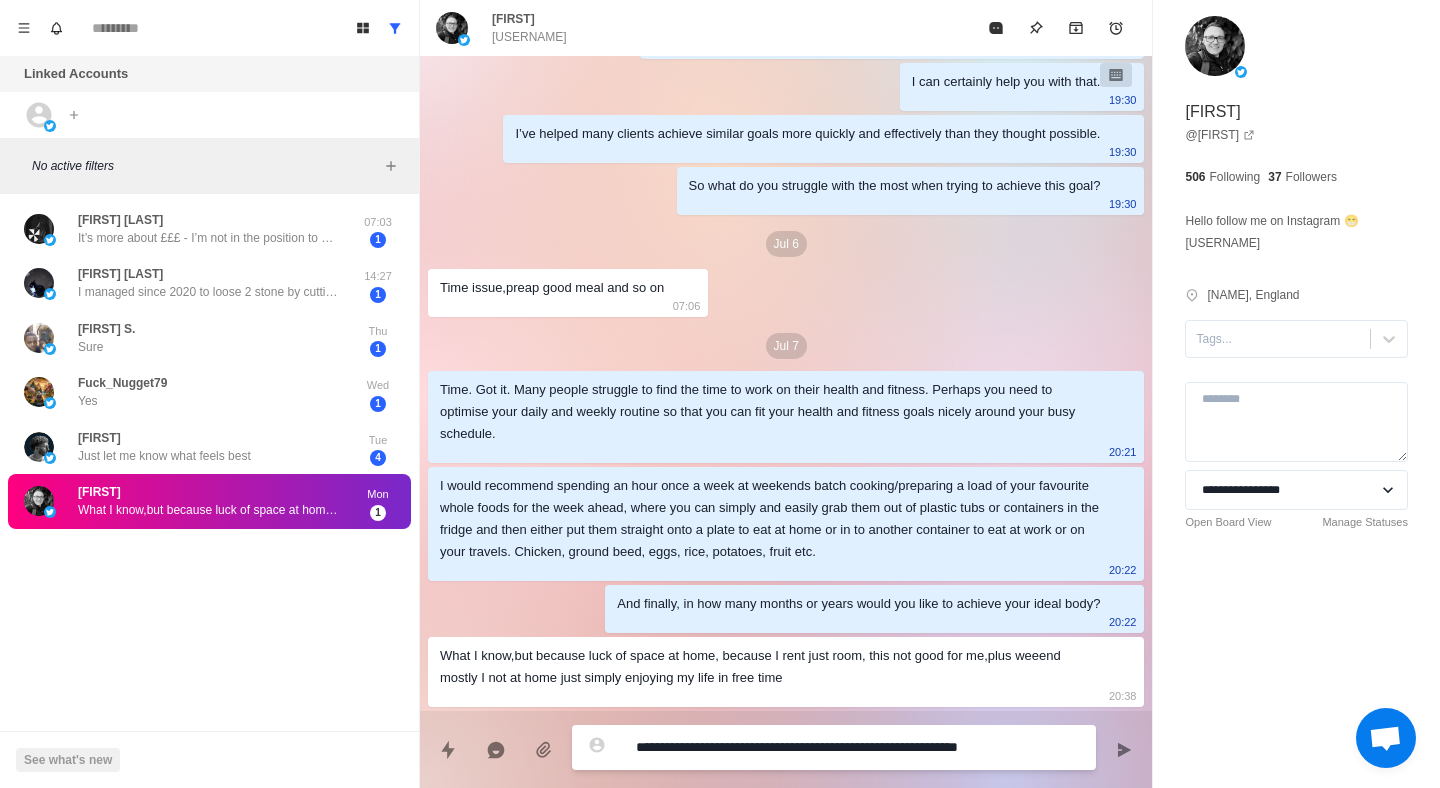 type on "*" 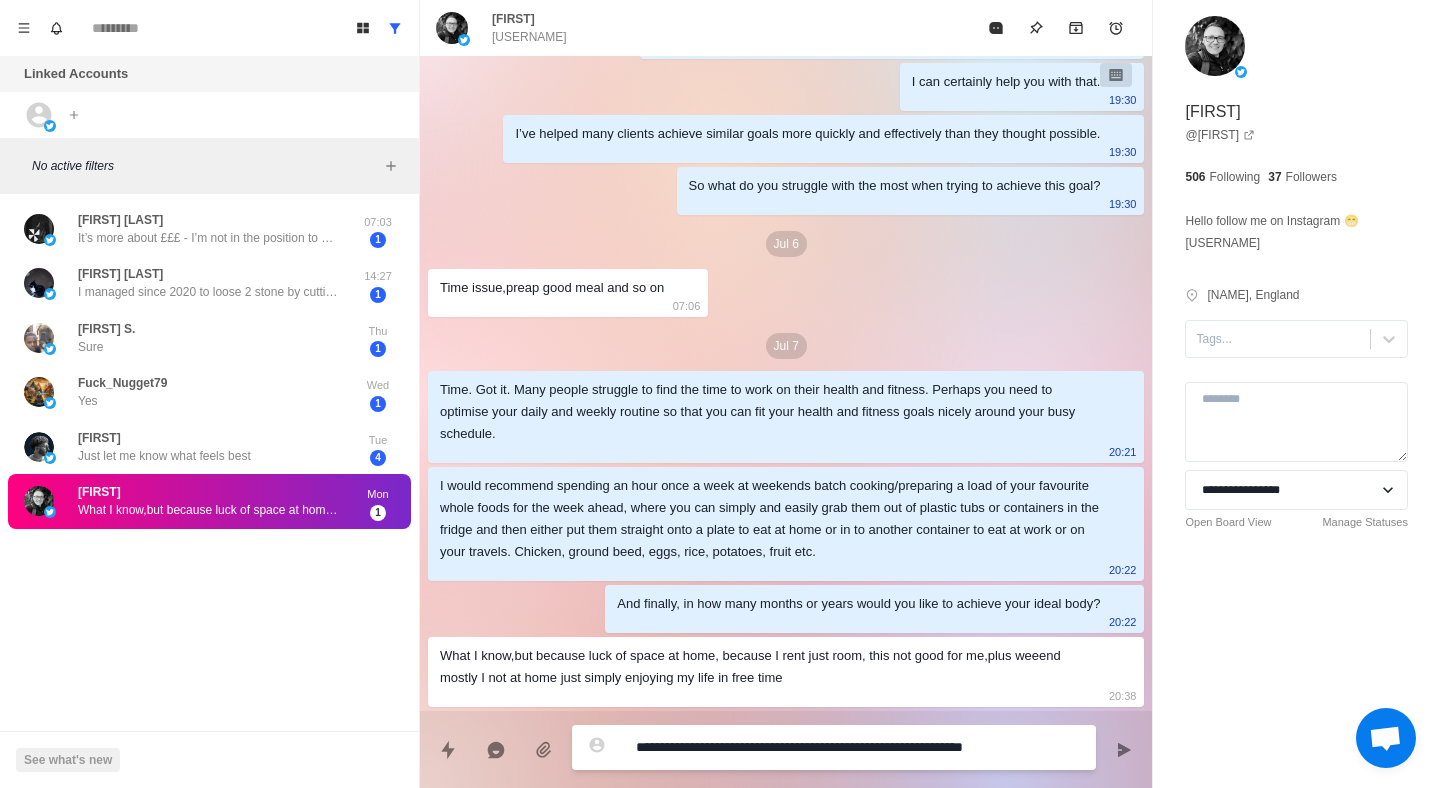 type on "*" 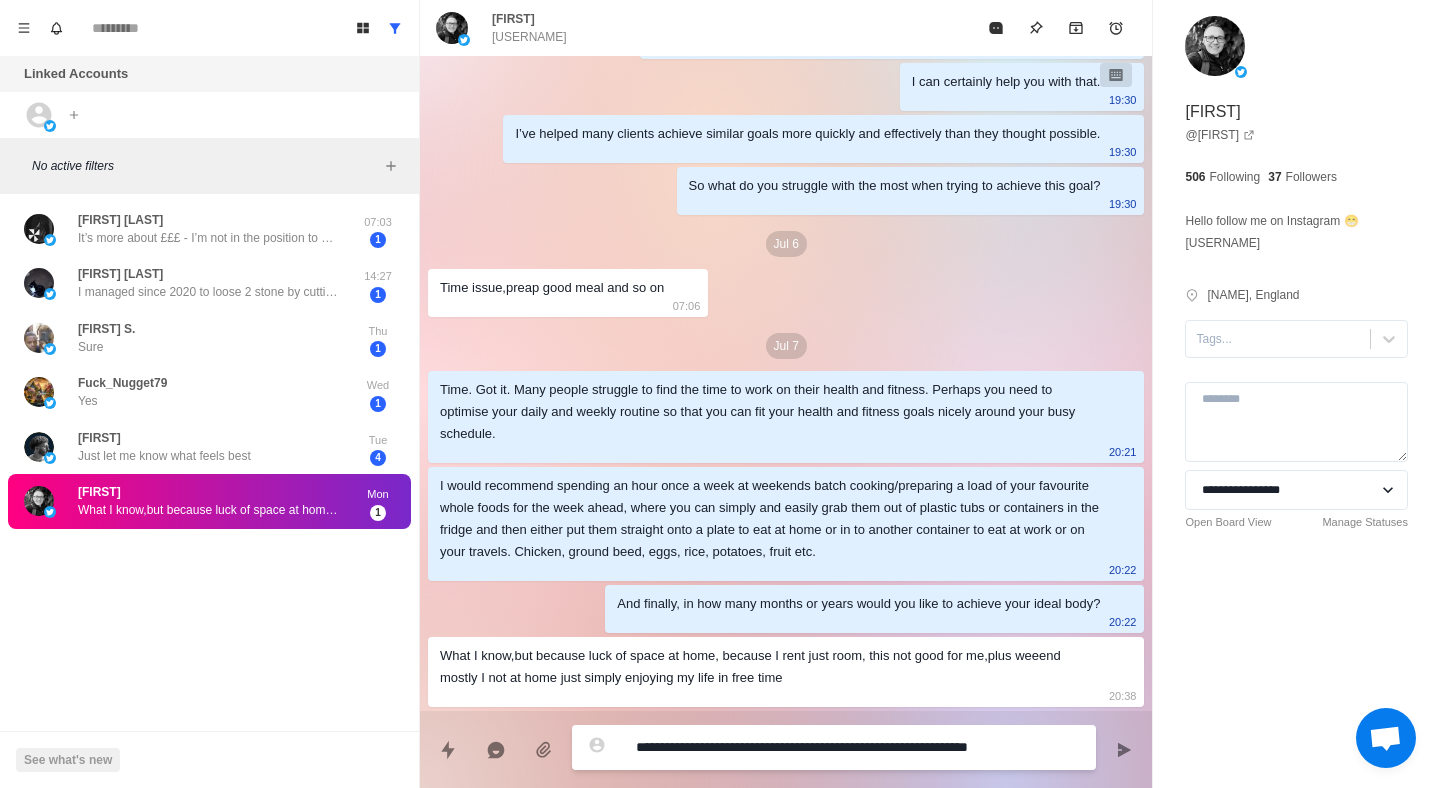 type on "*" 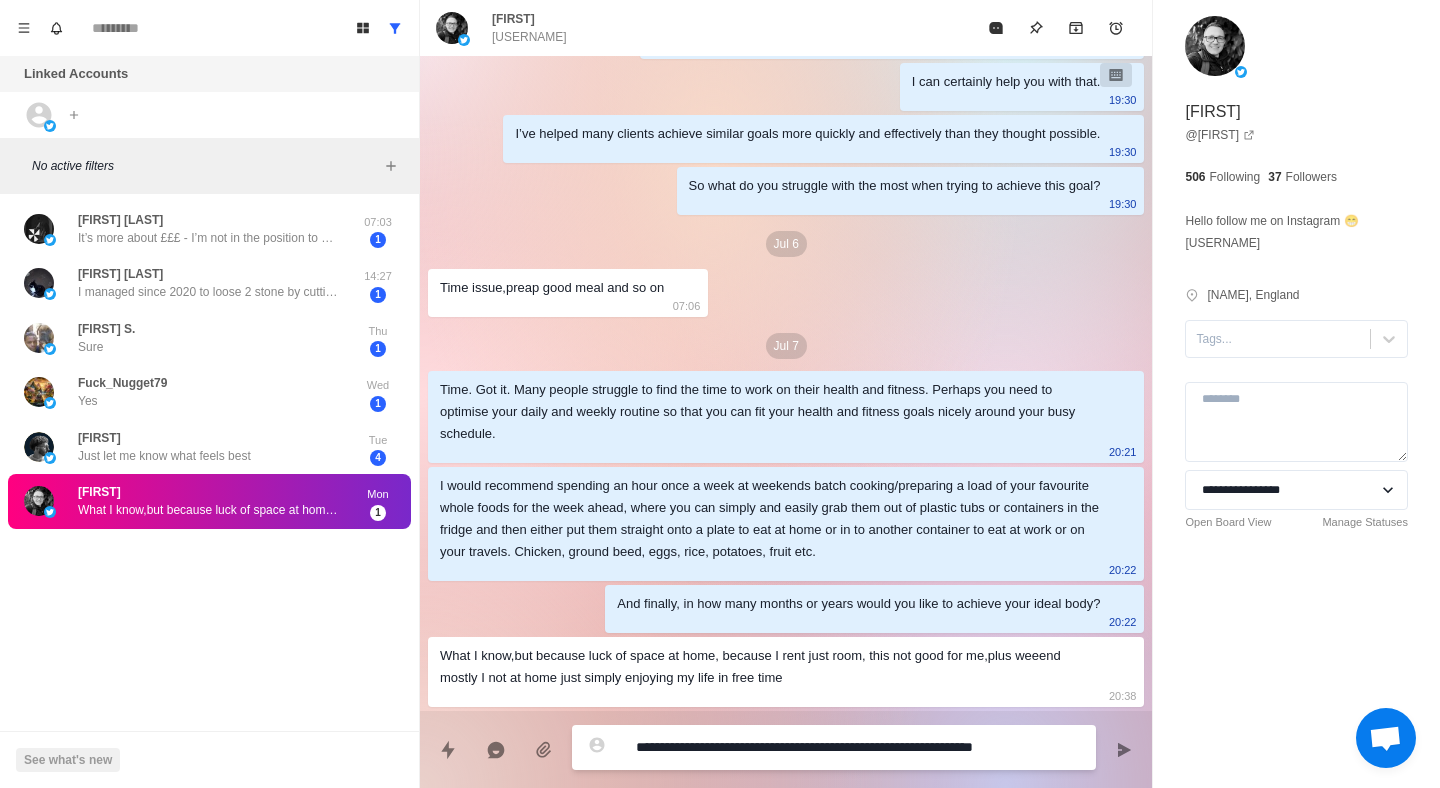 type on "*" 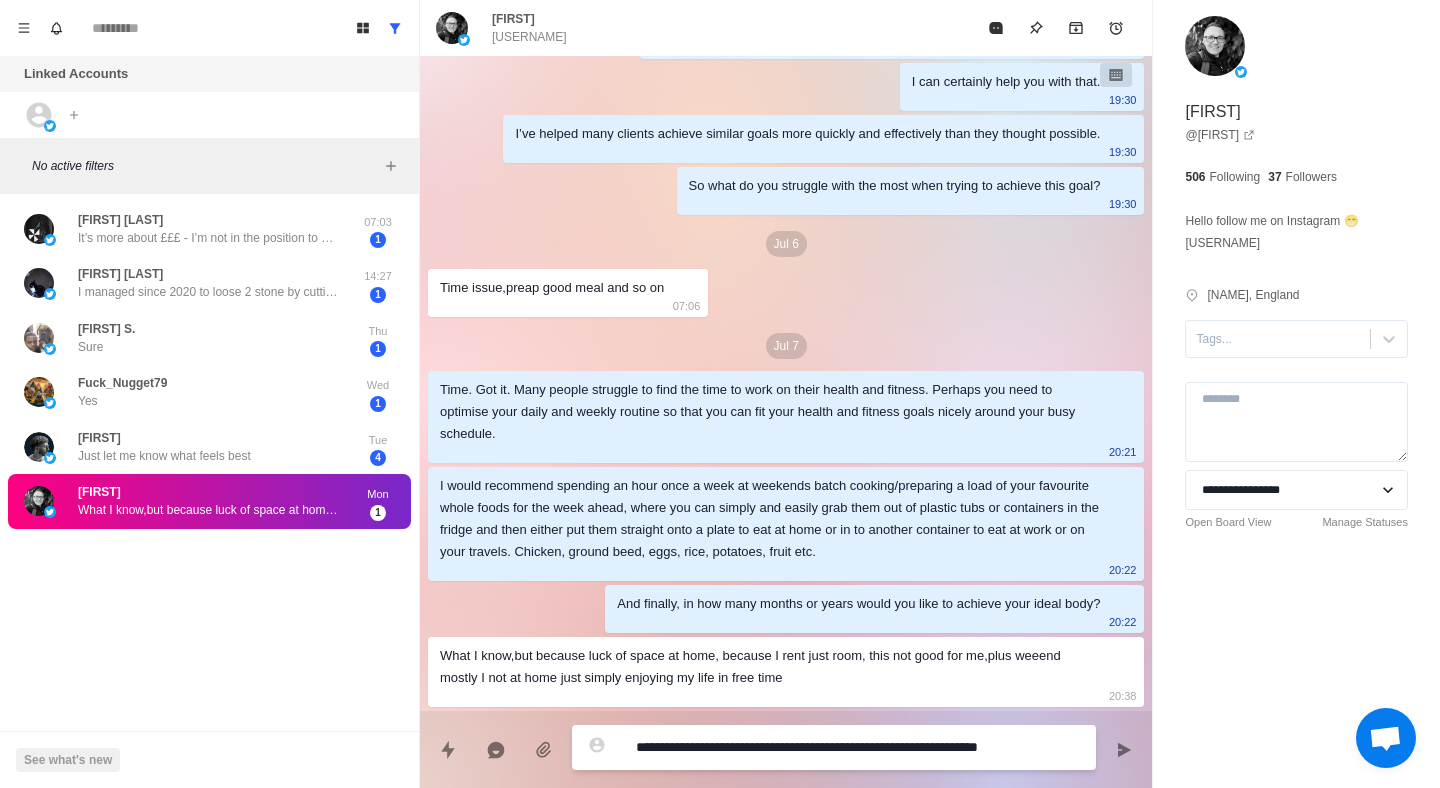 type on "*" 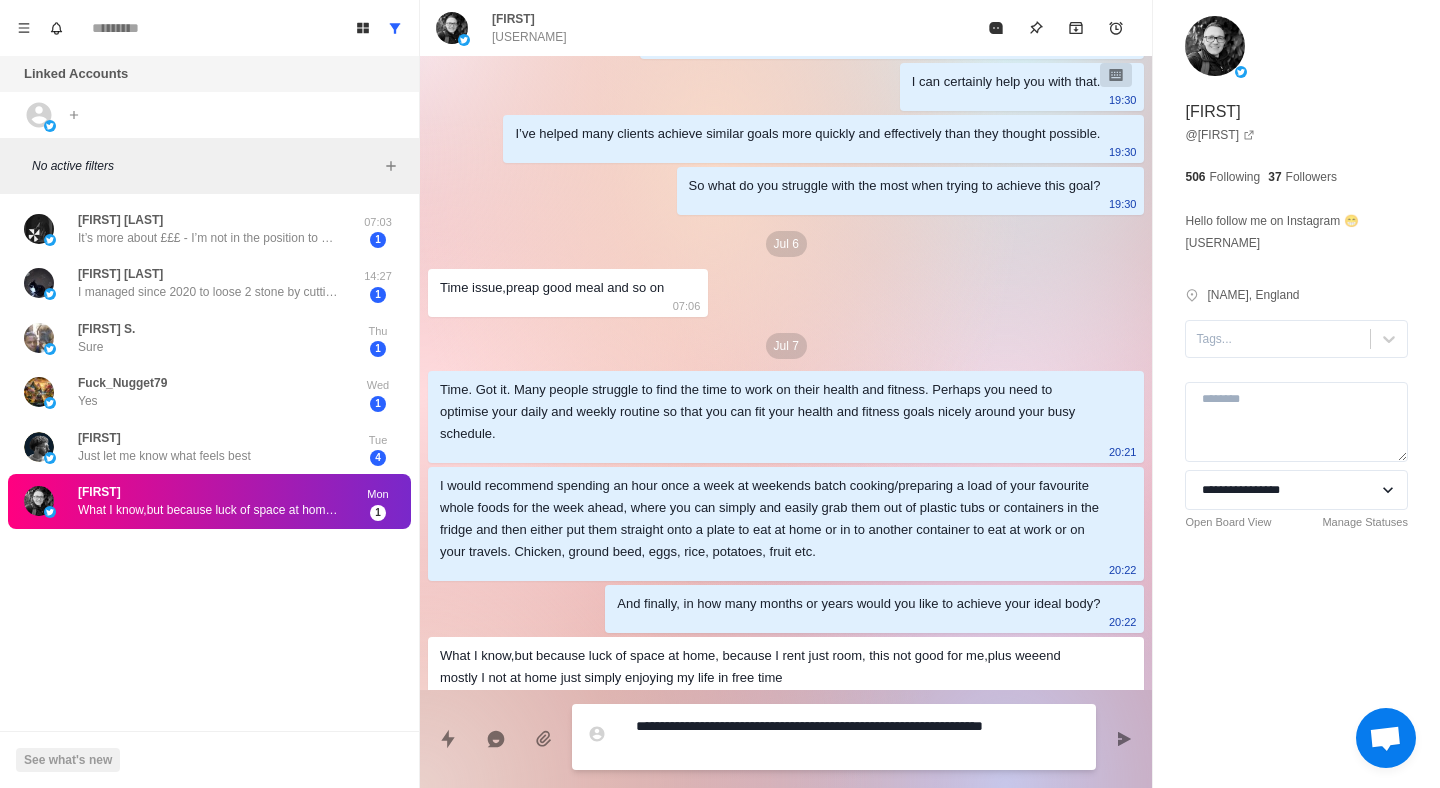 type on "*" 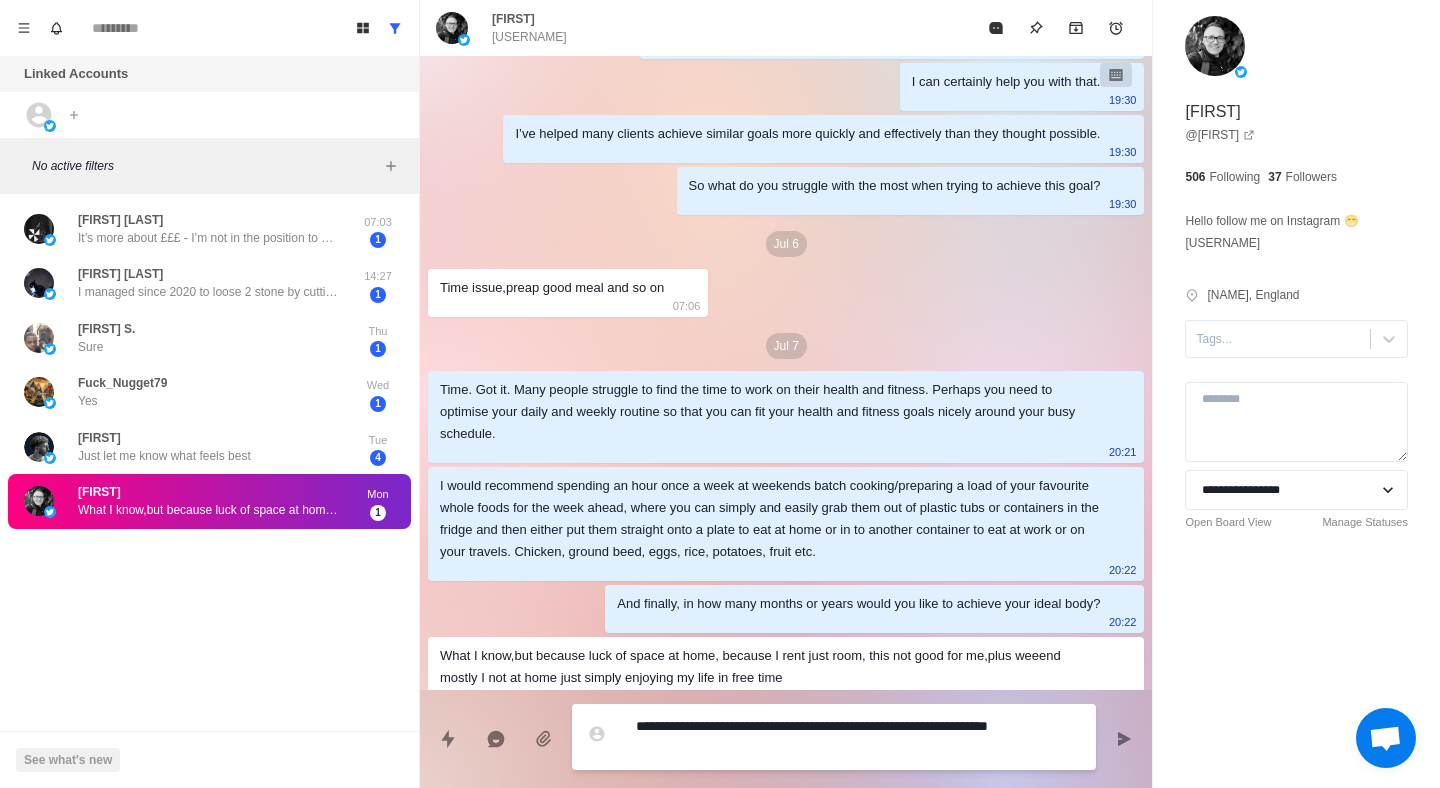 type on "*" 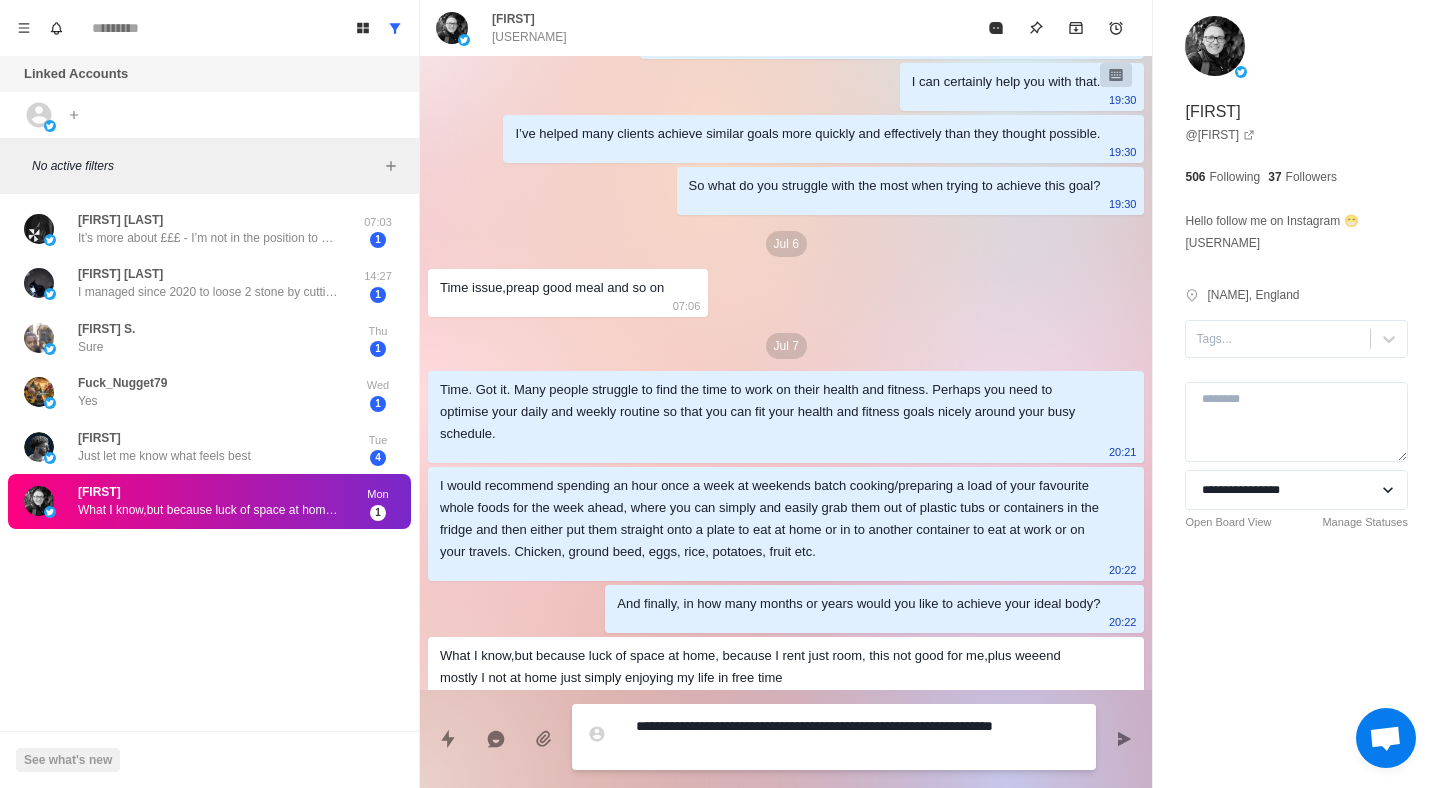 type on "*" 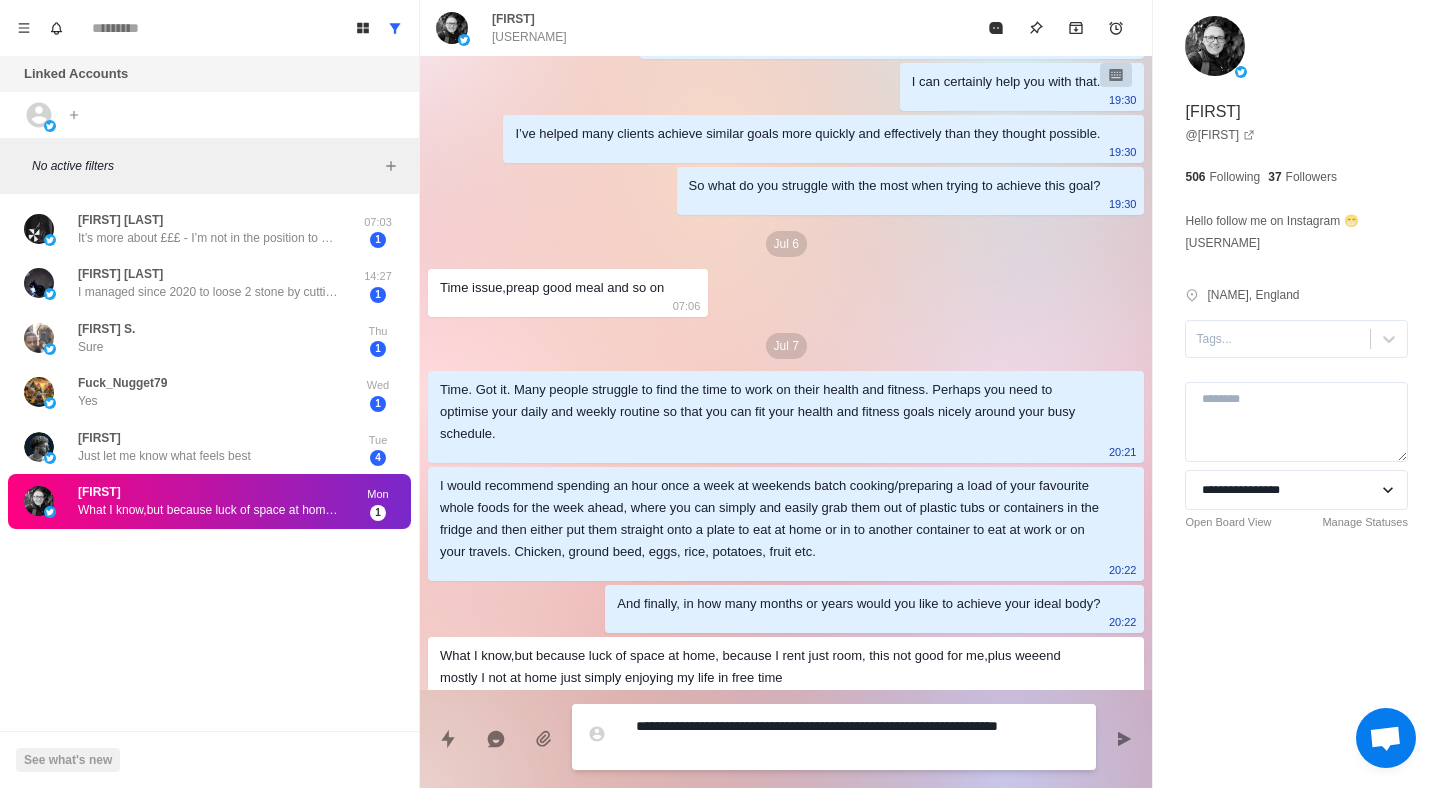type on "*" 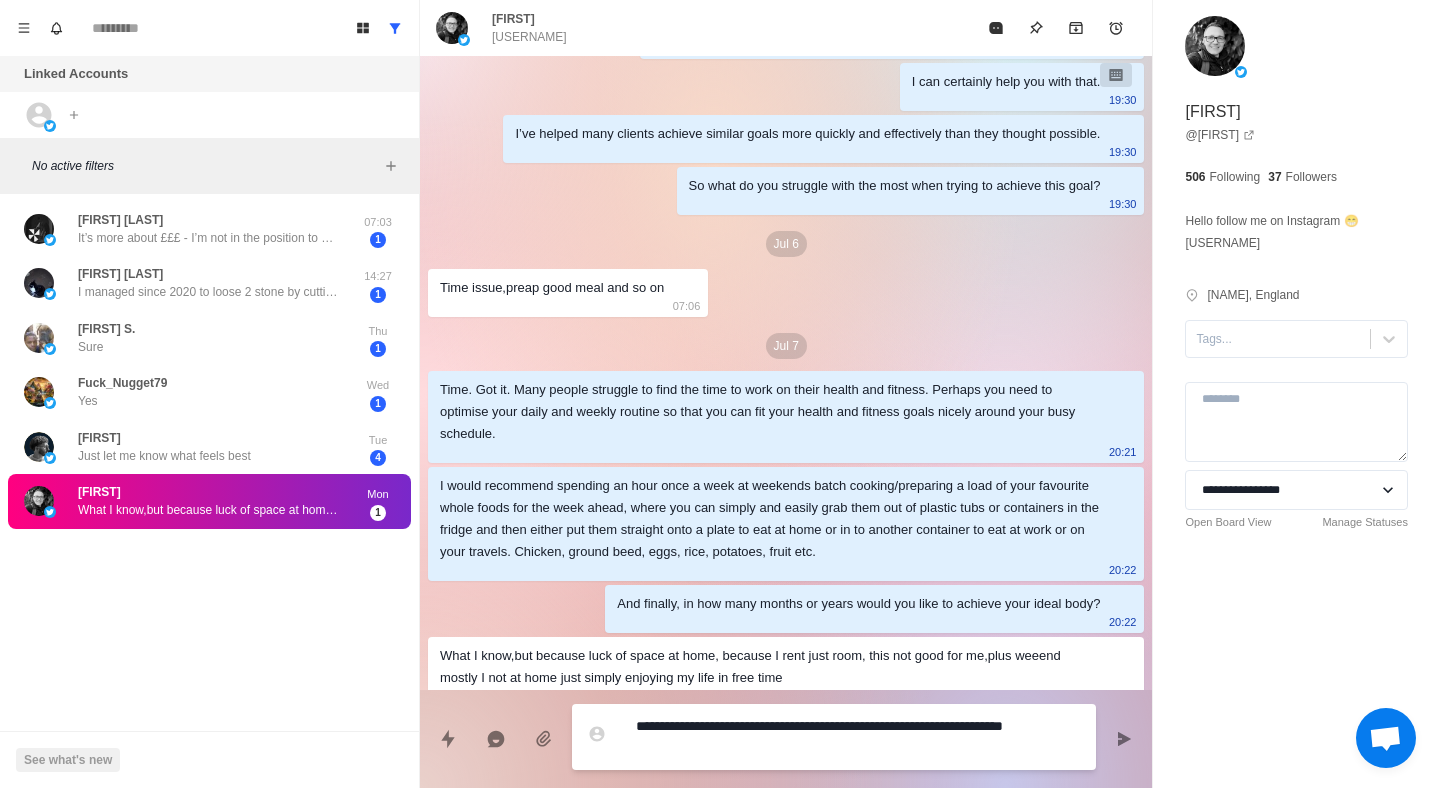 type on "*" 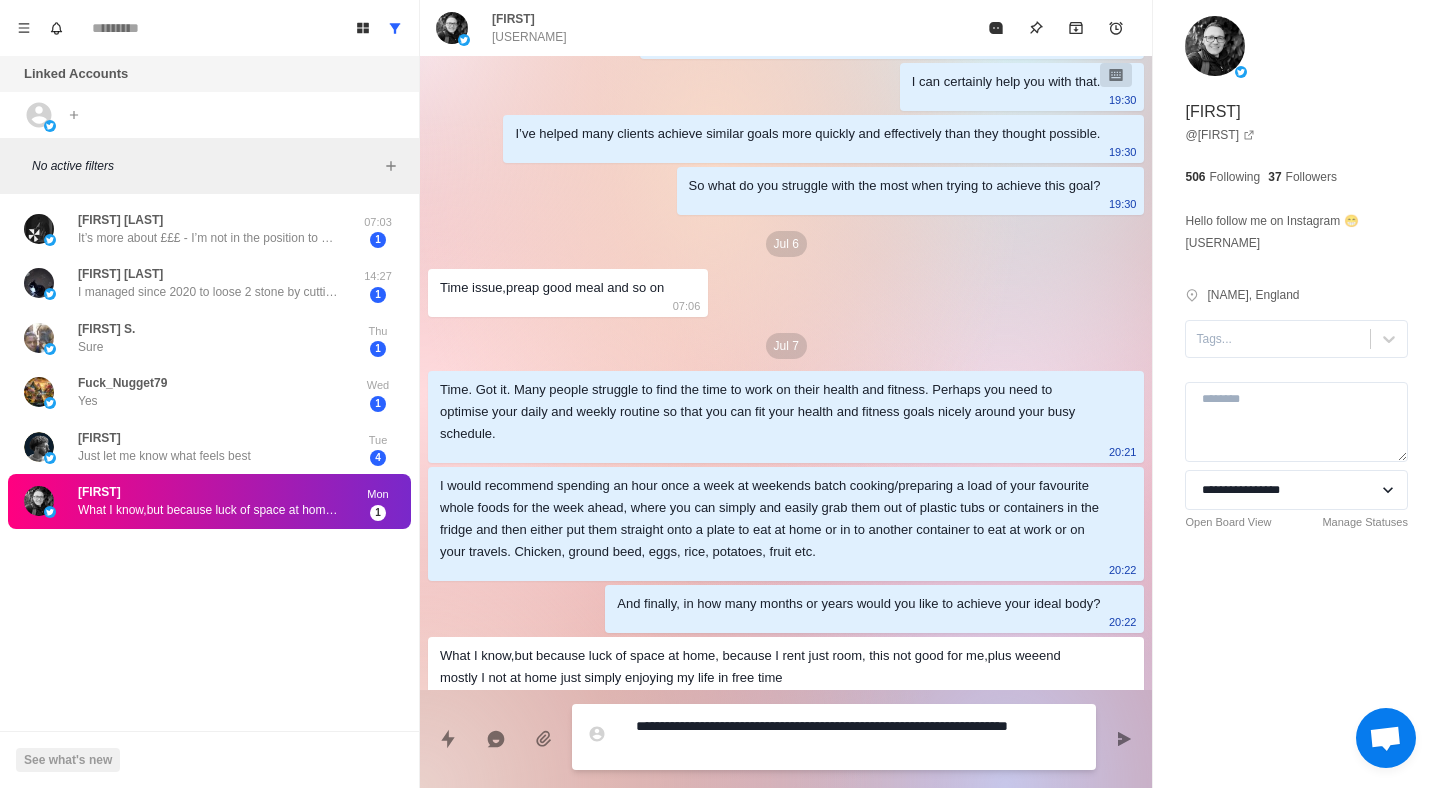 type on "*" 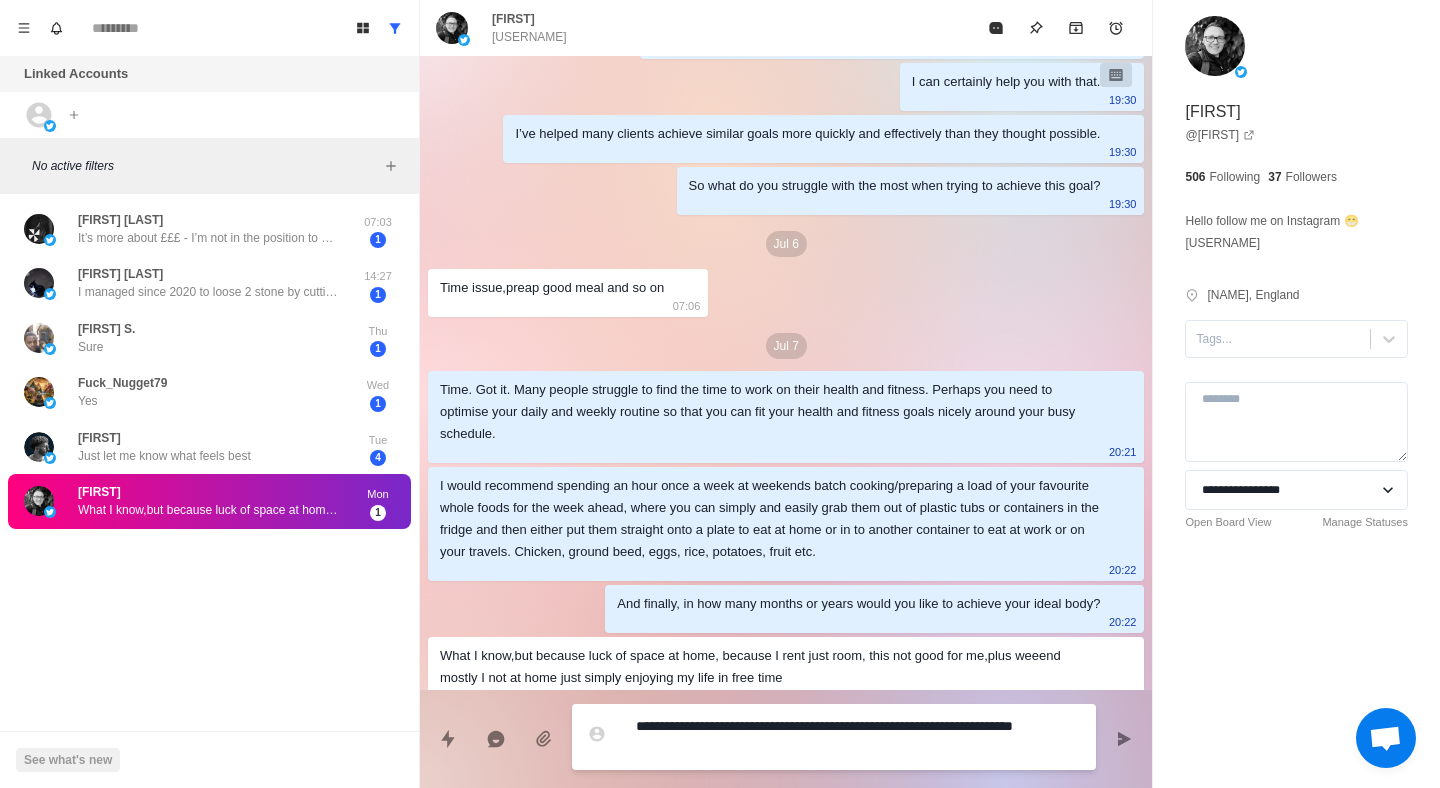 type on "*" 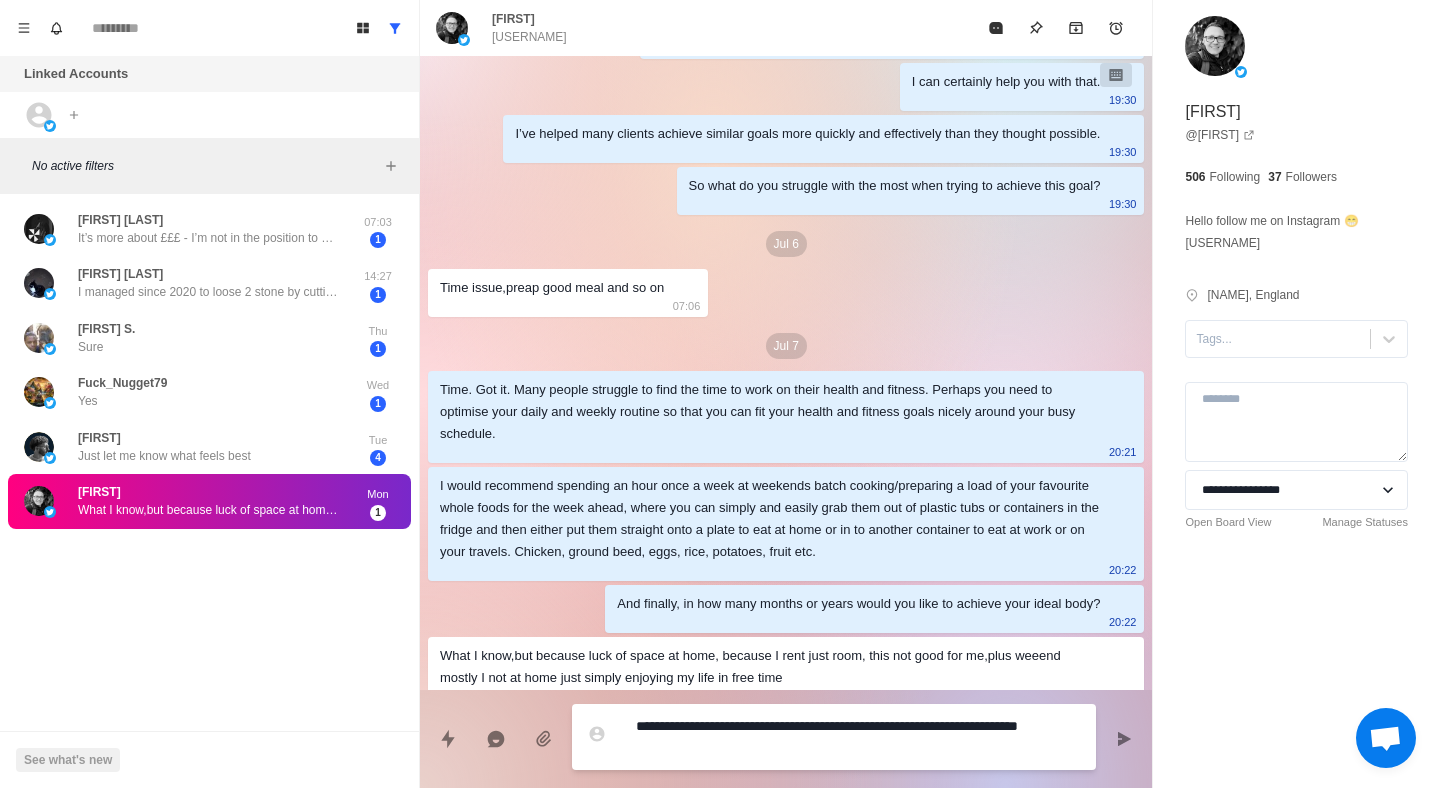 type on "*" 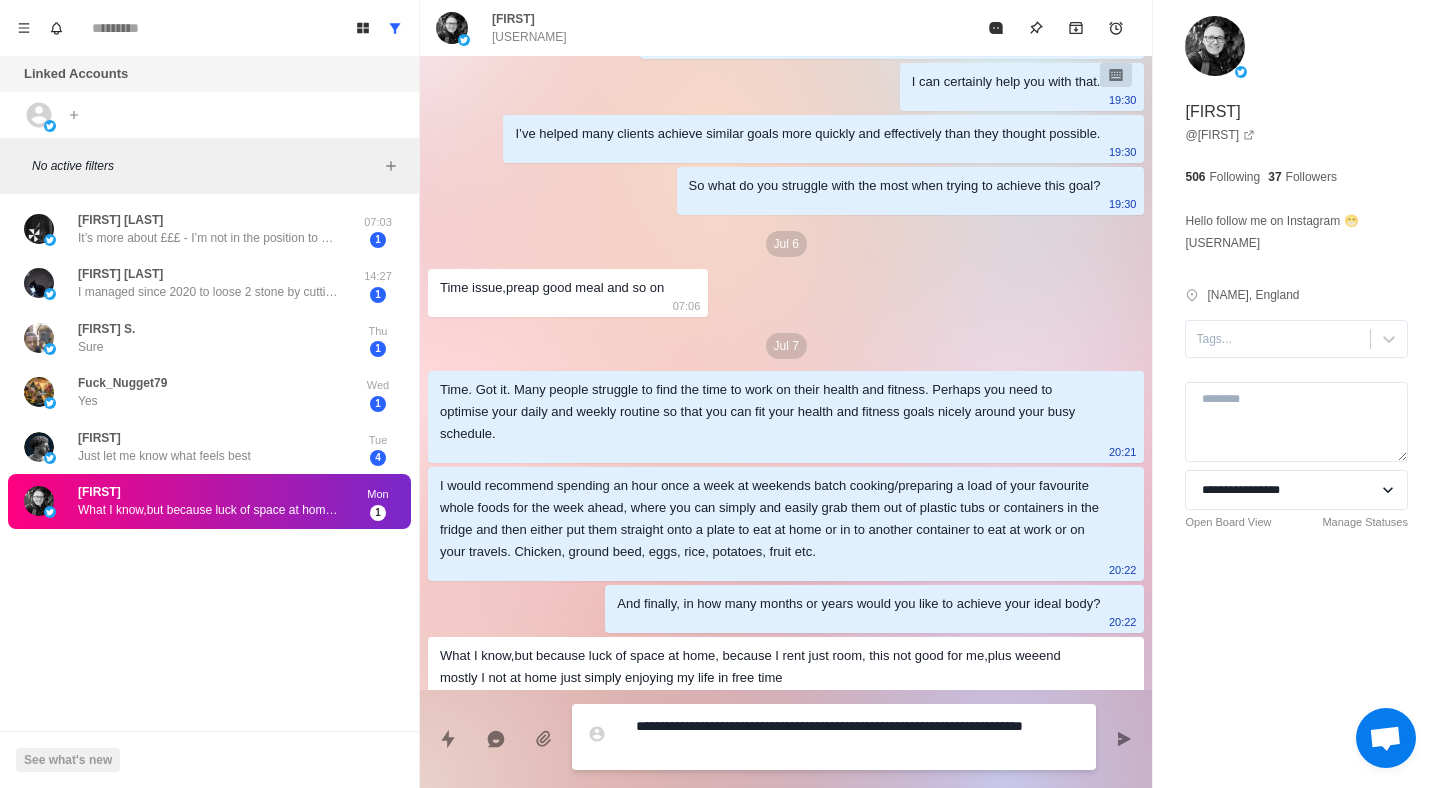 click on "**********" at bounding box center (858, 737) 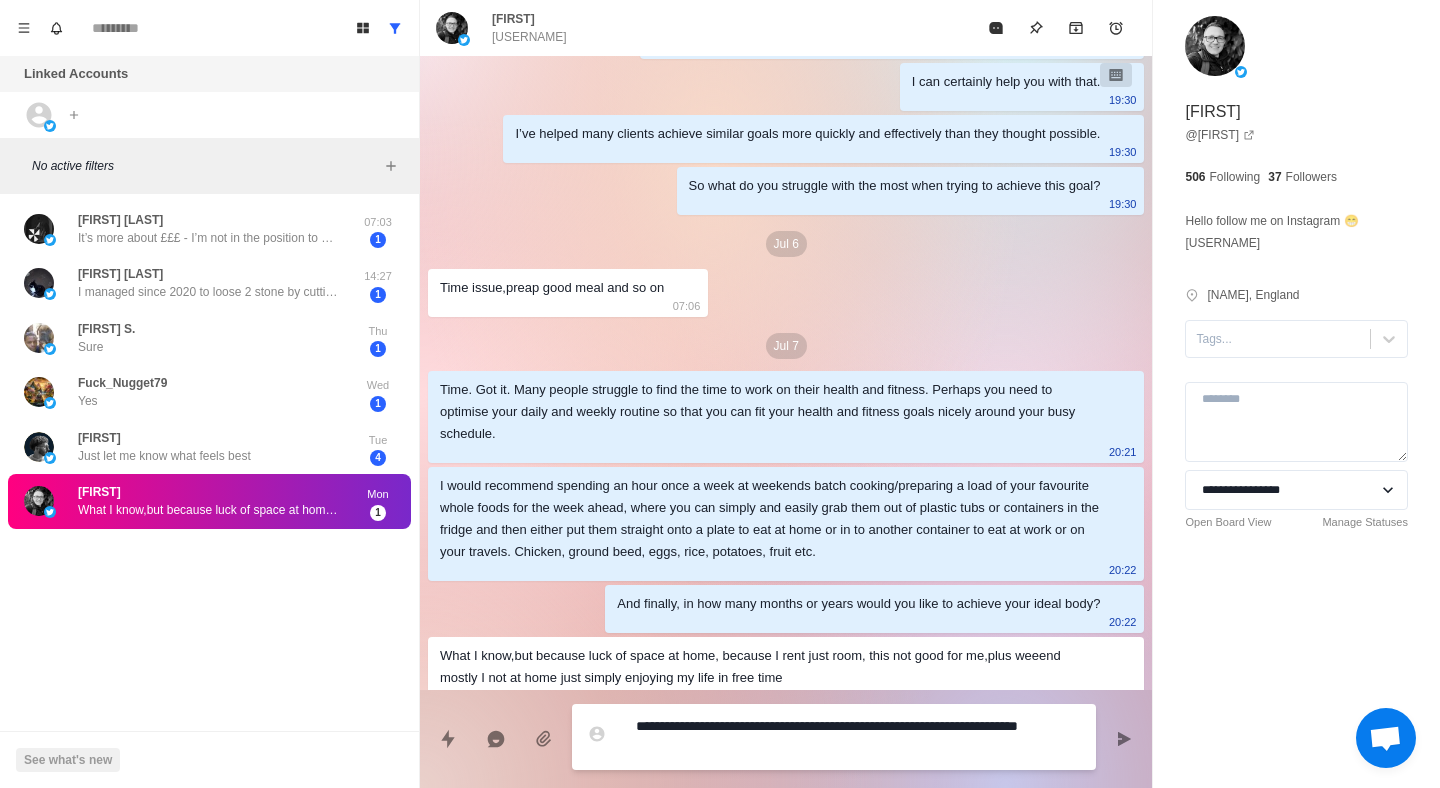 click on "**********" at bounding box center [858, 737] 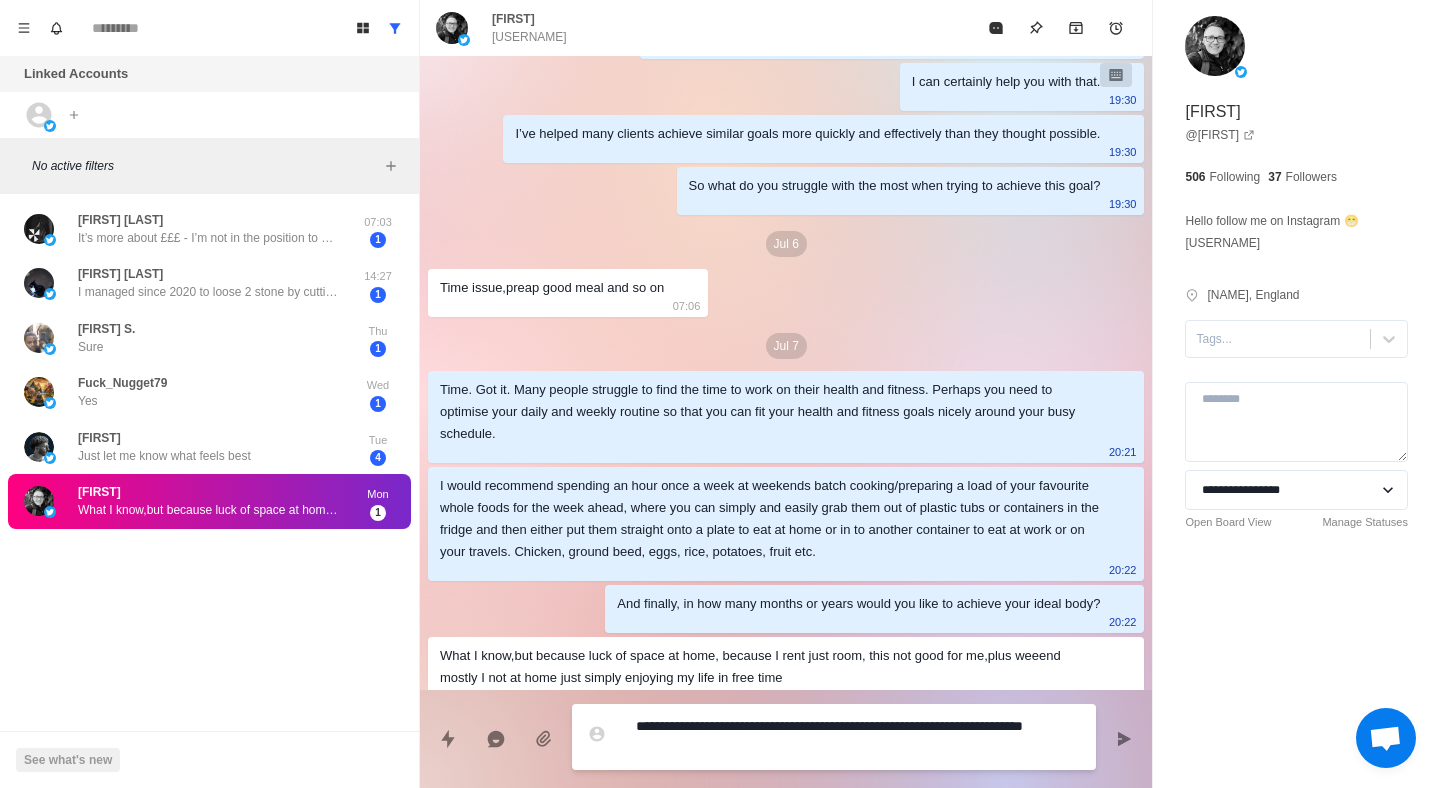 type on "*" 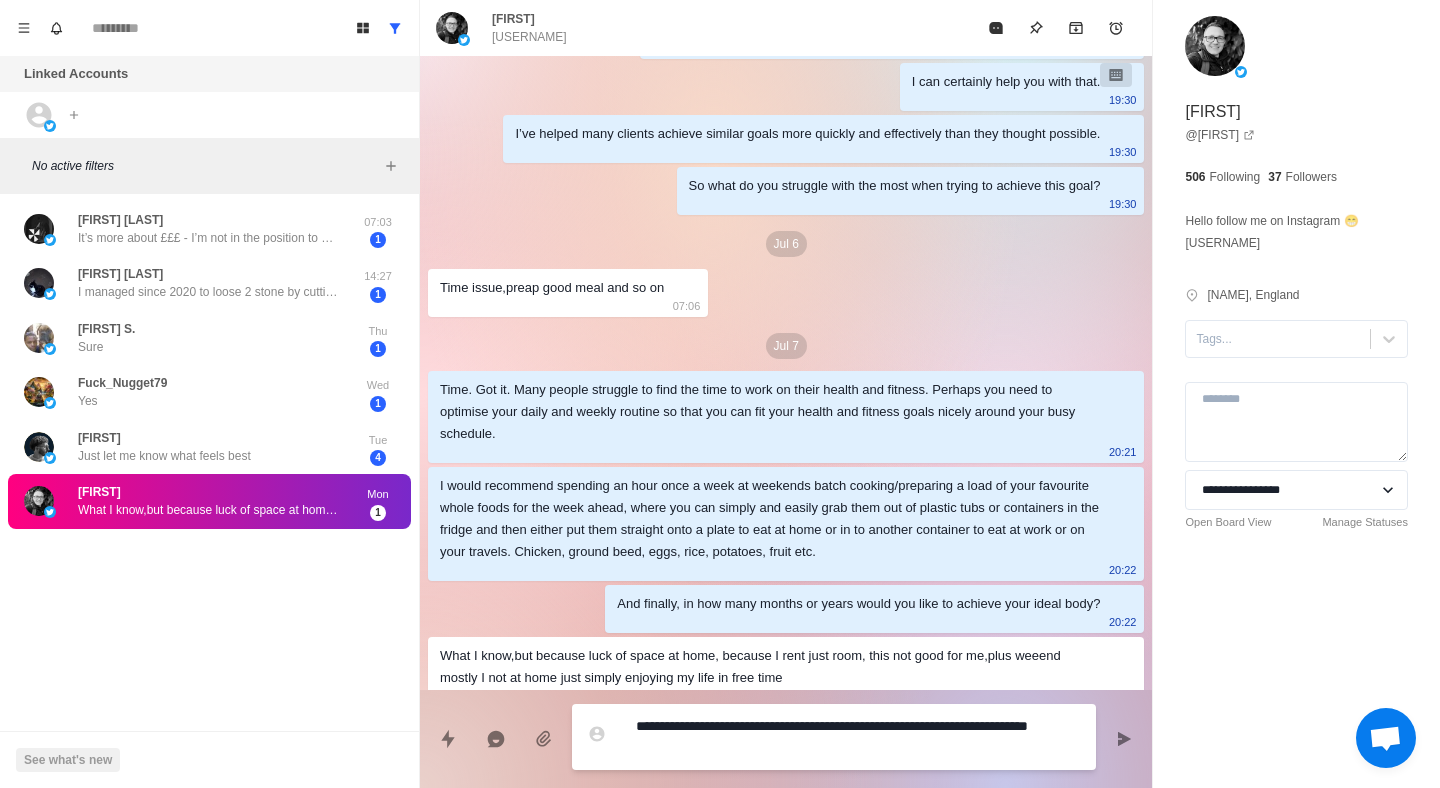 type on "*" 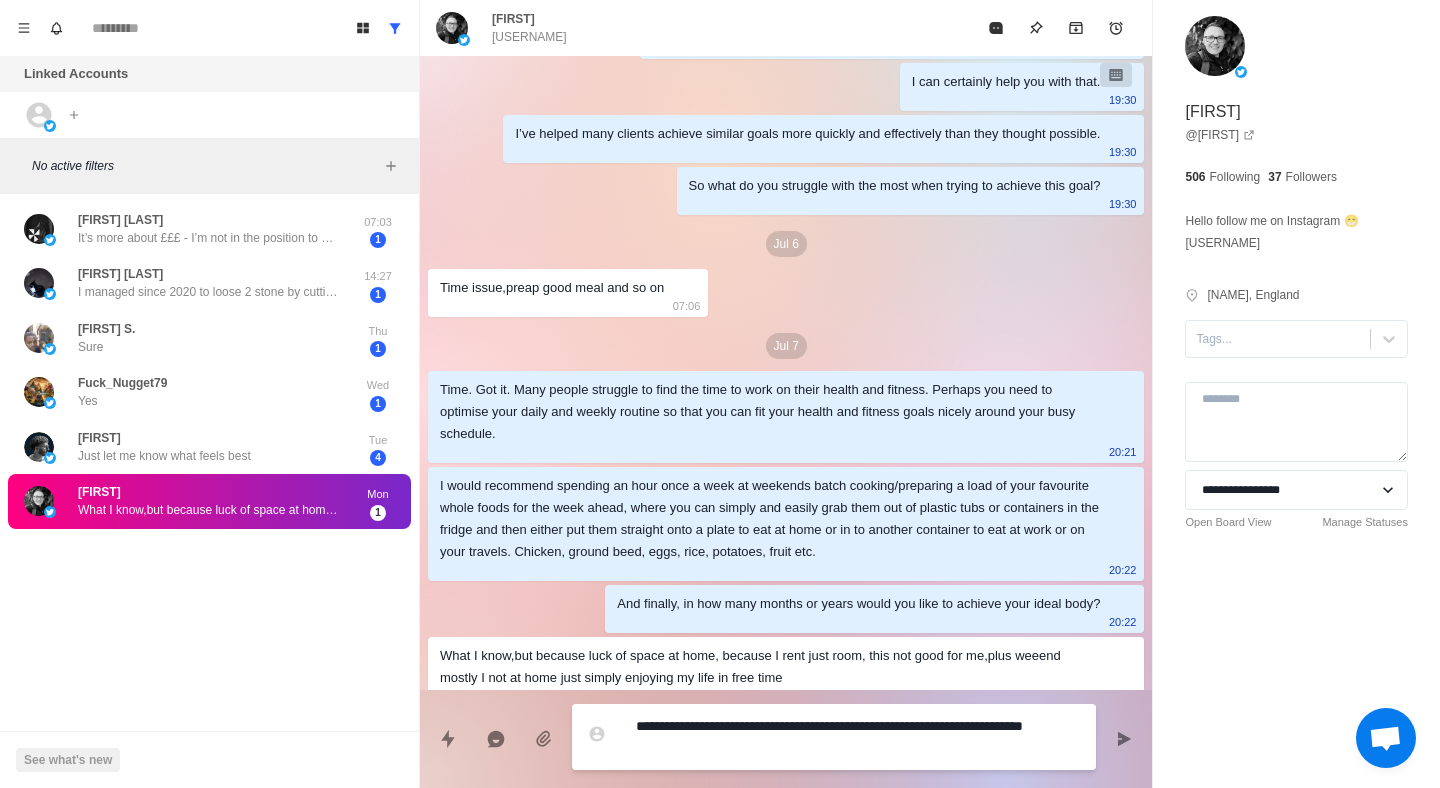 type on "*" 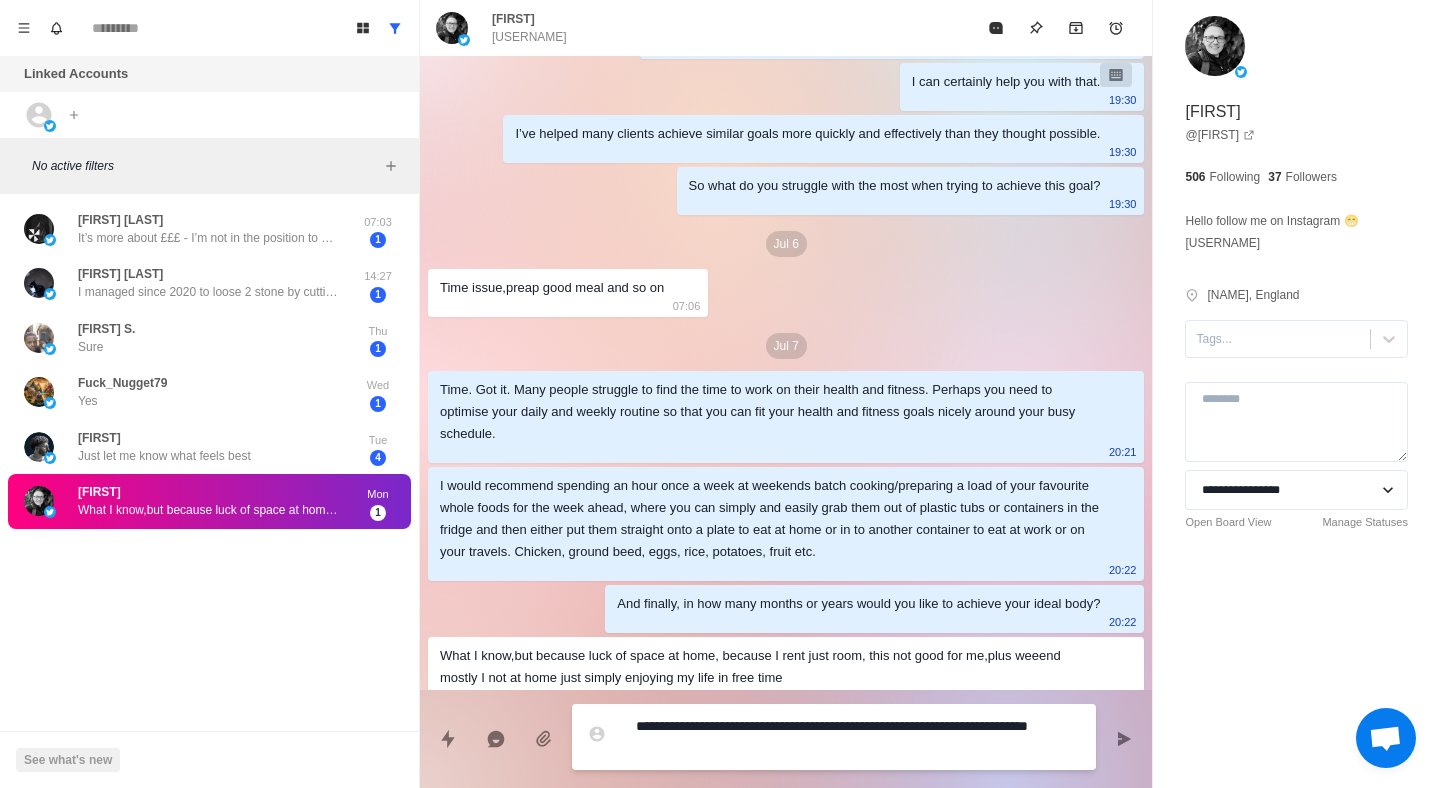 type on "*" 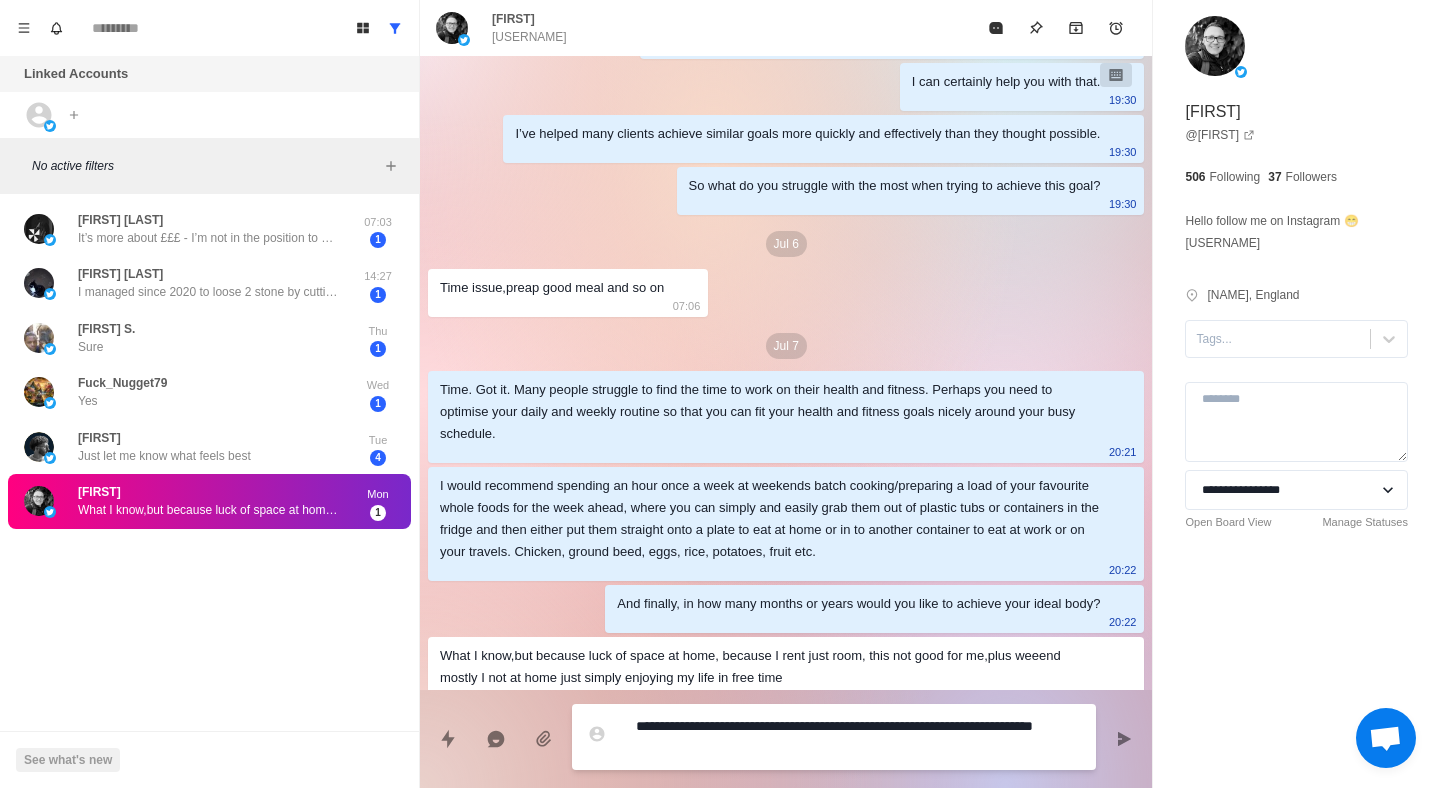 type on "*" 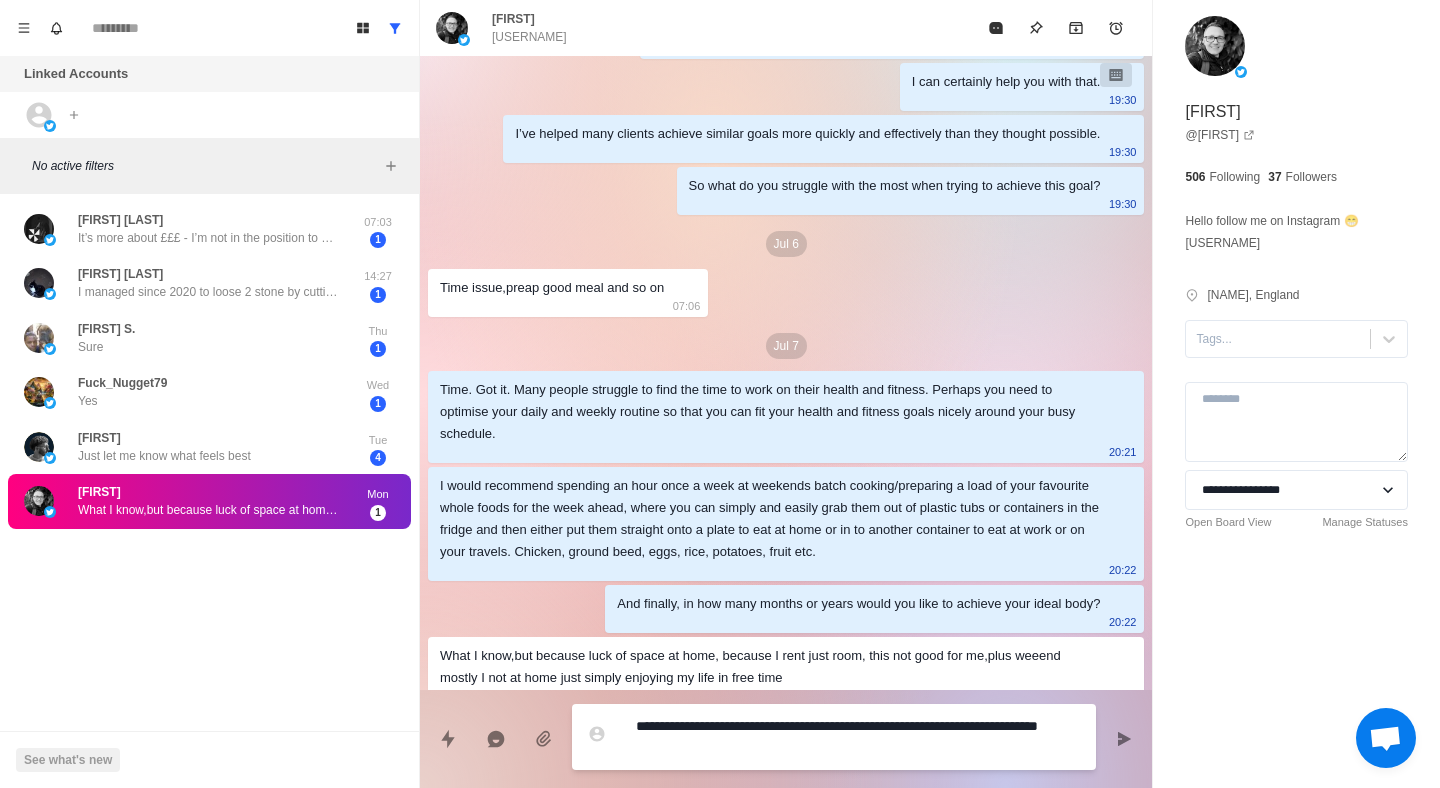 type on "*" 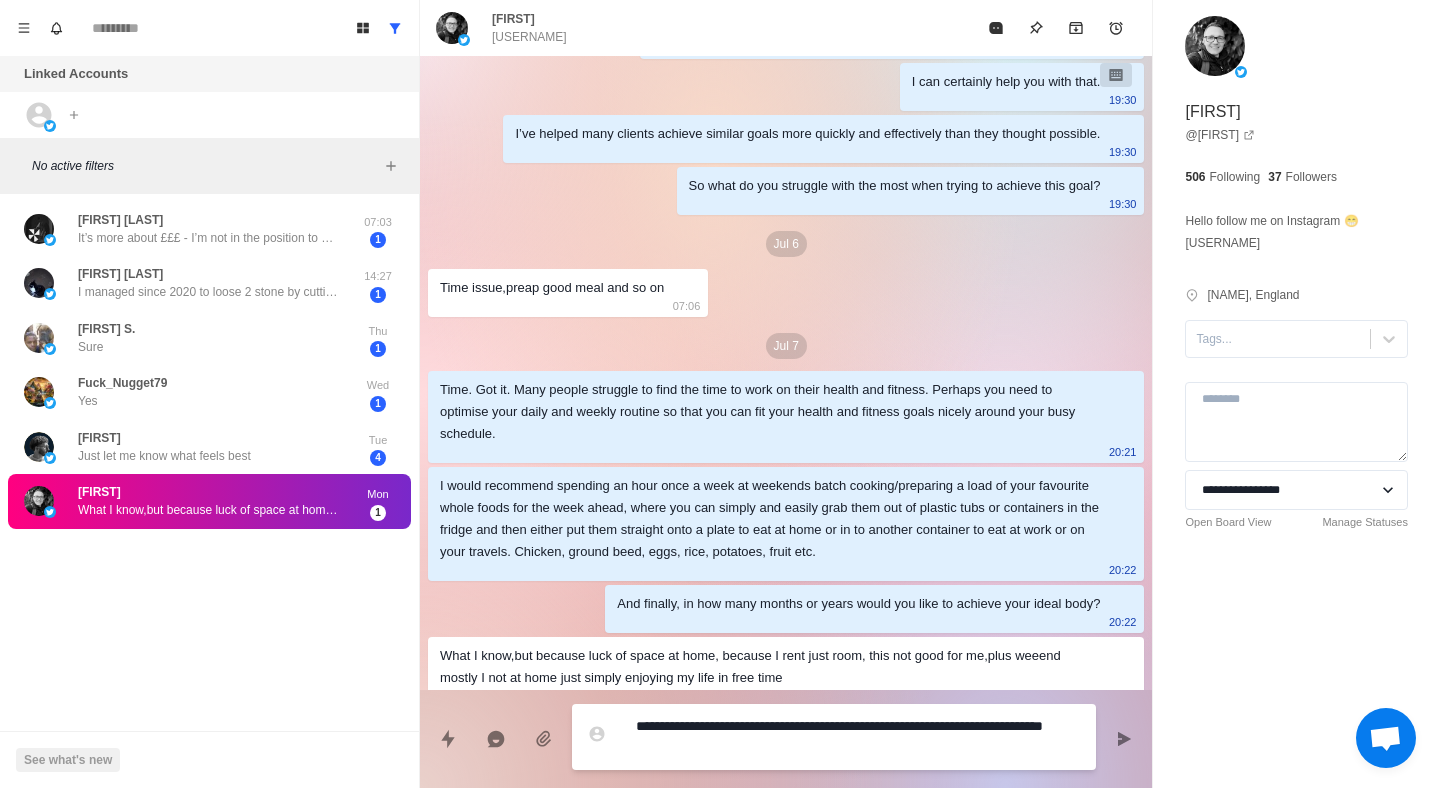 type on "*" 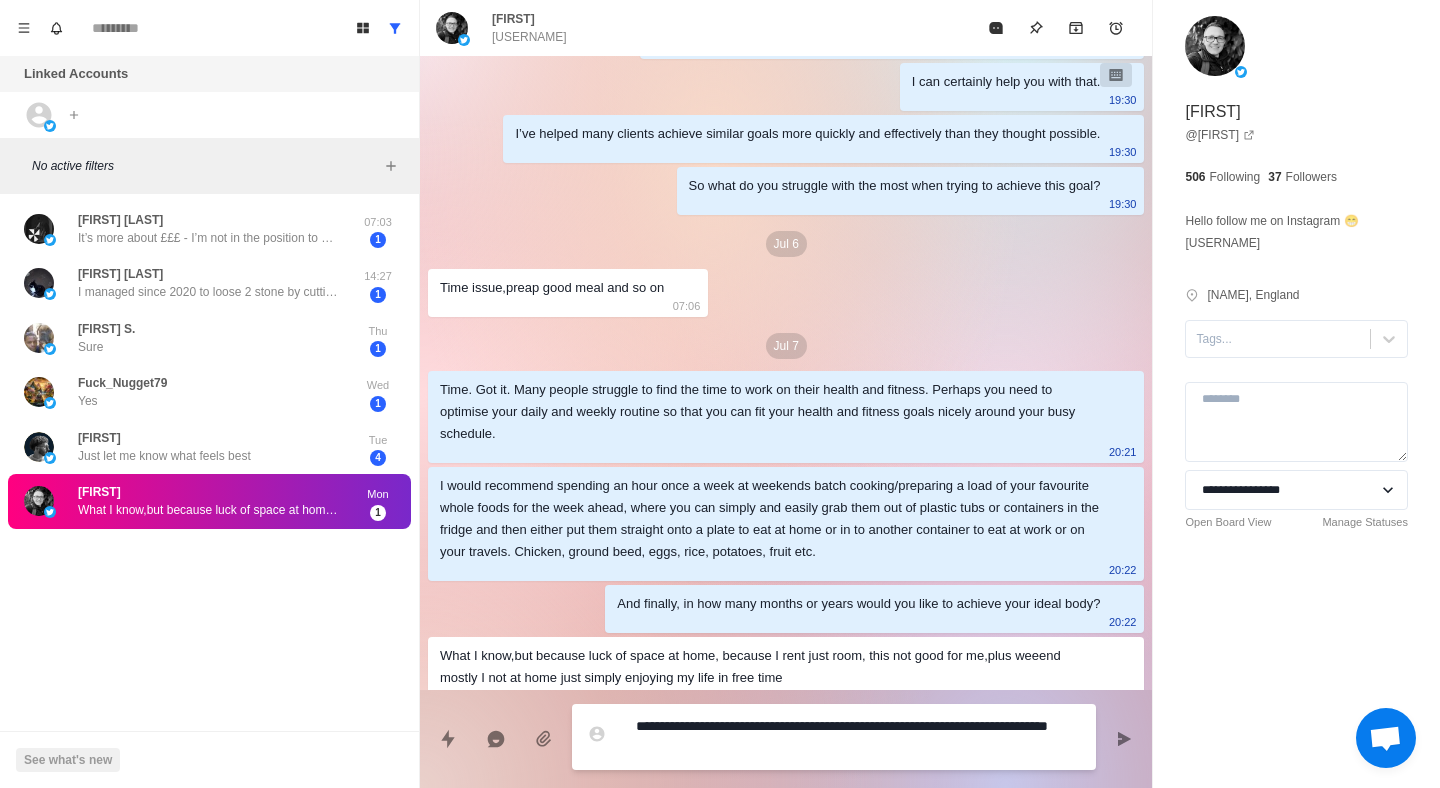 type on "*" 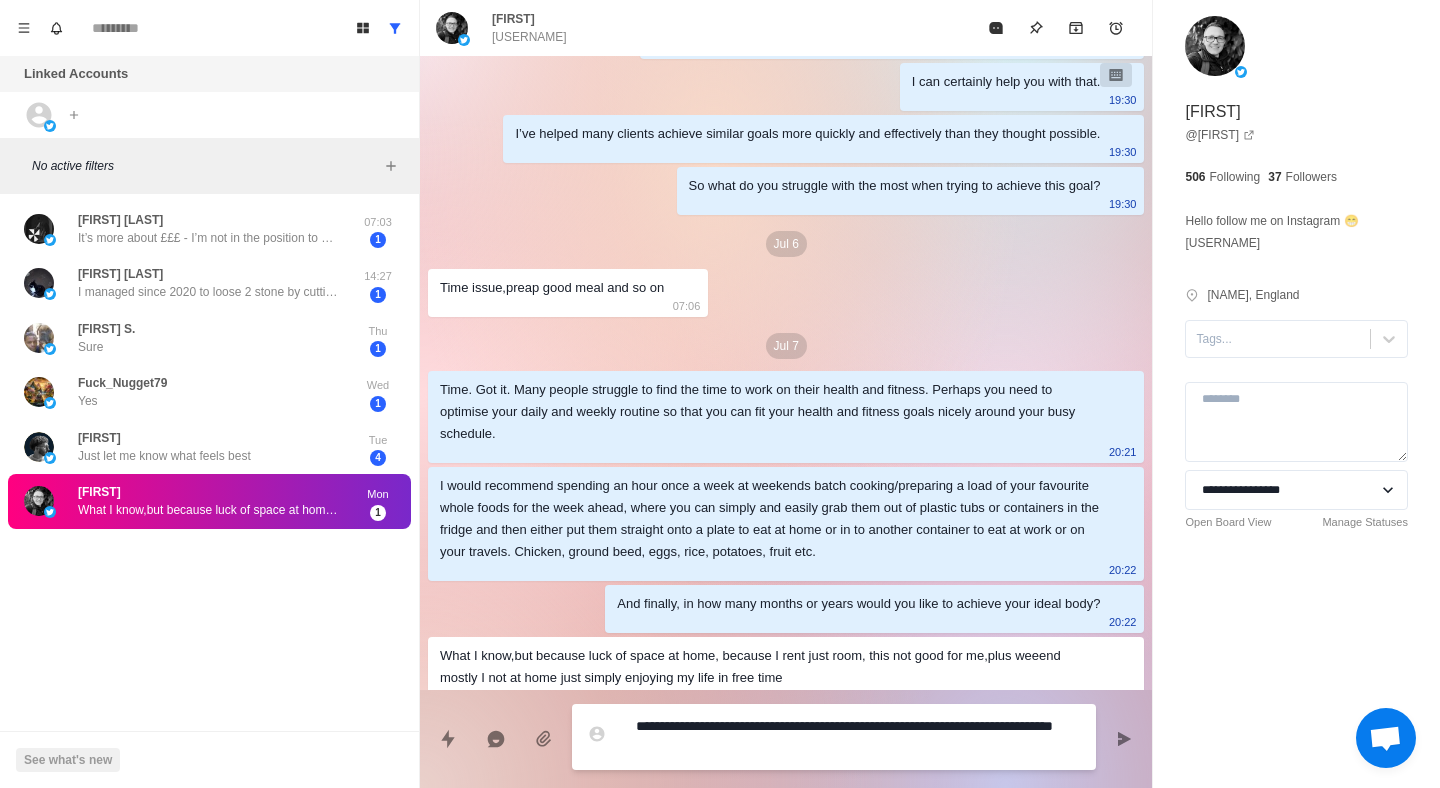 type on "*" 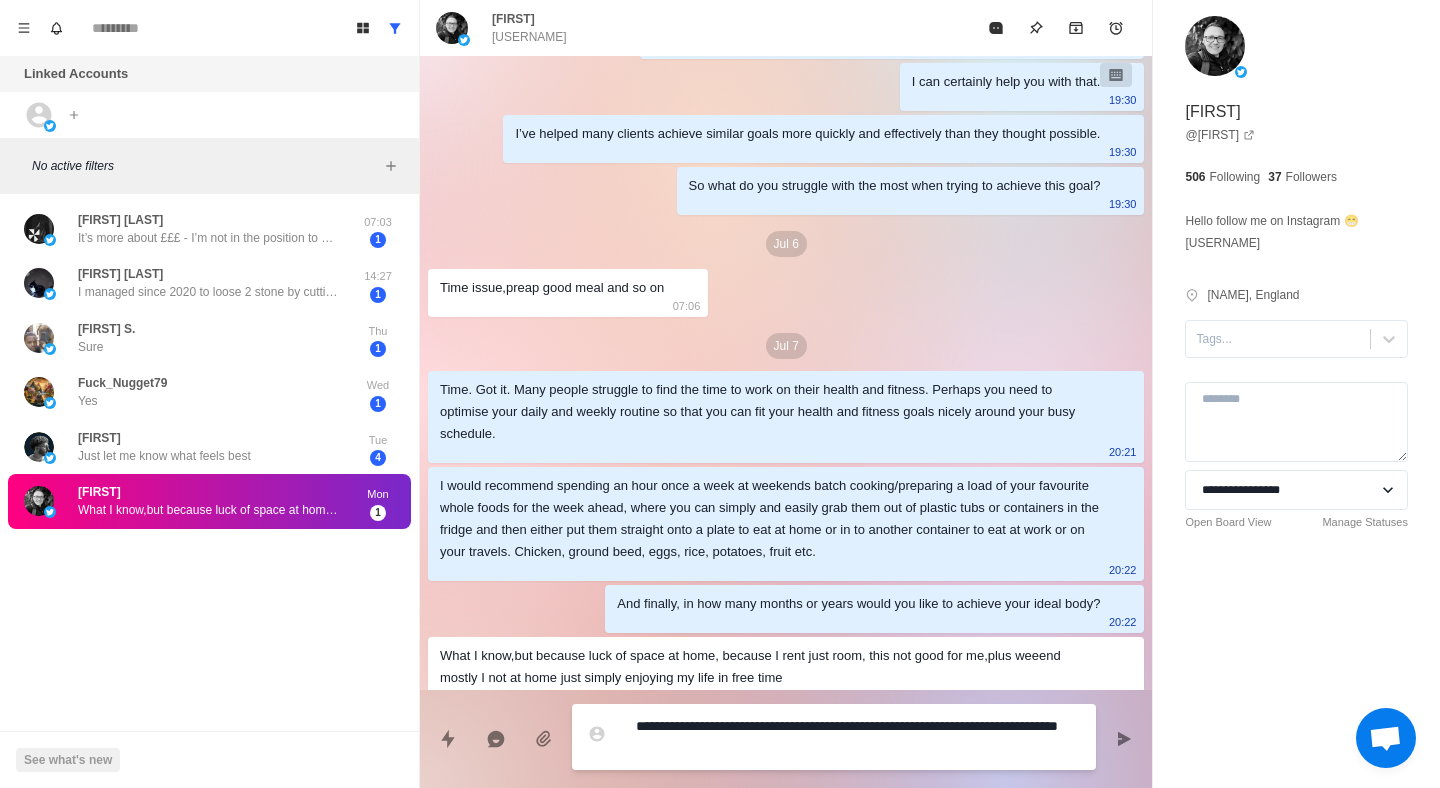 type on "*" 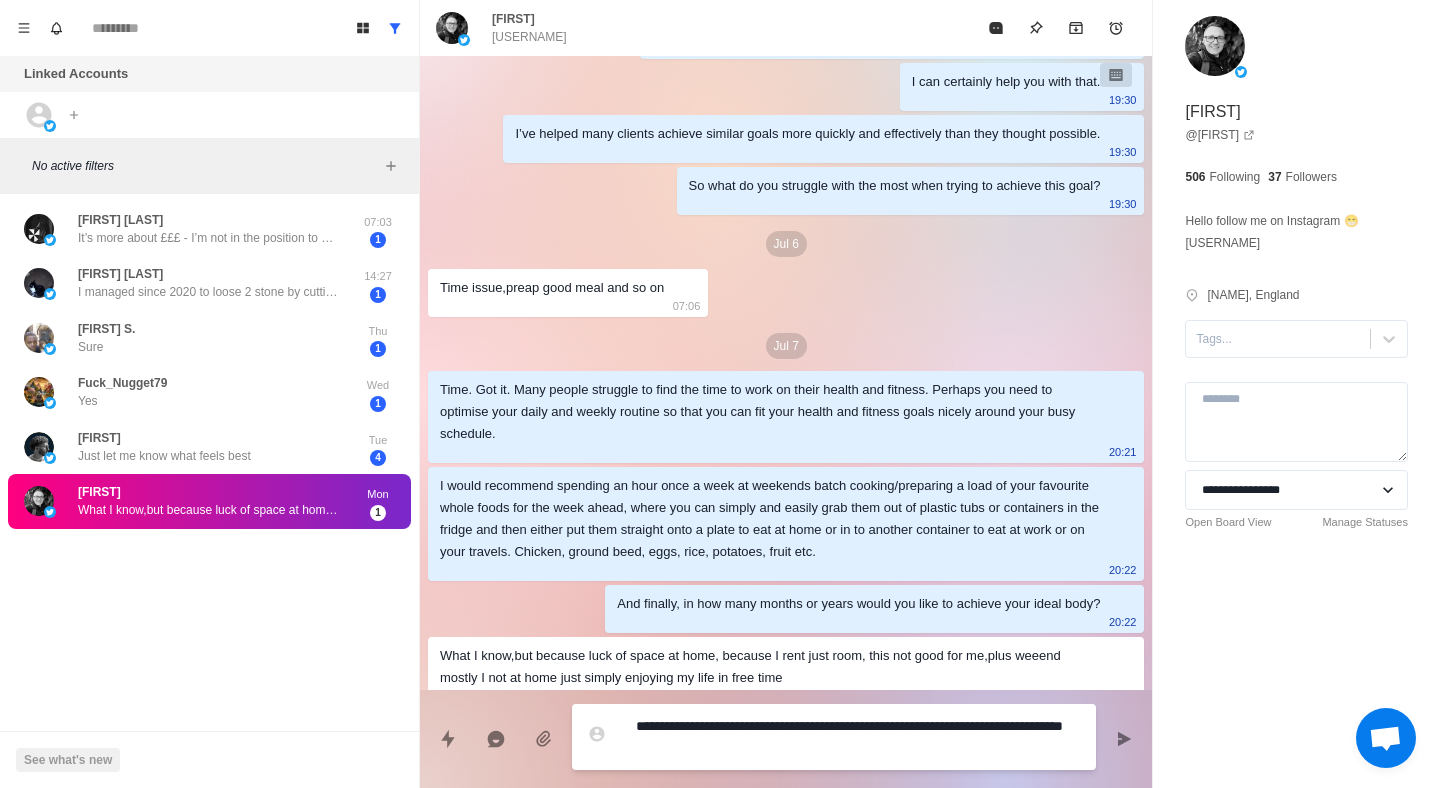 type on "*" 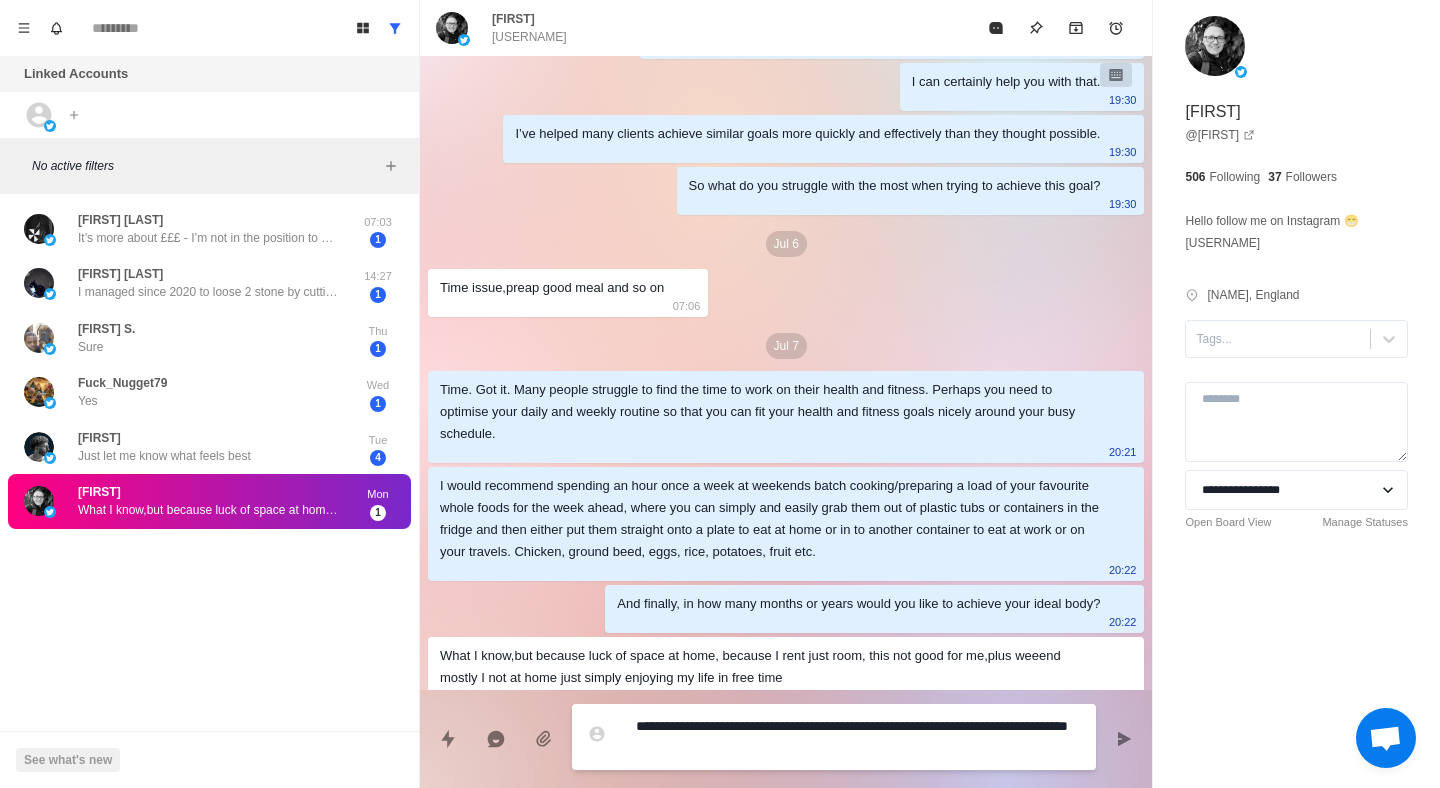type on "*" 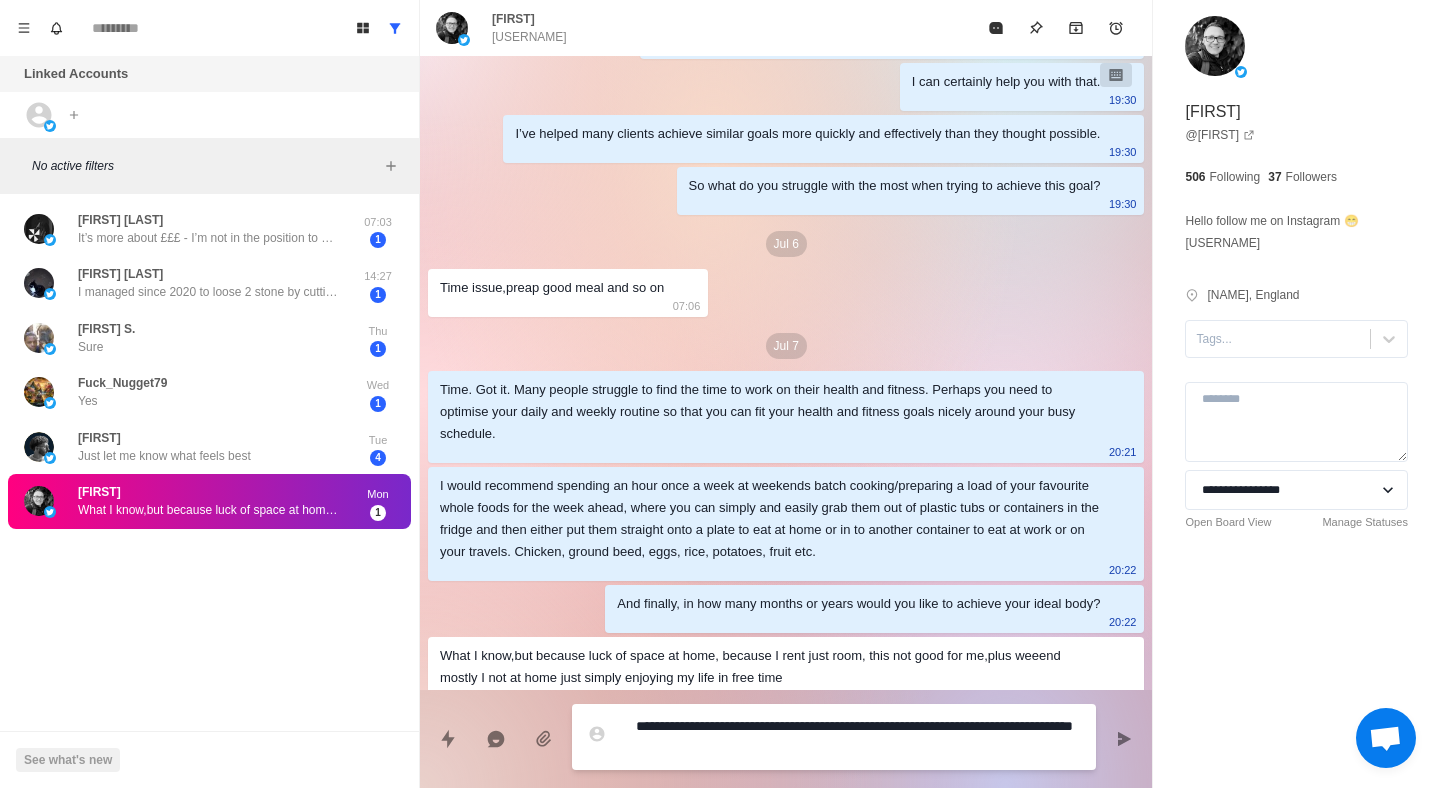 type on "**********" 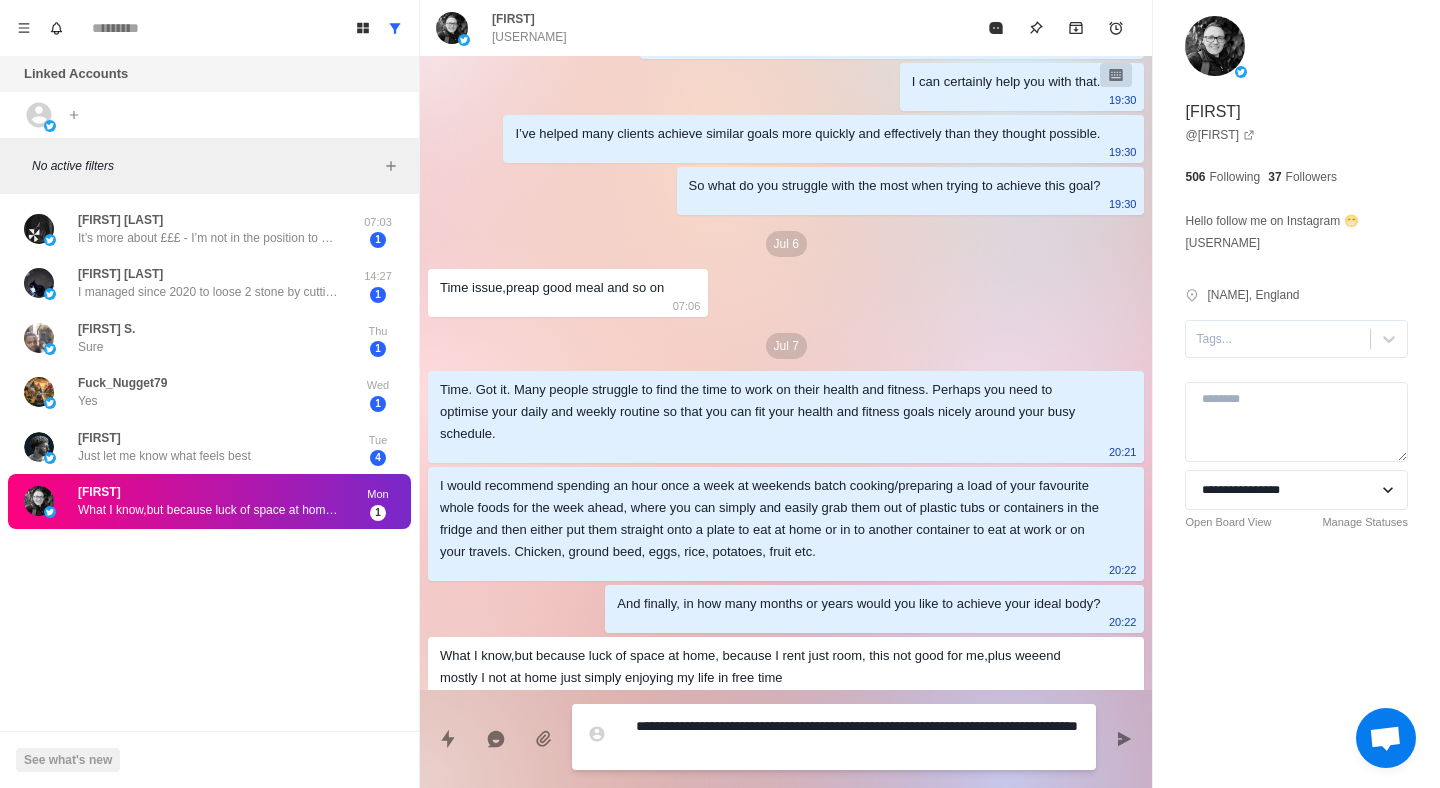 type on "*" 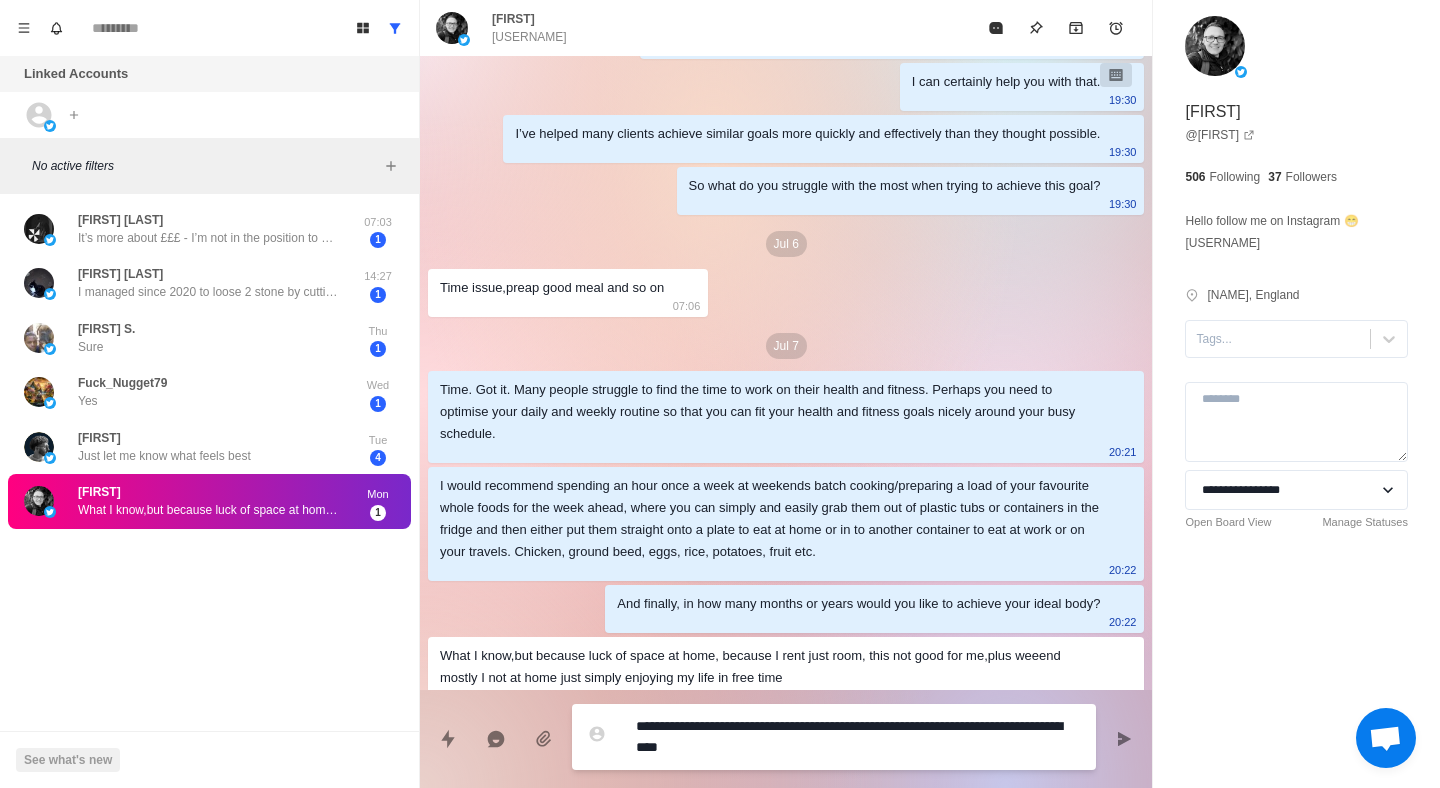 type on "*" 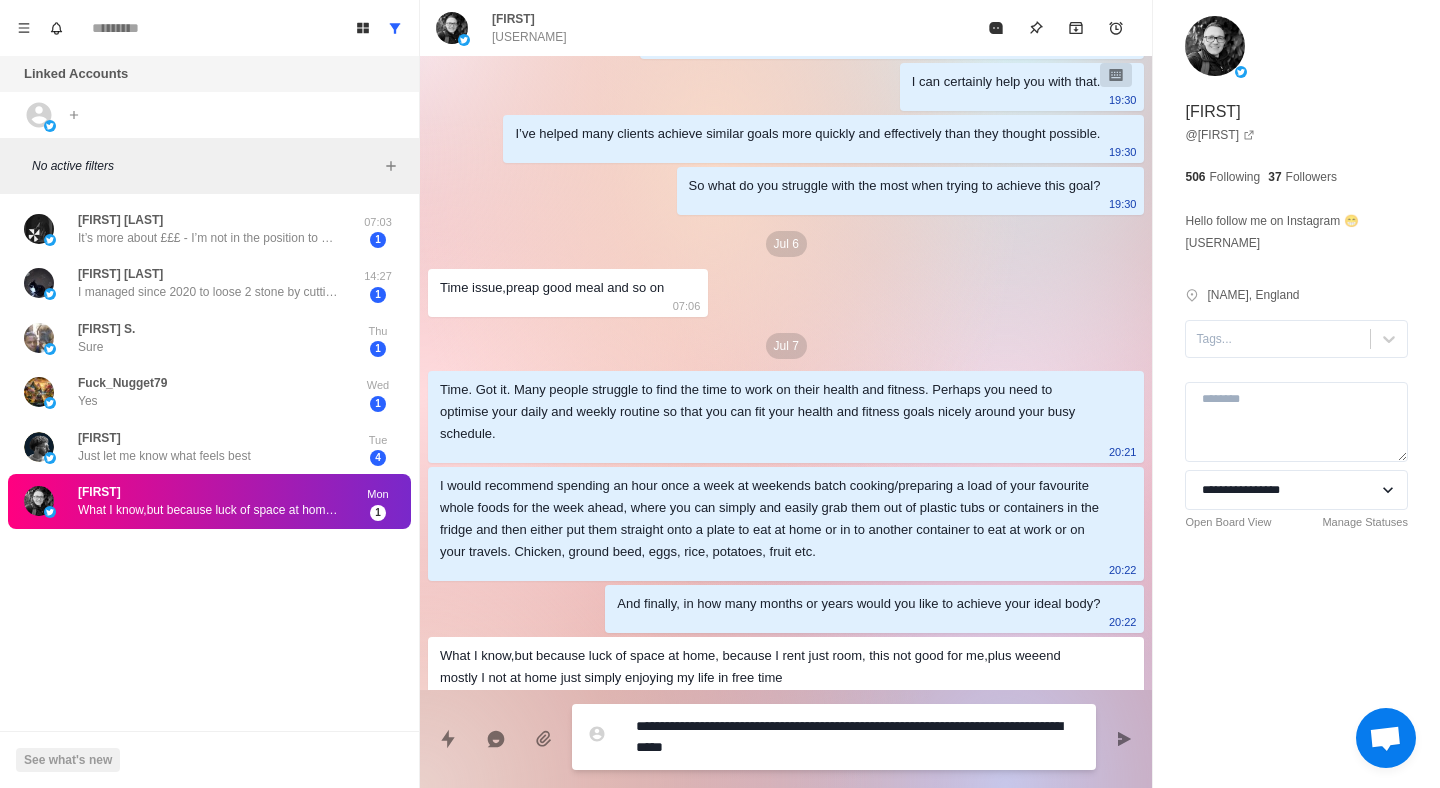 type 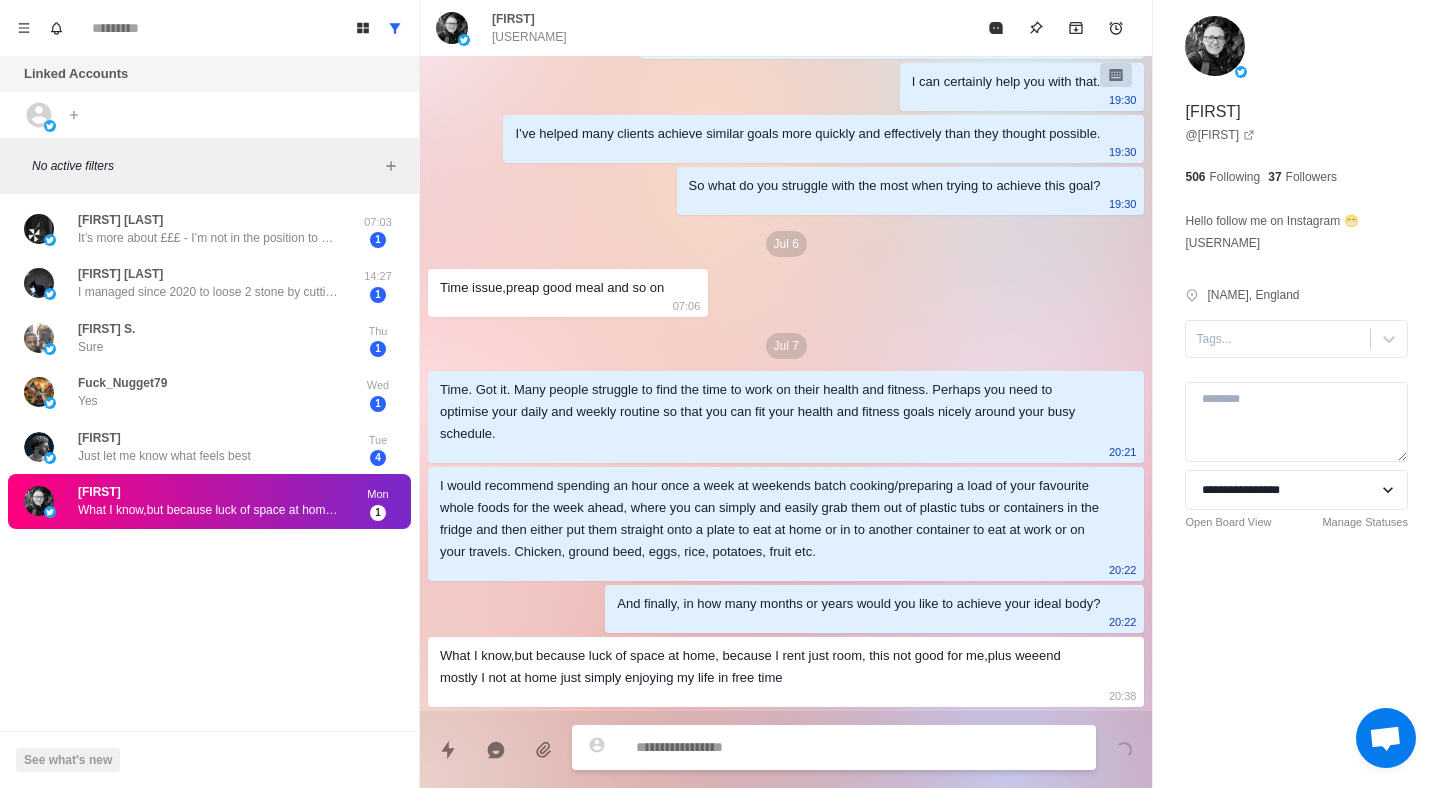scroll, scrollTop: 669, scrollLeft: 0, axis: vertical 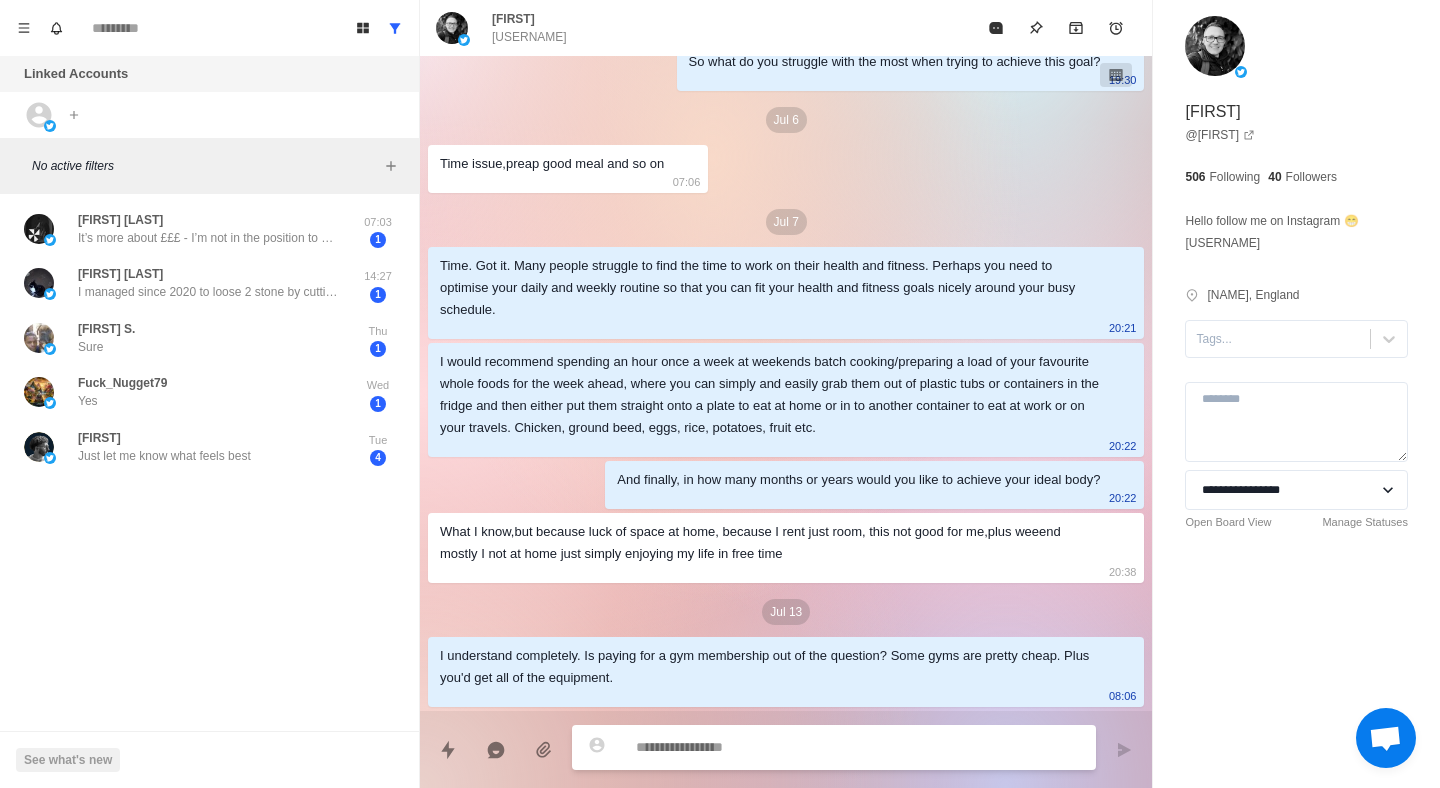 paste on "**********" 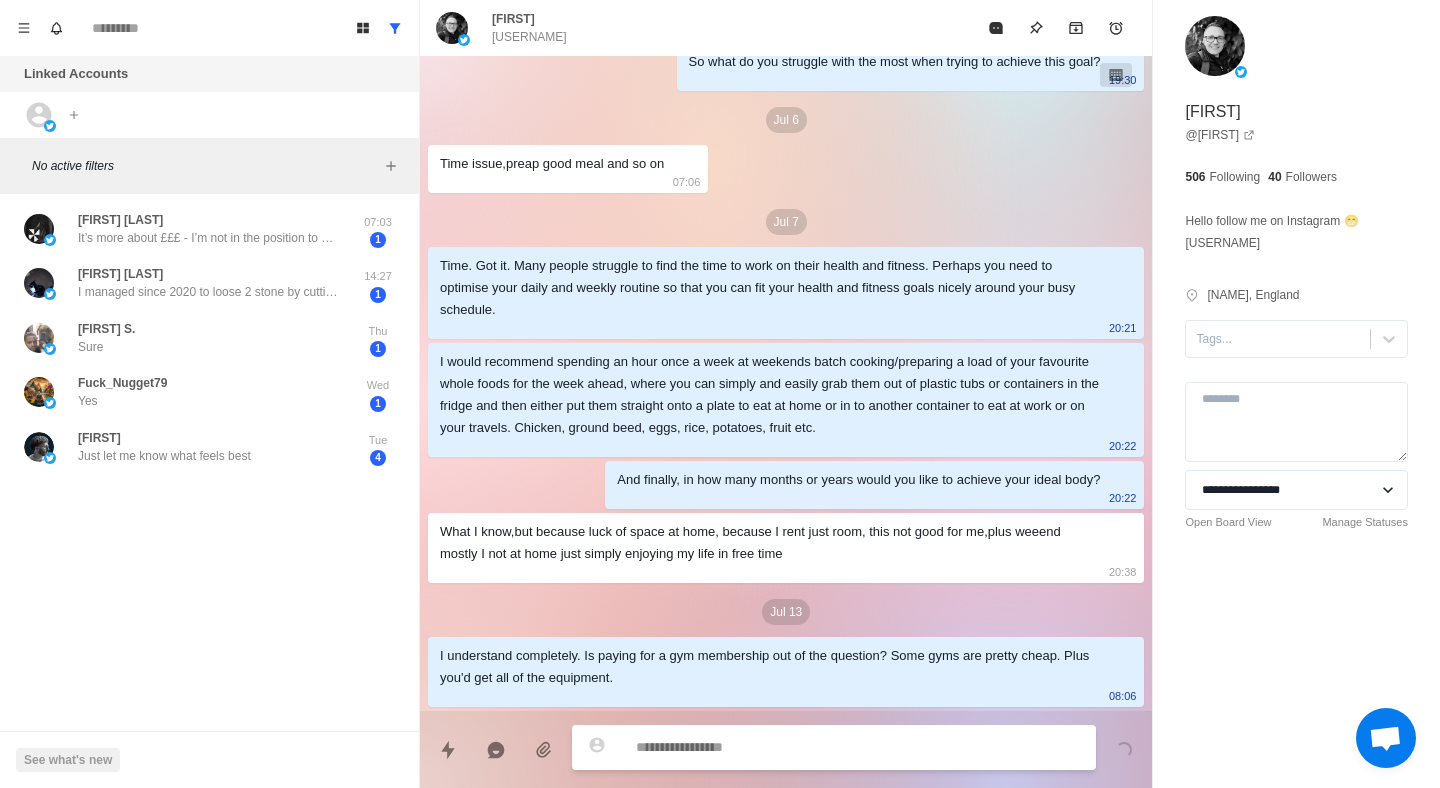 scroll, scrollTop: 743, scrollLeft: 0, axis: vertical 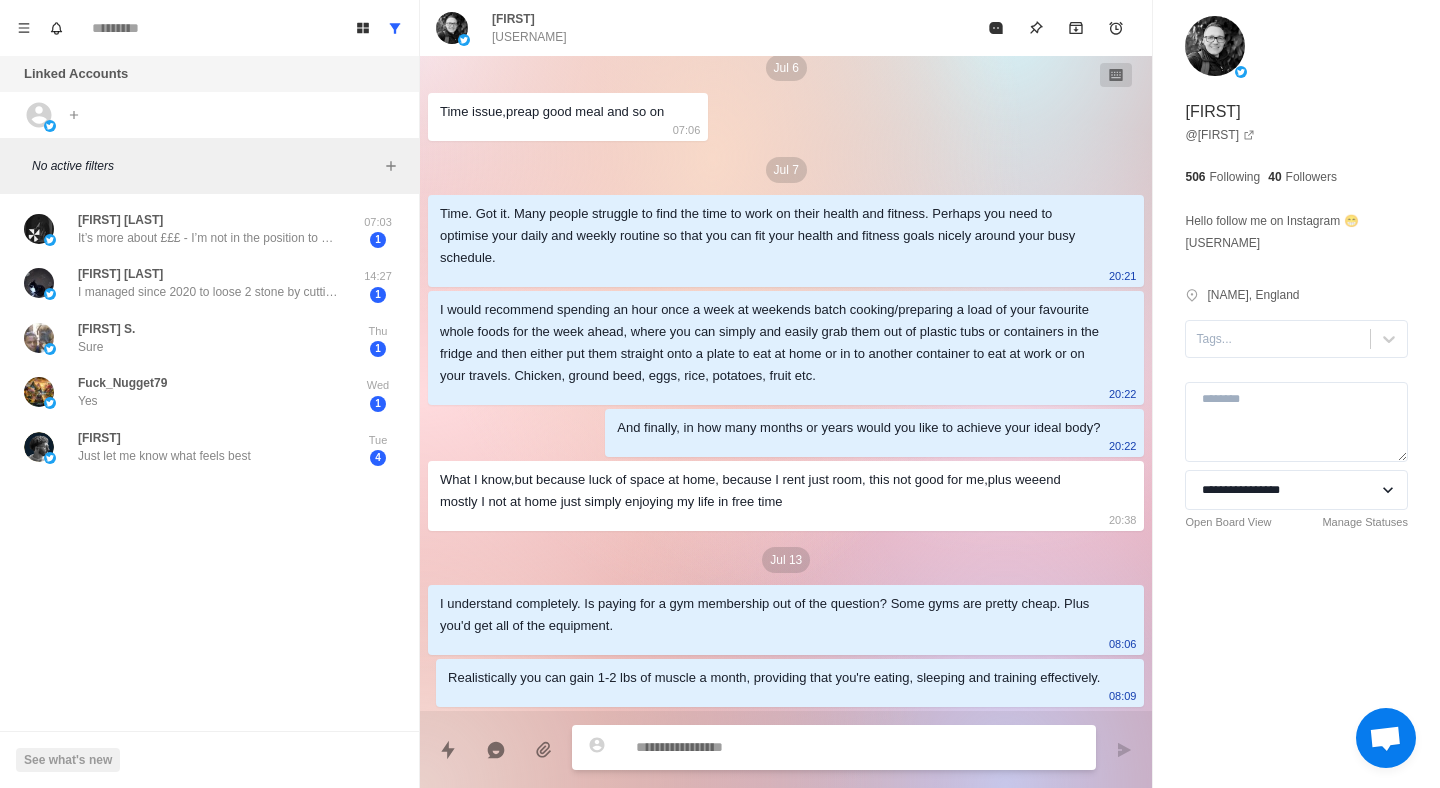 paste on "**********" 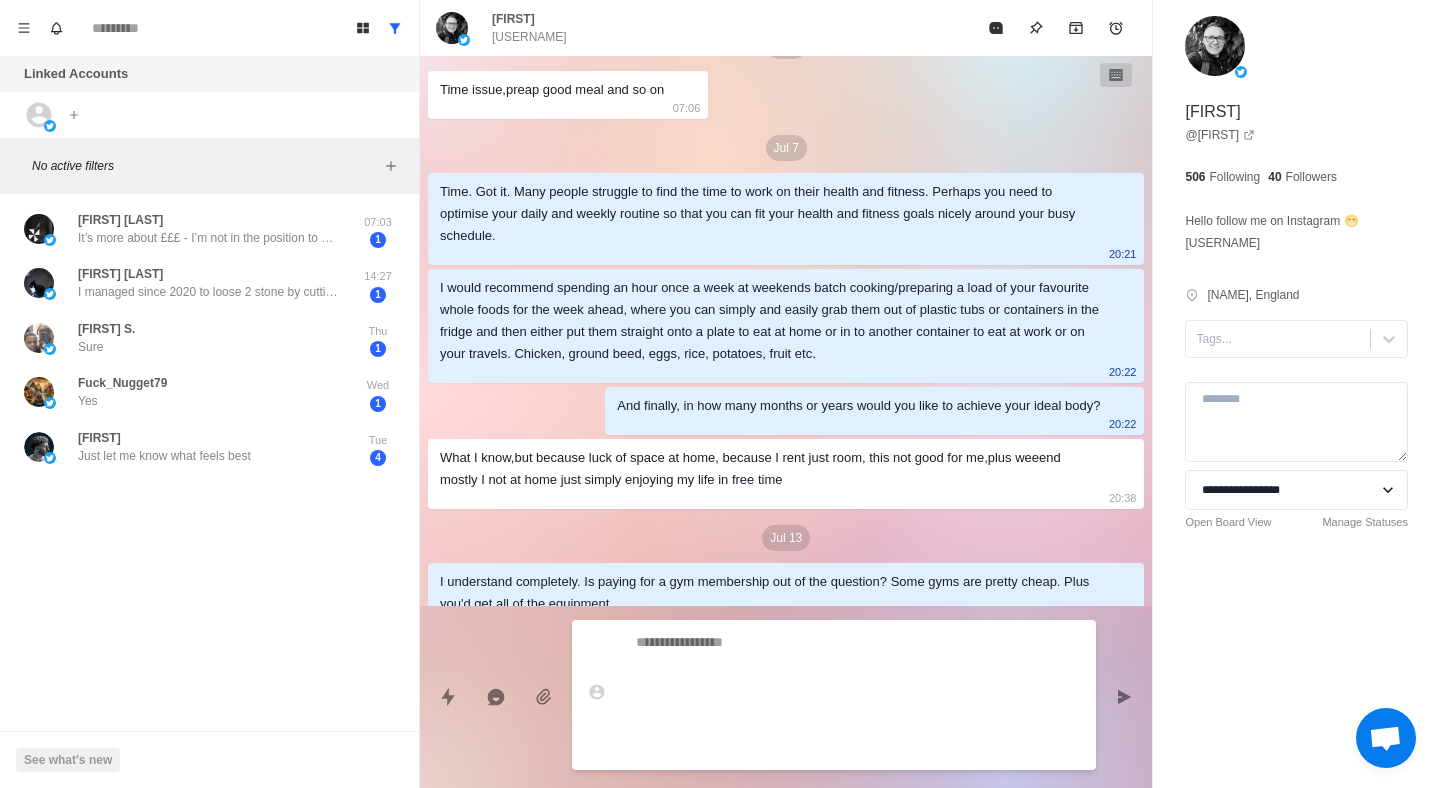 scroll, scrollTop: 839, scrollLeft: 0, axis: vertical 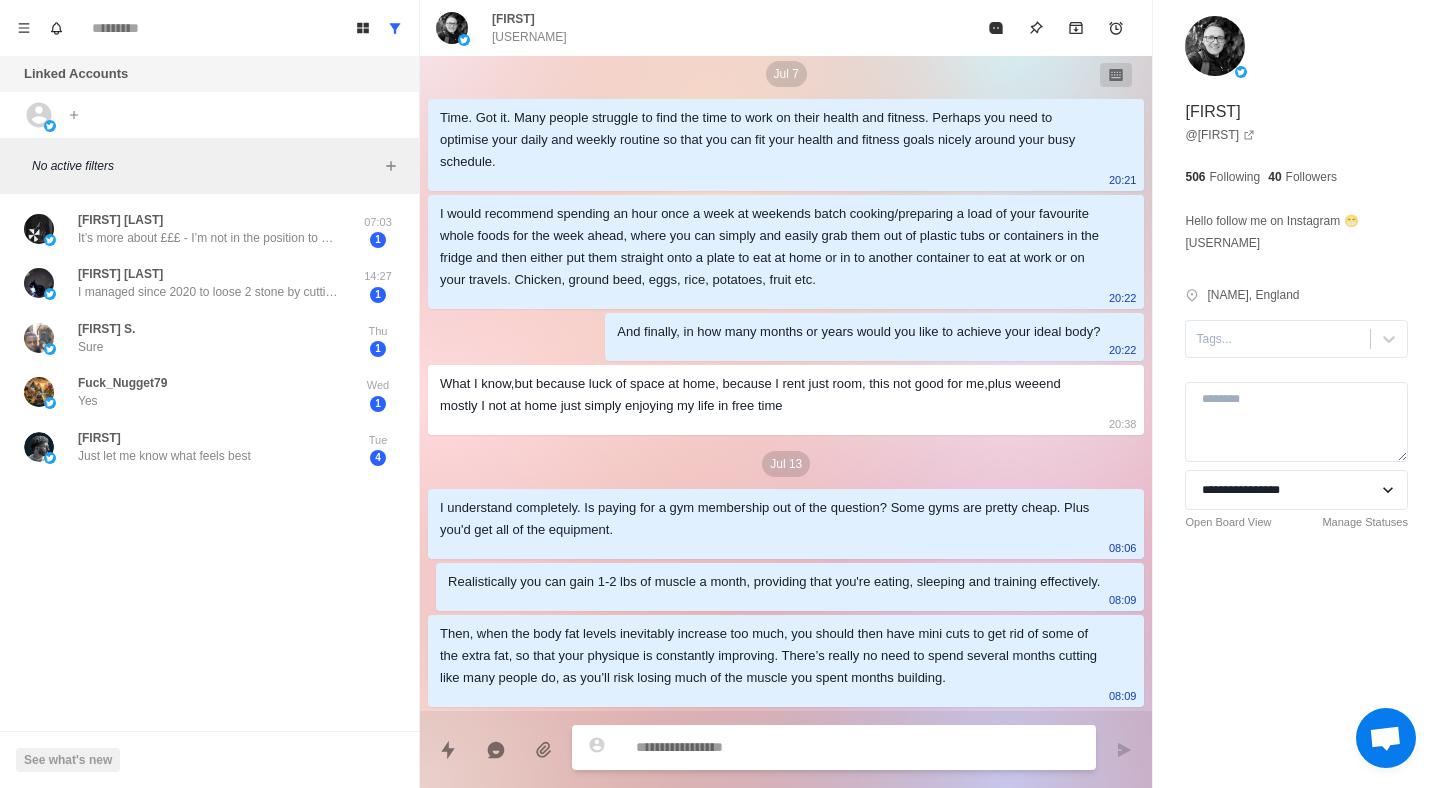 paste on "**********" 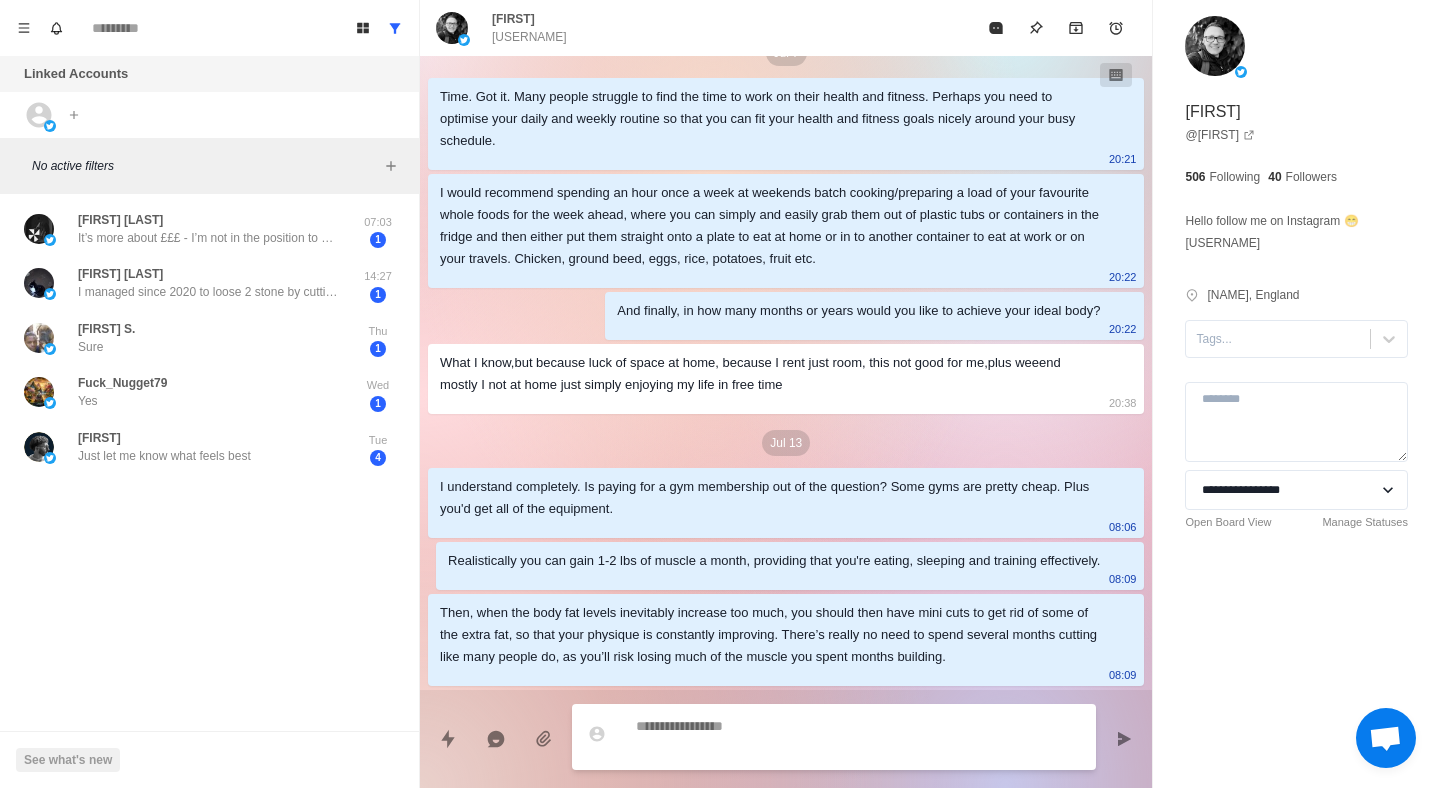 scroll, scrollTop: 891, scrollLeft: 0, axis: vertical 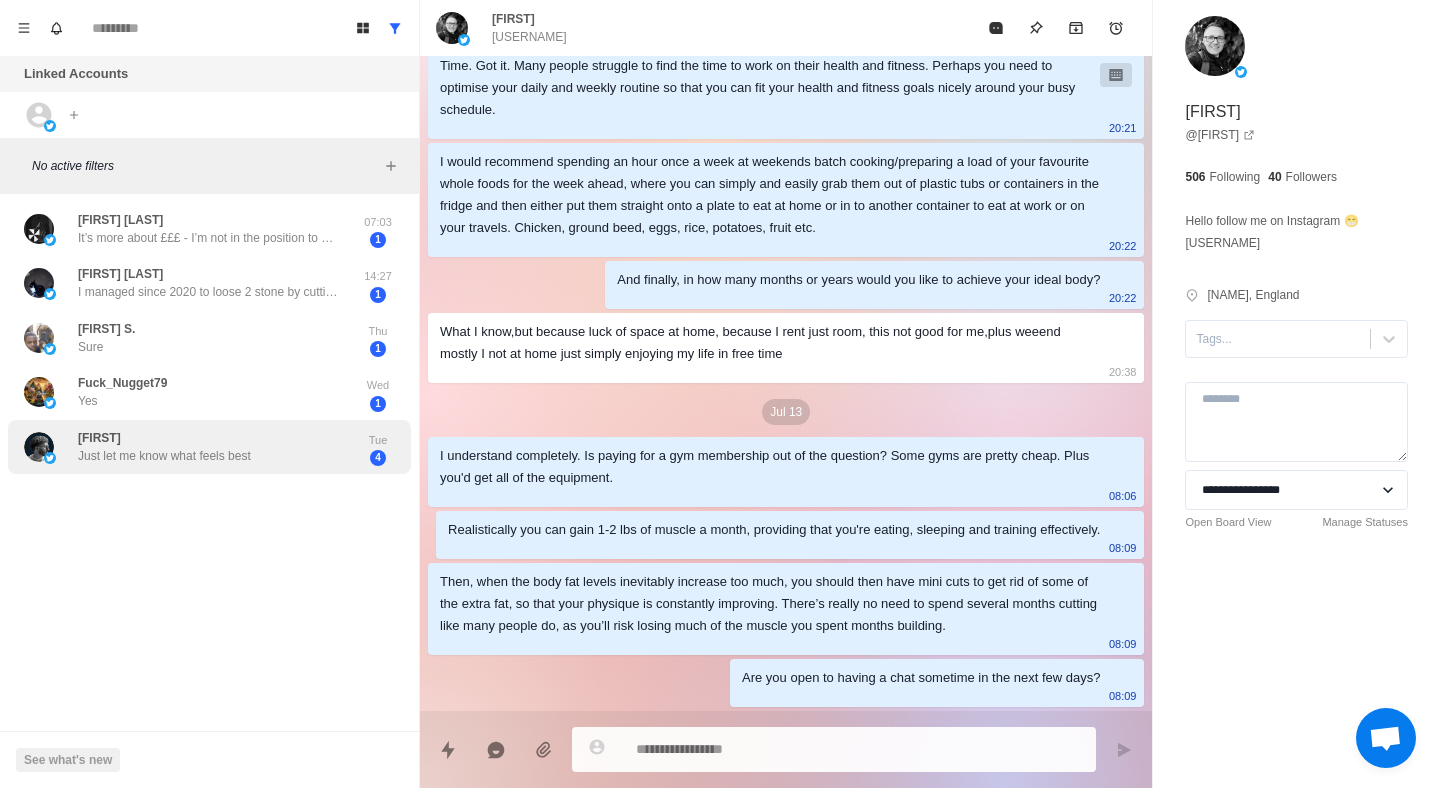 click on "Just let me know what feels best" at bounding box center (164, 456) 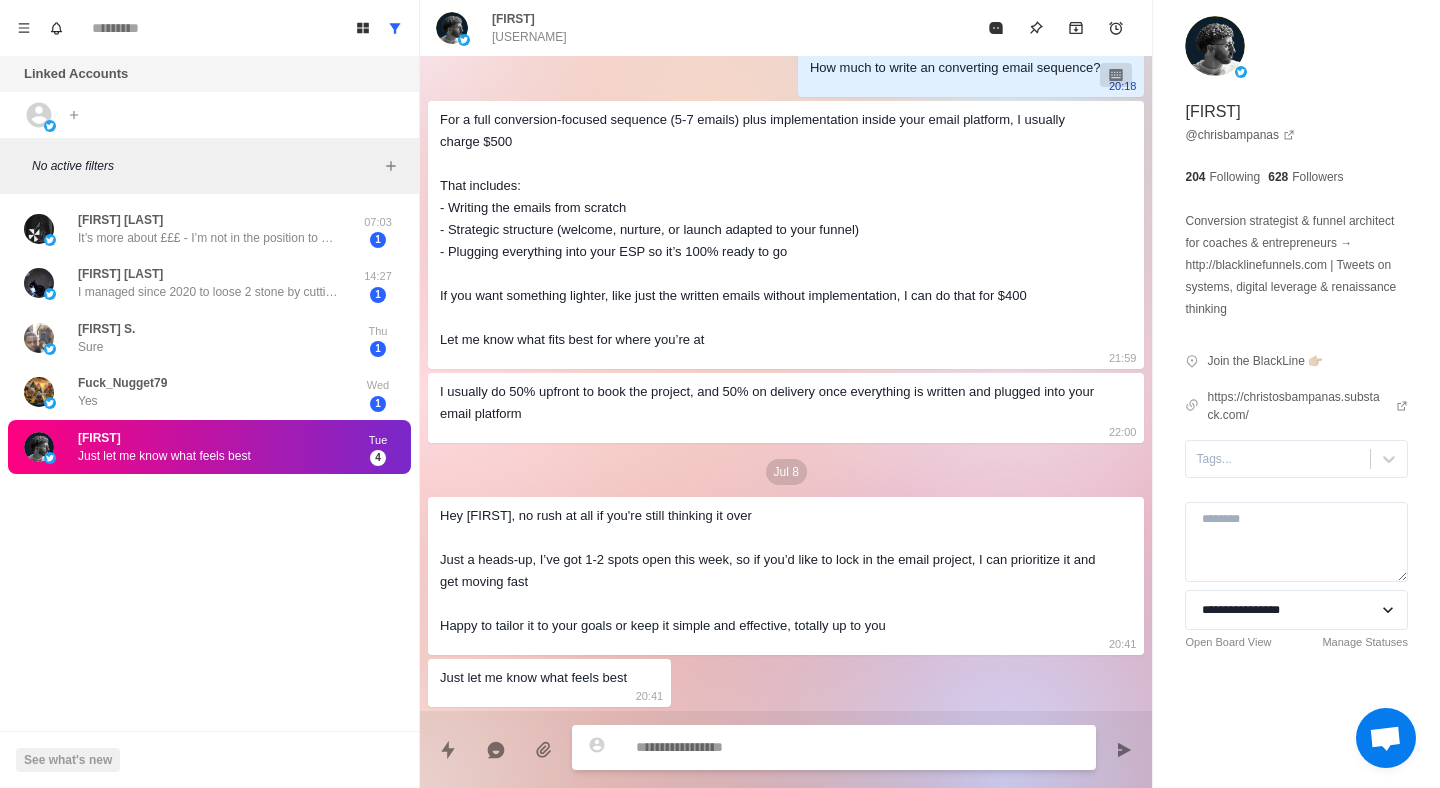 scroll, scrollTop: 863, scrollLeft: 0, axis: vertical 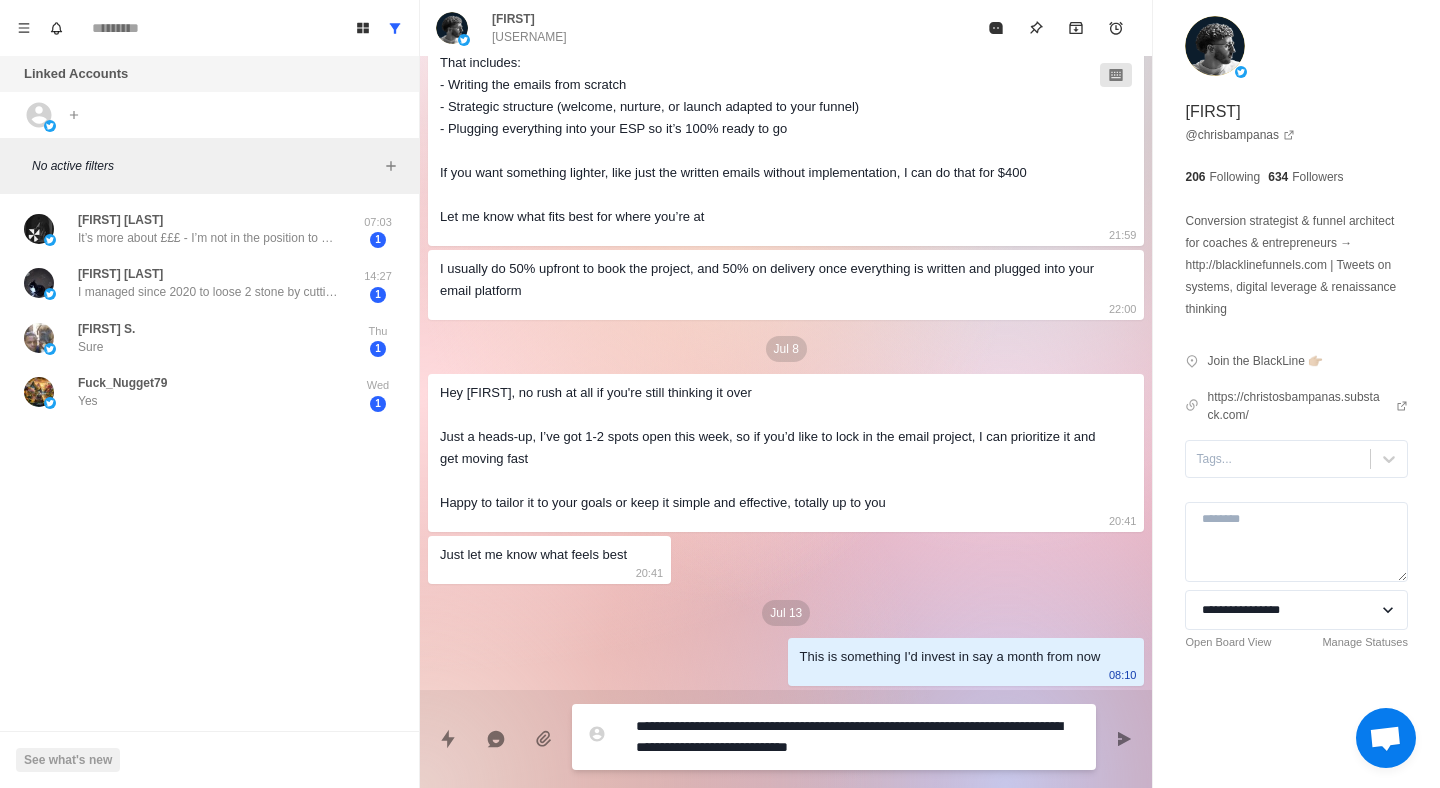 click on "**********" at bounding box center [858, 737] 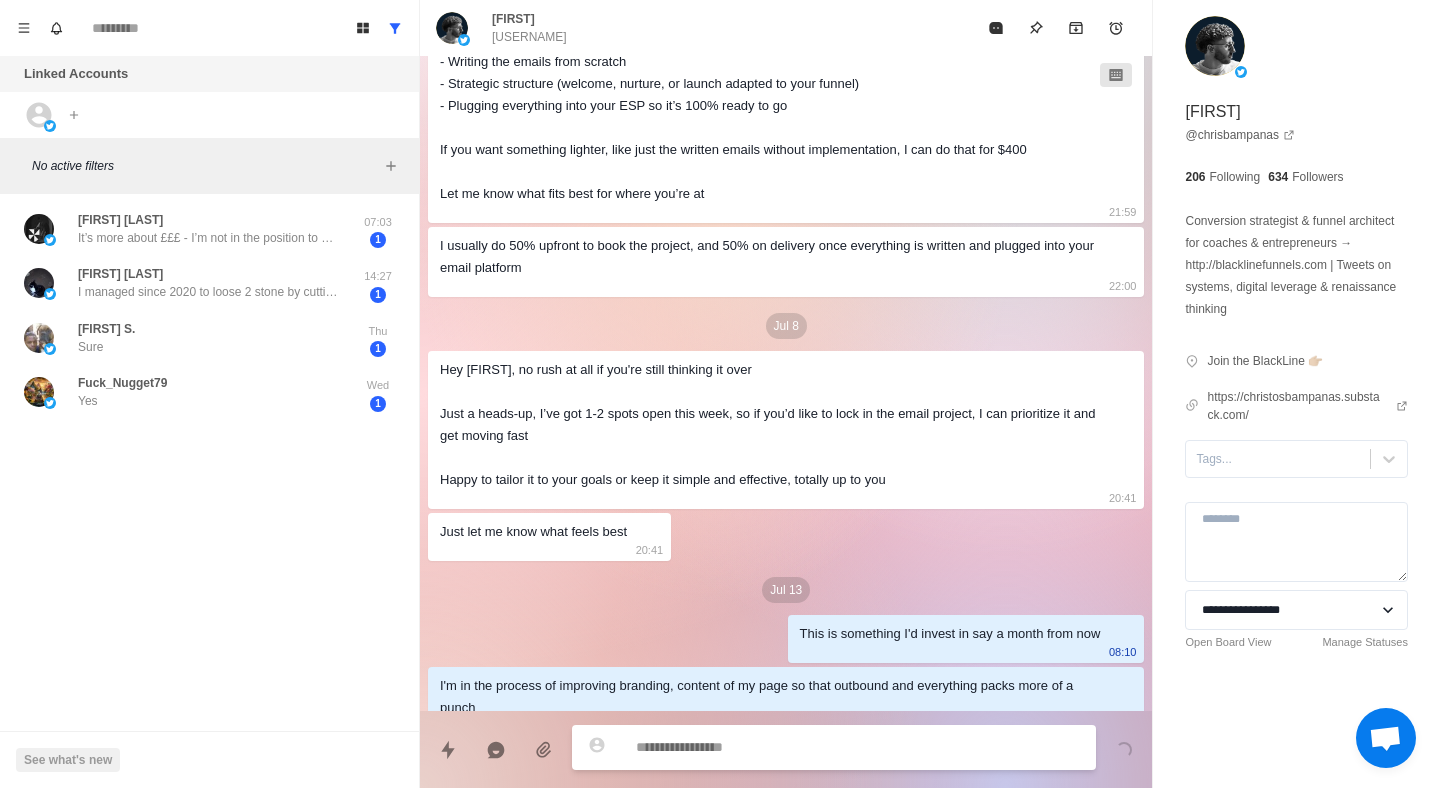 scroll, scrollTop: 937, scrollLeft: 0, axis: vertical 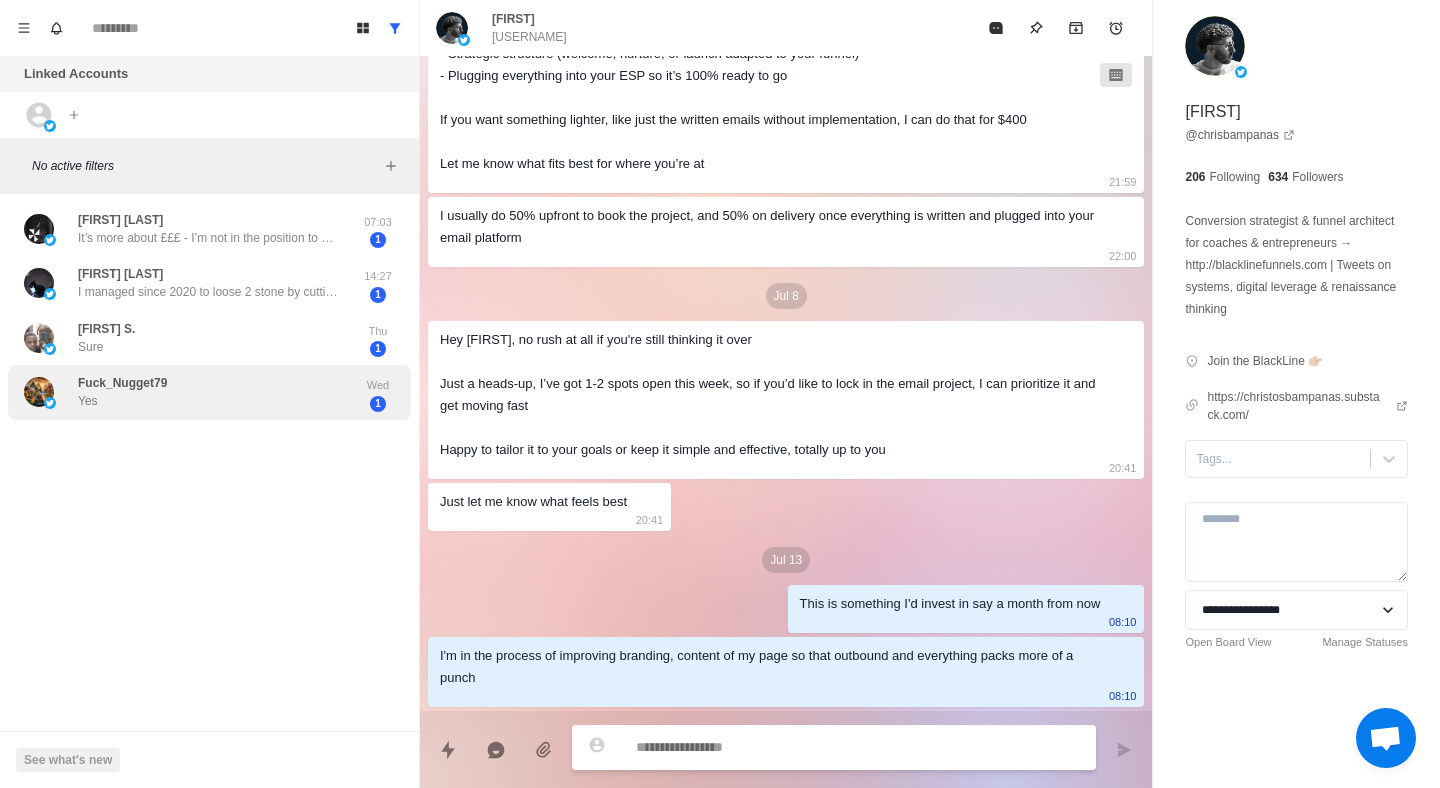 click on "[USERNAME] Yes" at bounding box center [188, 392] 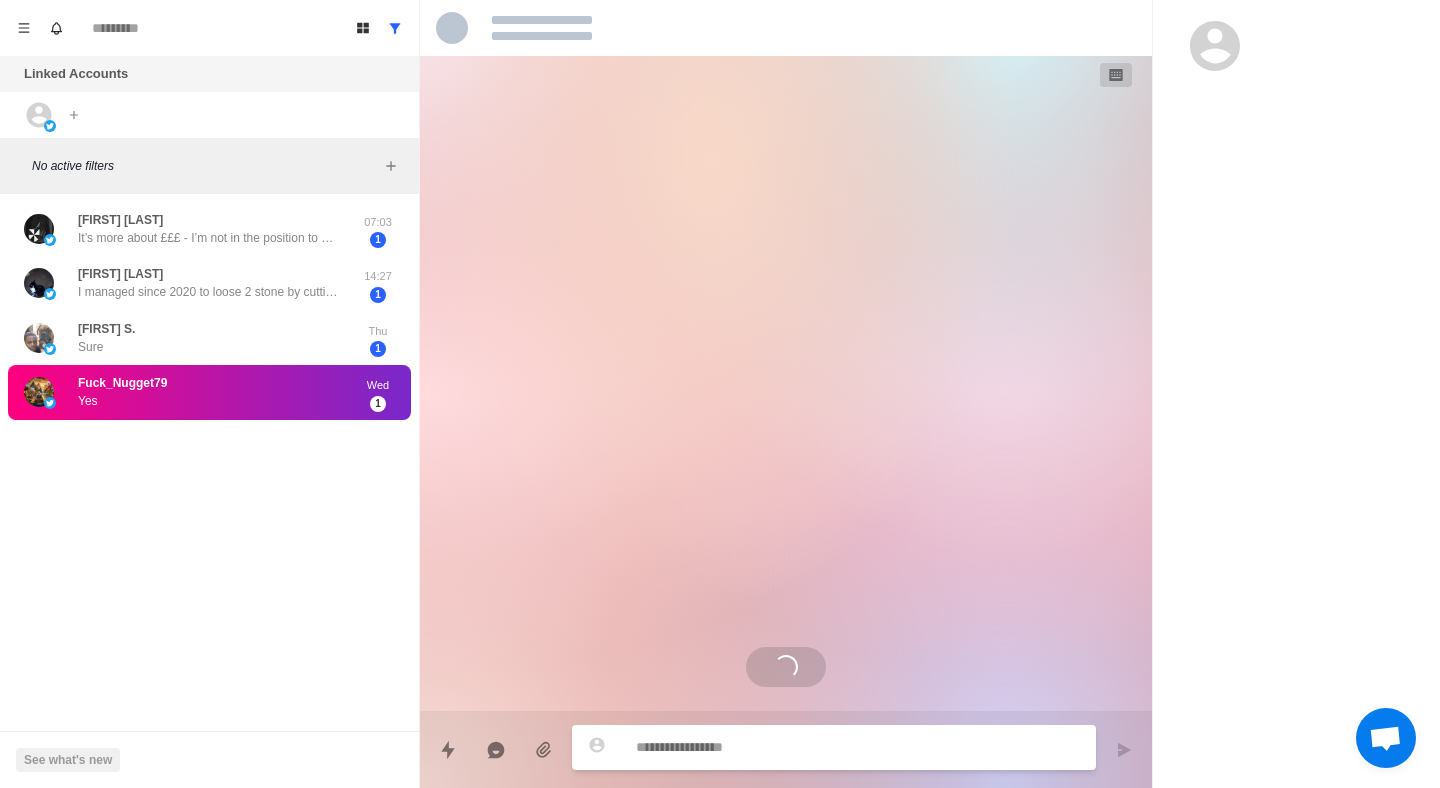 scroll, scrollTop: 0, scrollLeft: 0, axis: both 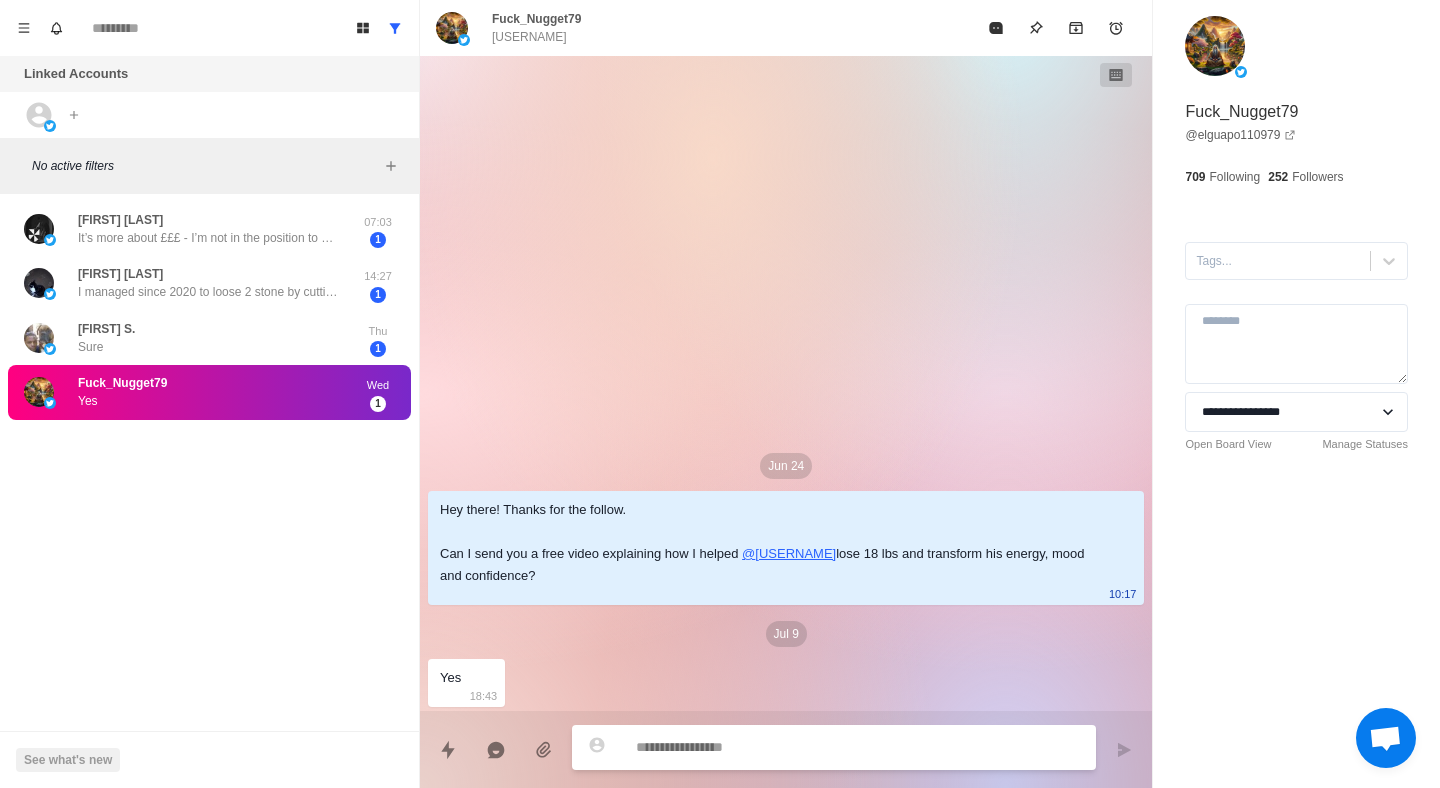 paste on "**********" 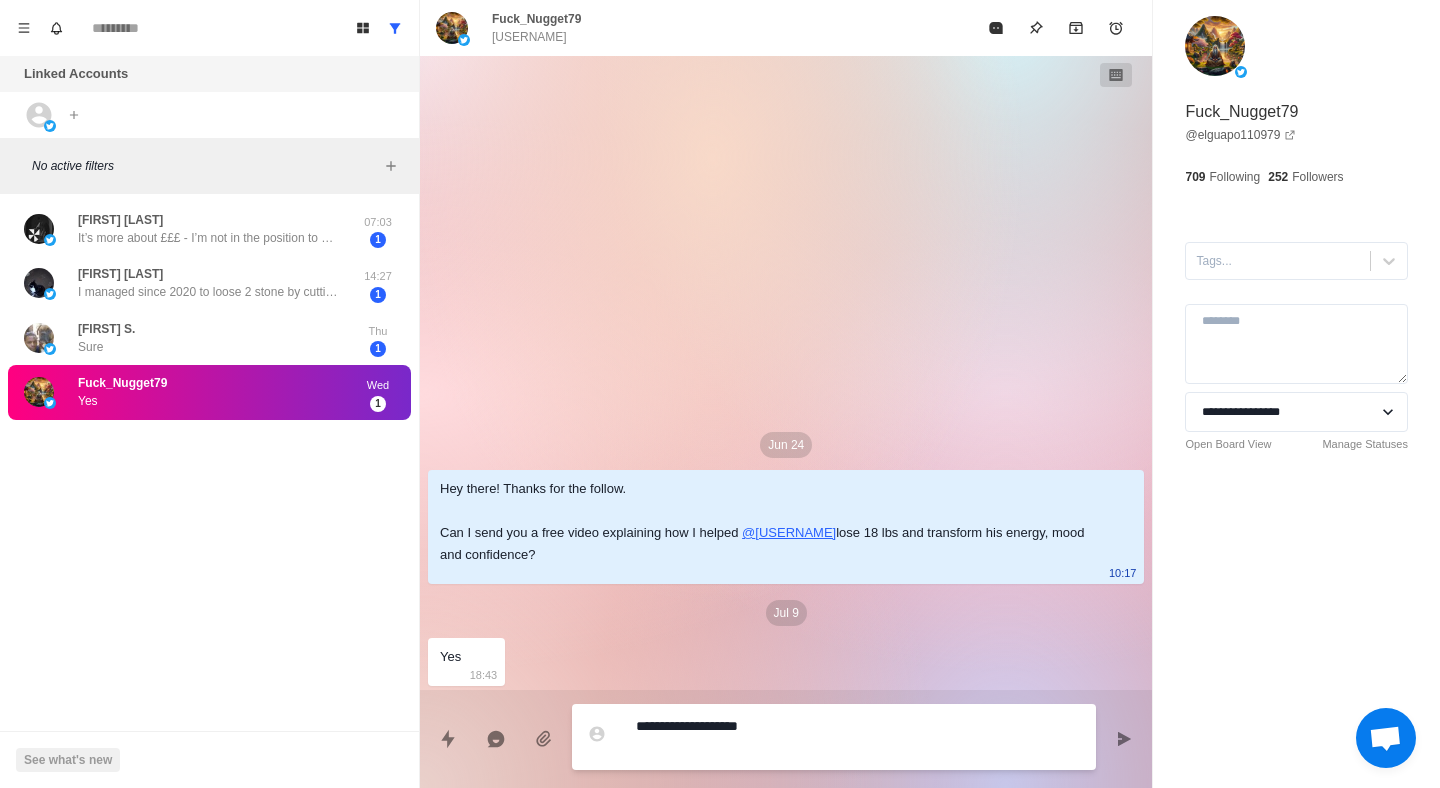 drag, startPoint x: 765, startPoint y: 728, endPoint x: 724, endPoint y: 728, distance: 41 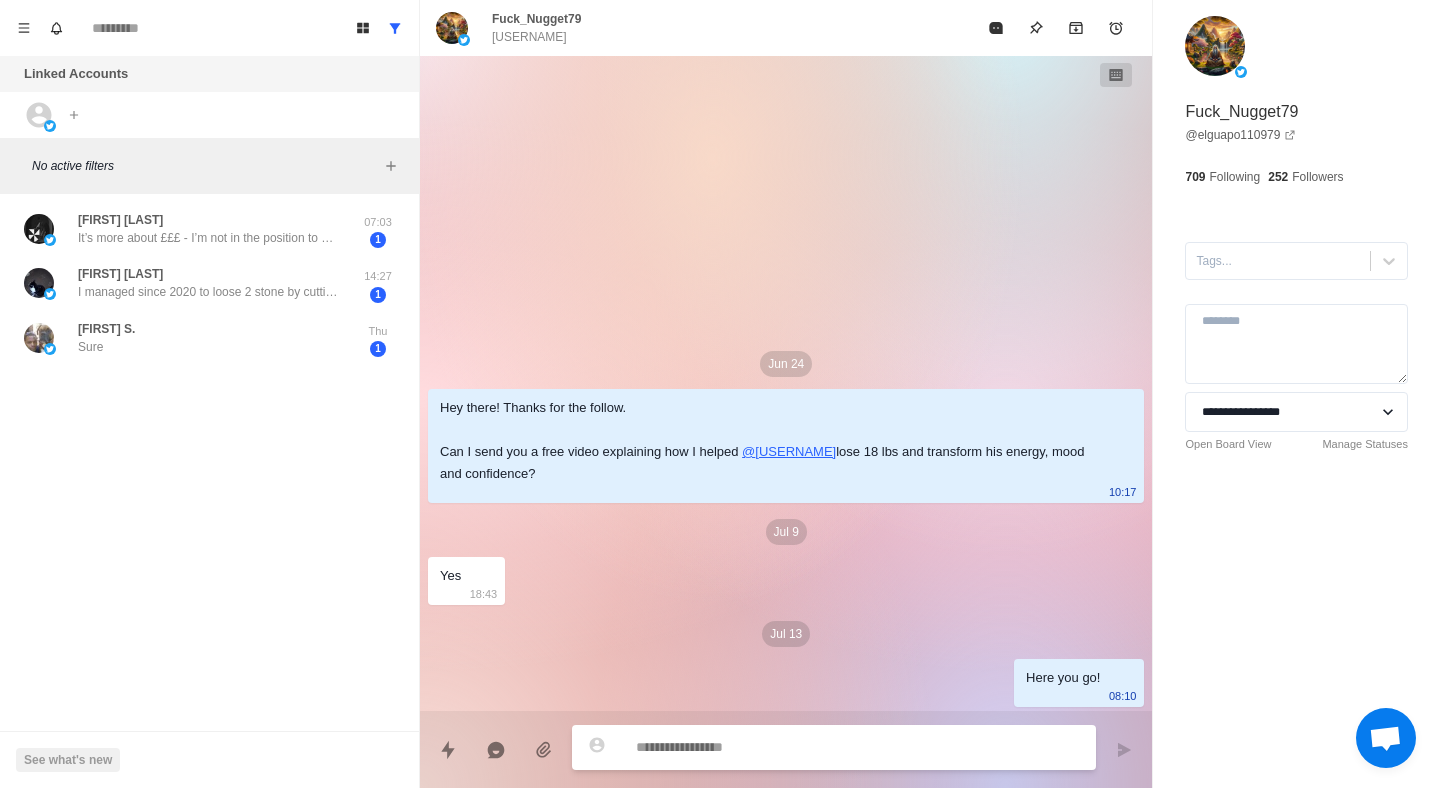 paste on "**********" 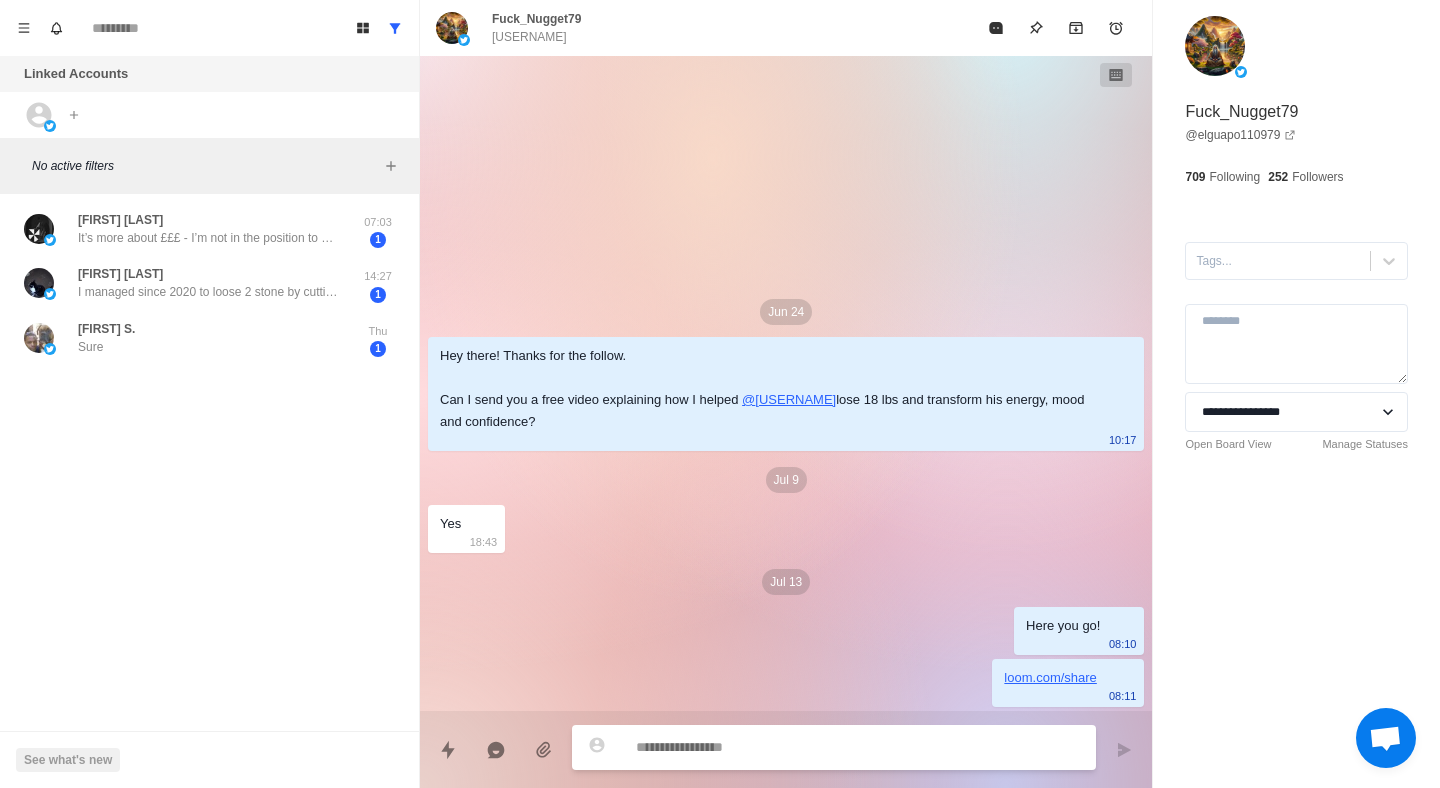 paste on "**********" 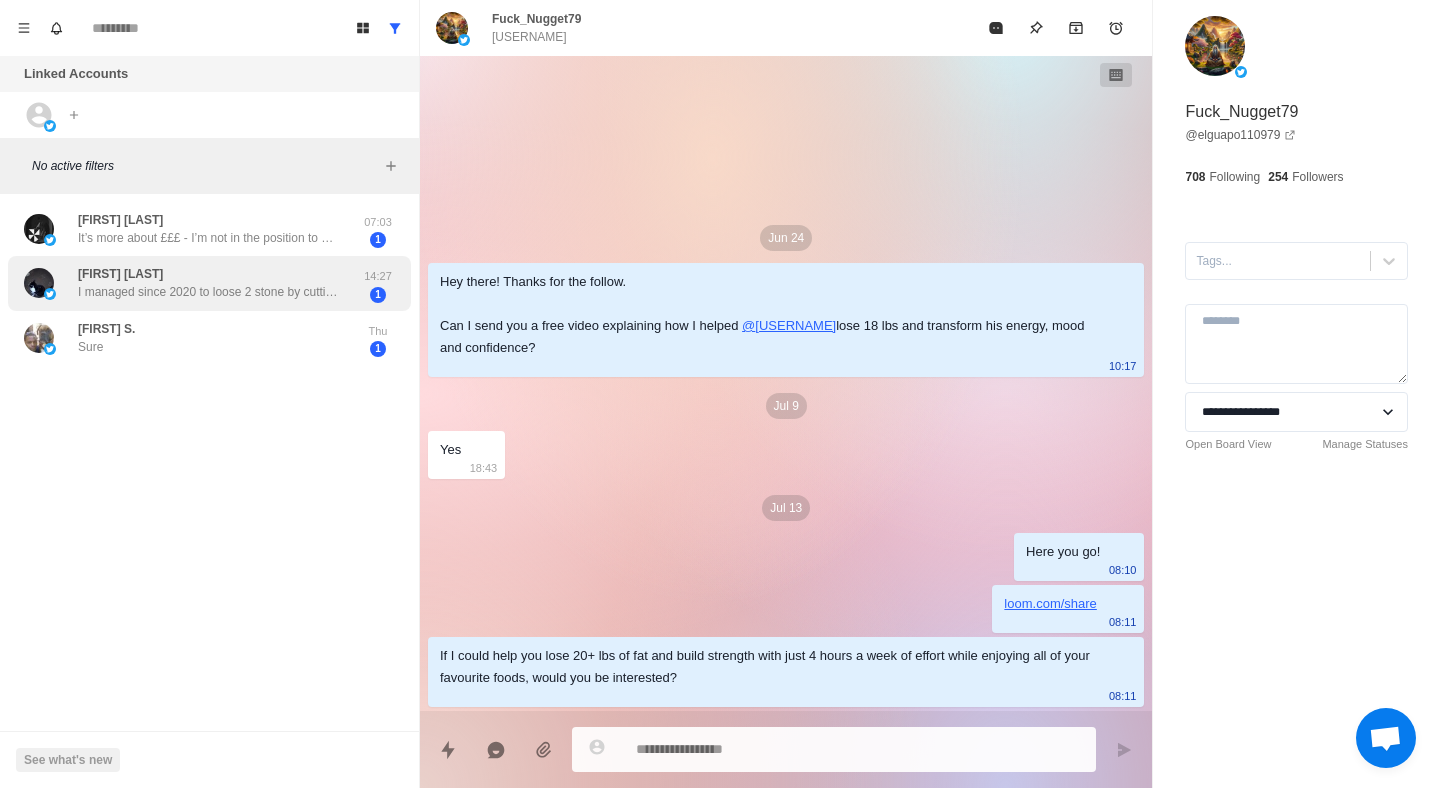 click on "[FIRST] [LAST] I managed since 2020 to loose 2 stone by cutting down sizes of food, exercise bike, mainly when ever a left is talking as can do speed on bike when annoyed.... even though had deskinned kneed twice on pavements and 4 months not able to move toes, due to a bad break...... swopped bike for baseball bat and worked on shoulder stretches....   Physio said not to cycle on roads, use exercise bike indoors safer, shame he never said do not use pavements eh.... 9 weeks to regrow knee skin each time." at bounding box center [208, 283] 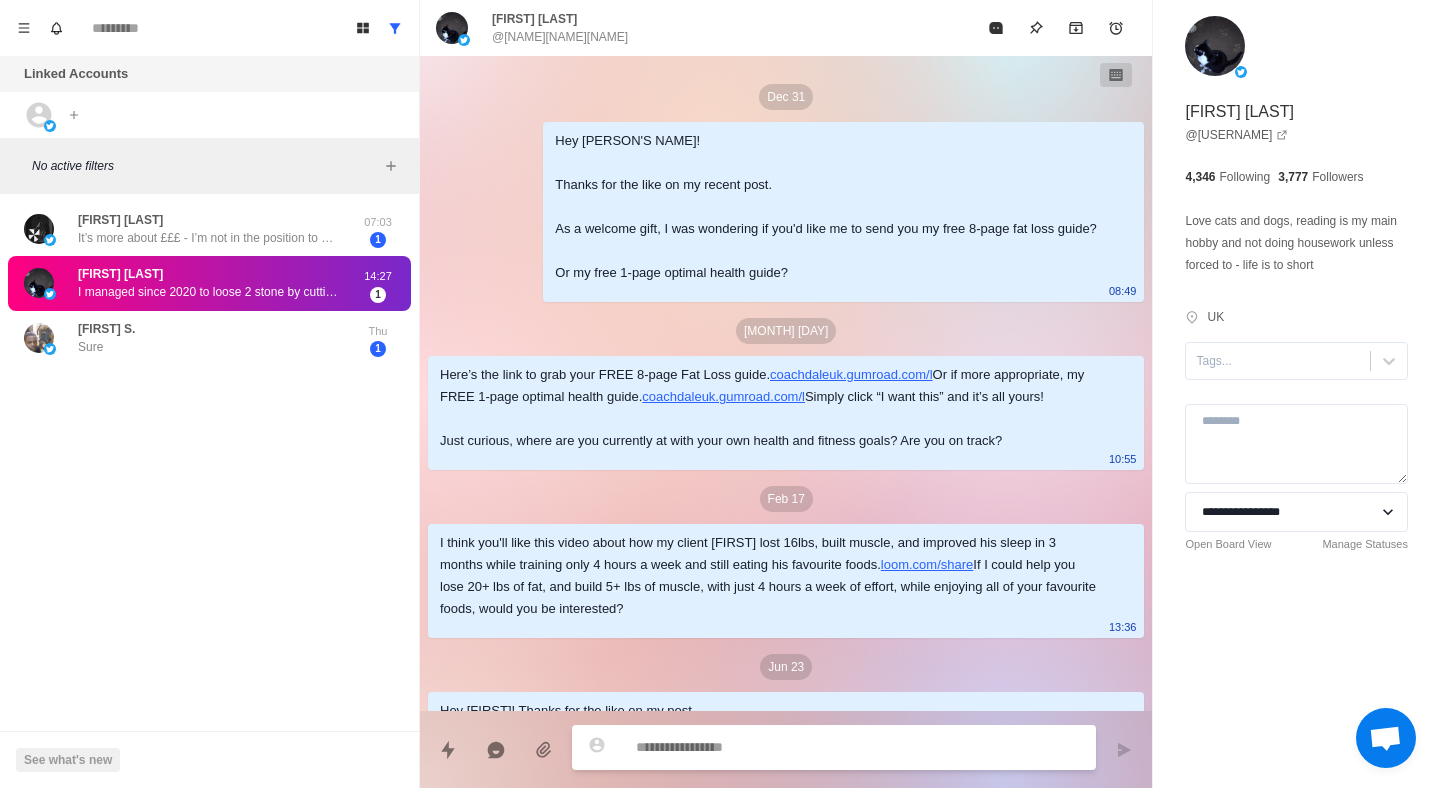 scroll, scrollTop: 487, scrollLeft: 0, axis: vertical 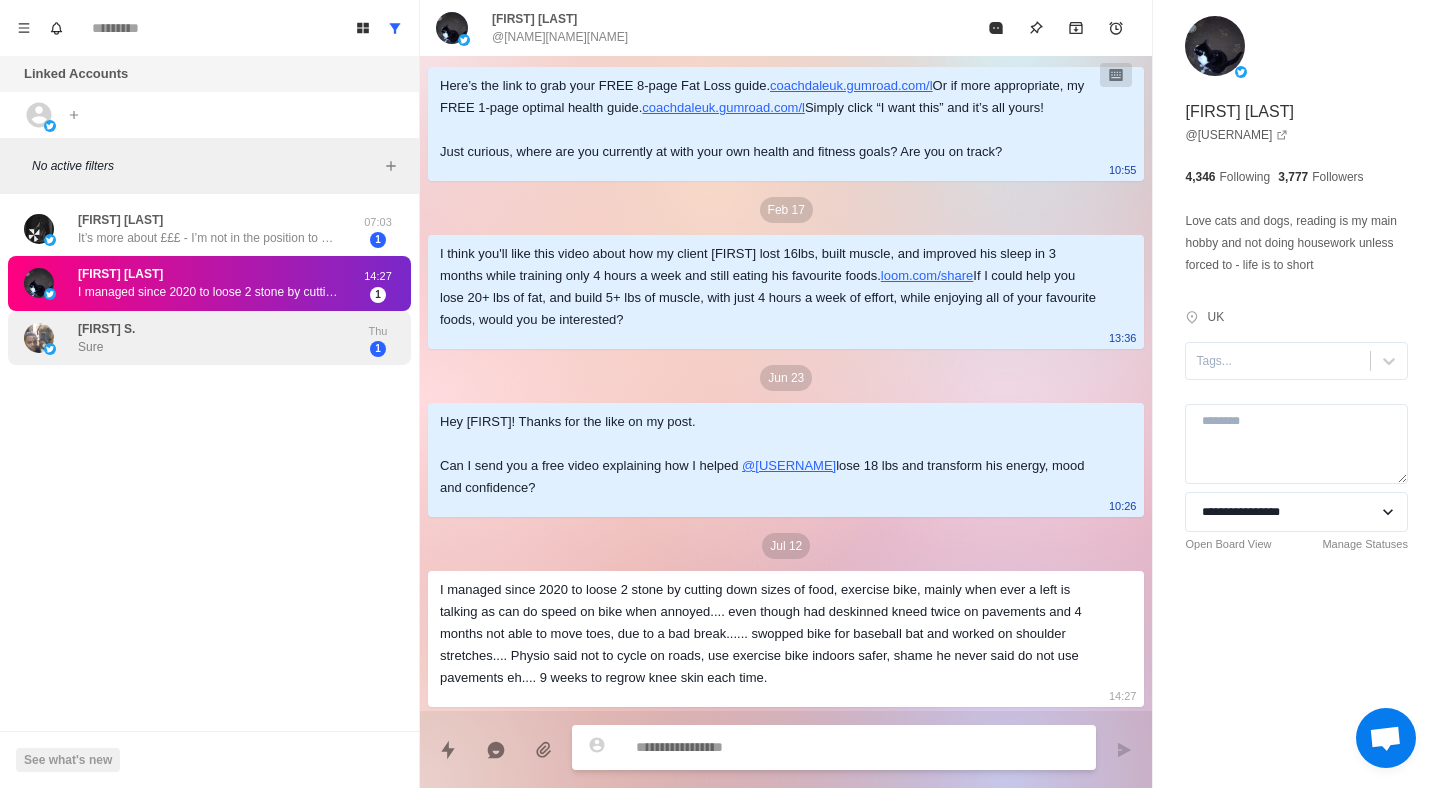 click on "[FIRST] [MIDDLE] [LAST]" at bounding box center (188, 338) 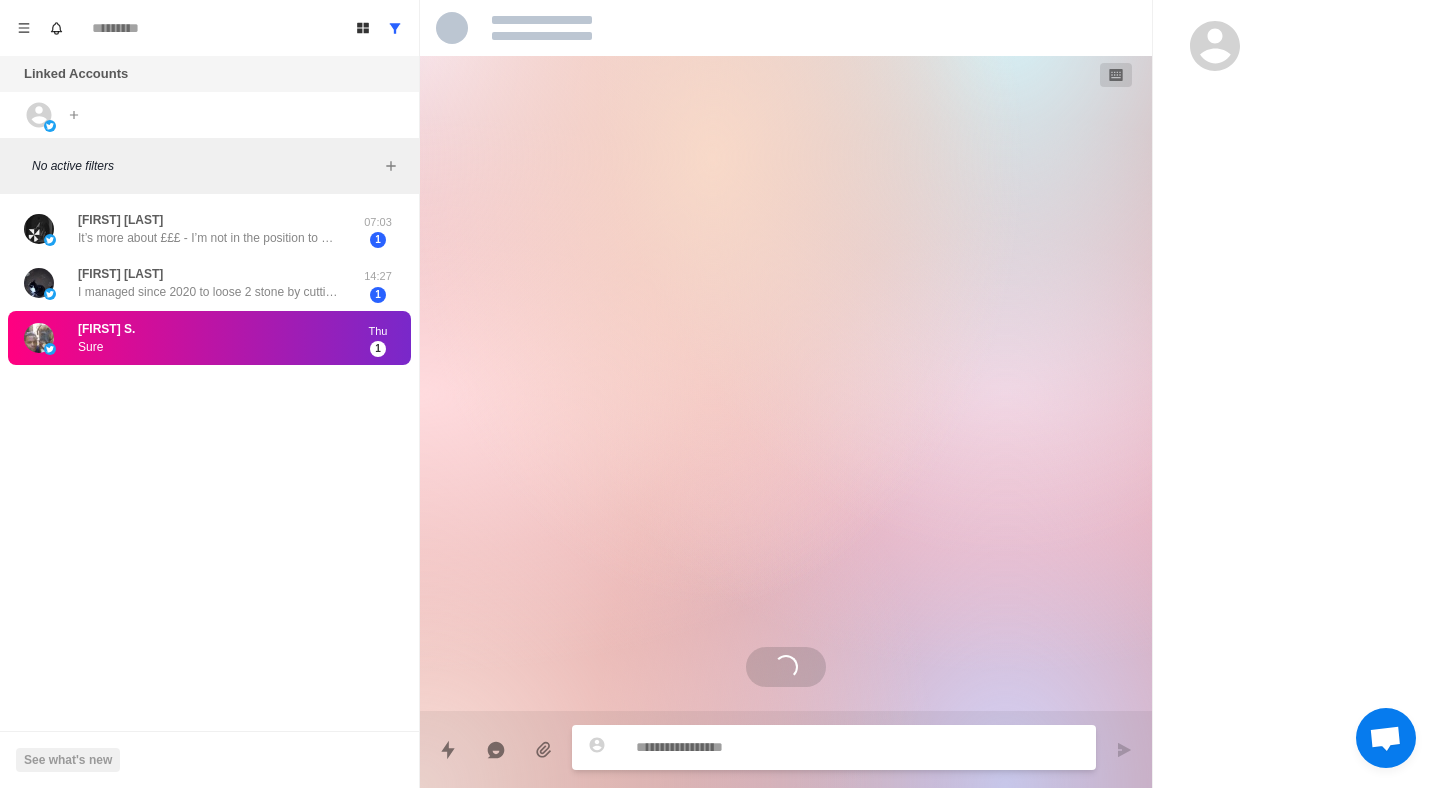 scroll, scrollTop: 61, scrollLeft: 0, axis: vertical 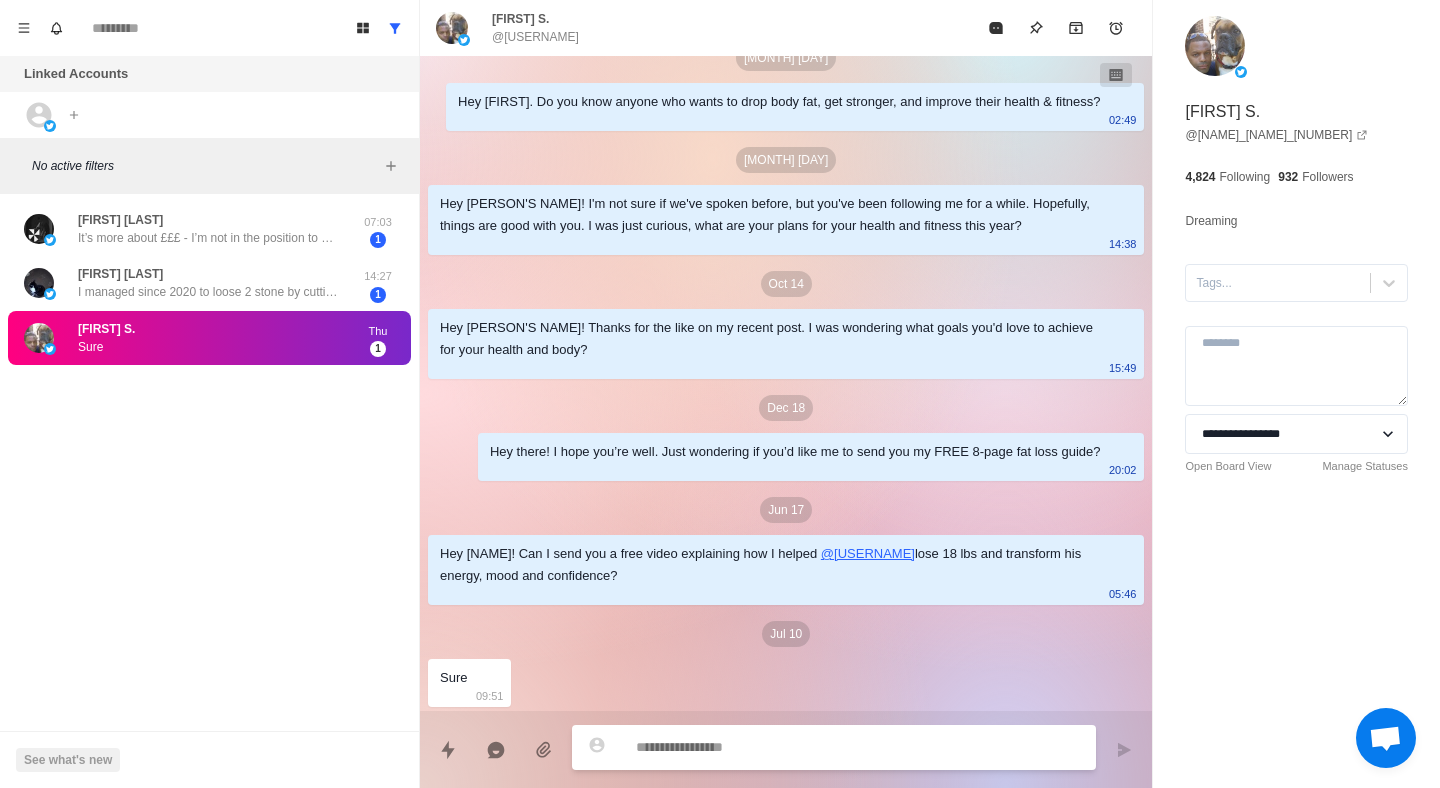 paste on "**********" 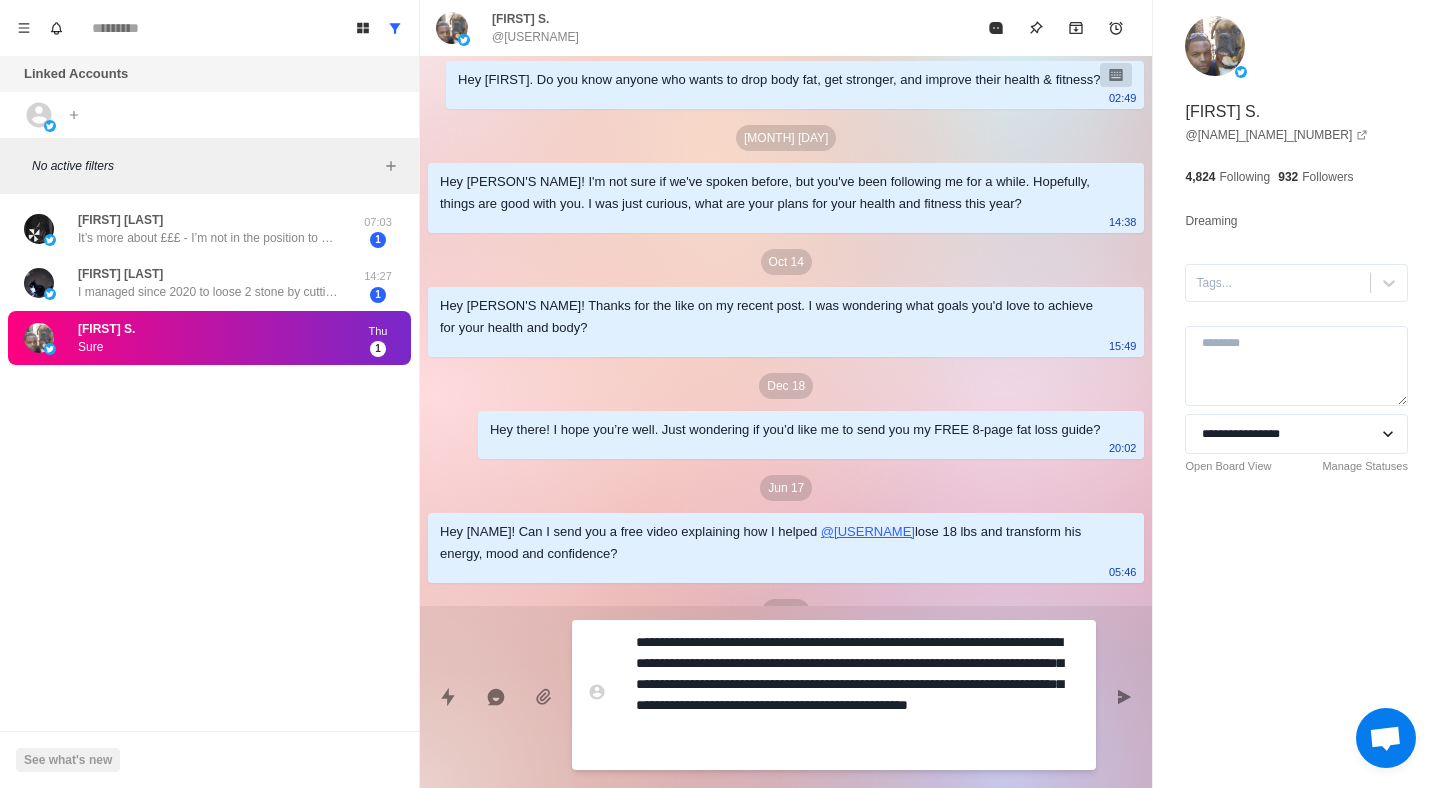 drag, startPoint x: 751, startPoint y: 636, endPoint x: 707, endPoint y: 637, distance: 44.011364 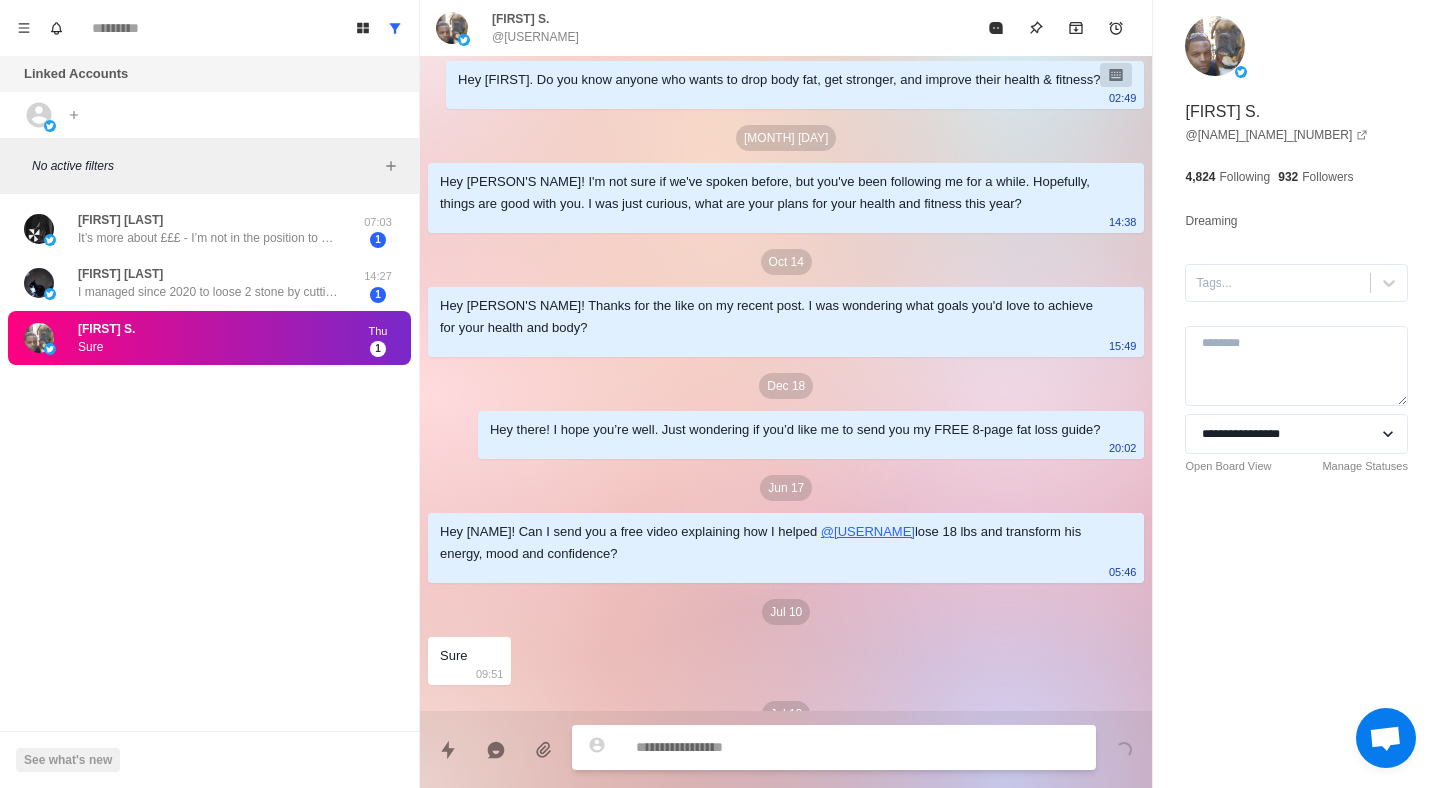 scroll, scrollTop: 207, scrollLeft: 0, axis: vertical 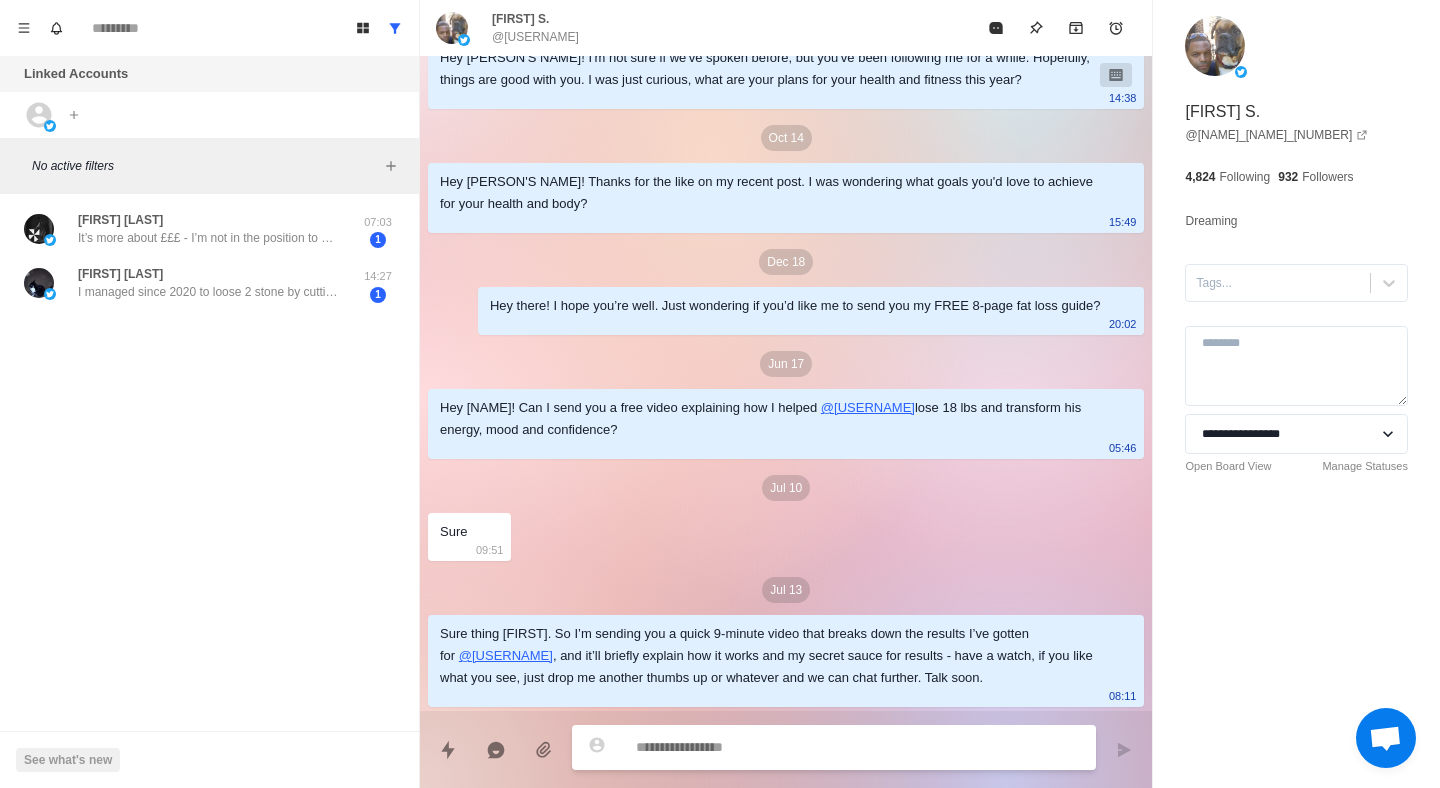 paste on "**********" 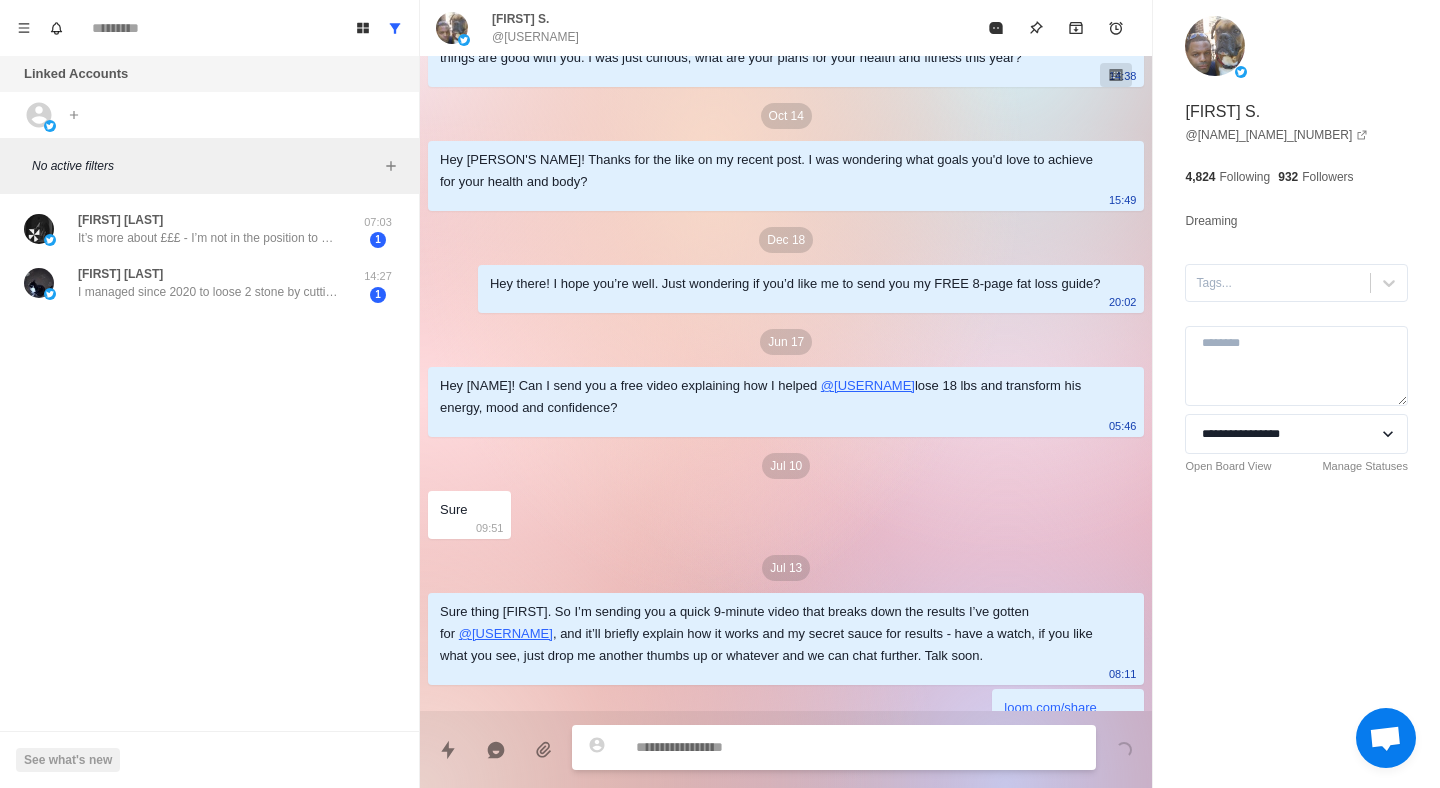 scroll, scrollTop: 259, scrollLeft: 0, axis: vertical 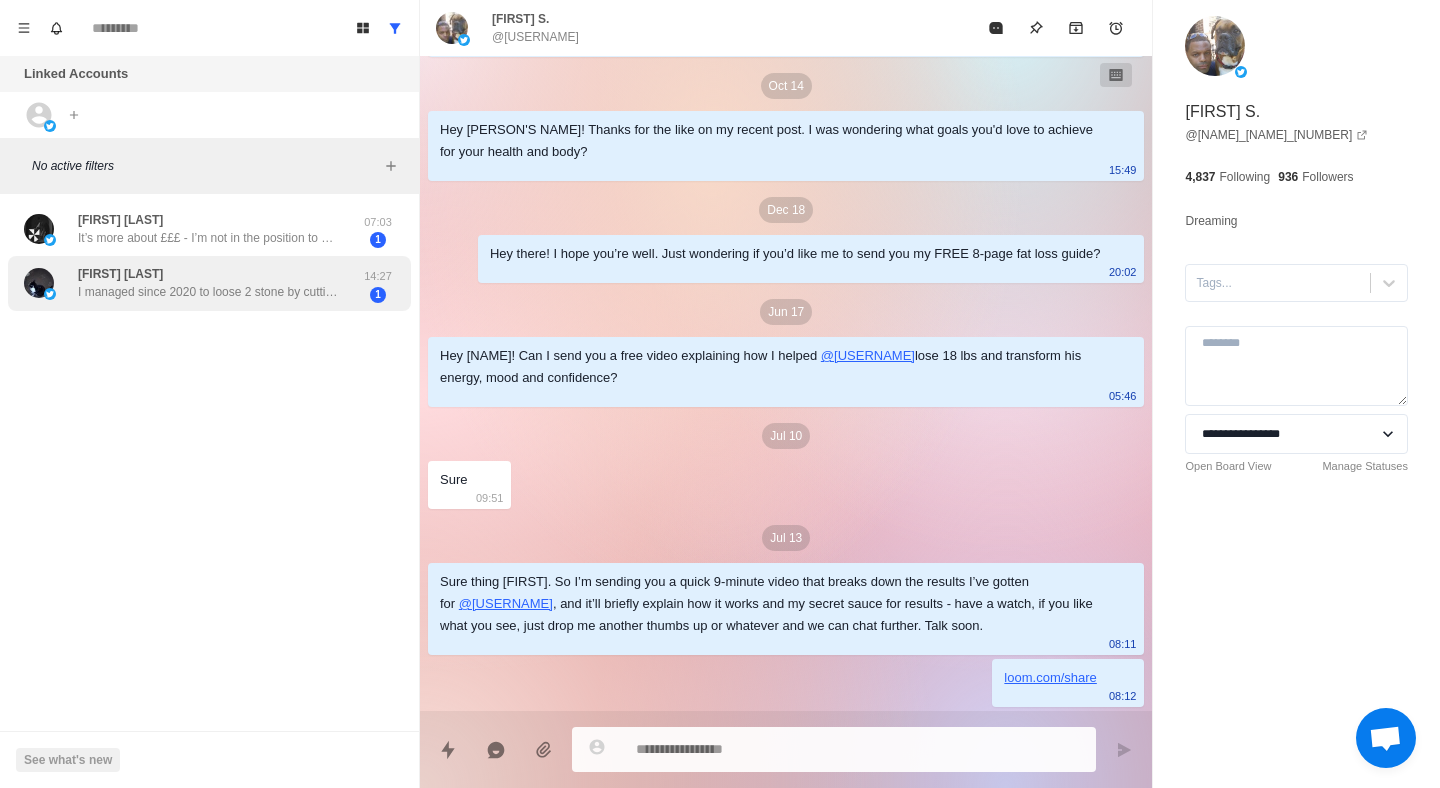 click on "[FIRST] [LAST]" at bounding box center [209, 283] 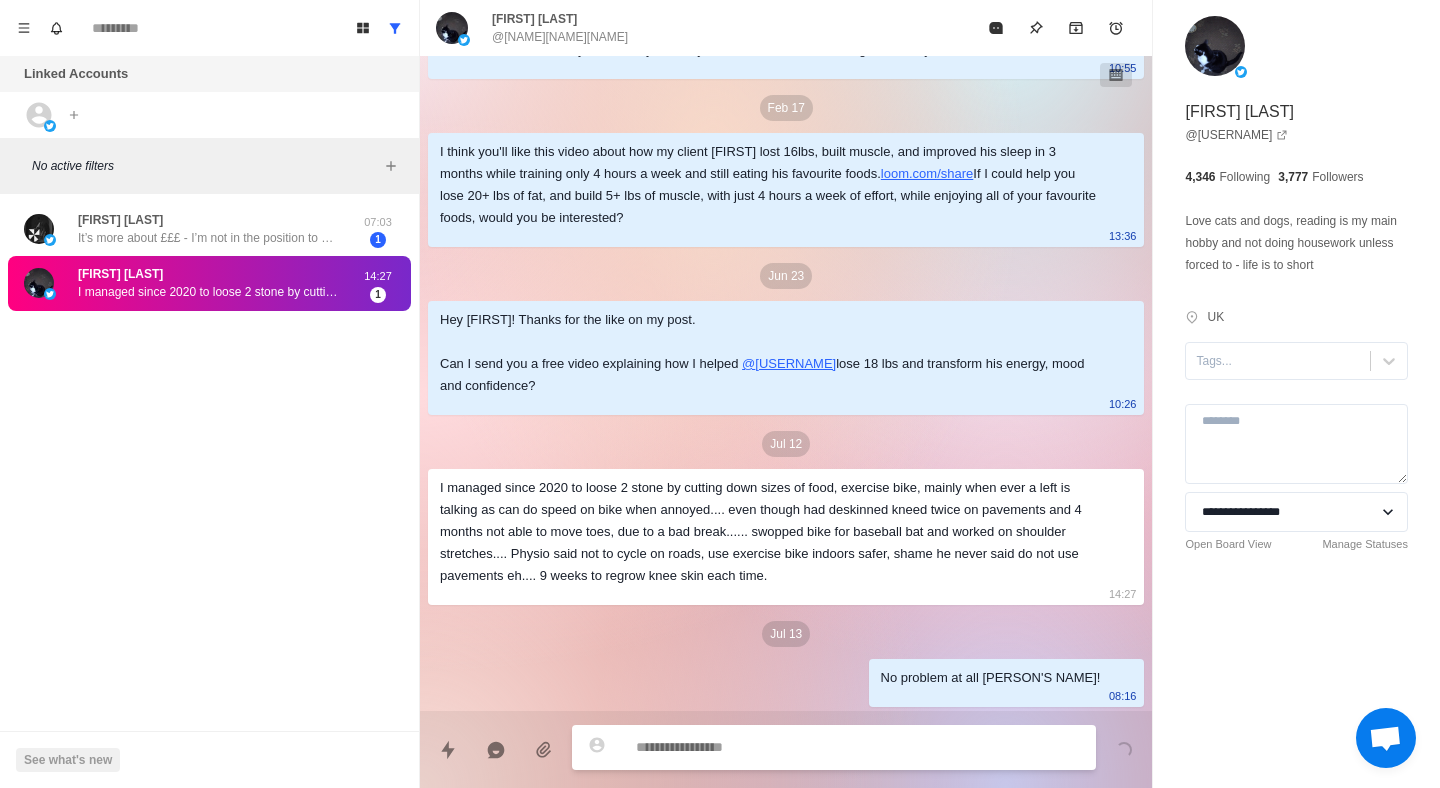 scroll, scrollTop: 611, scrollLeft: 0, axis: vertical 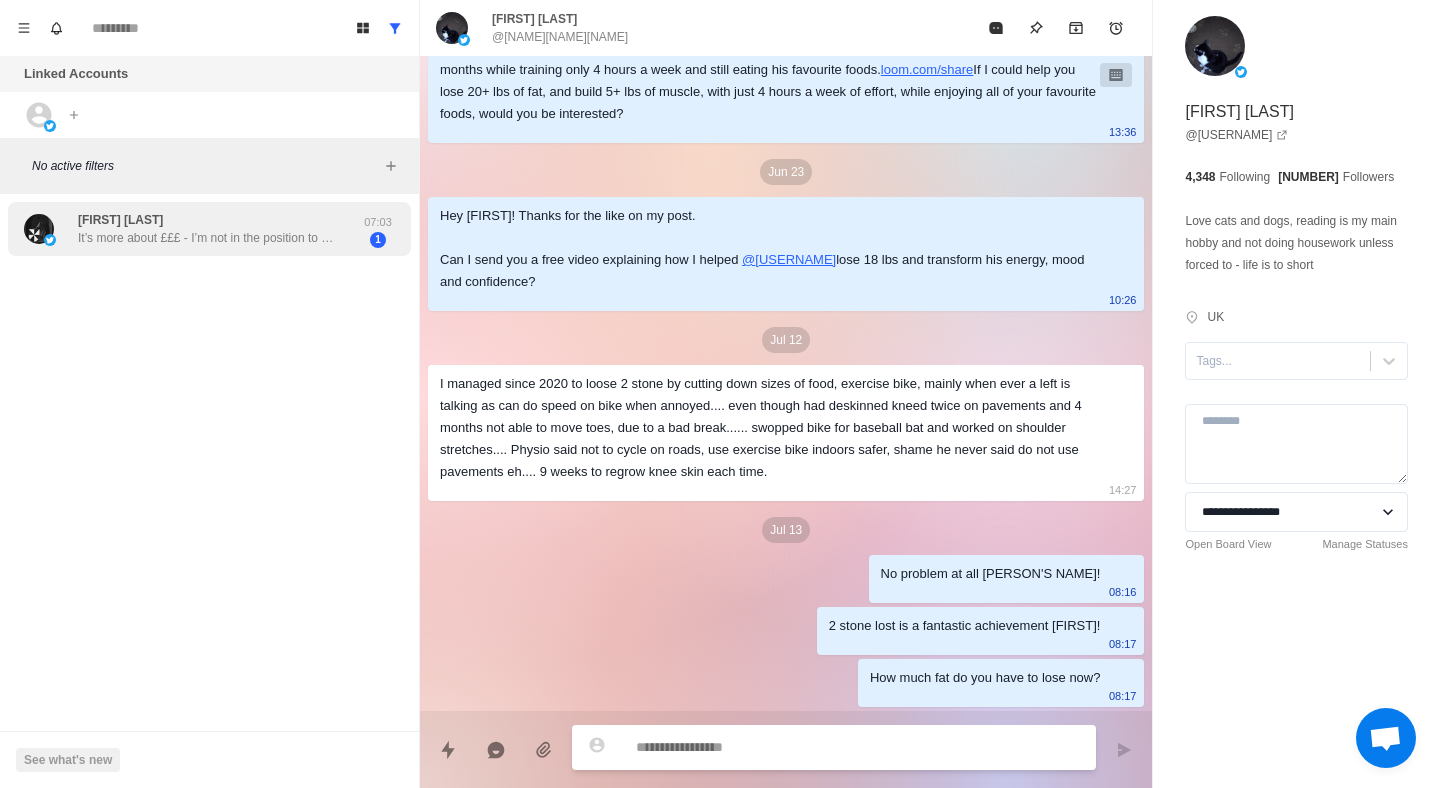 click on "[NAME] [NAME] It’s more about £££ - I’m not in the position to pay for online training at the moment" at bounding box center (208, 229) 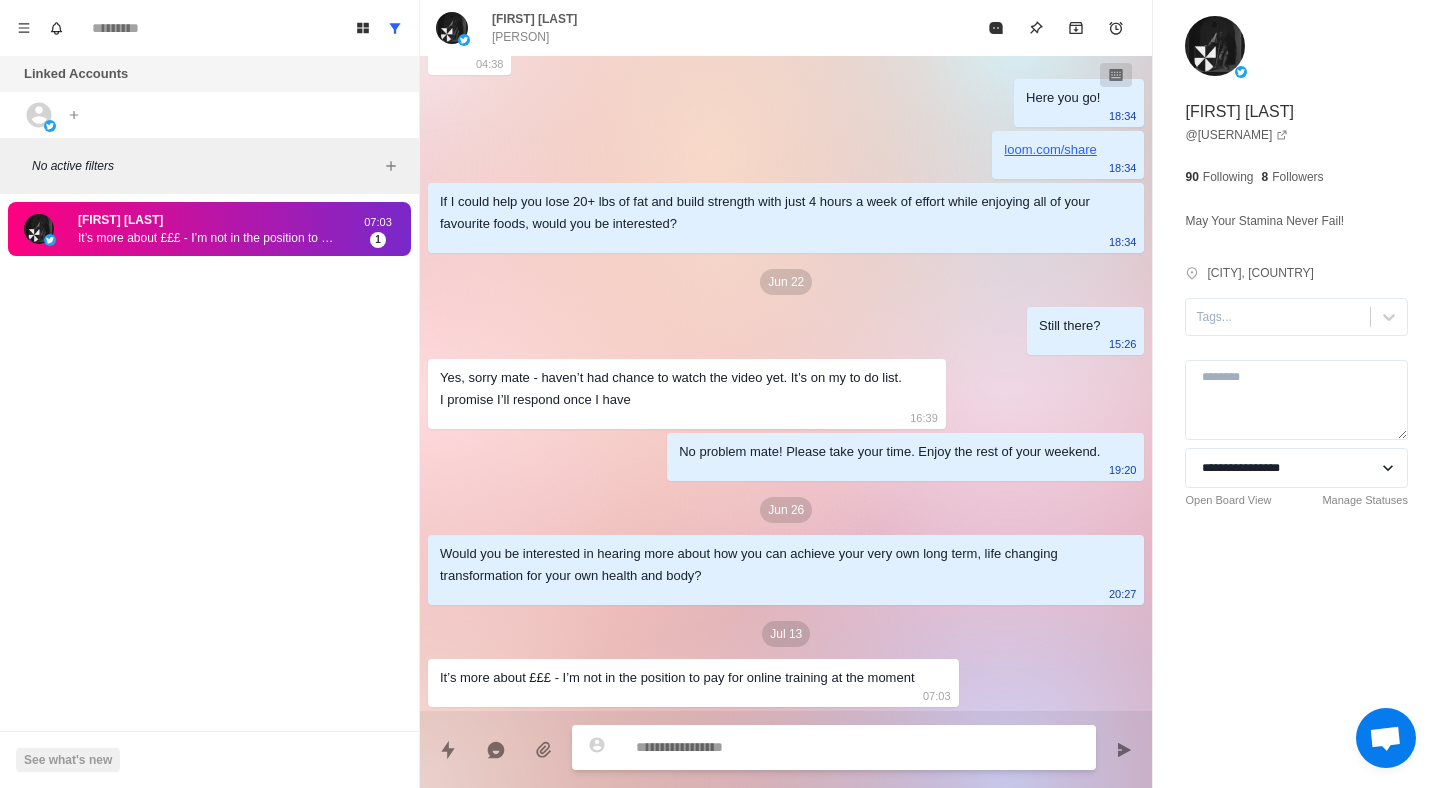 scroll, scrollTop: 271, scrollLeft: 0, axis: vertical 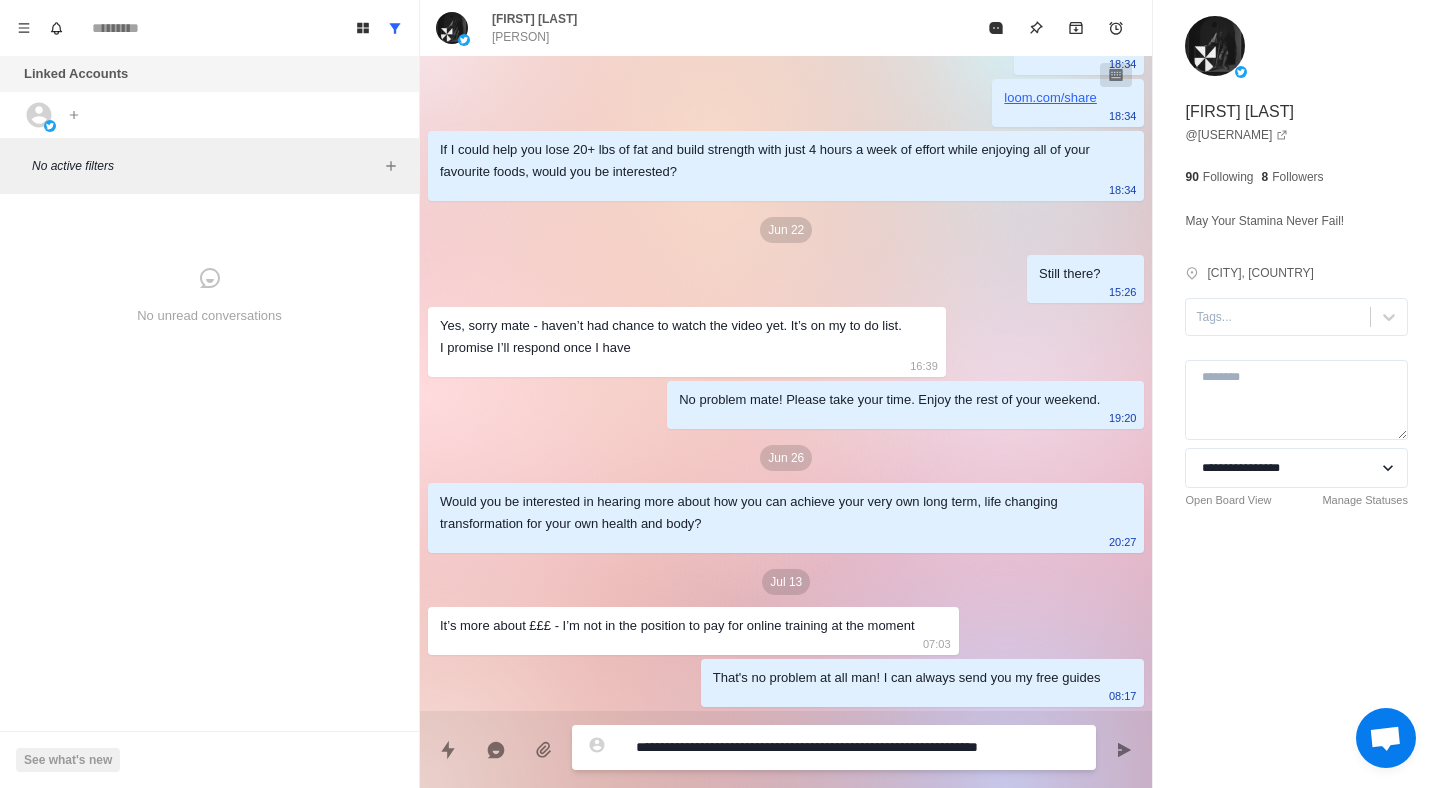 click on "**********" at bounding box center [858, 747] 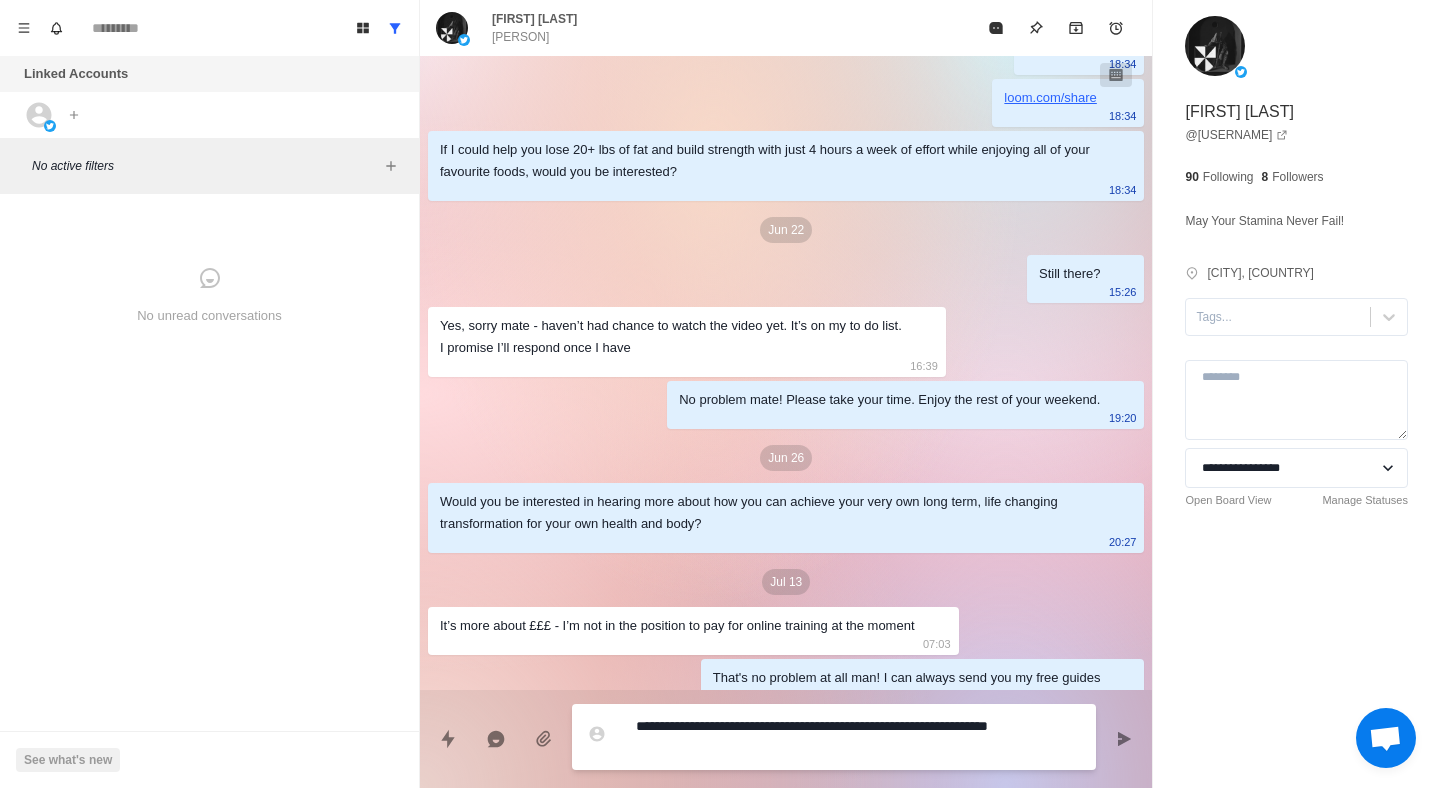 click on "**********" at bounding box center (858, 737) 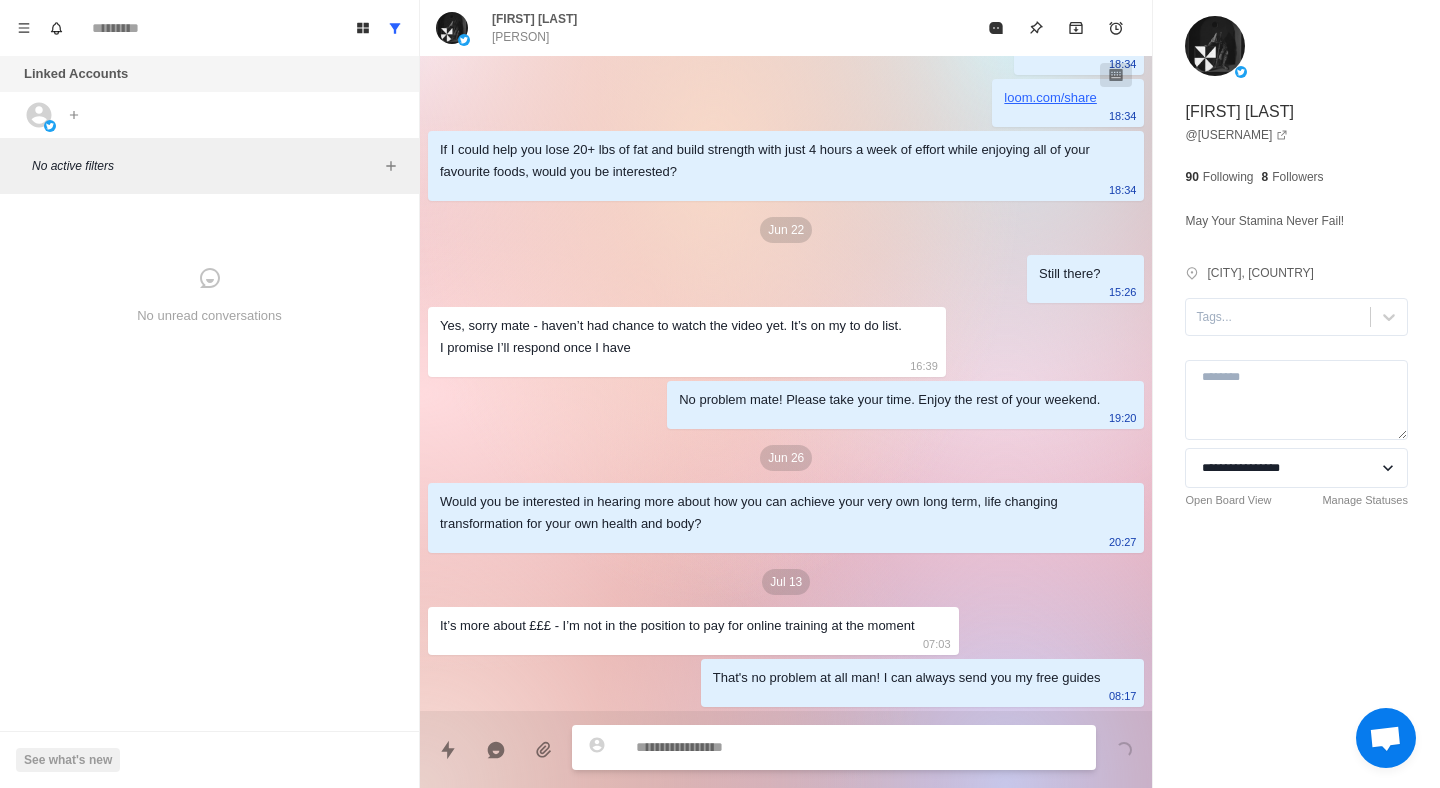 scroll, scrollTop: 345, scrollLeft: 0, axis: vertical 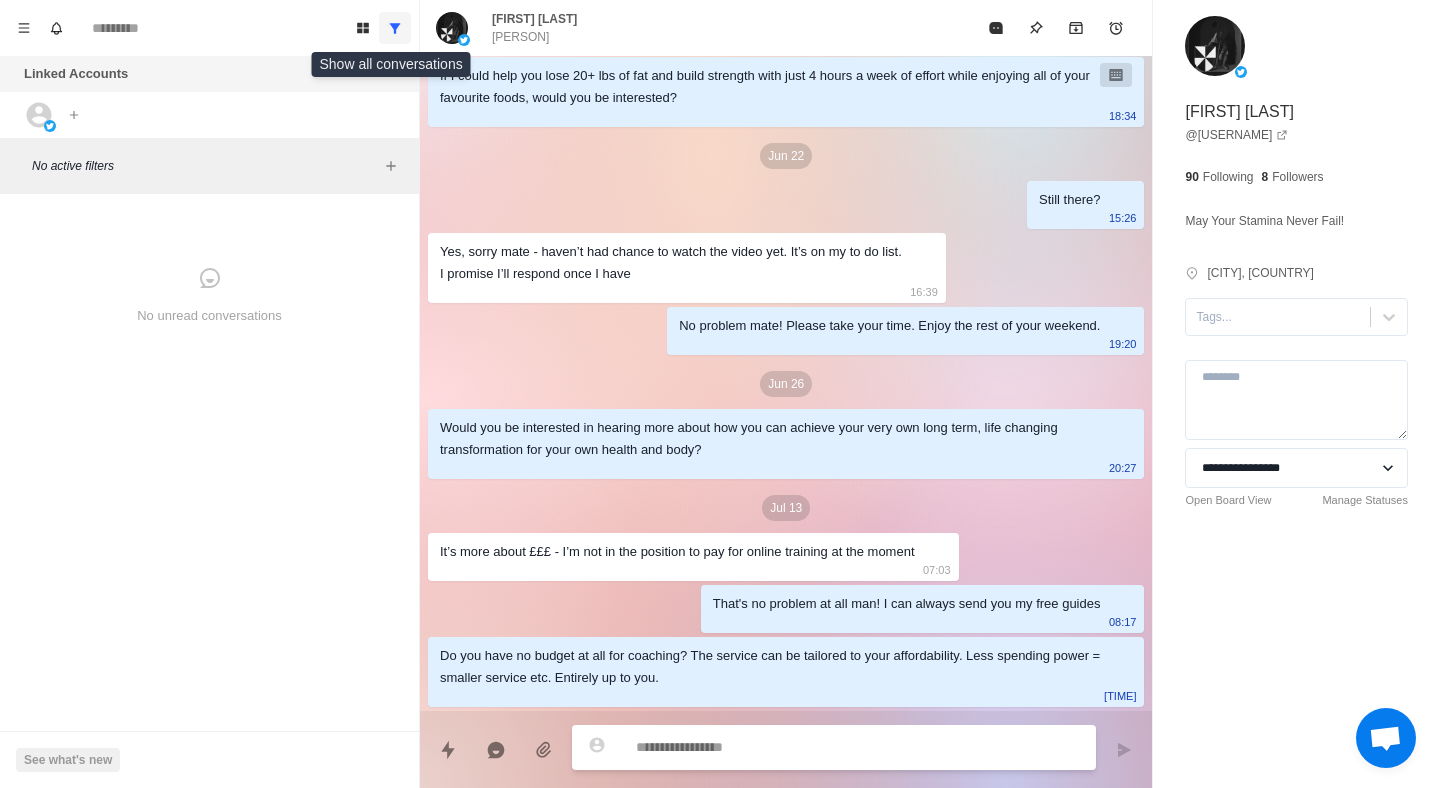click at bounding box center (395, 28) 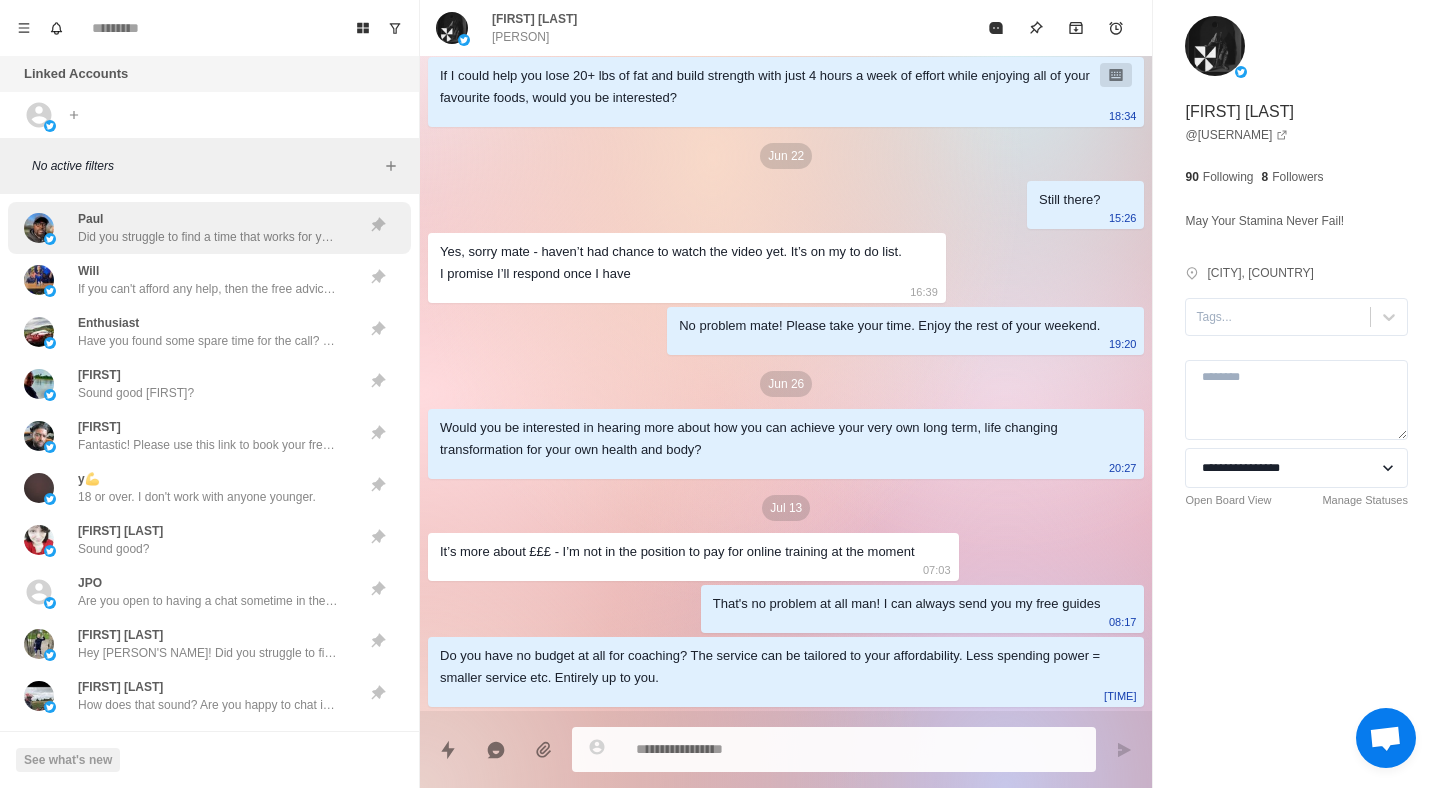click on "Did you struggle to find a time that works for you?" at bounding box center [208, 237] 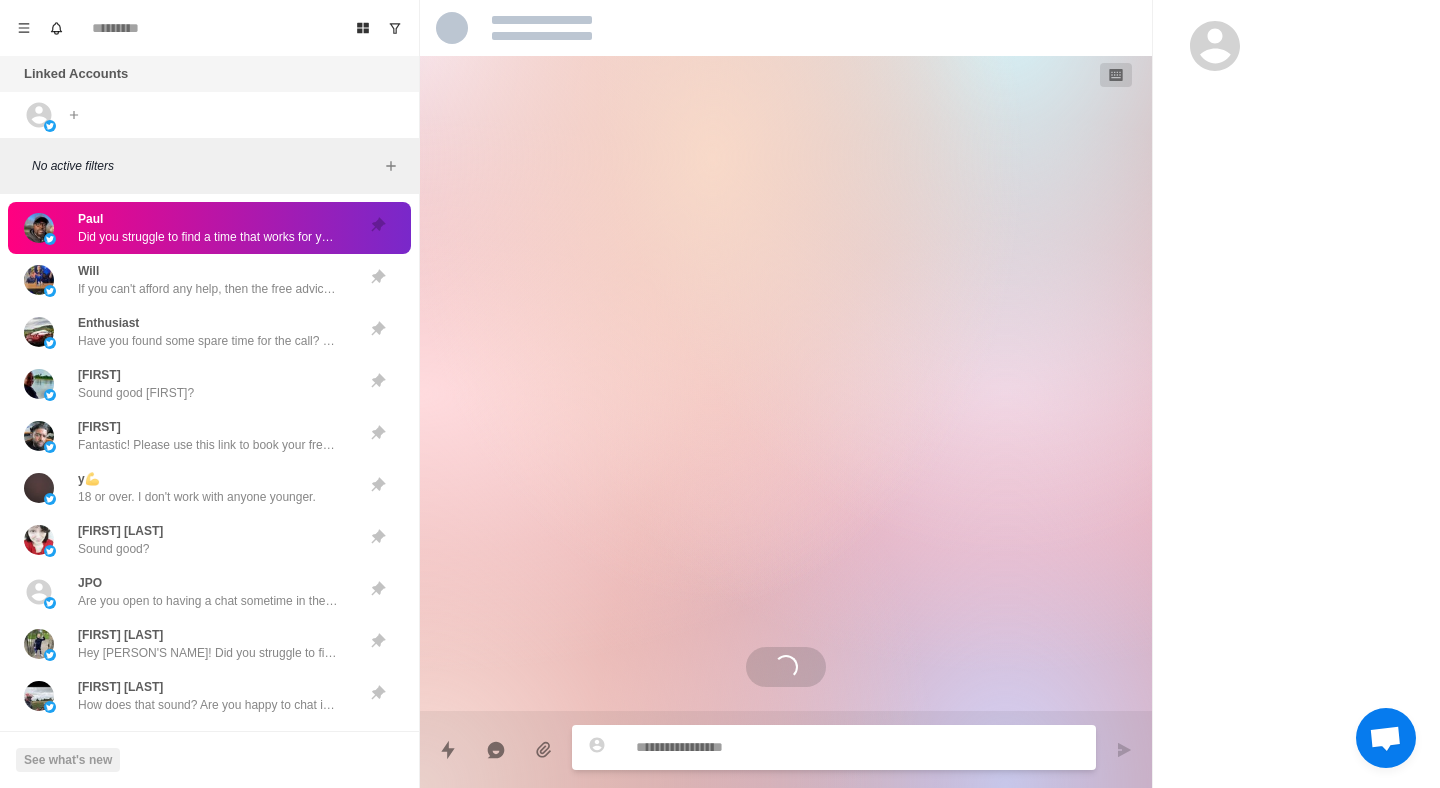 scroll, scrollTop: 1069, scrollLeft: 0, axis: vertical 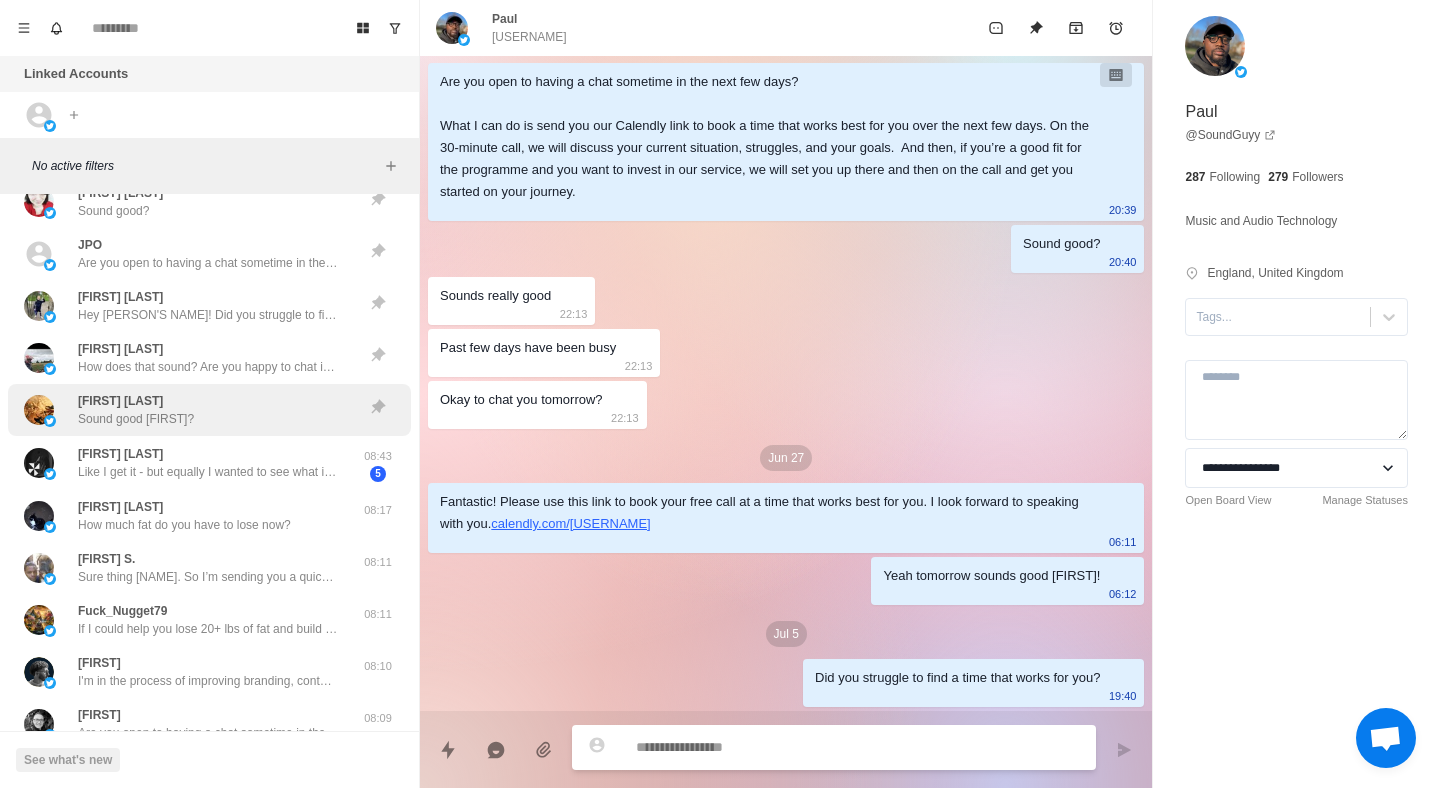 click on "Hey [FIRST]? Sound good [FIRST]?" at bounding box center [188, 410] 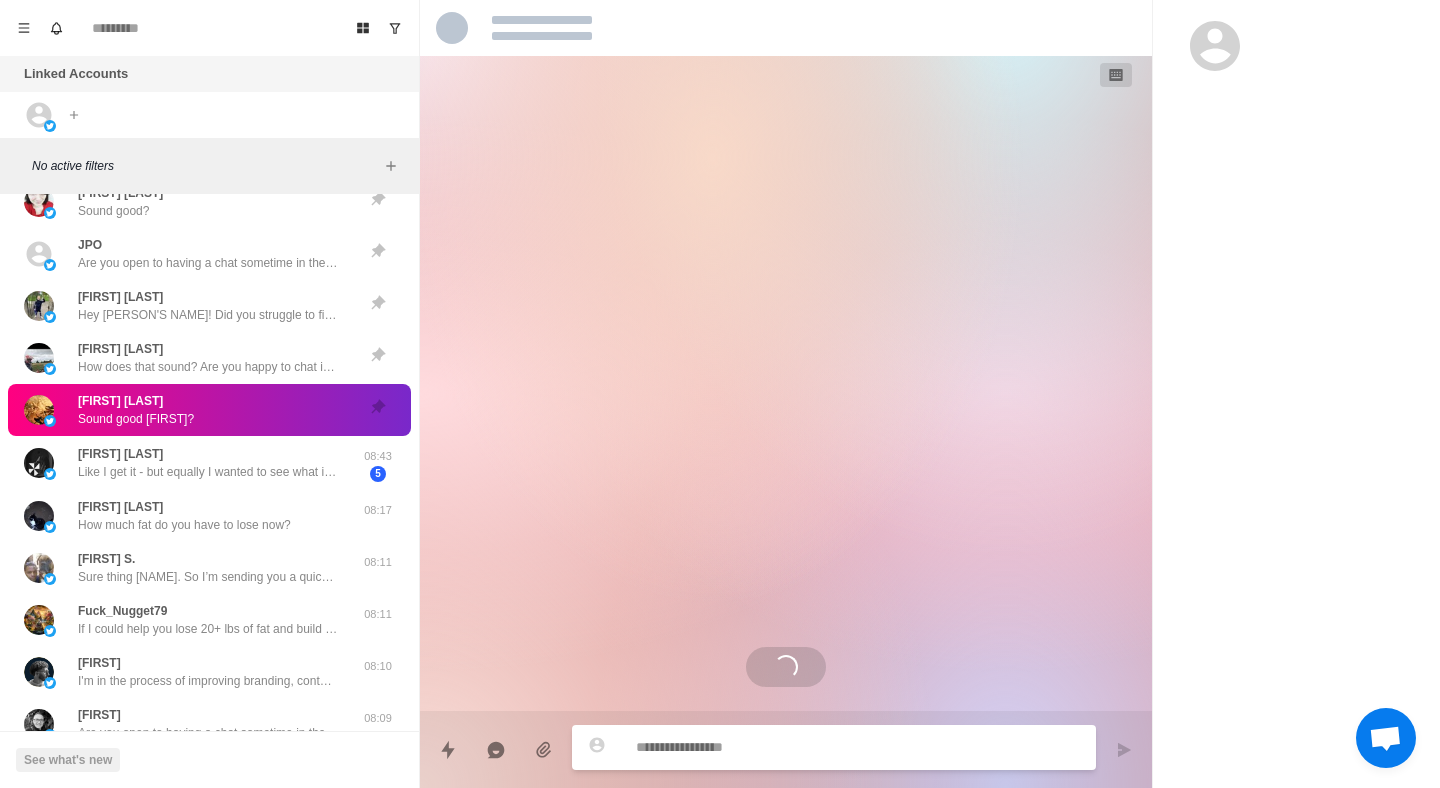 scroll, scrollTop: 375, scrollLeft: 0, axis: vertical 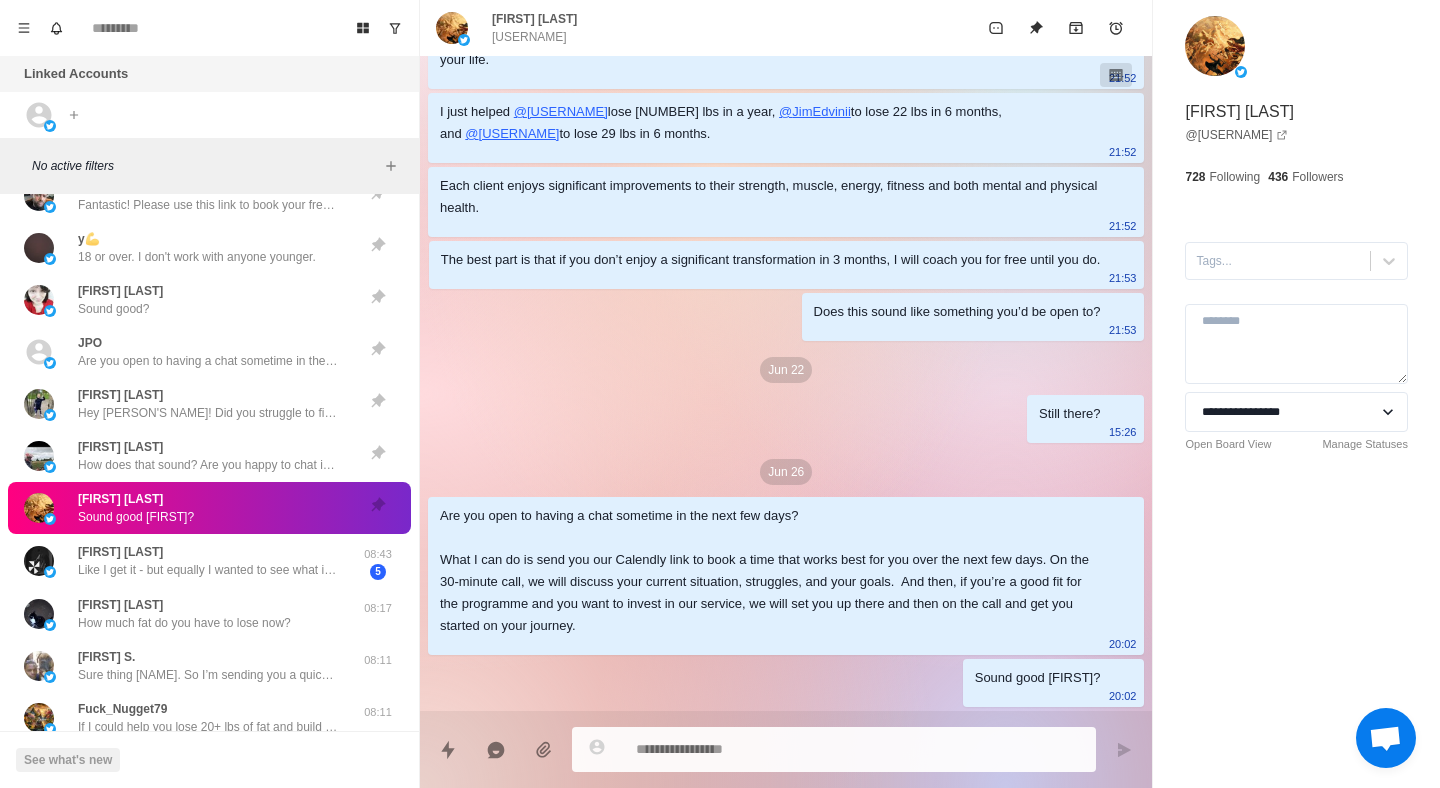 click on "Hey [FIRST]? Sound good [FIRST]?" at bounding box center [188, 508] 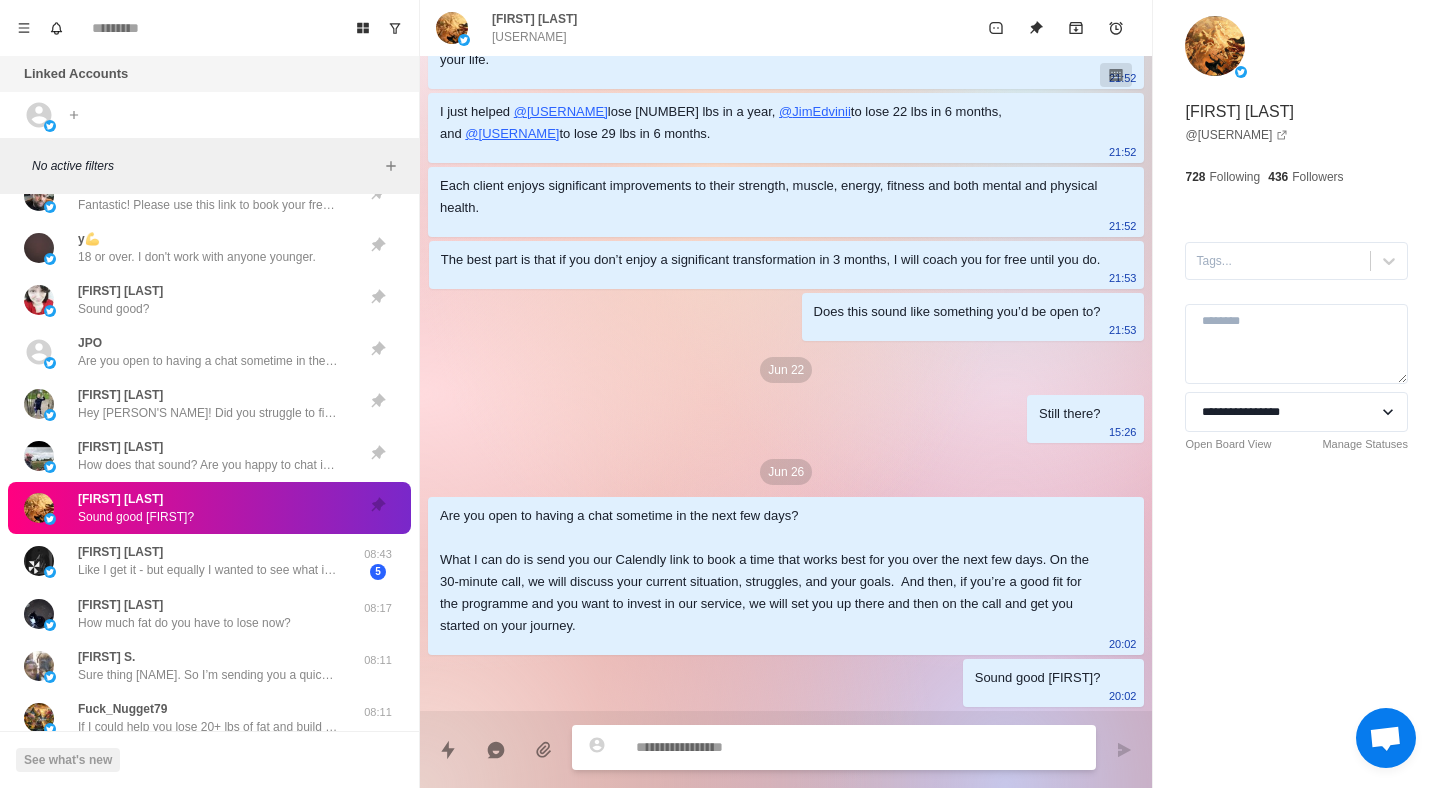 click at bounding box center [858, 747] 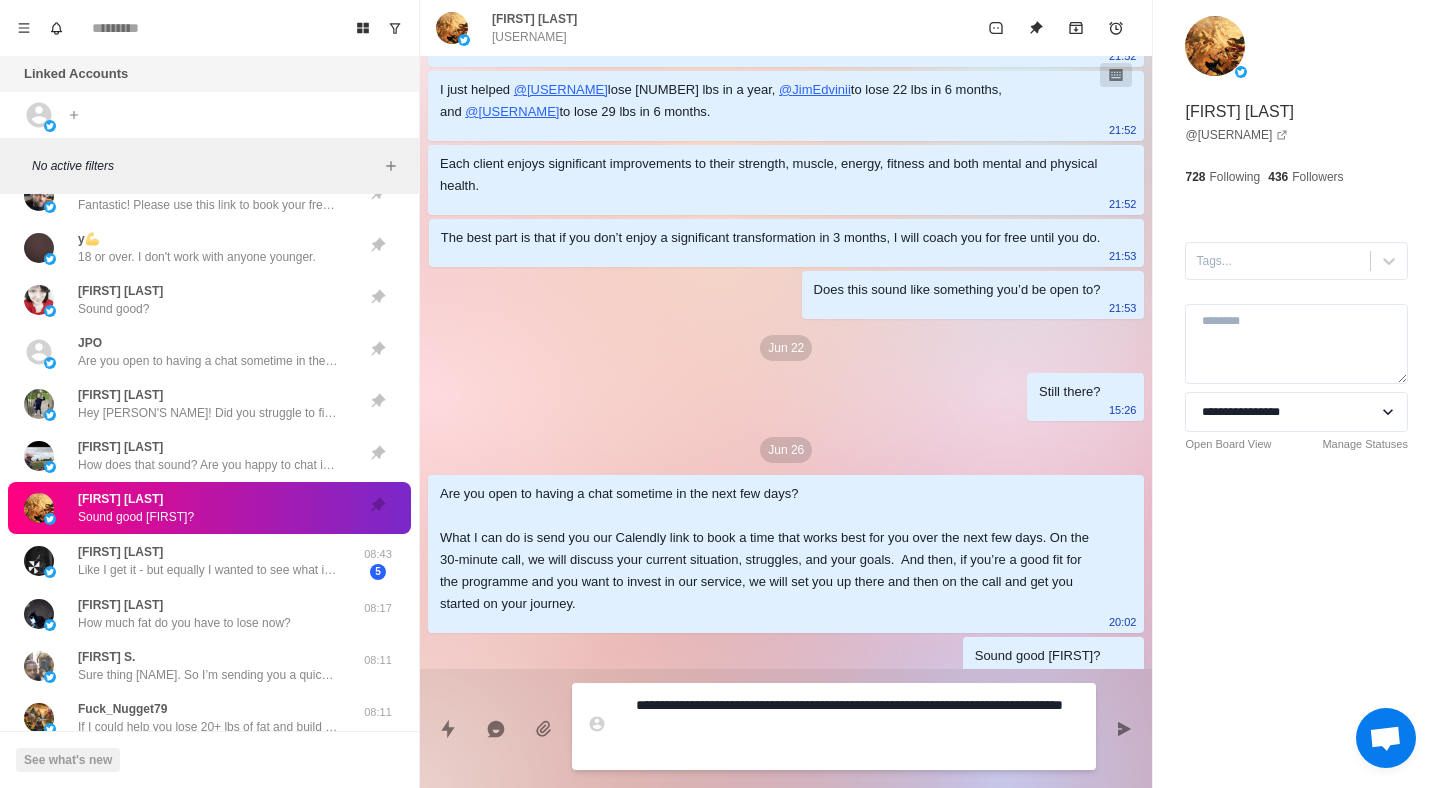 drag, startPoint x: 669, startPoint y: 707, endPoint x: 584, endPoint y: 707, distance: 85 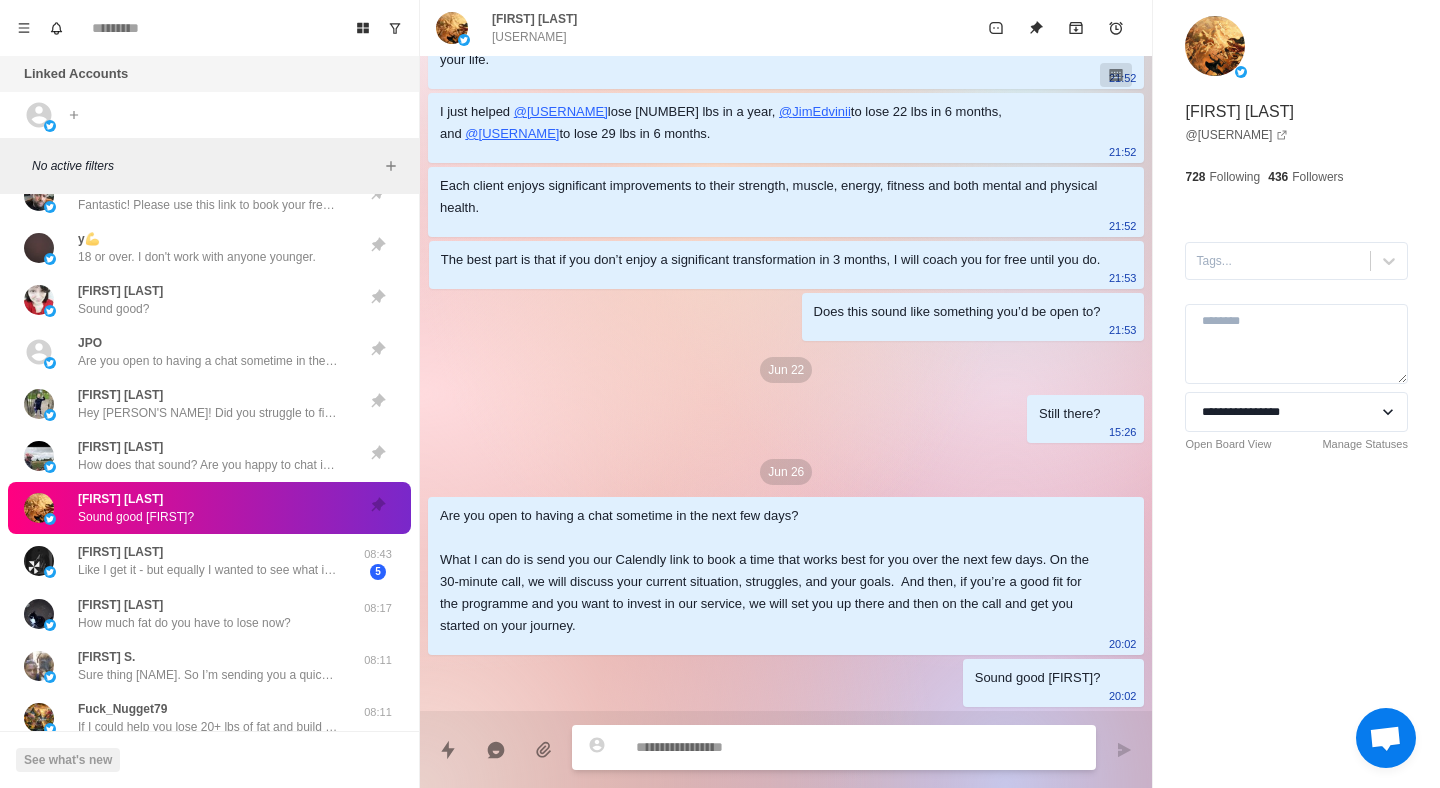 paste on "**********" 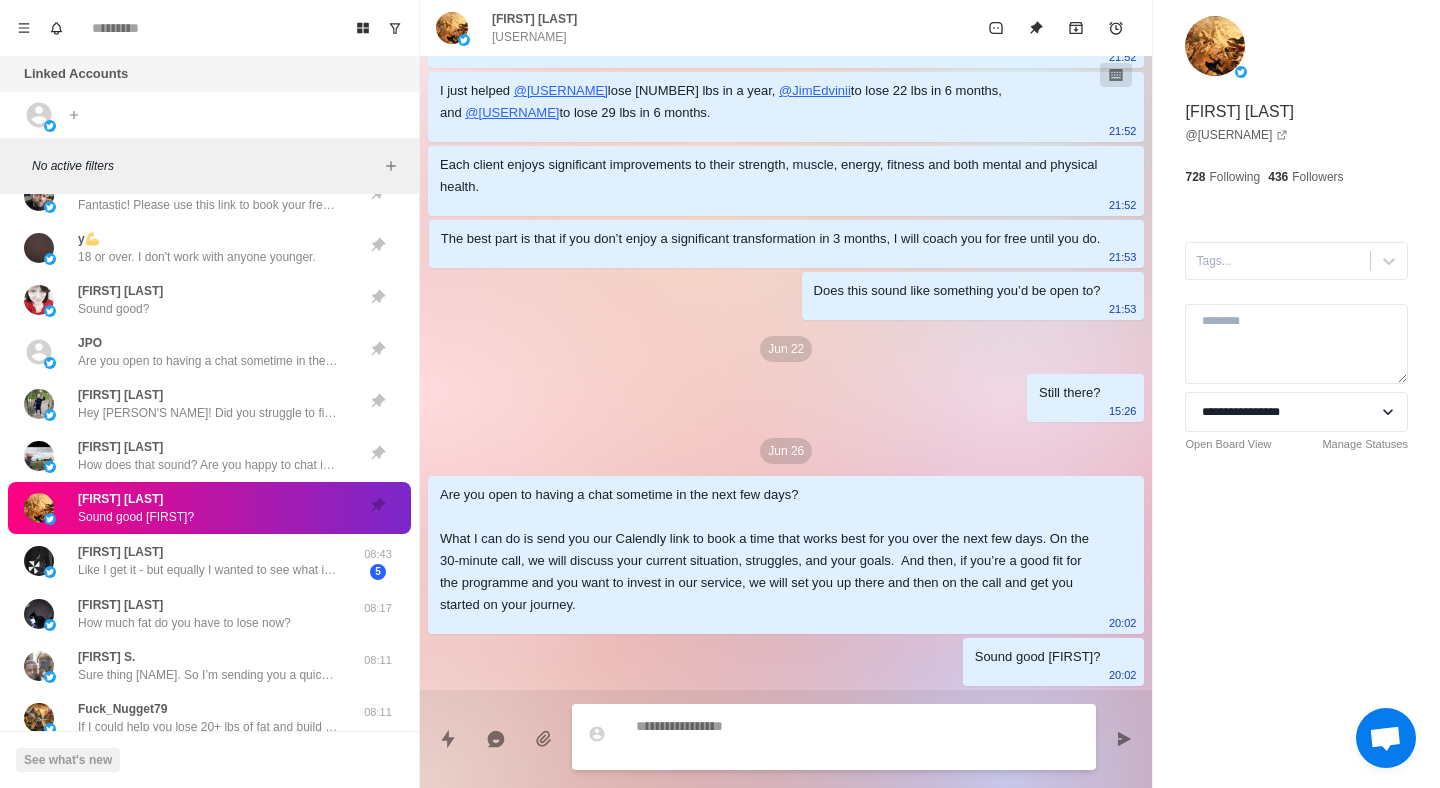 scroll, scrollTop: 477, scrollLeft: 0, axis: vertical 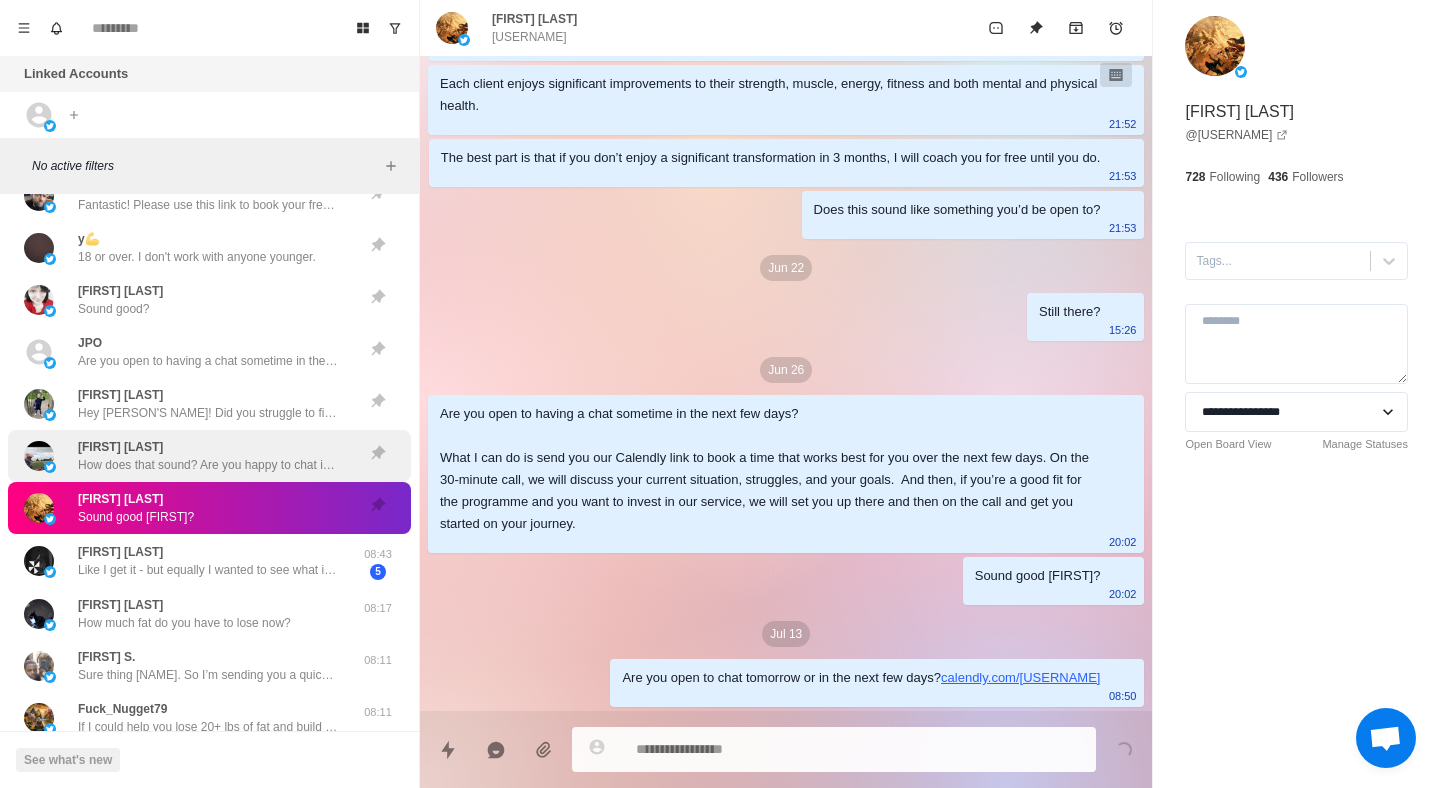 click on "How does that sound? Are you happy to chat in the next few days, so you can learn the exact steps to transform your body?" at bounding box center (208, 465) 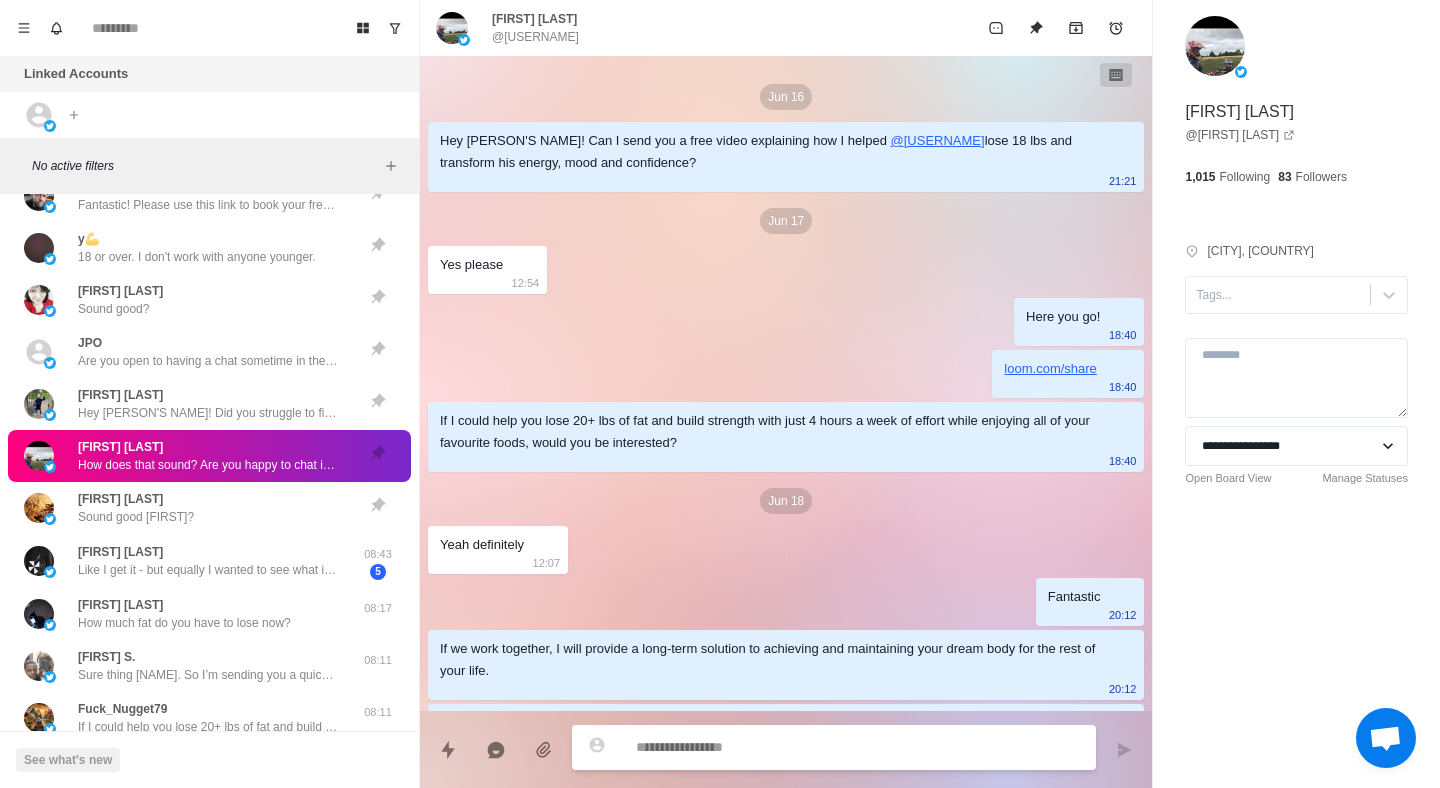 scroll, scrollTop: 767, scrollLeft: 0, axis: vertical 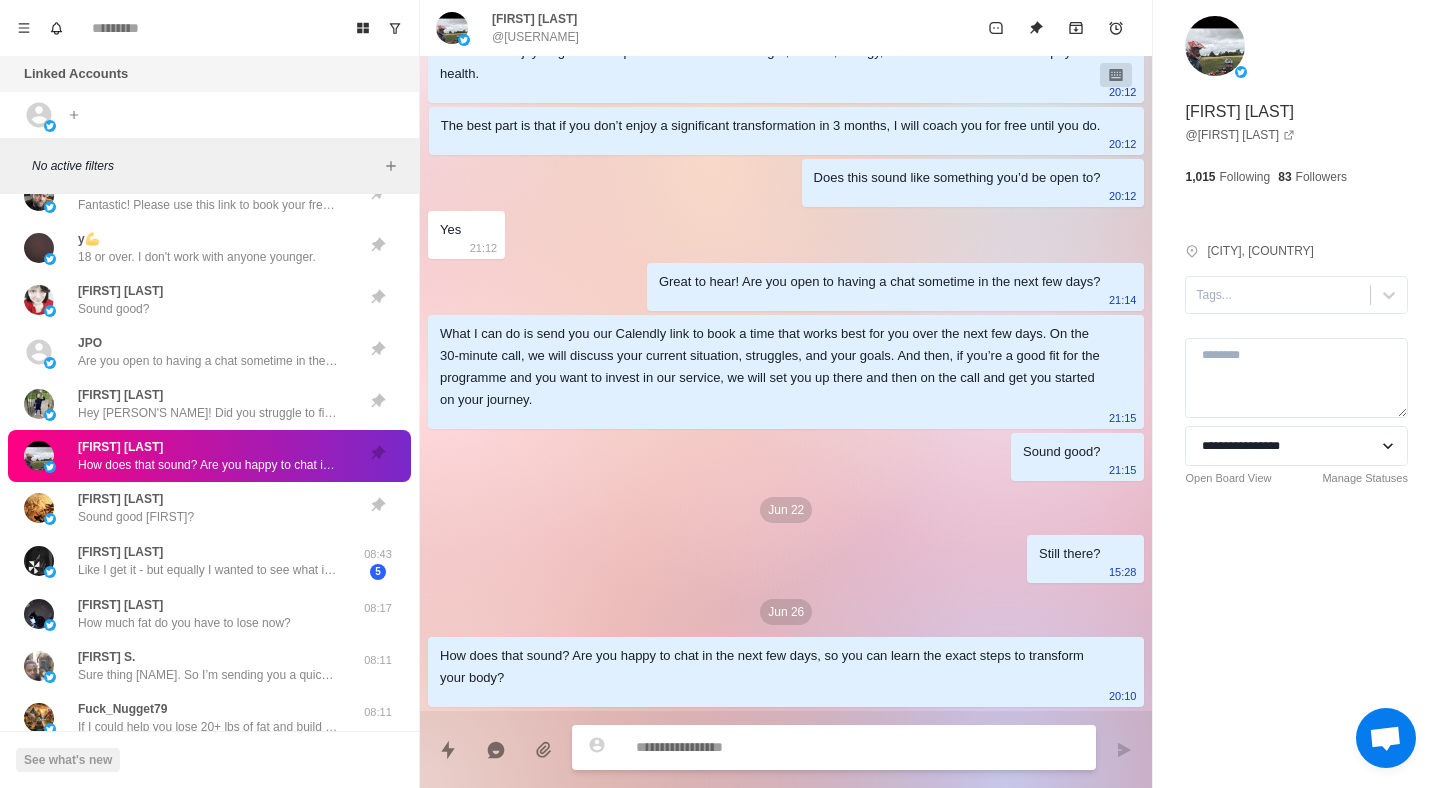 paste on "**********" 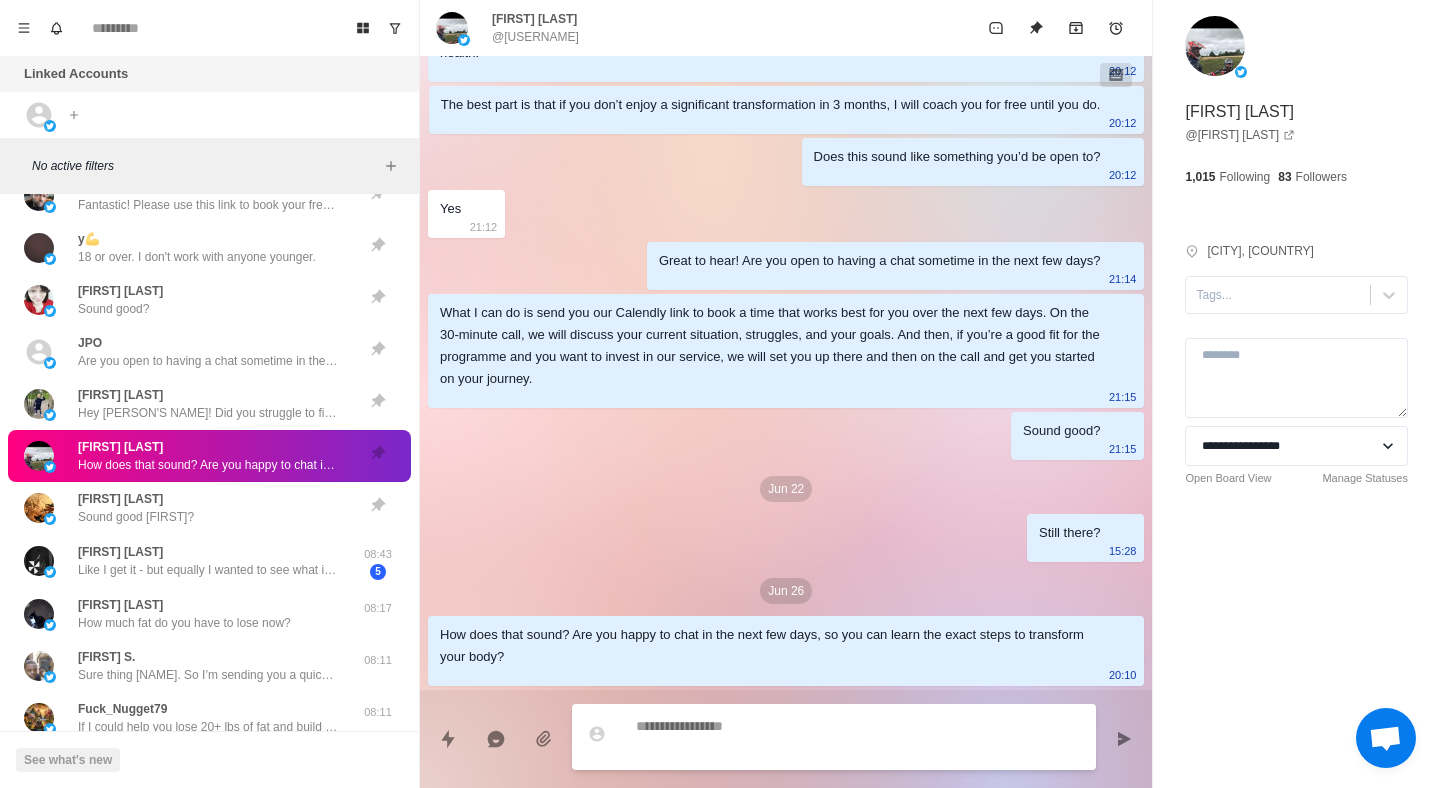 scroll, scrollTop: 869, scrollLeft: 0, axis: vertical 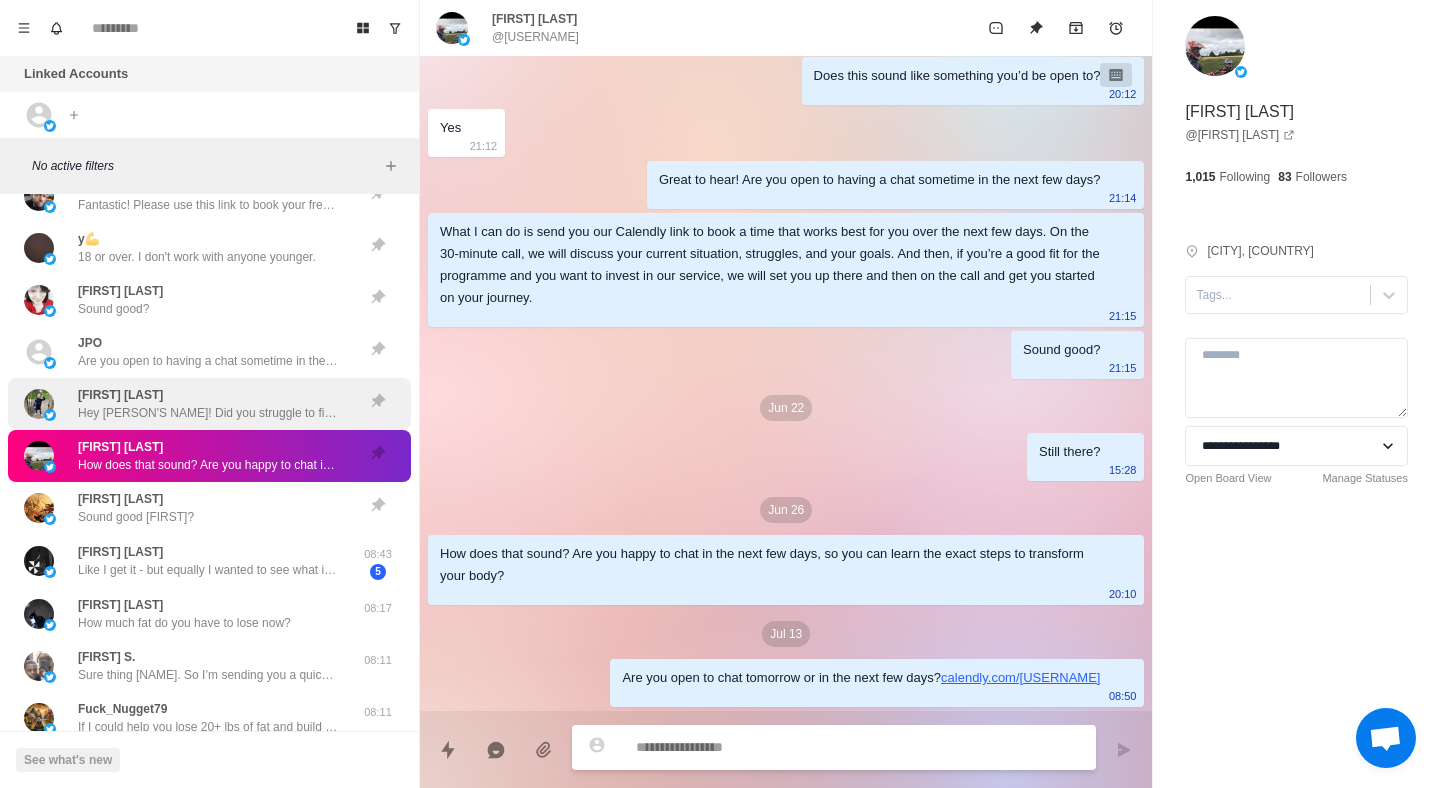 click on "Hey [PERSON'S NAME]! Did you struggle to find a time that works for you? Please don't forget to book your free call, as I don't want you to miss out." at bounding box center [208, 413] 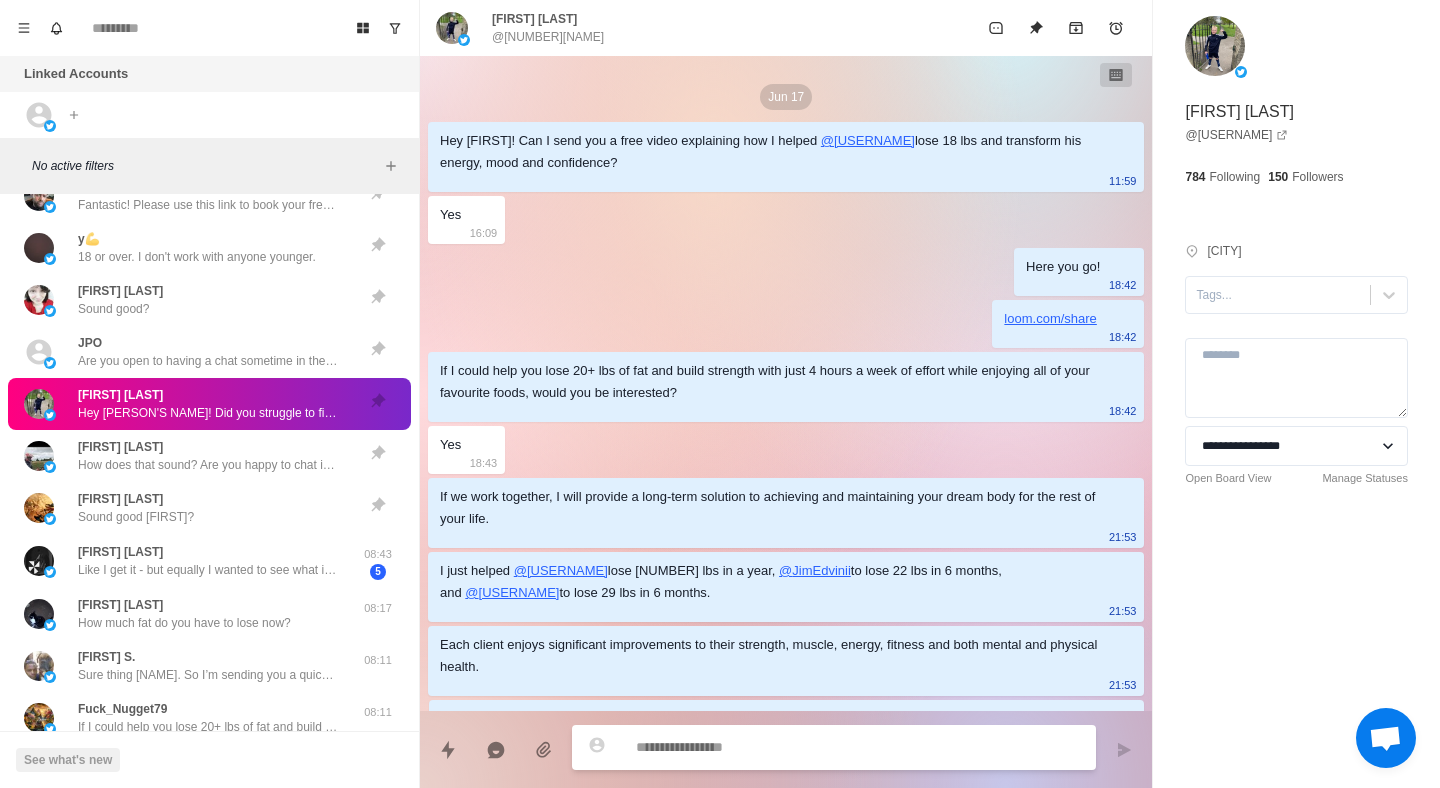 scroll, scrollTop: 673, scrollLeft: 0, axis: vertical 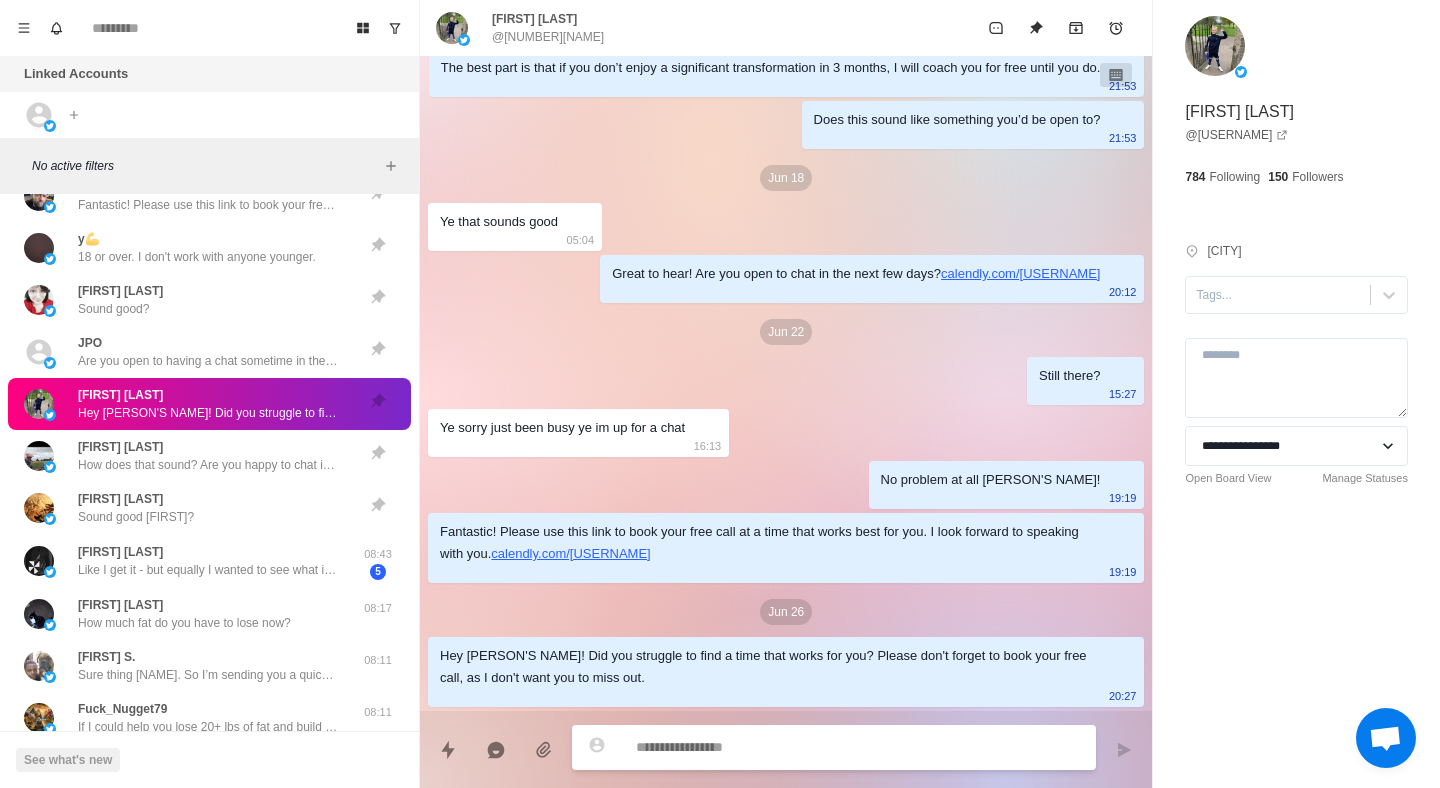 paste on "**********" 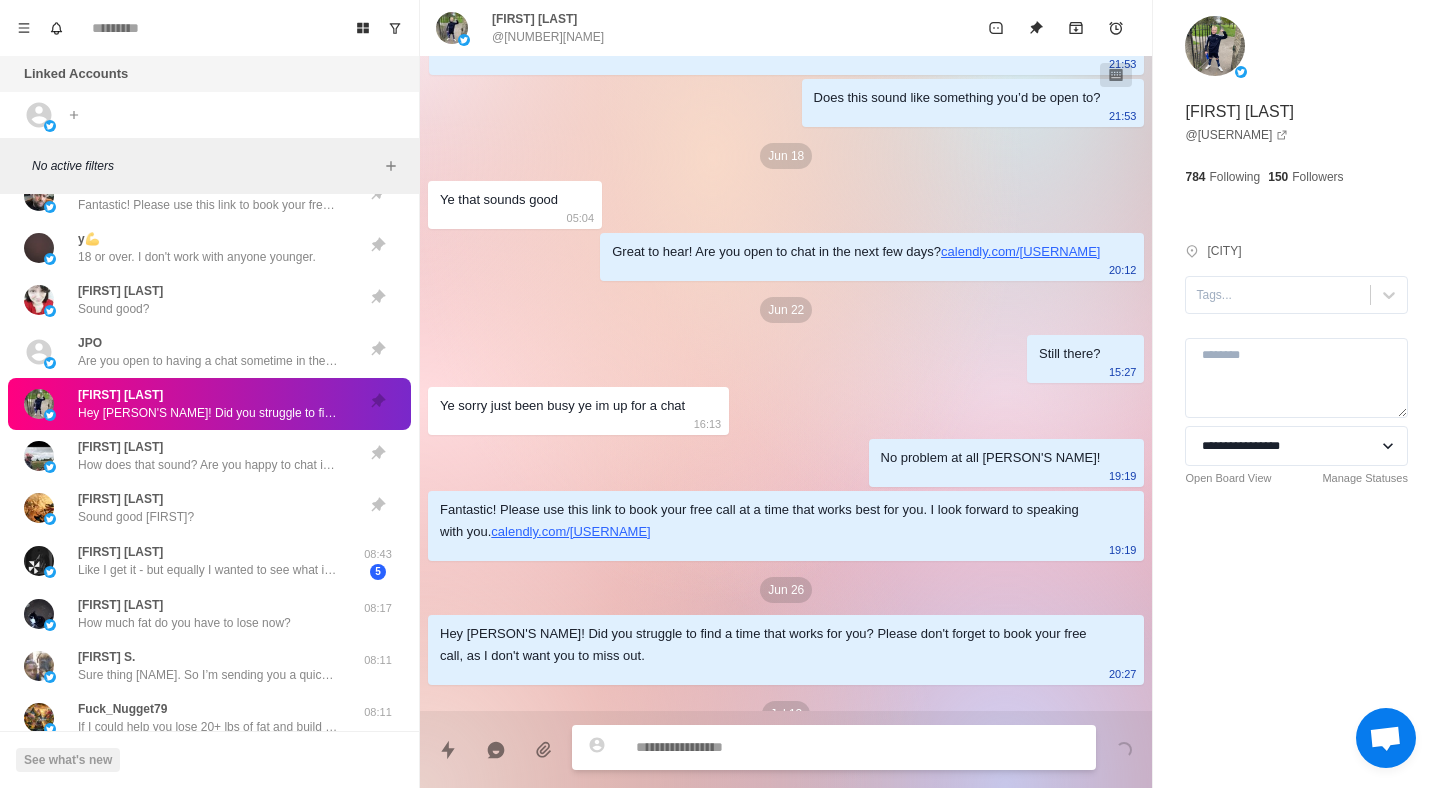scroll, scrollTop: 775, scrollLeft: 0, axis: vertical 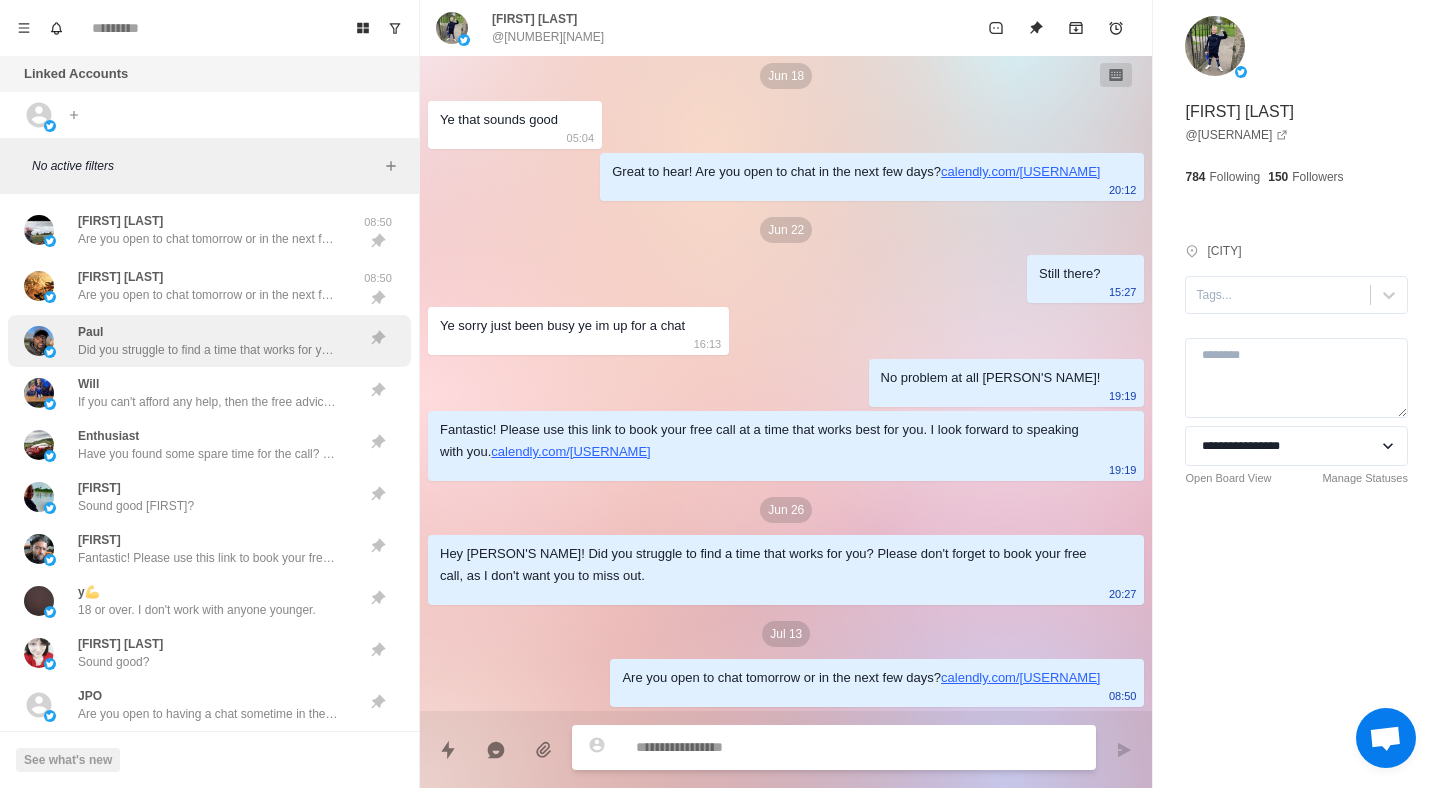 click on "Did you struggle to find a time that works for you?" at bounding box center [208, 350] 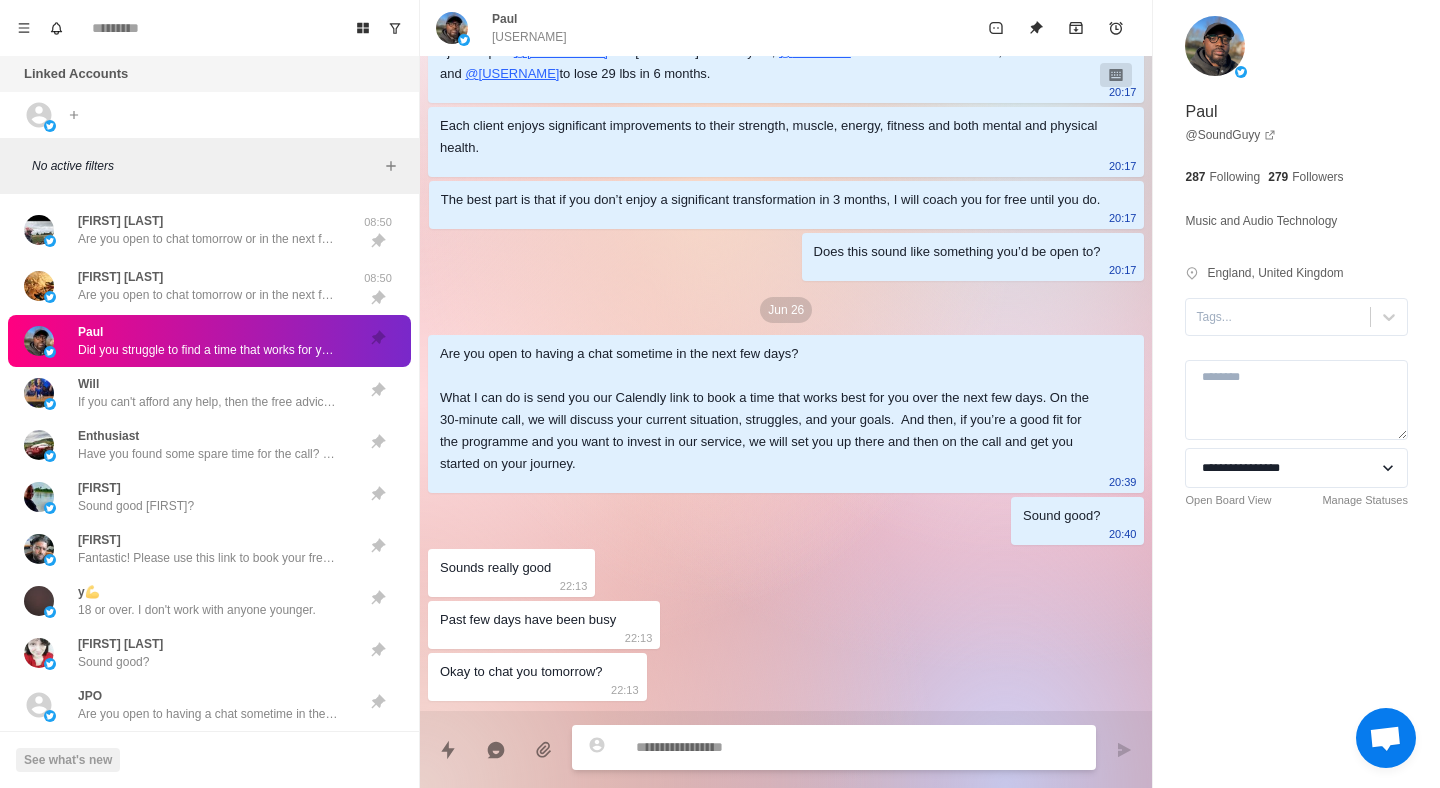 scroll, scrollTop: 1069, scrollLeft: 0, axis: vertical 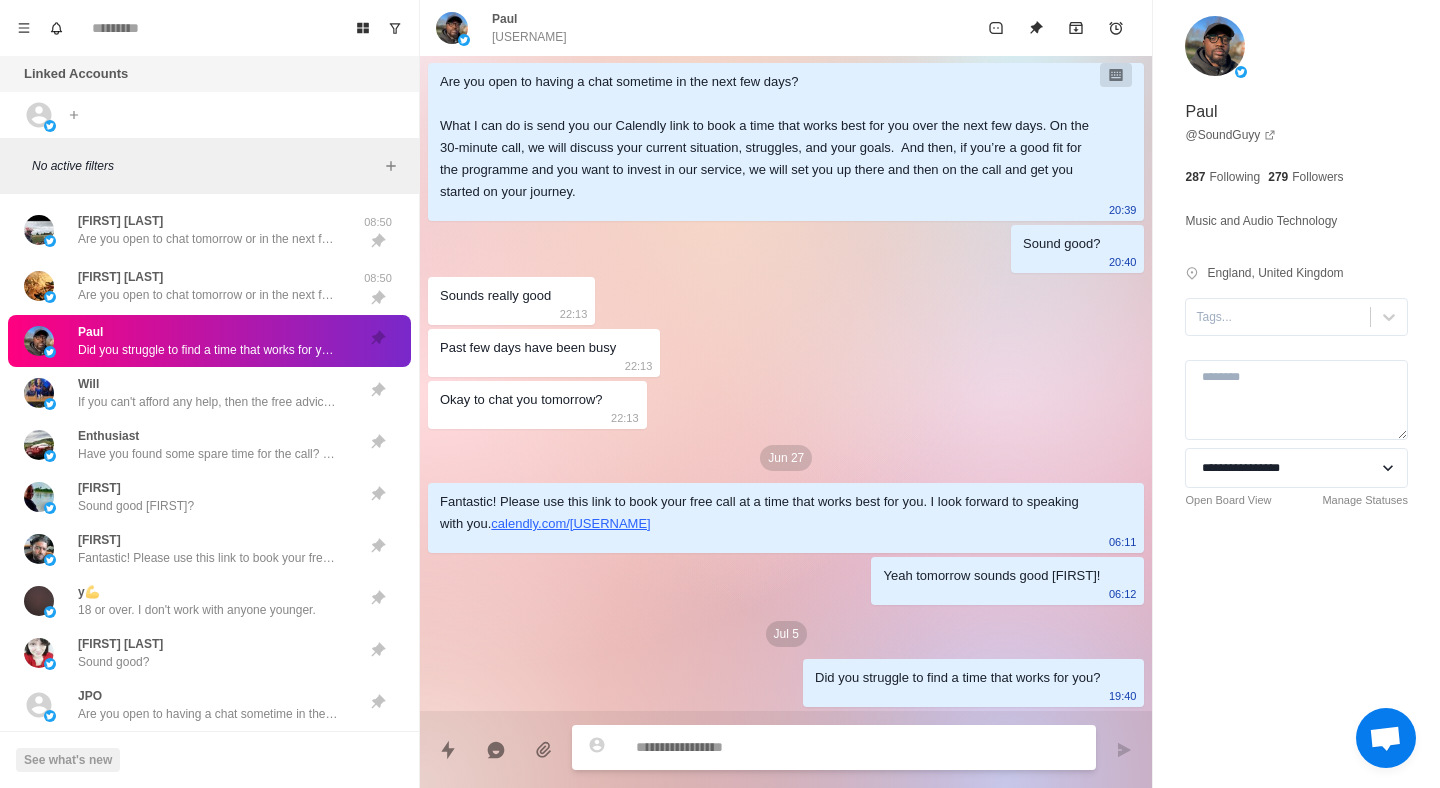 paste on "**********" 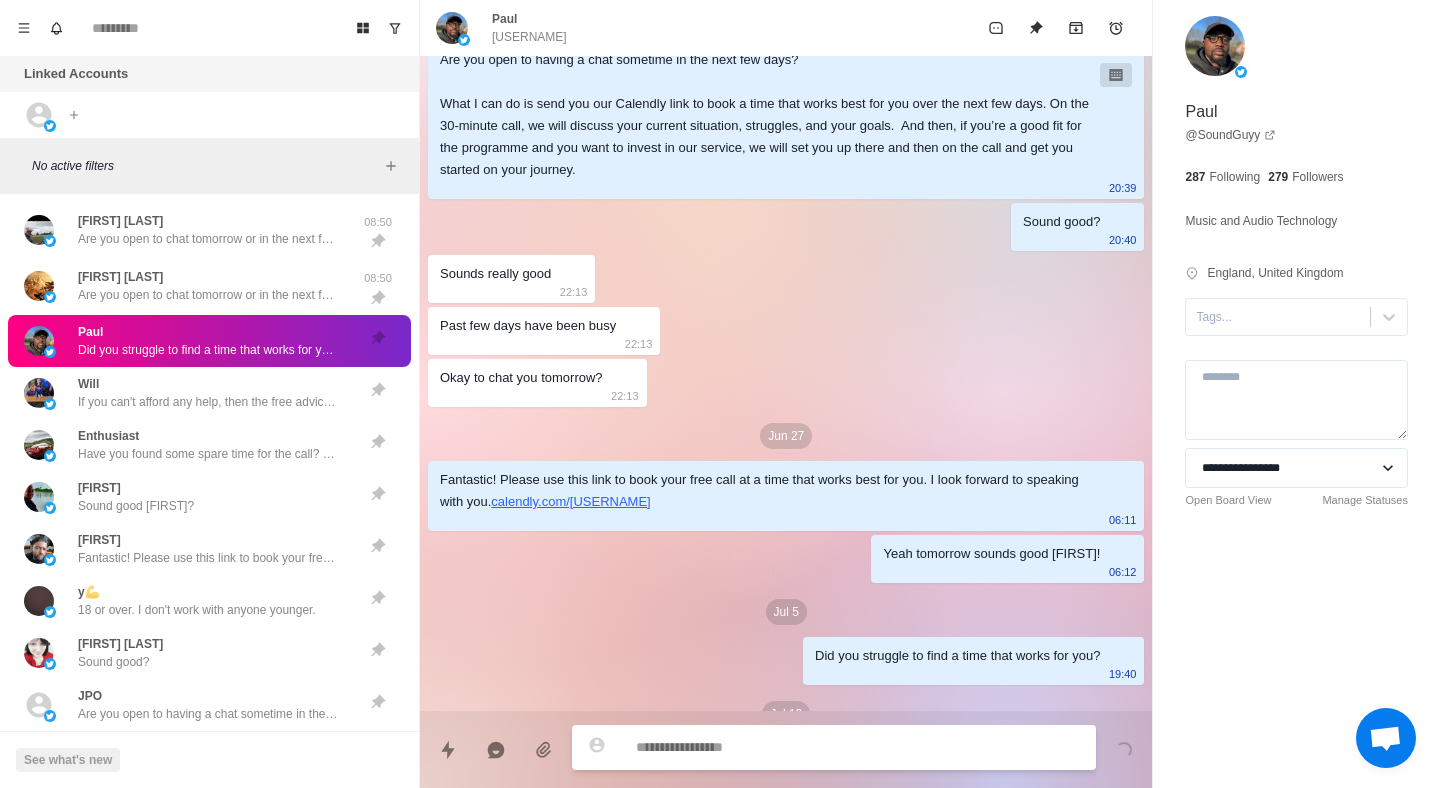 scroll, scrollTop: 1171, scrollLeft: 0, axis: vertical 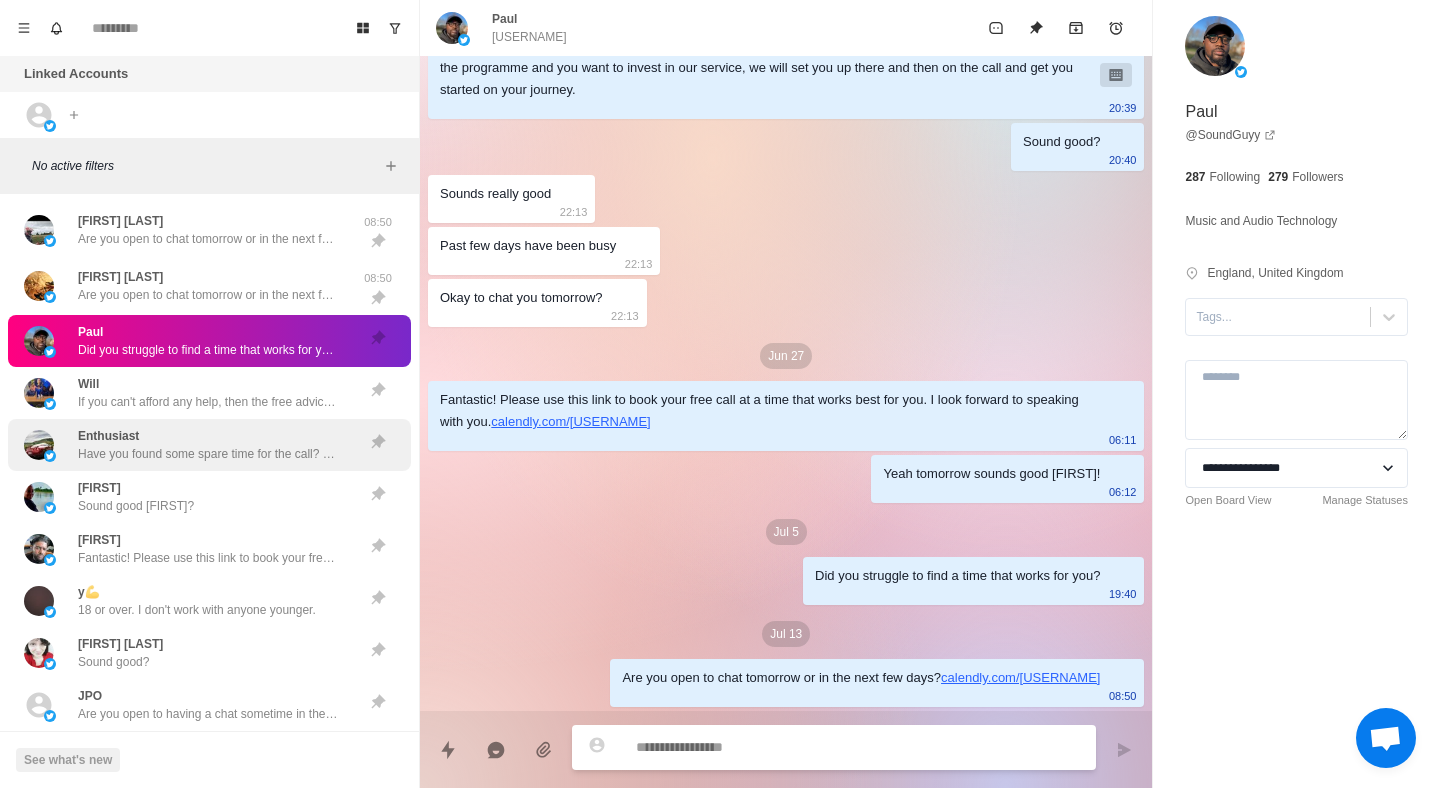 click on "[USERNAME] Have you found some spare time for the call? It would be great to finally get you started and set up on your journey." at bounding box center [208, 445] 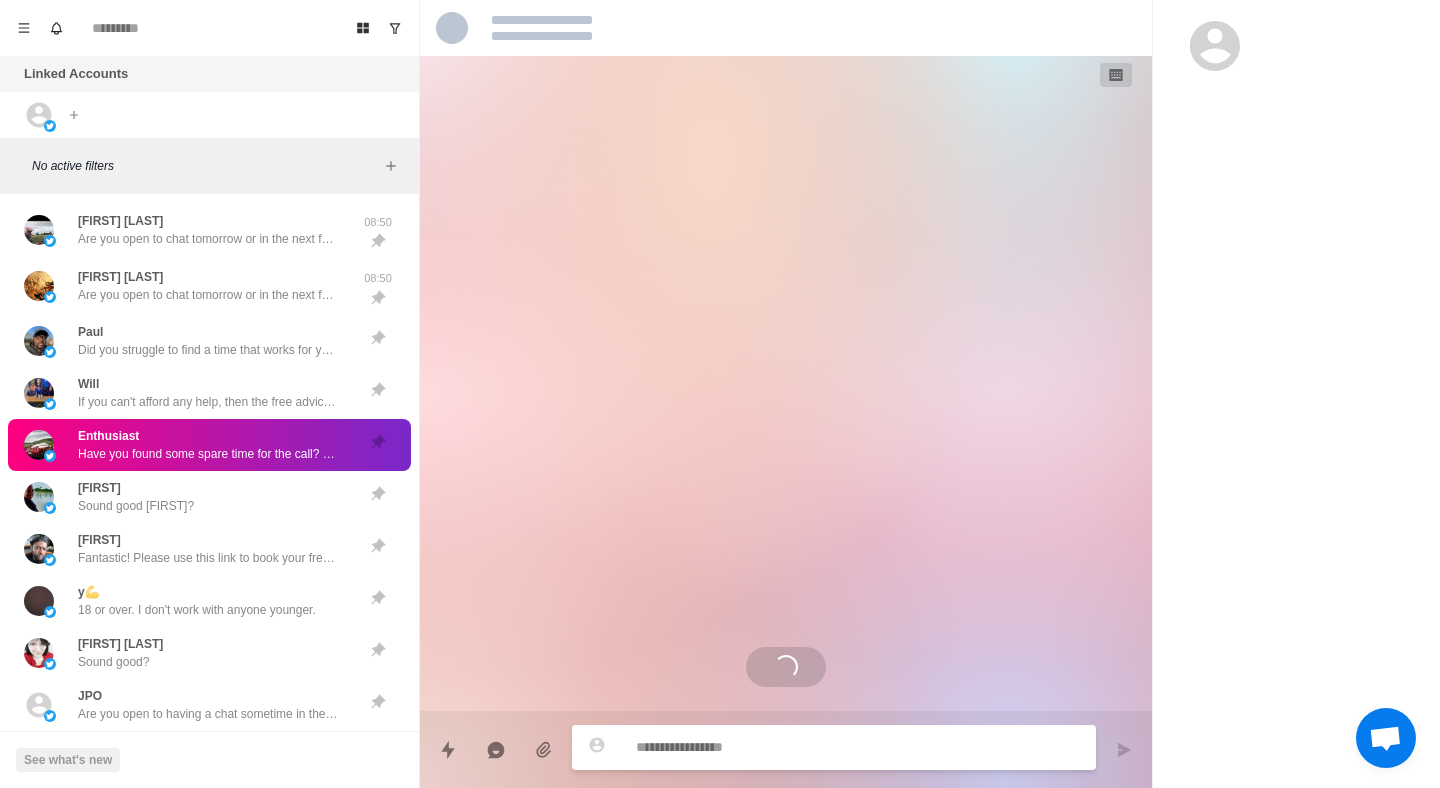 scroll, scrollTop: 1697, scrollLeft: 0, axis: vertical 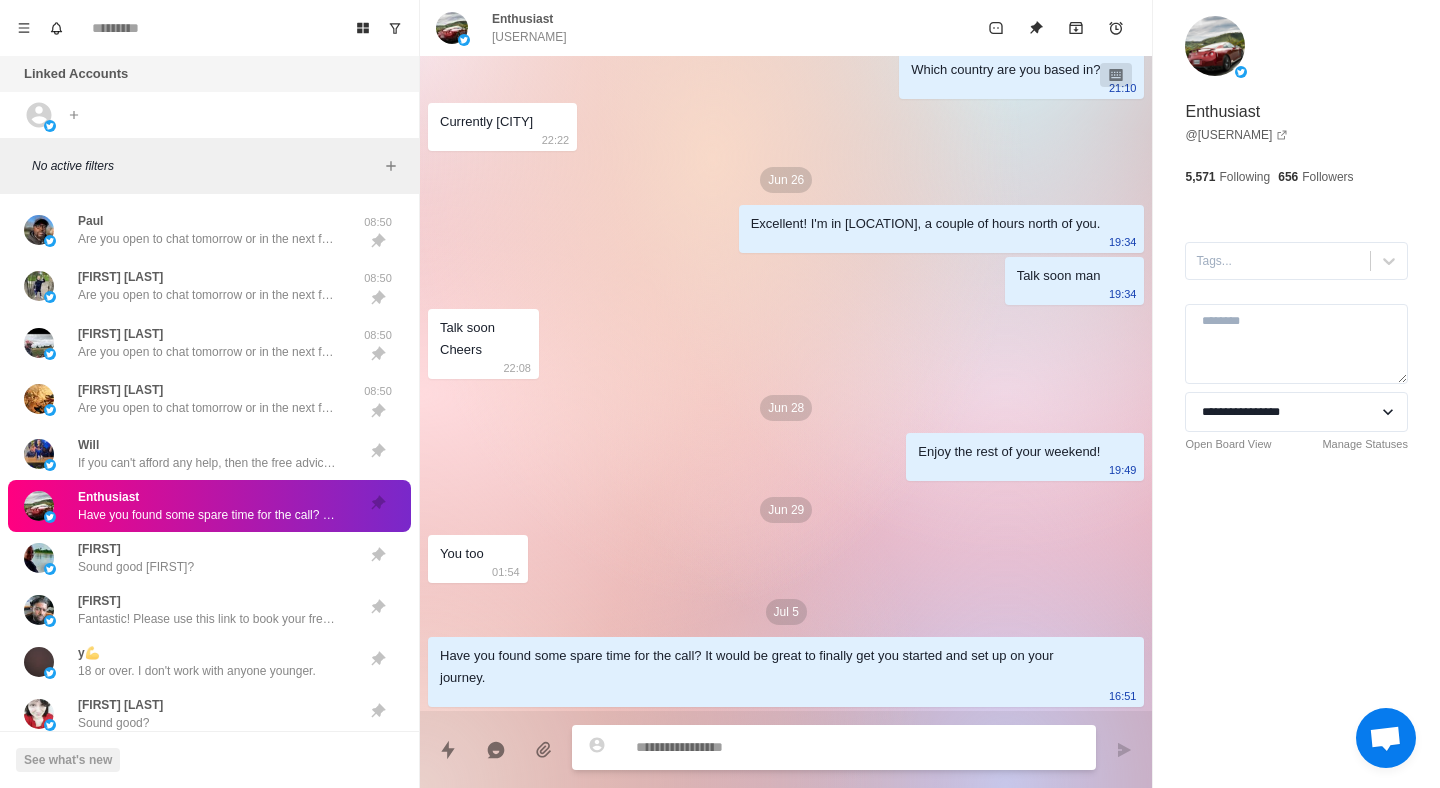 paste on "**********" 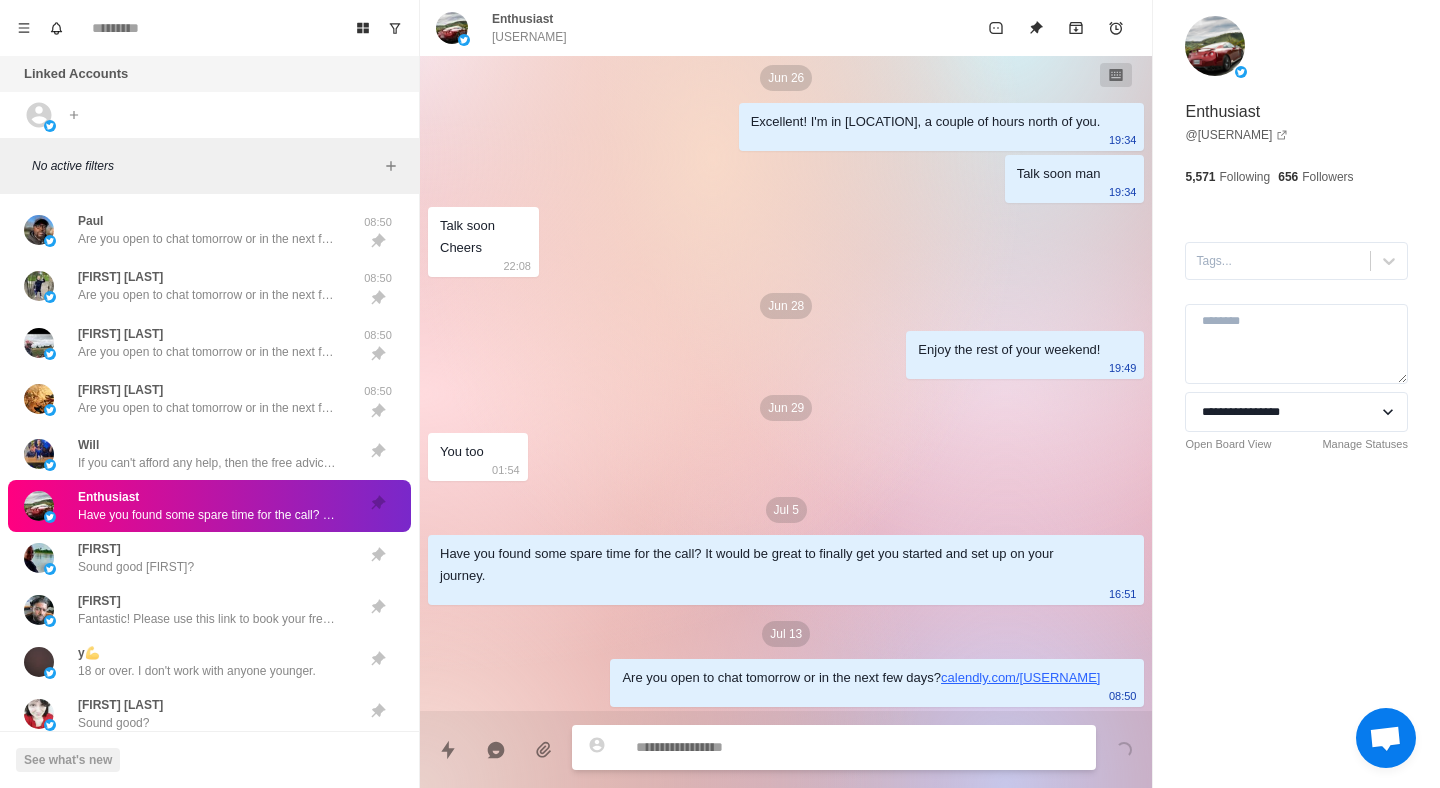 scroll, scrollTop: 1799, scrollLeft: 0, axis: vertical 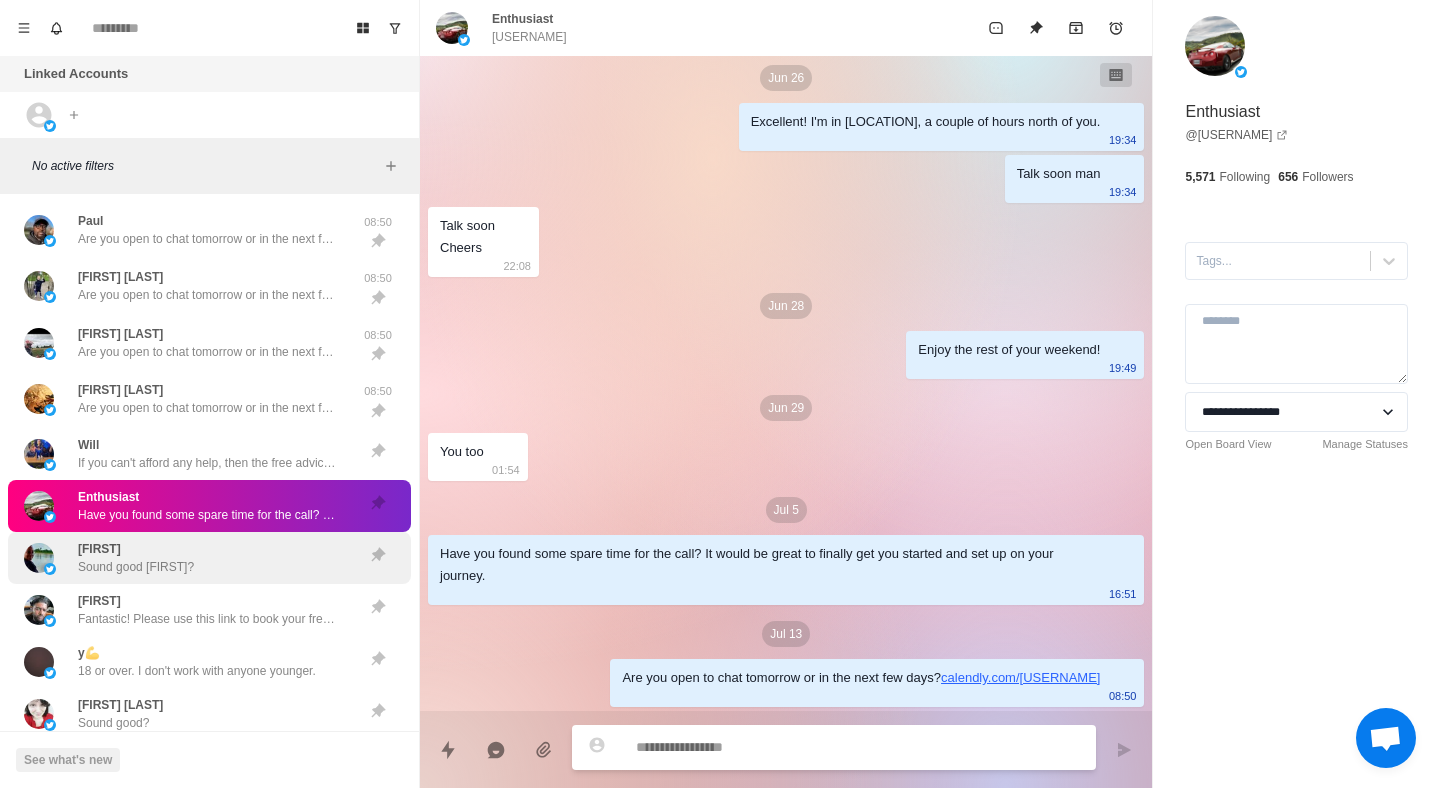 click on "[NAME] Sound good [NAME]?" at bounding box center (188, 558) 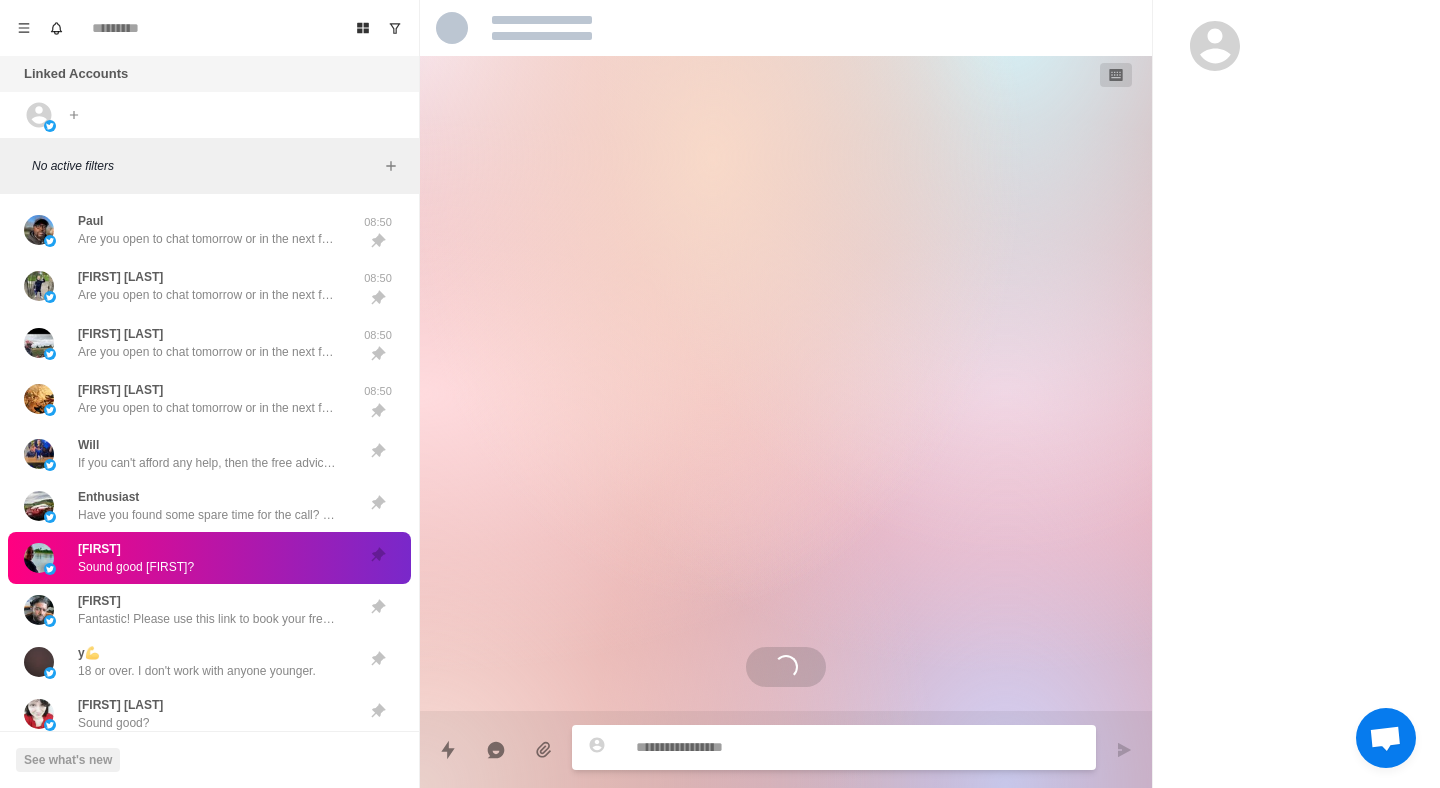 scroll, scrollTop: 637, scrollLeft: 0, axis: vertical 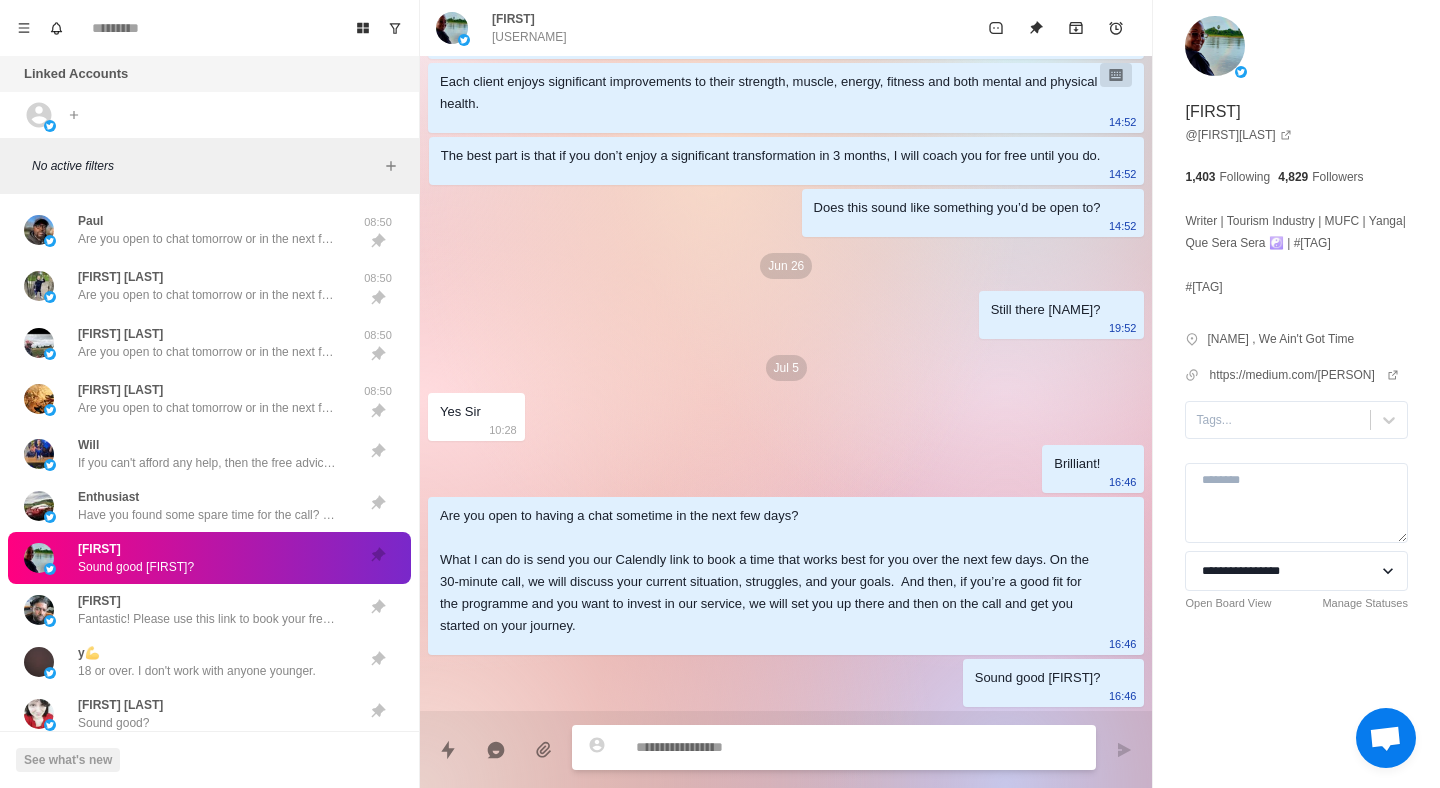 paste on "**********" 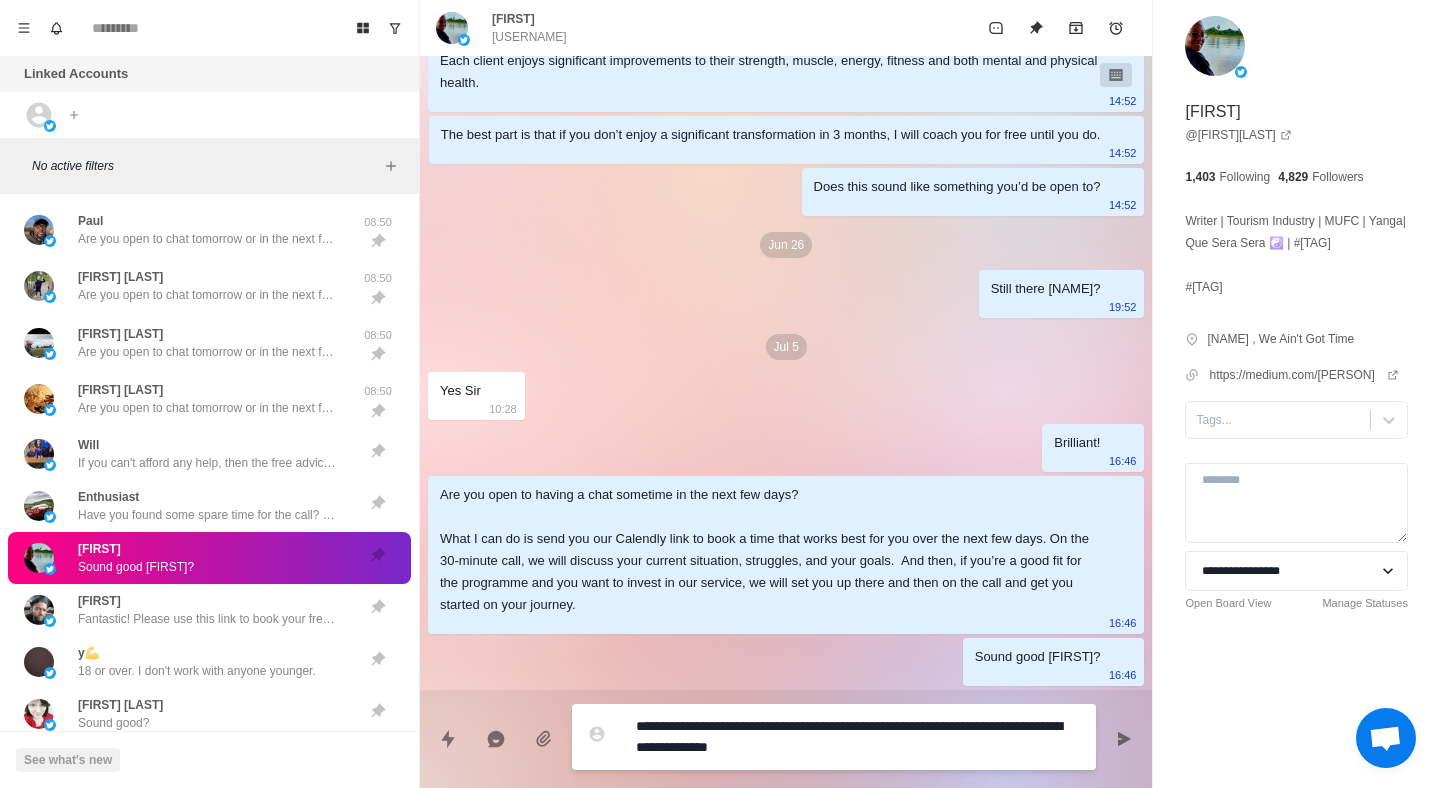 click on "**********" at bounding box center [858, 737] 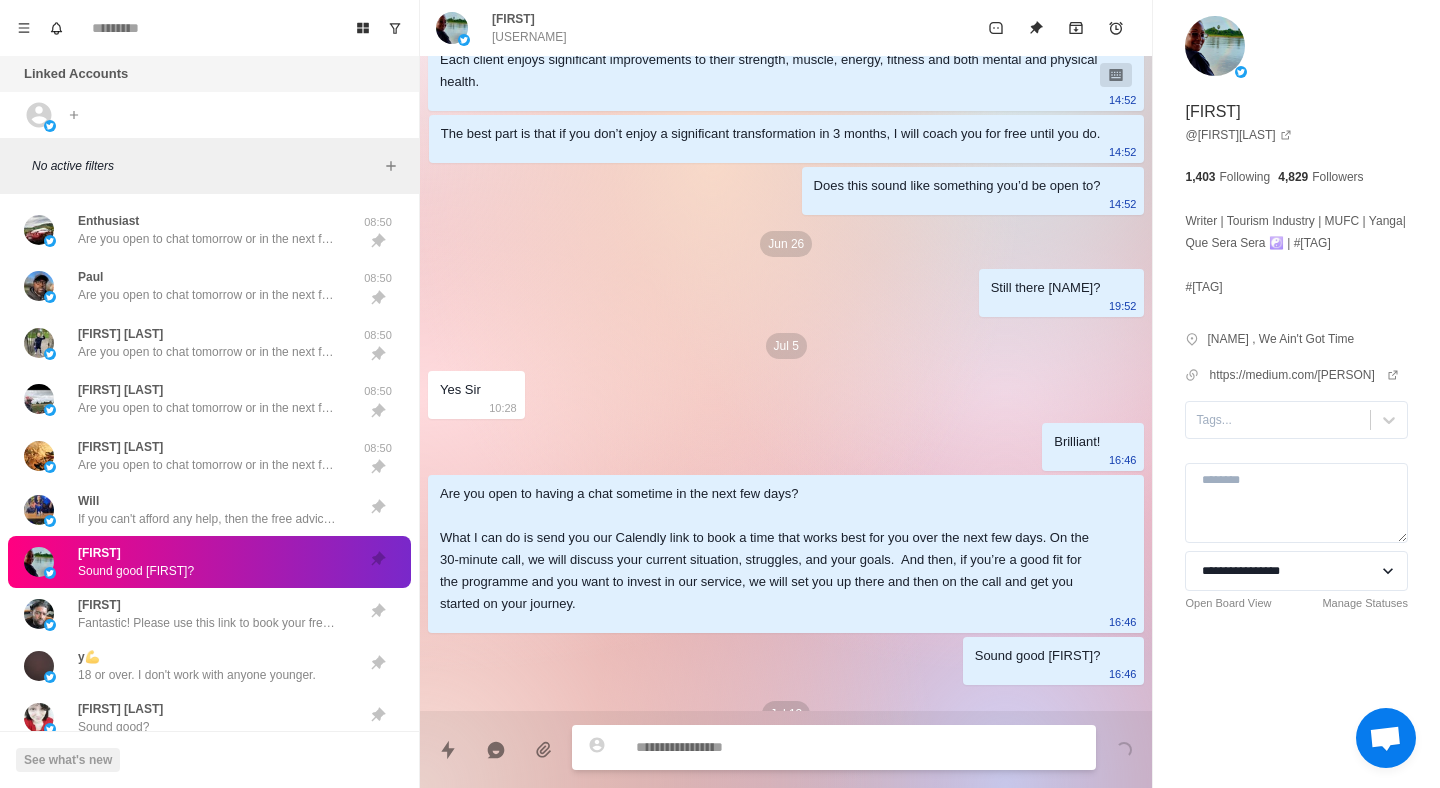 scroll, scrollTop: 739, scrollLeft: 0, axis: vertical 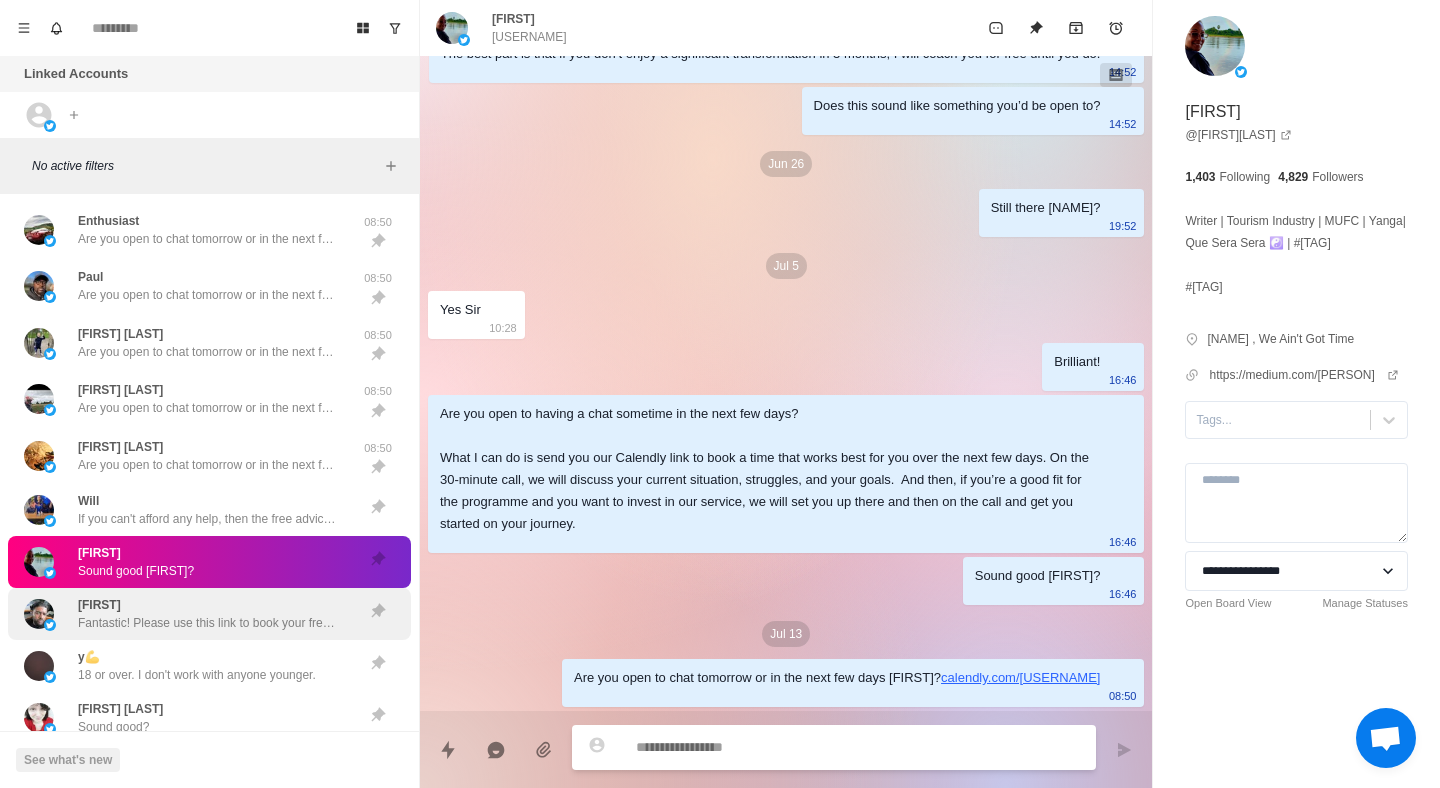 click on "[FIRST] Fantastic! Please use this link to book your free call at a time that works best for you. I look forward to speaking with you [FIRST]. https://calendly.com/daleedgington/free-call" at bounding box center (209, 614) 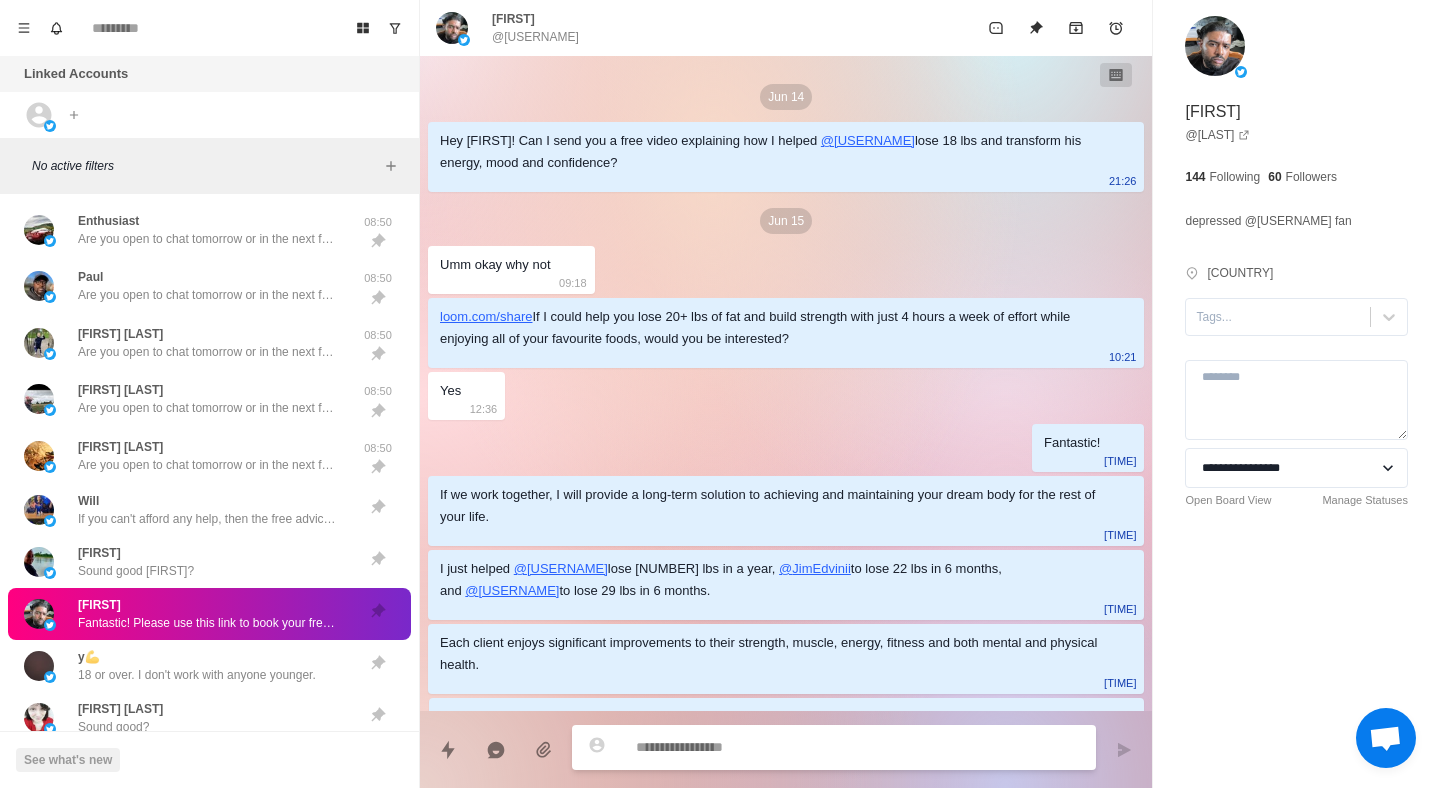 scroll, scrollTop: 699, scrollLeft: 0, axis: vertical 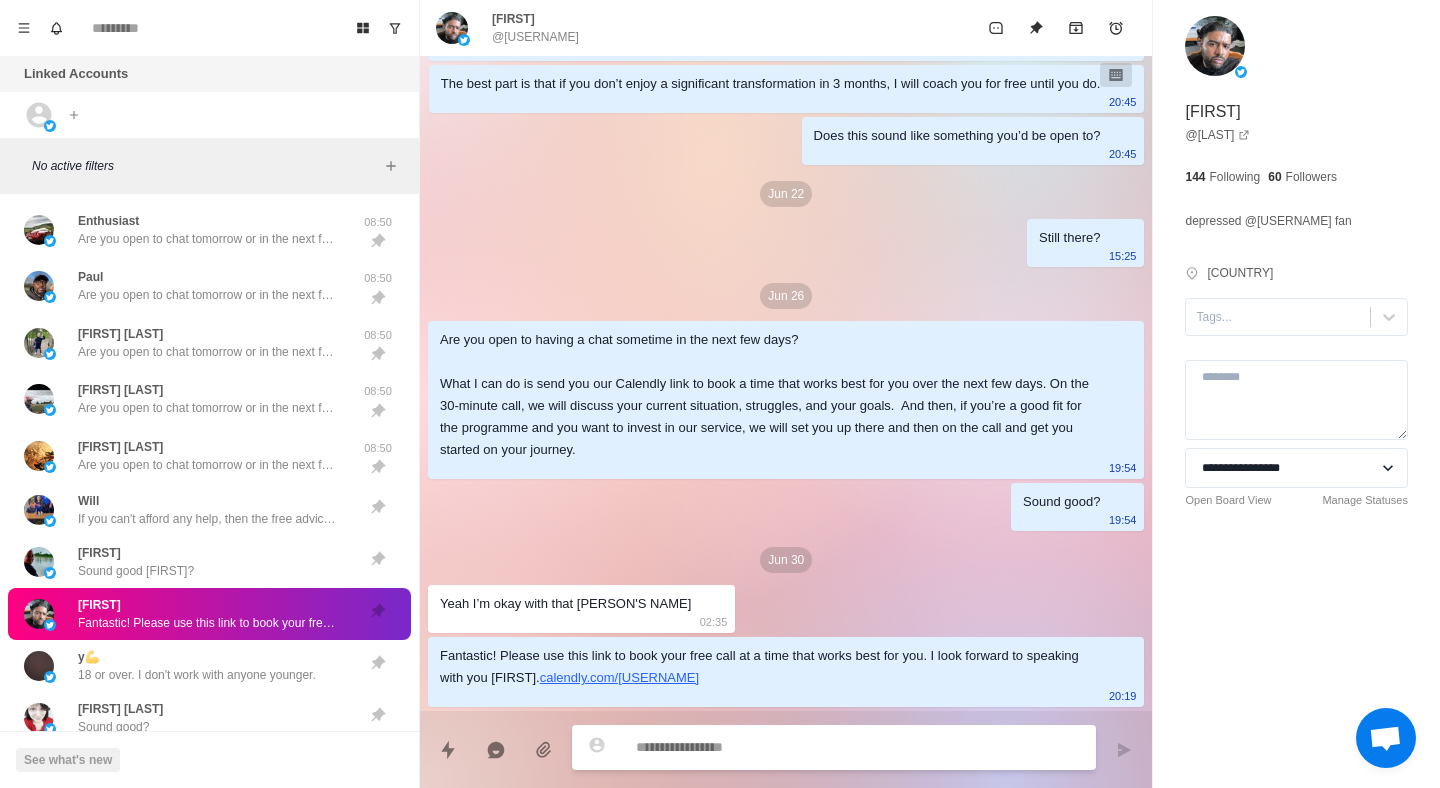 paste on "**********" 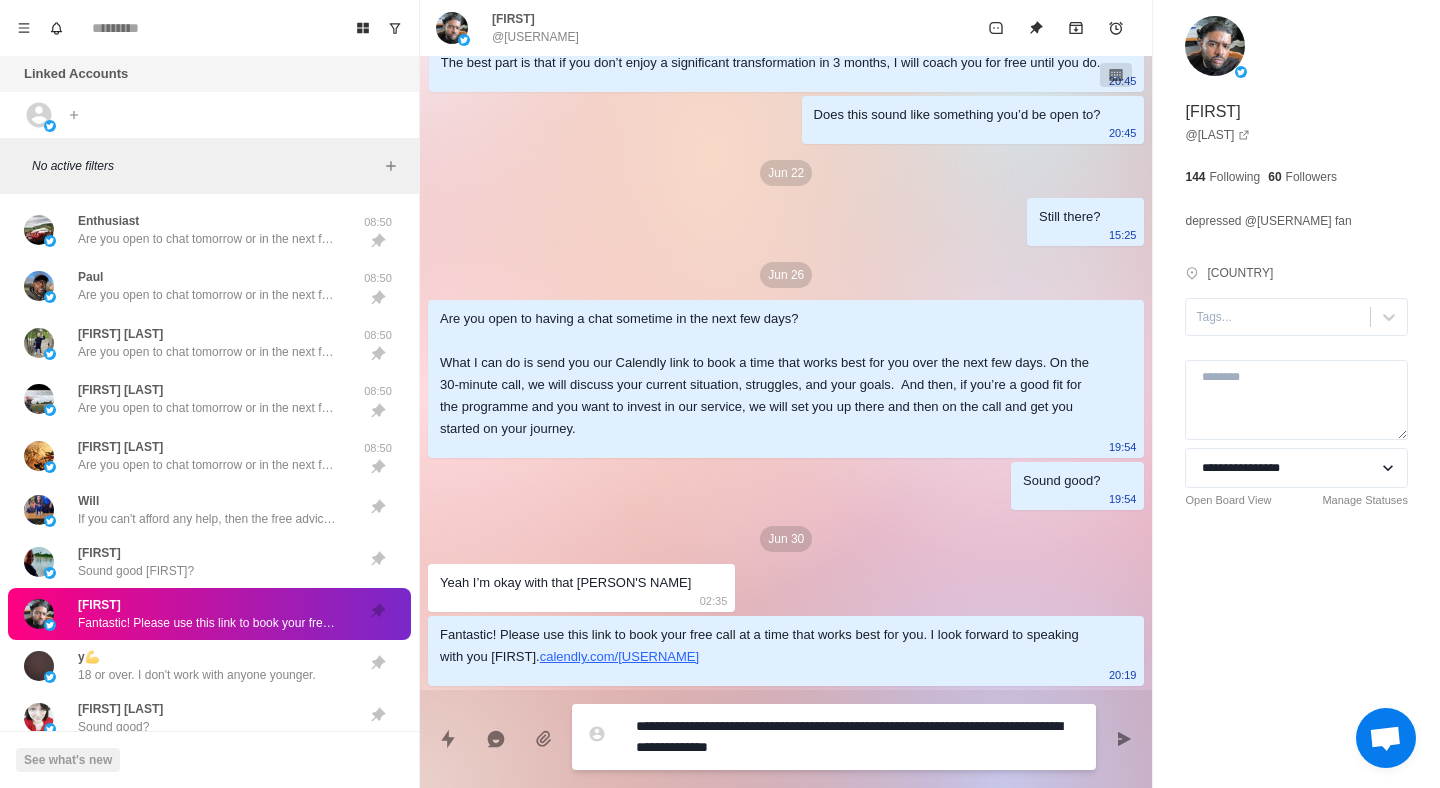 click on "**********" at bounding box center [858, 737] 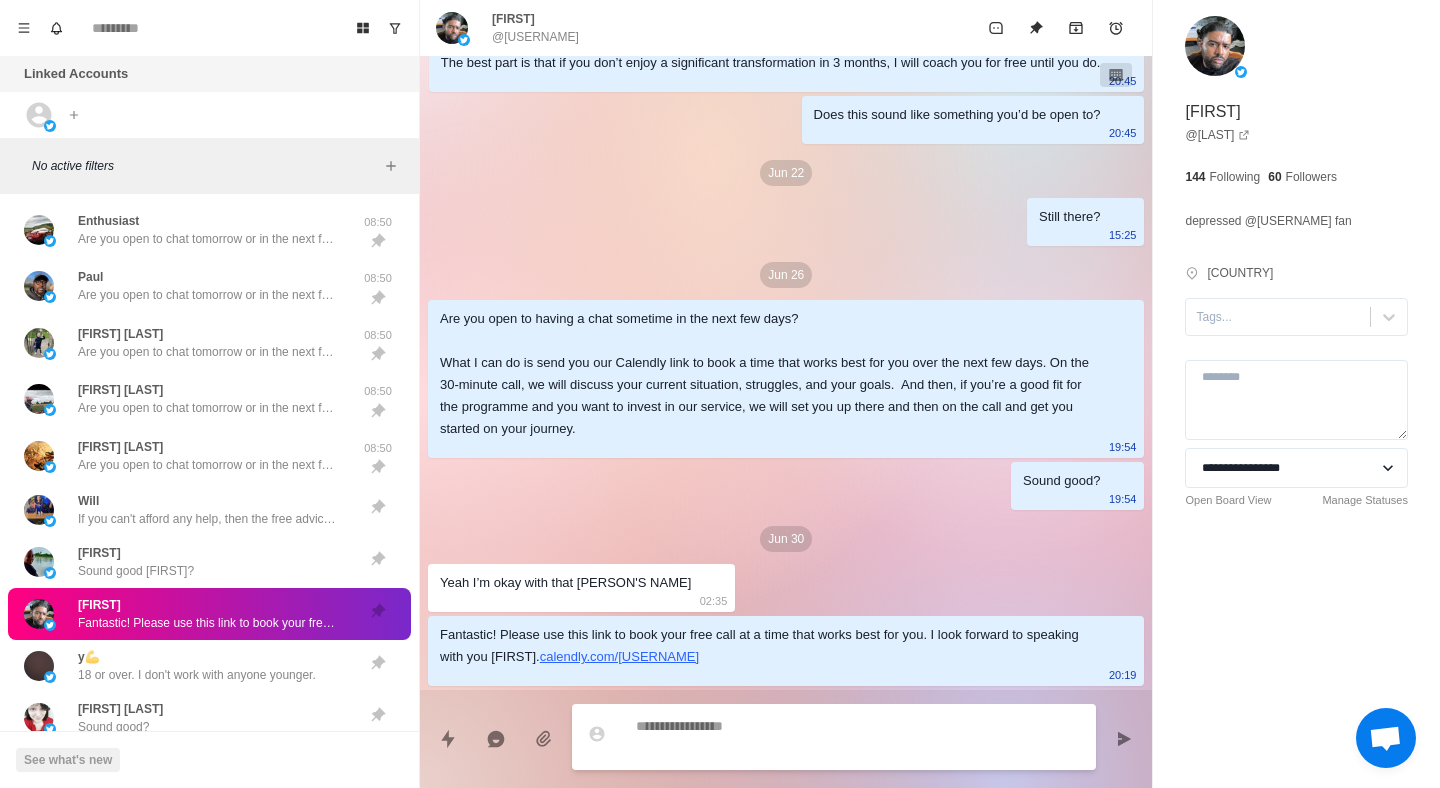 scroll, scrollTop: 801, scrollLeft: 0, axis: vertical 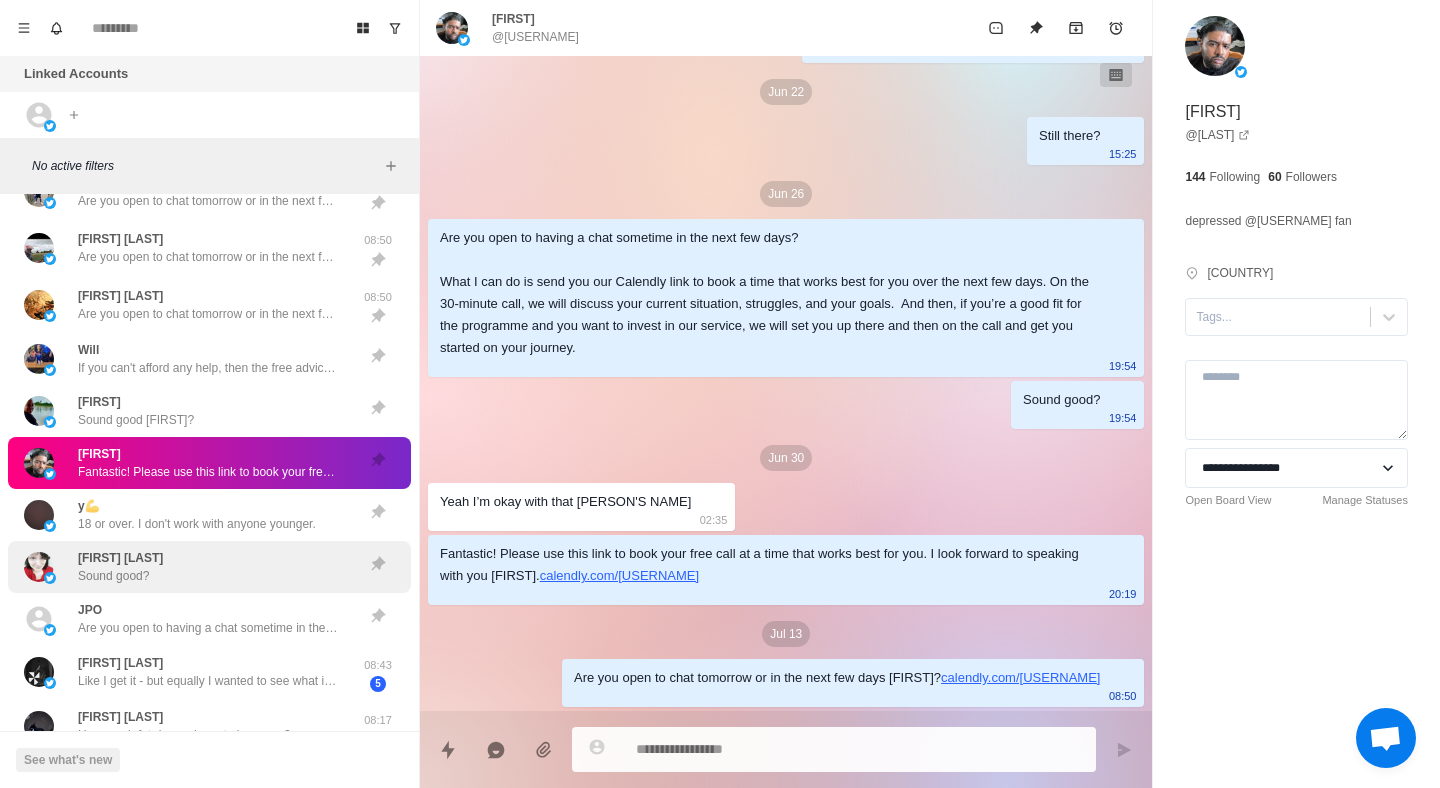 click on "[PERSON'S NAME] [PERSON'S NAME] Sound good?" at bounding box center [188, 567] 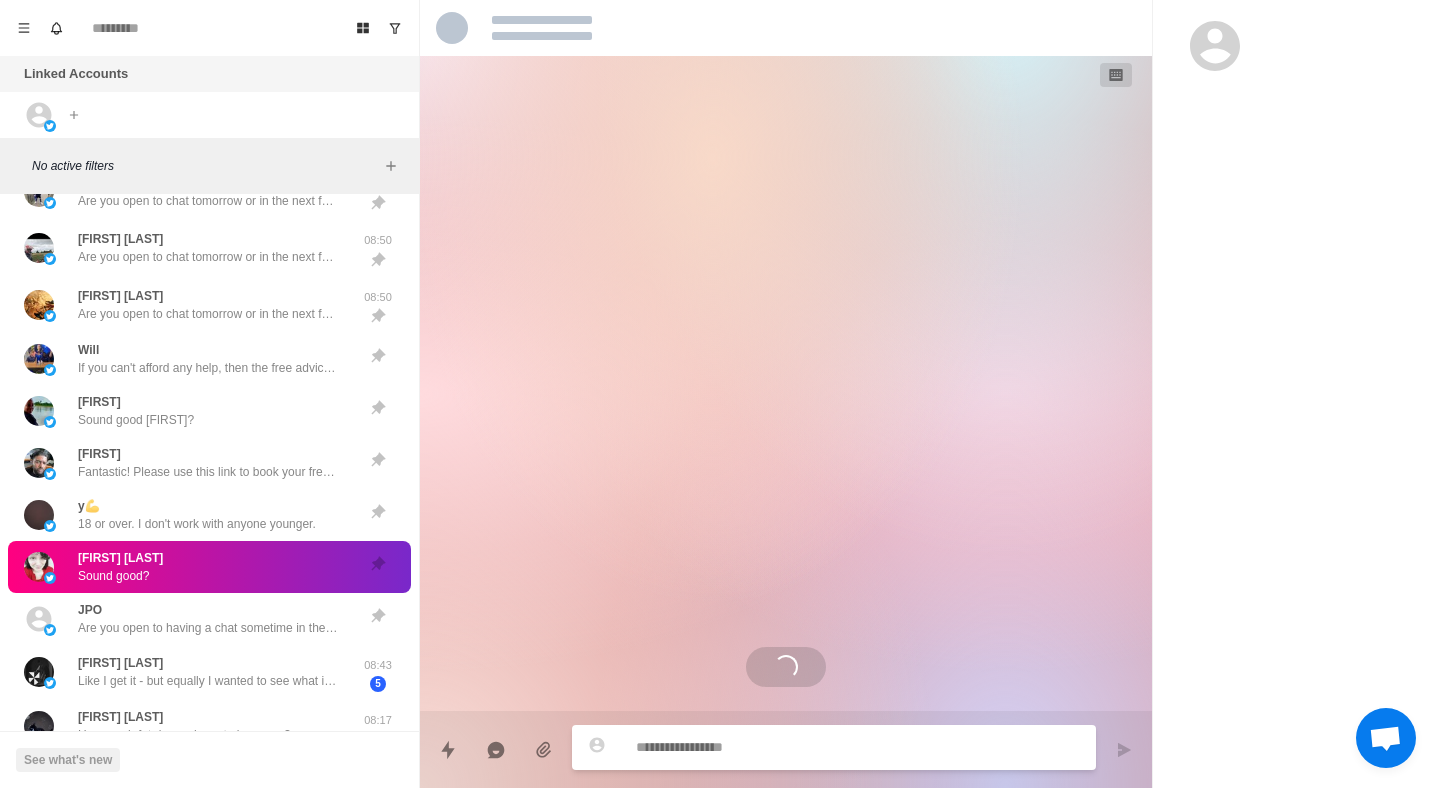 scroll, scrollTop: 4527, scrollLeft: 0, axis: vertical 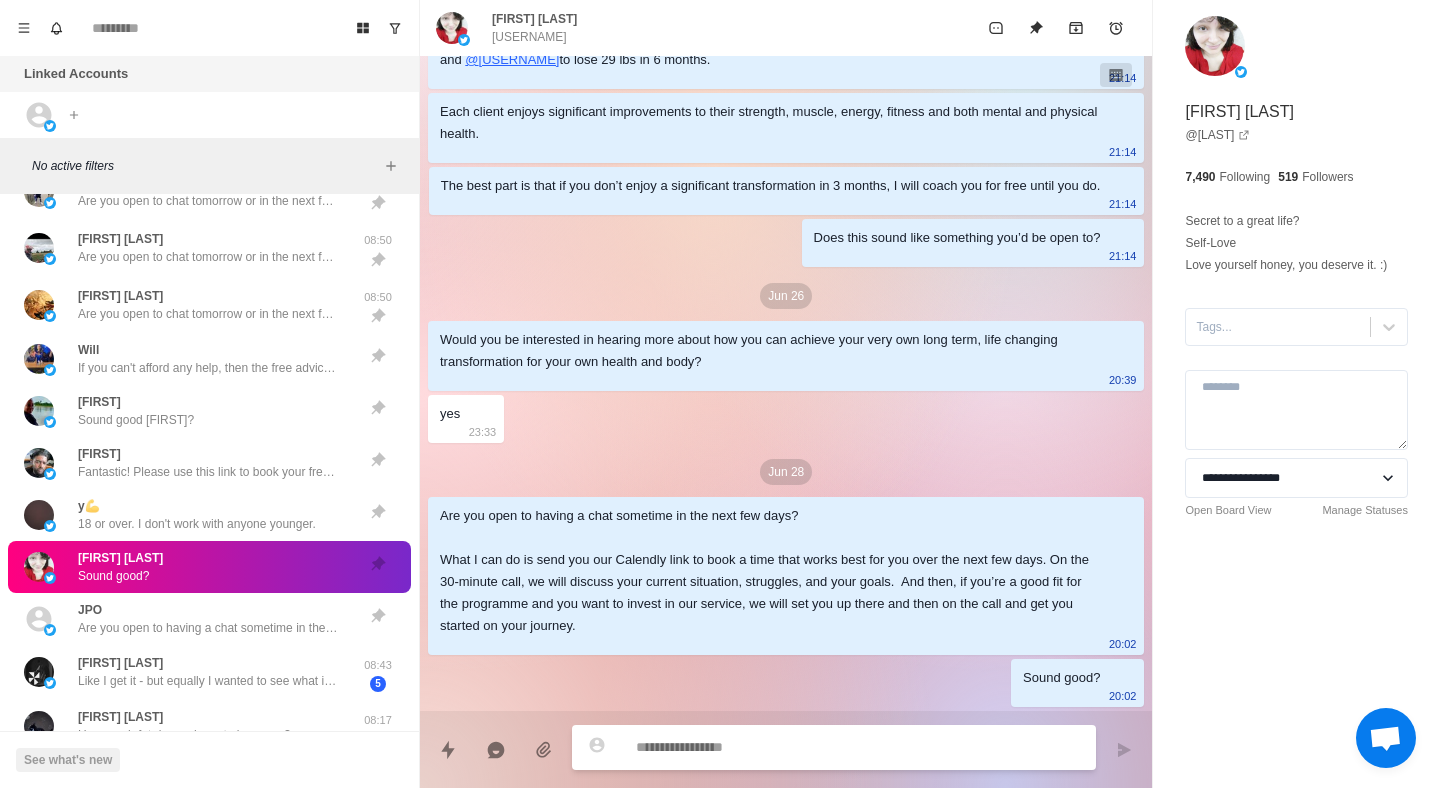 paste on "**********" 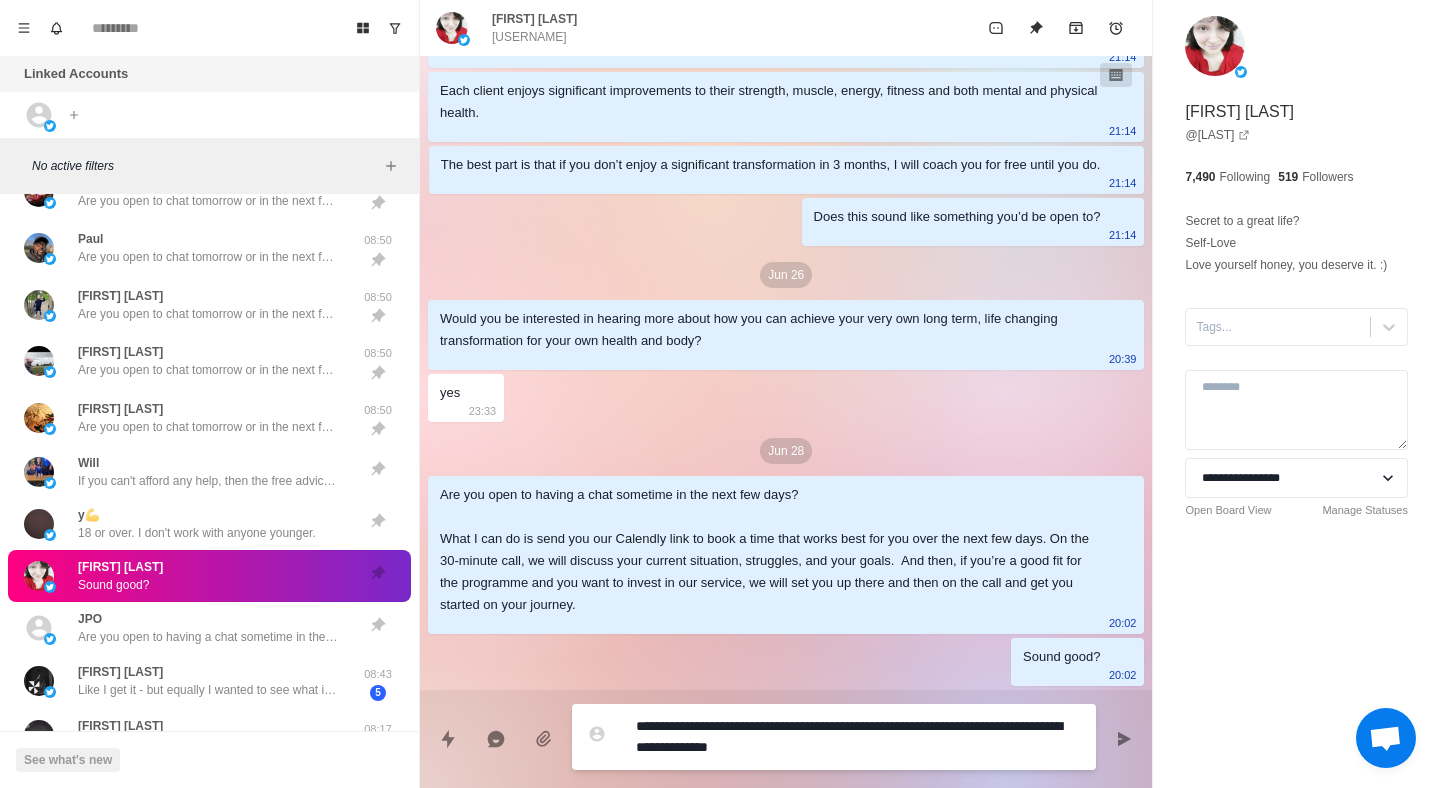 scroll, scrollTop: 0, scrollLeft: 0, axis: both 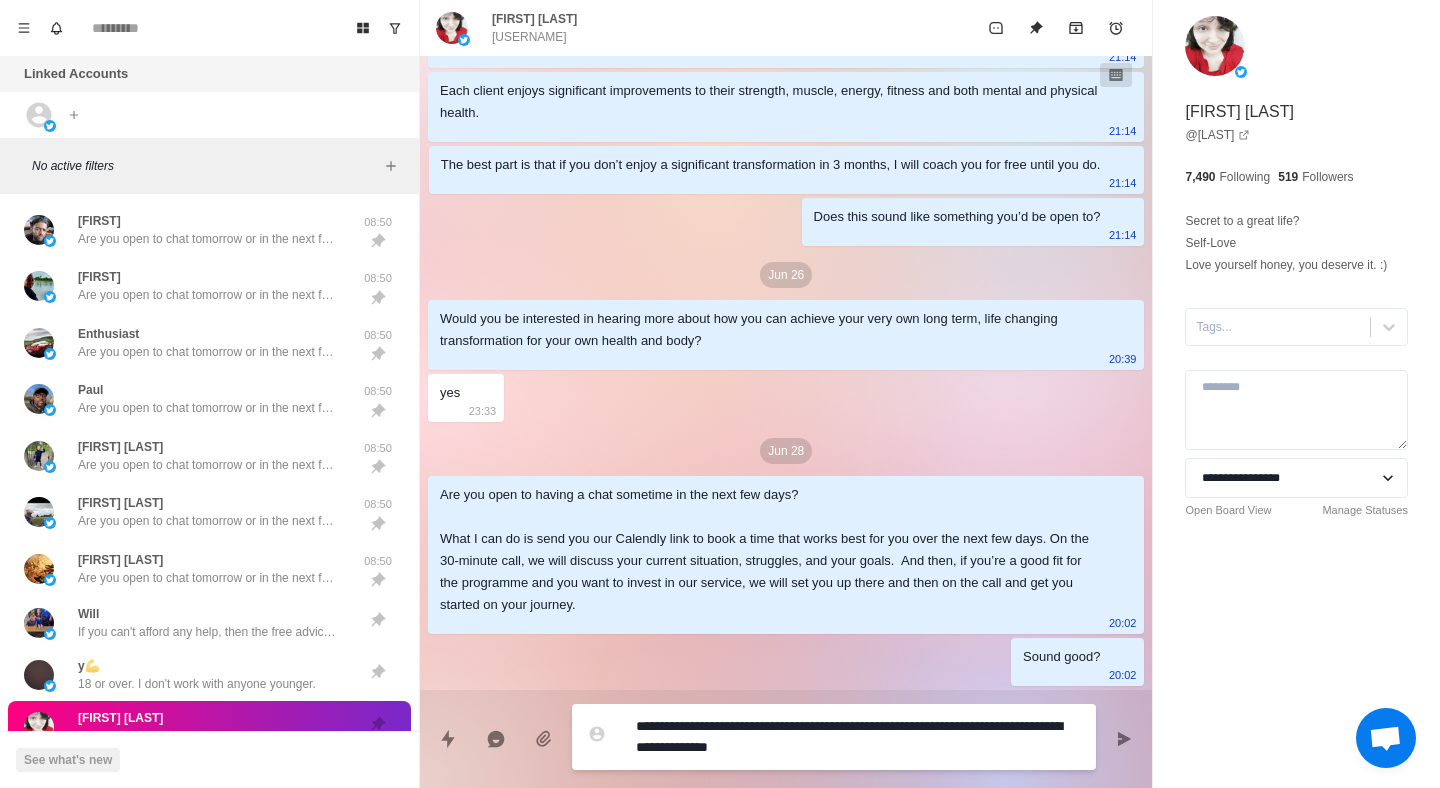 click on "**********" at bounding box center (858, 737) 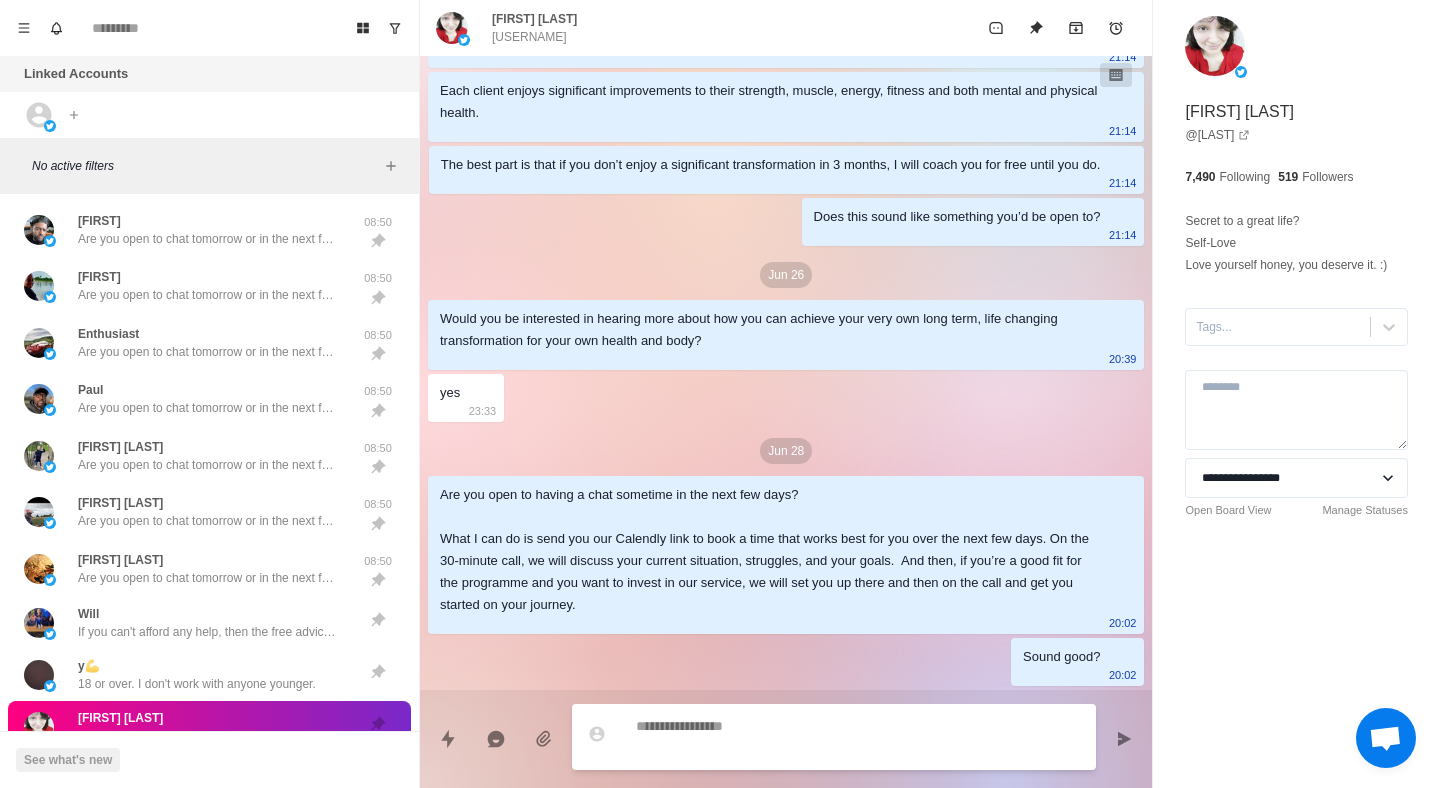 scroll, scrollTop: 4629, scrollLeft: 0, axis: vertical 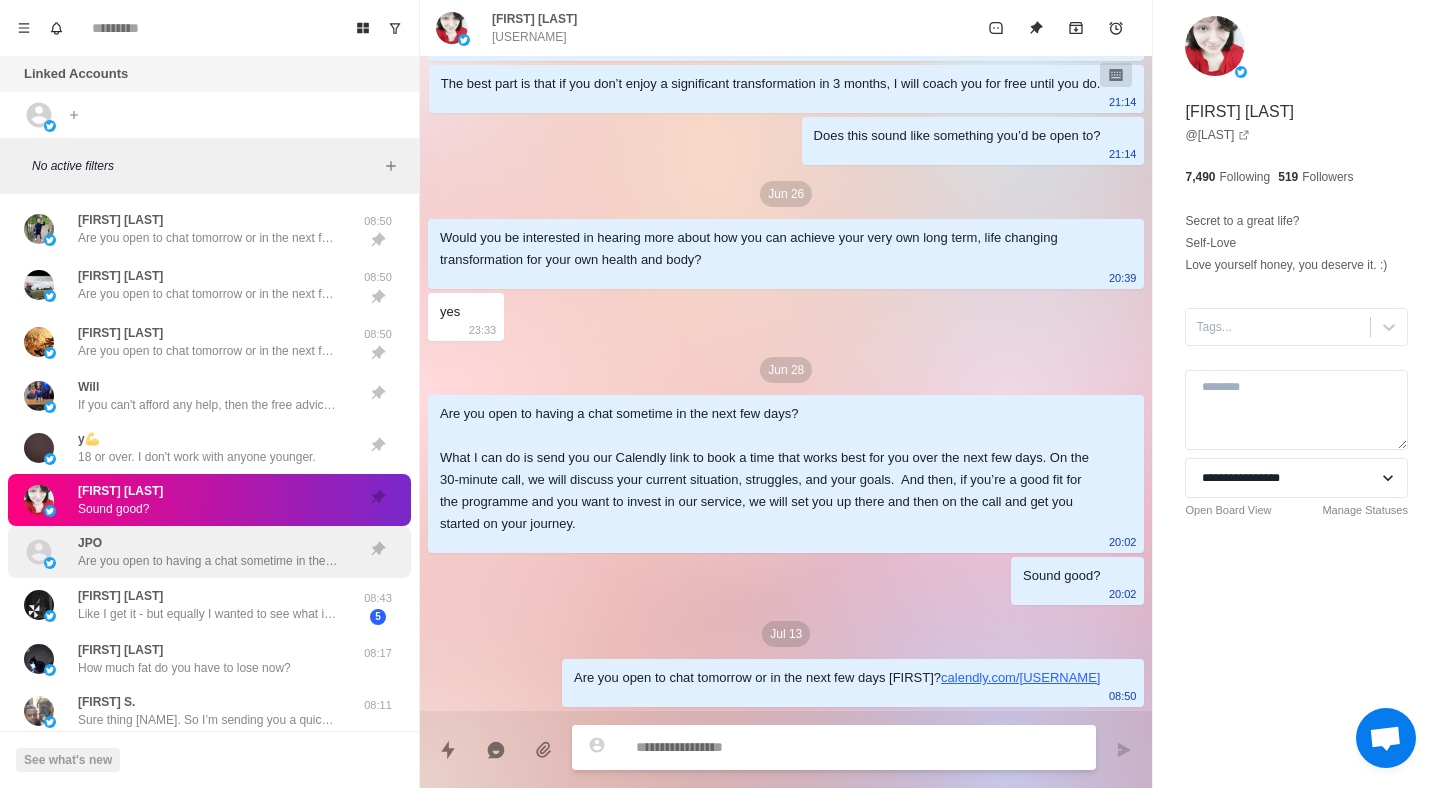 click on "Are you open to having a chat sometime in the next few days?
What I can do is send you our Calendly link to book a time that works best for you over the next few days. On the 30-minute call, we will discuss your current situation, struggles, and your goals.  And then, if you’re a good fit for the programme and you want to invest in our service, we will set you up there and then on the call and get you started on your journey." at bounding box center [208, 561] 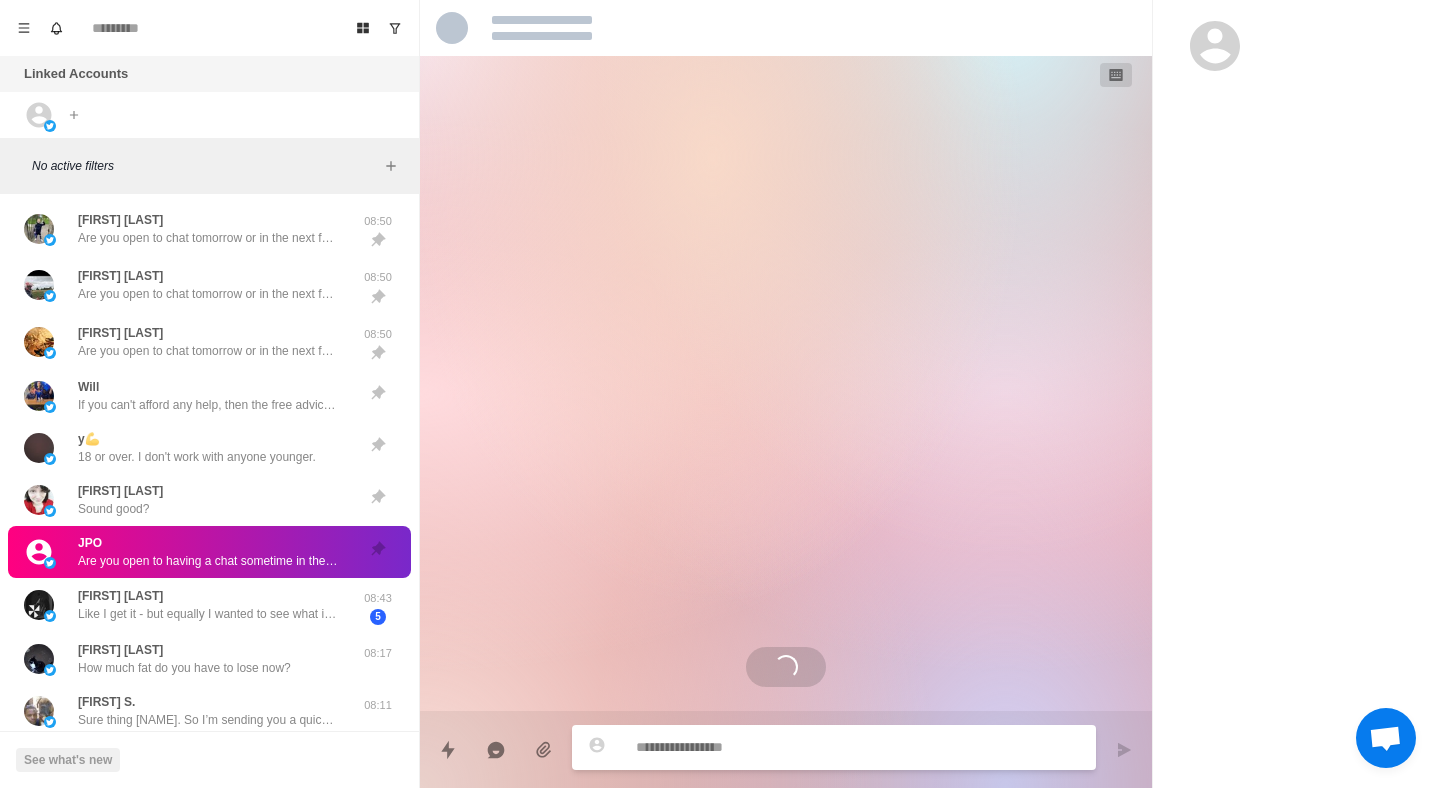 scroll, scrollTop: 599, scrollLeft: 0, axis: vertical 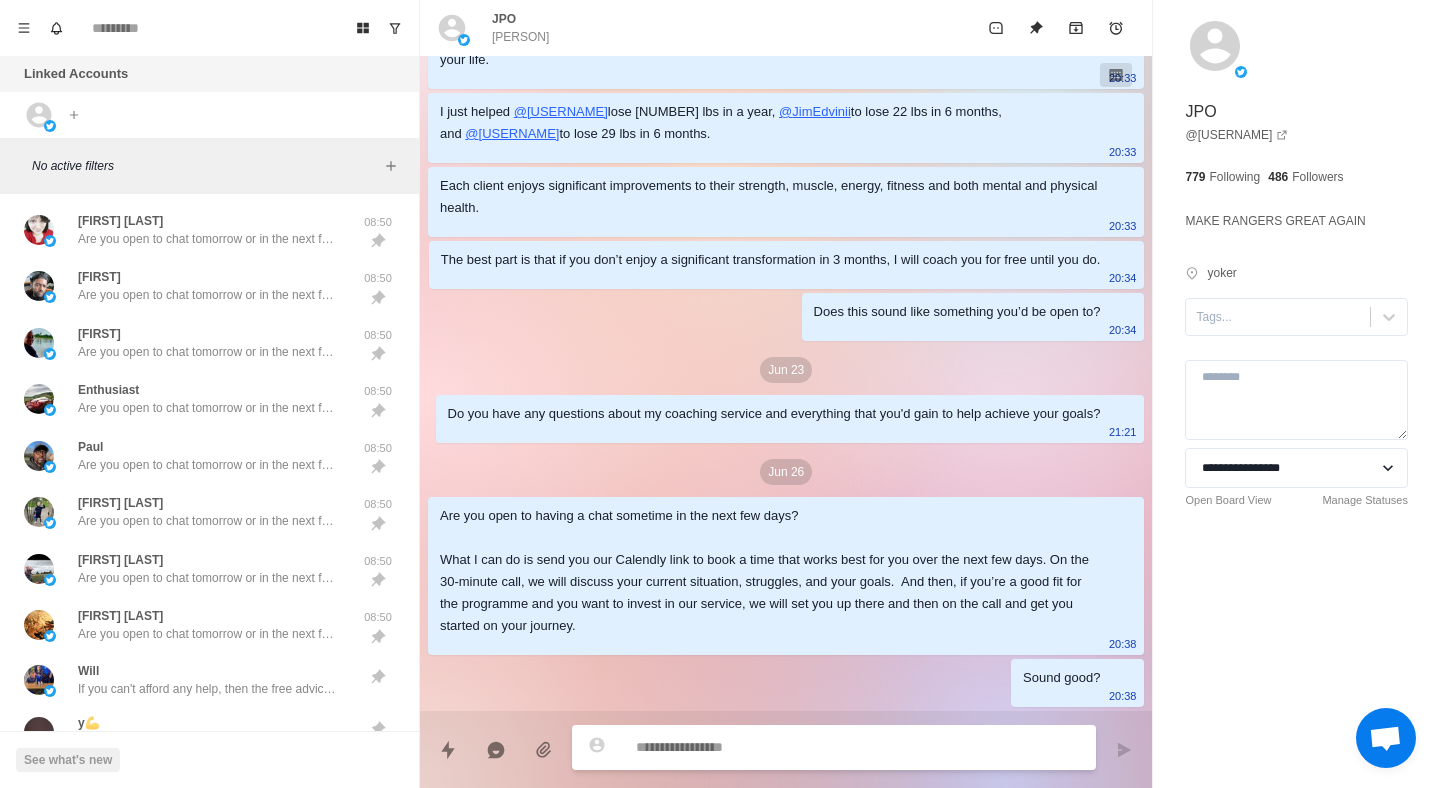 paste on "**********" 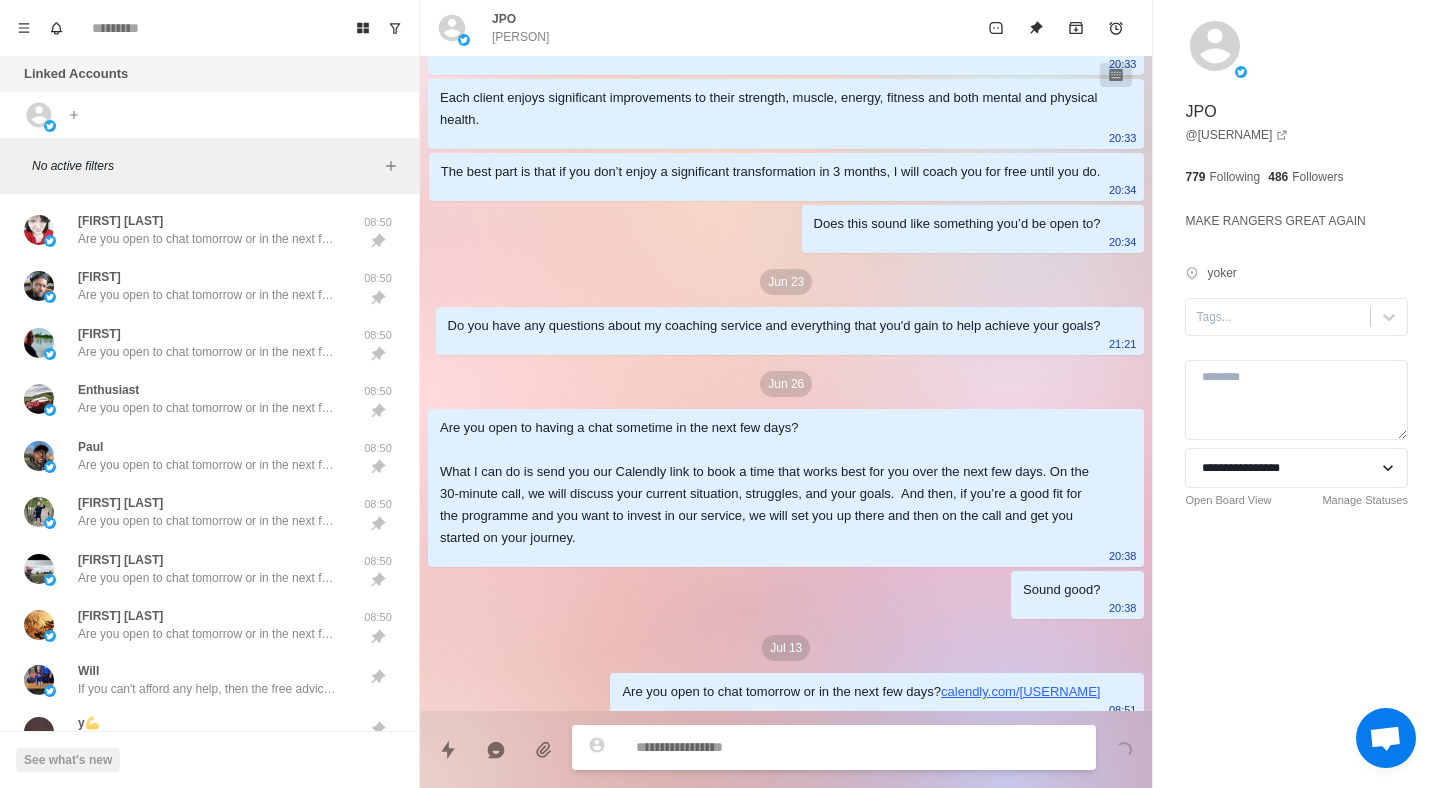 scroll, scrollTop: 701, scrollLeft: 0, axis: vertical 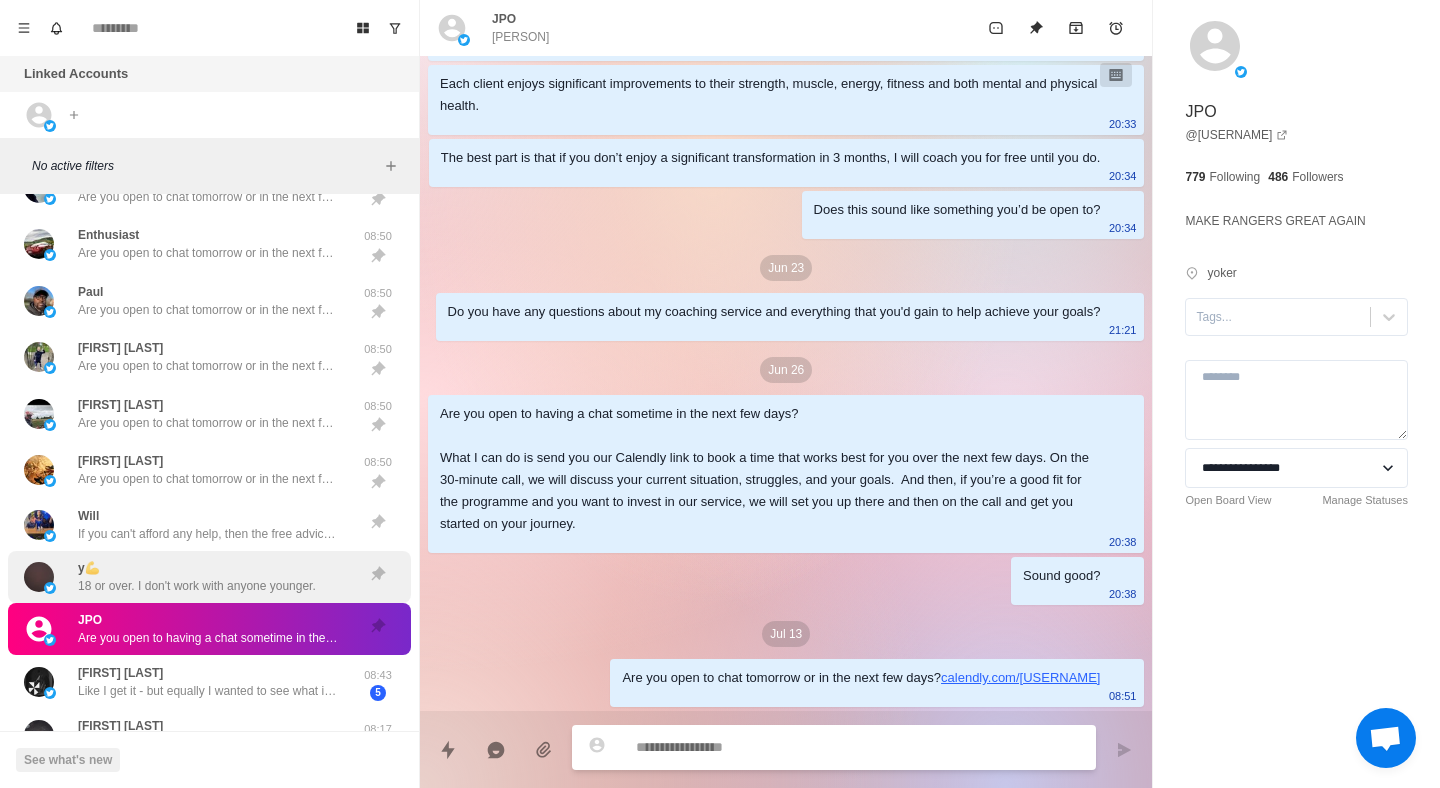 click on "18 or over. I don't work with anyone younger." at bounding box center [197, 586] 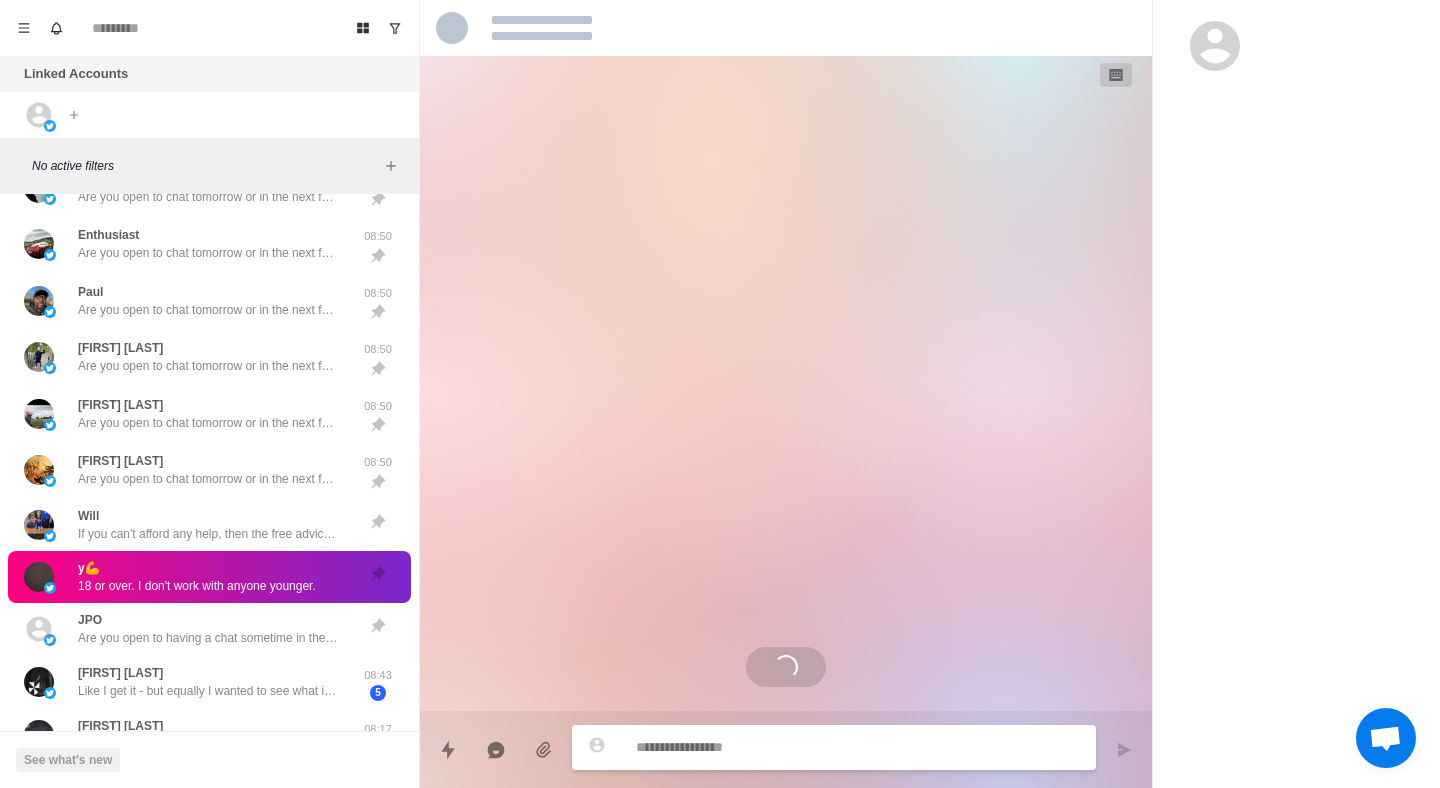 scroll, scrollTop: 955, scrollLeft: 0, axis: vertical 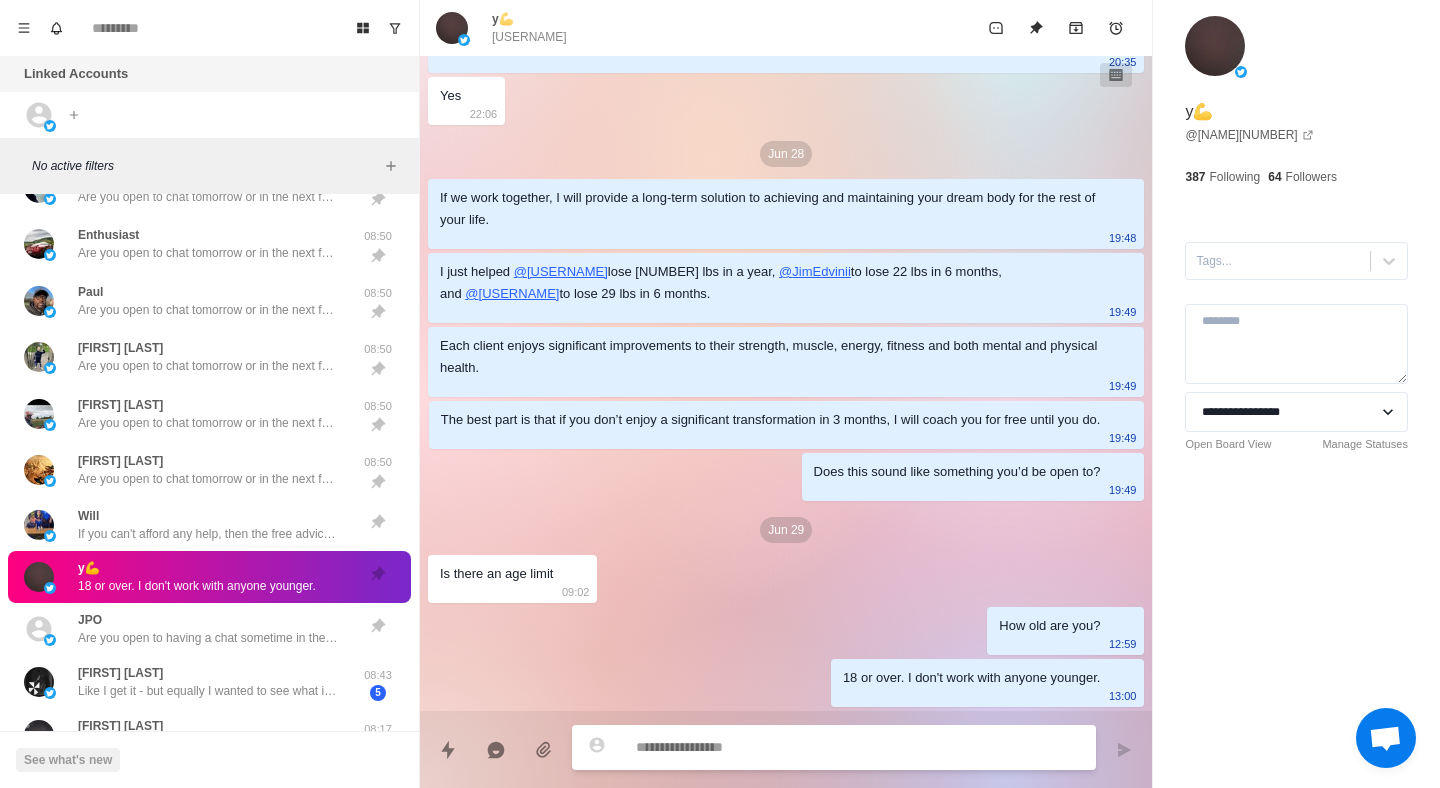 paste on "**********" 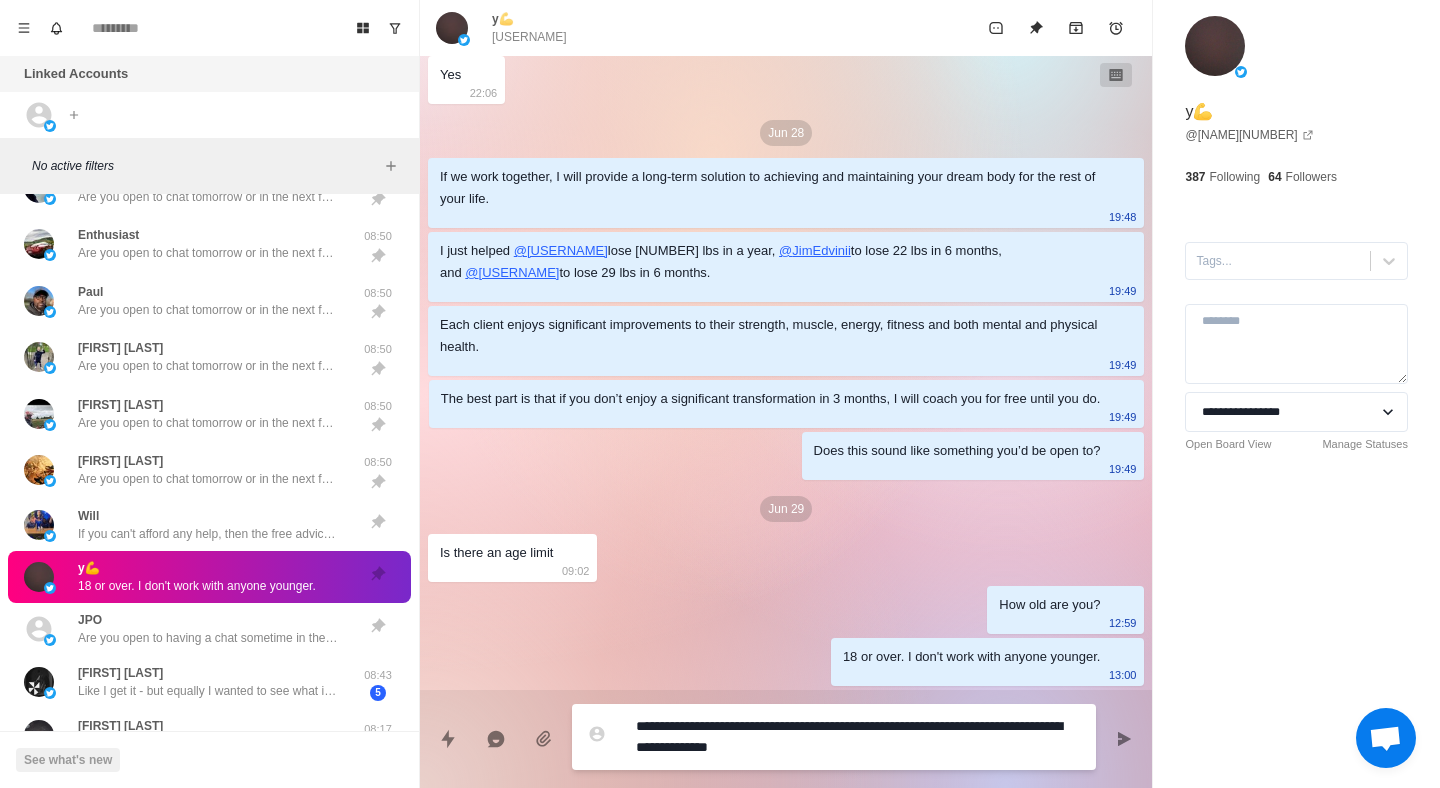 scroll, scrollTop: 0, scrollLeft: 0, axis: both 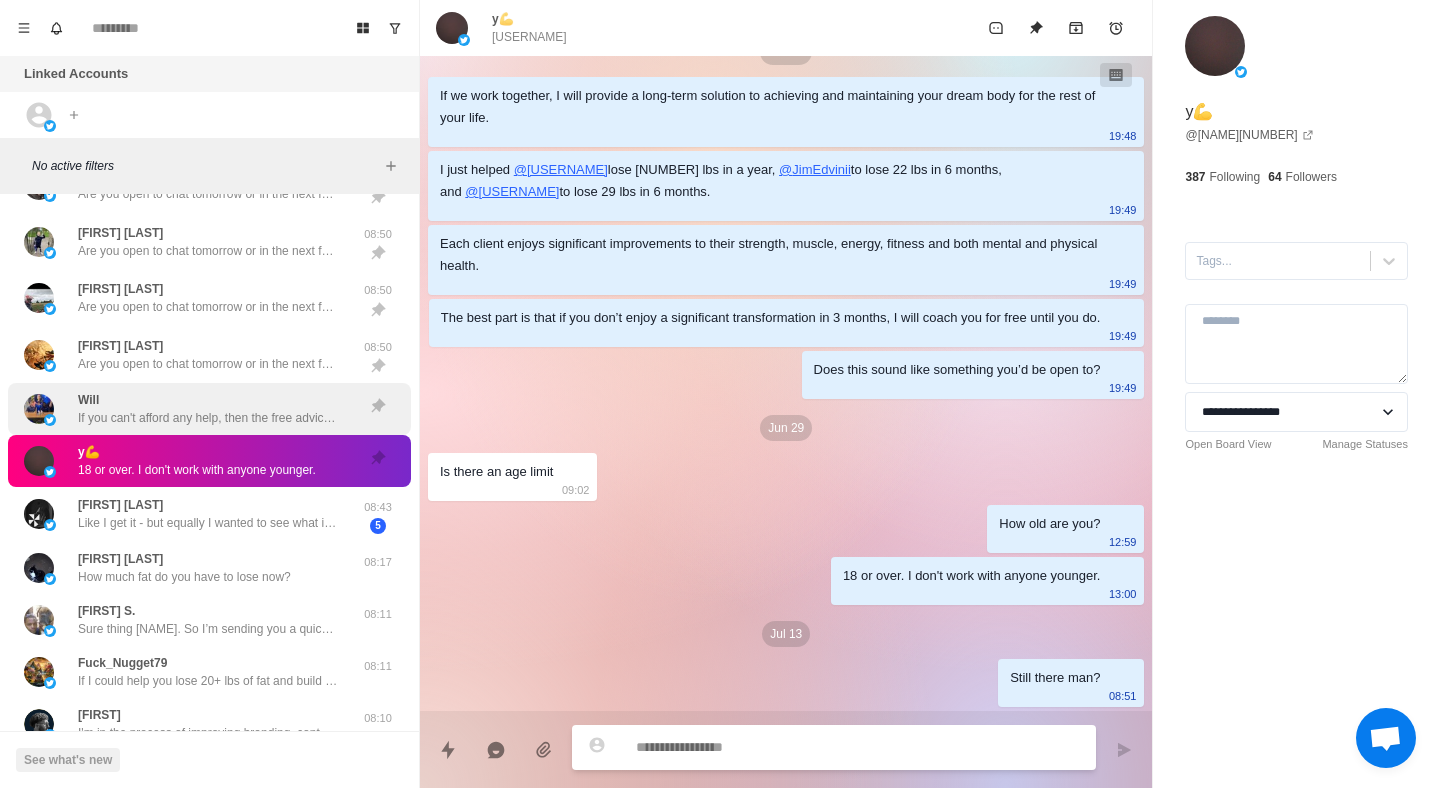 click on "If you can't afford any help, then the free advice I would give you is to figure out for yourself how to eat less but to feel fuller and more energised." at bounding box center (208, 418) 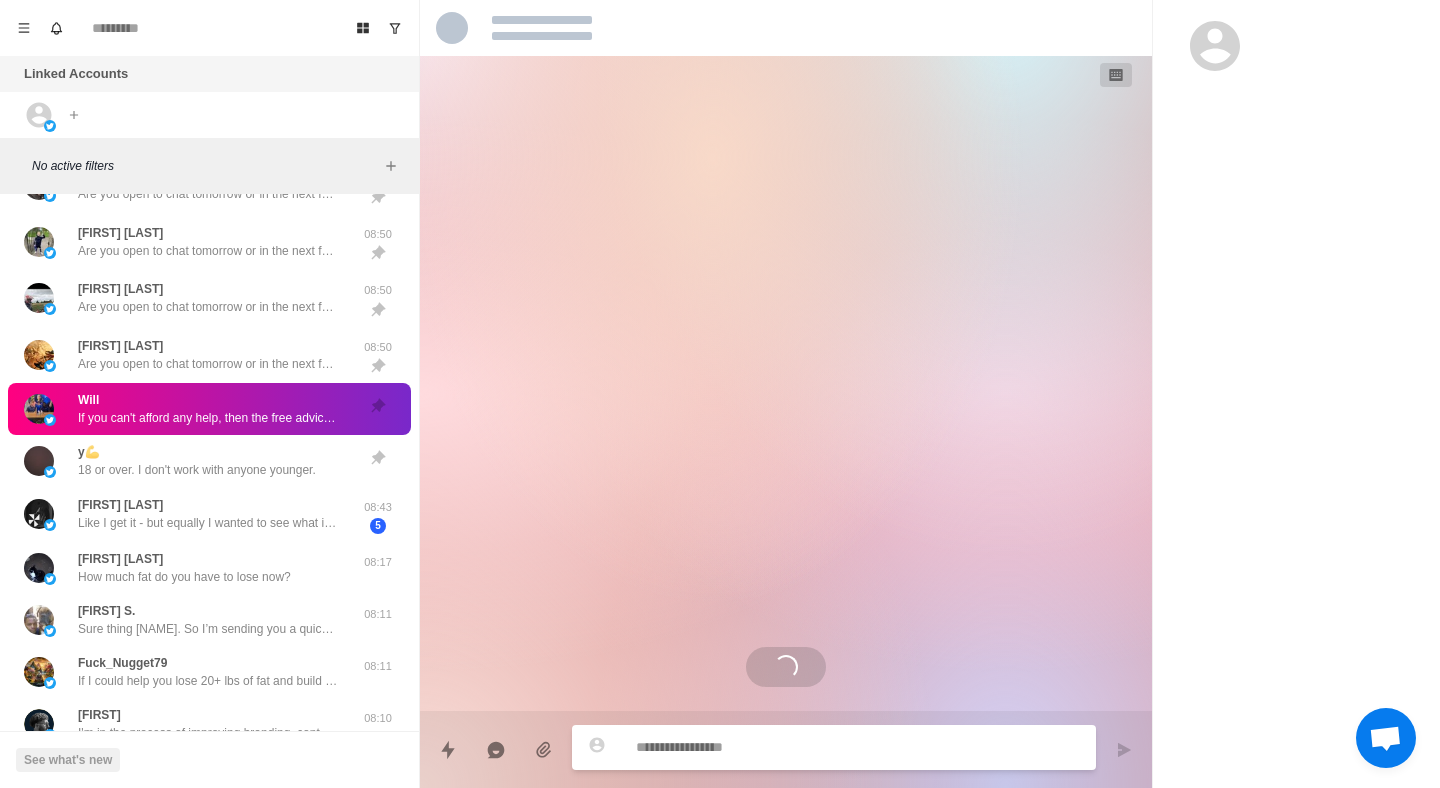 scroll, scrollTop: 1817, scrollLeft: 0, axis: vertical 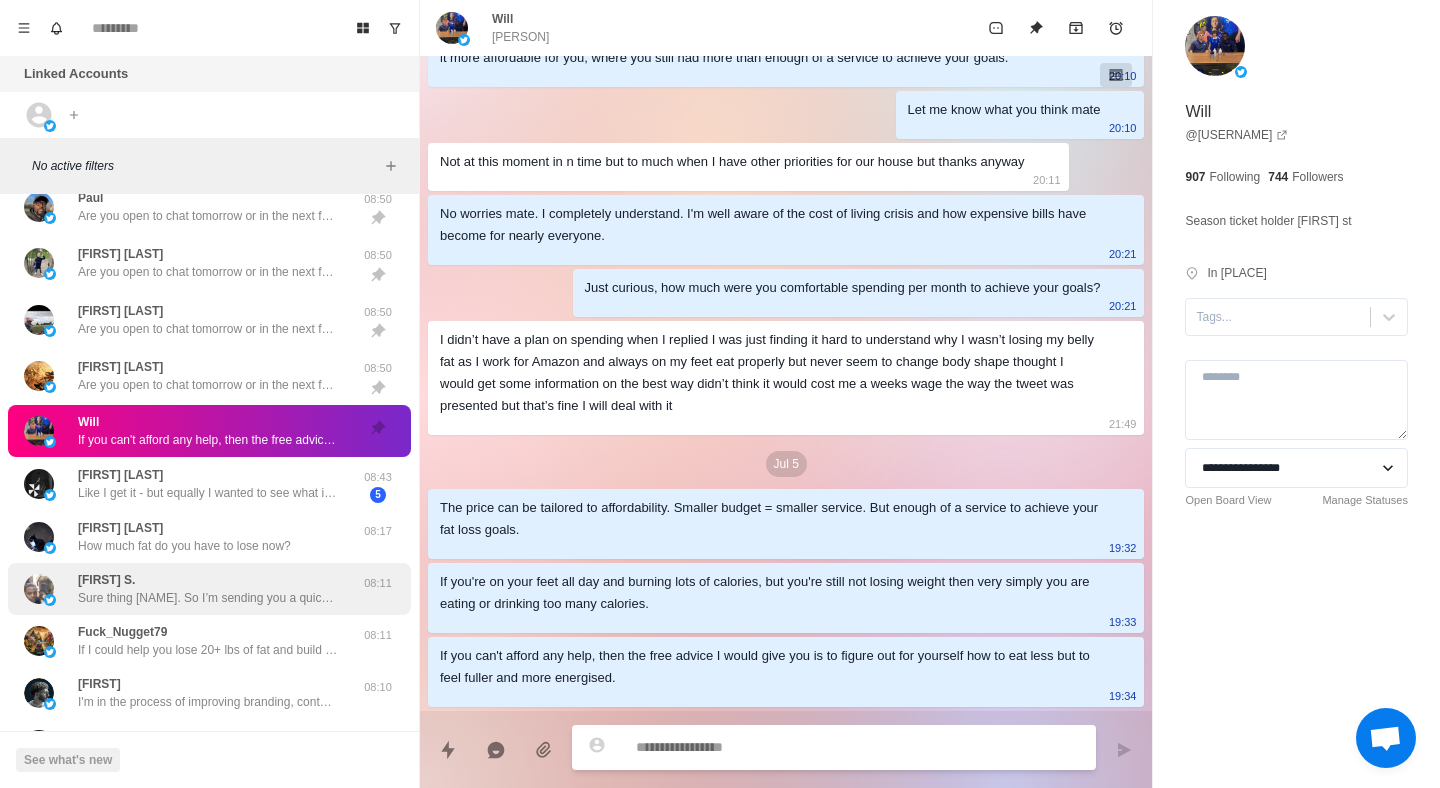 click on "Sure thing [FIRST]. So I’m sending you a quick 9-minute video that breaks down the results I’ve gotten for [PERSON], and it’ll briefly explain how it works and my secret sauce for results - have a watch, if you like what you see, just drop me another thumbs up or whatever and we can chat further. Talk soon." at bounding box center [208, 589] 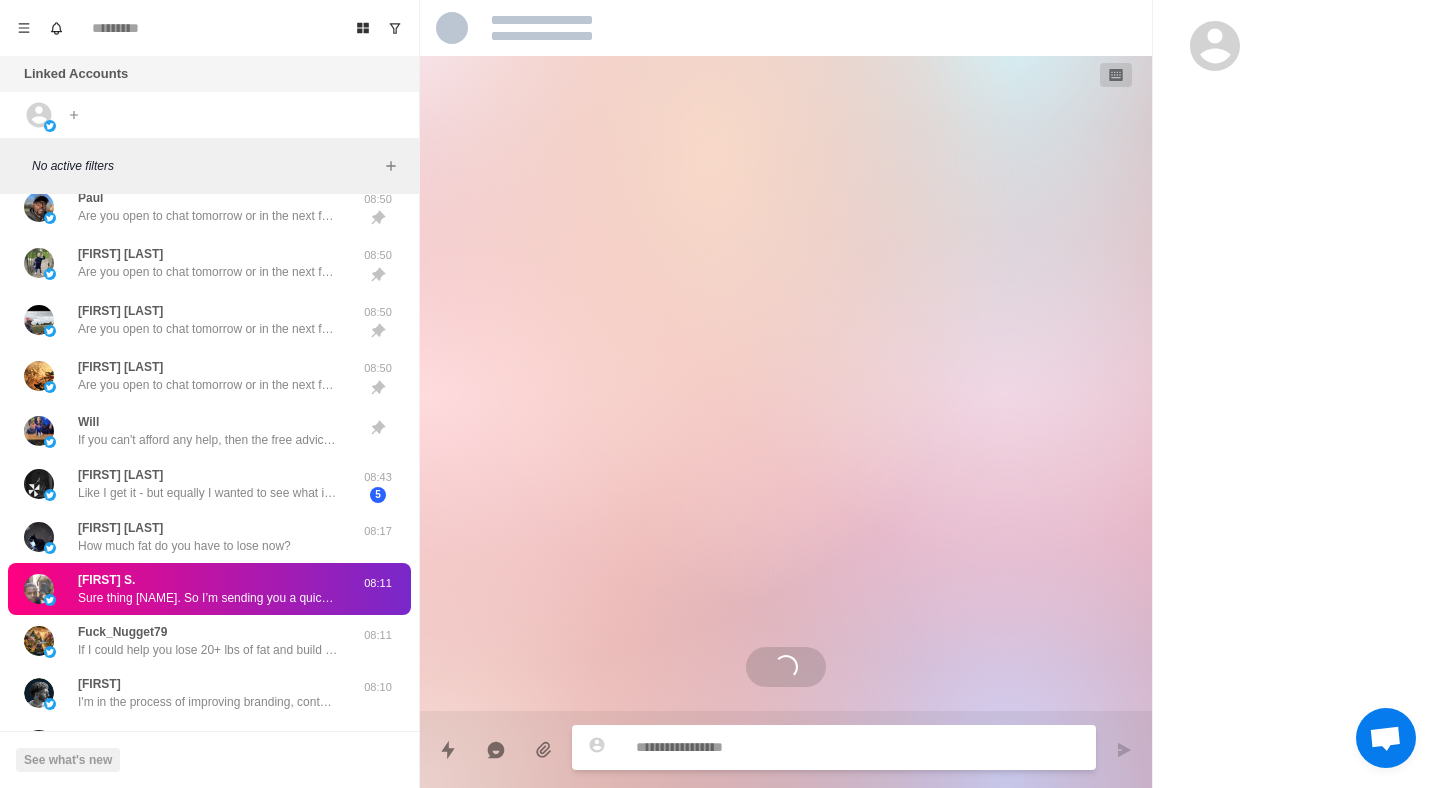 scroll, scrollTop: 259, scrollLeft: 0, axis: vertical 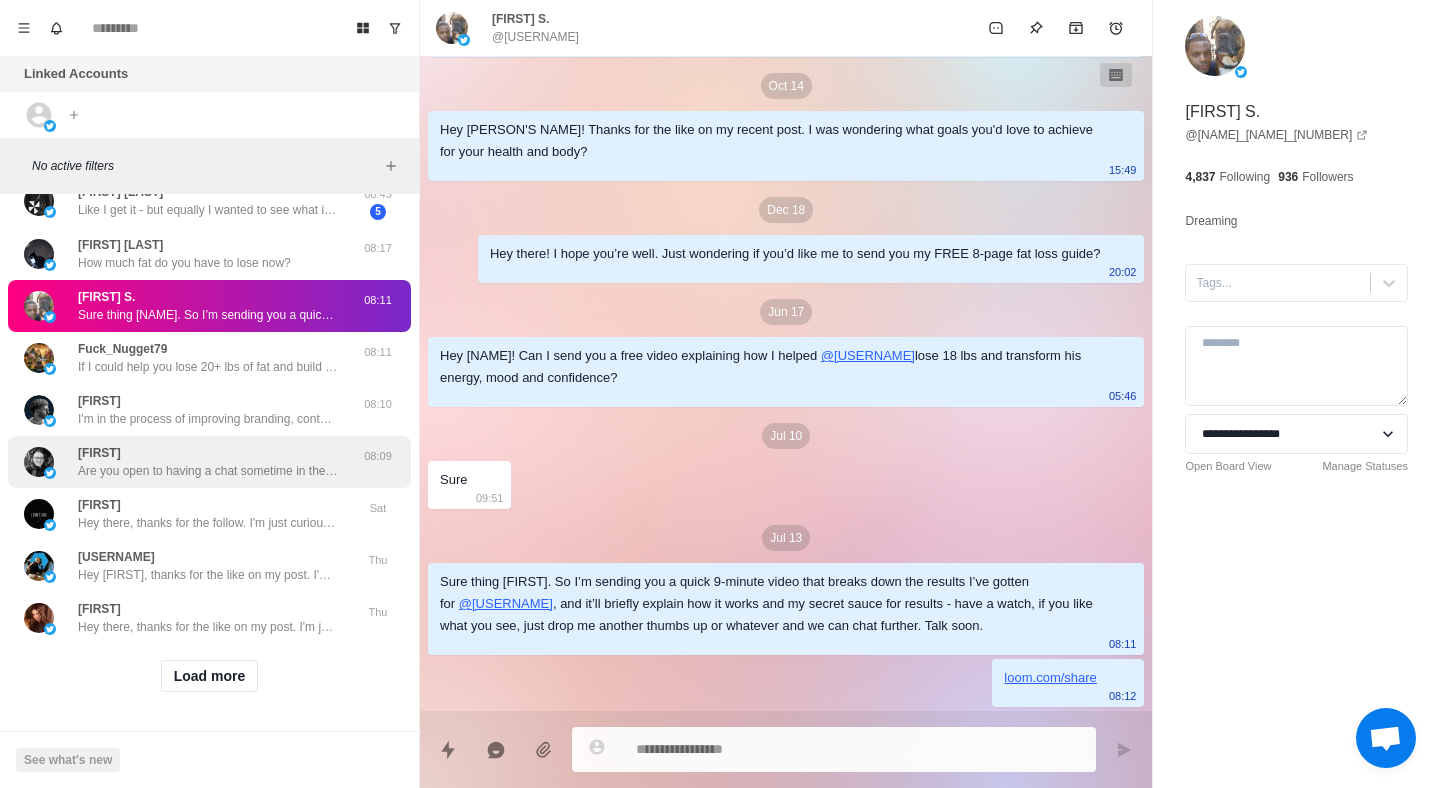 click on "[FIRST] [USERNAME]" at bounding box center (209, 462) 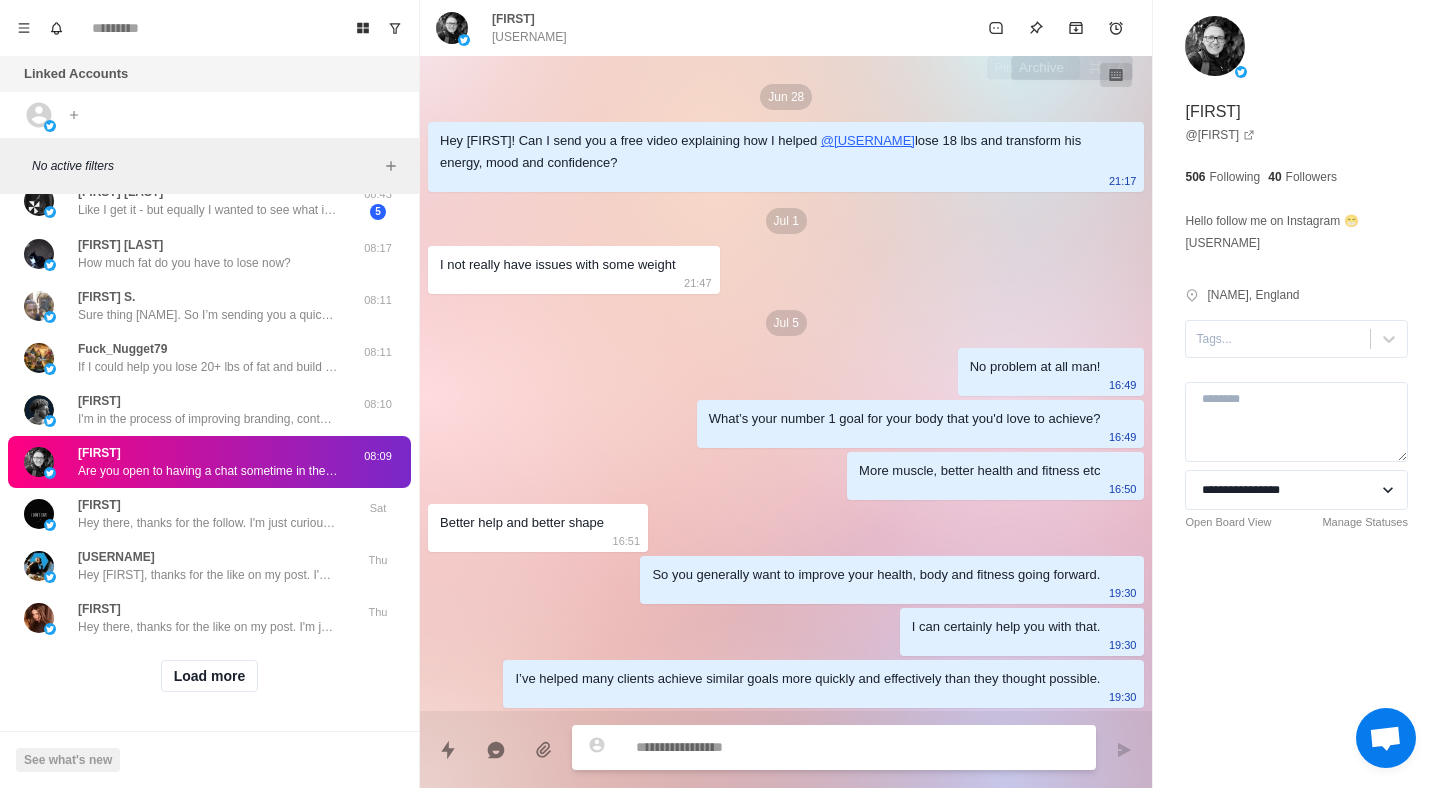 scroll, scrollTop: 891, scrollLeft: 0, axis: vertical 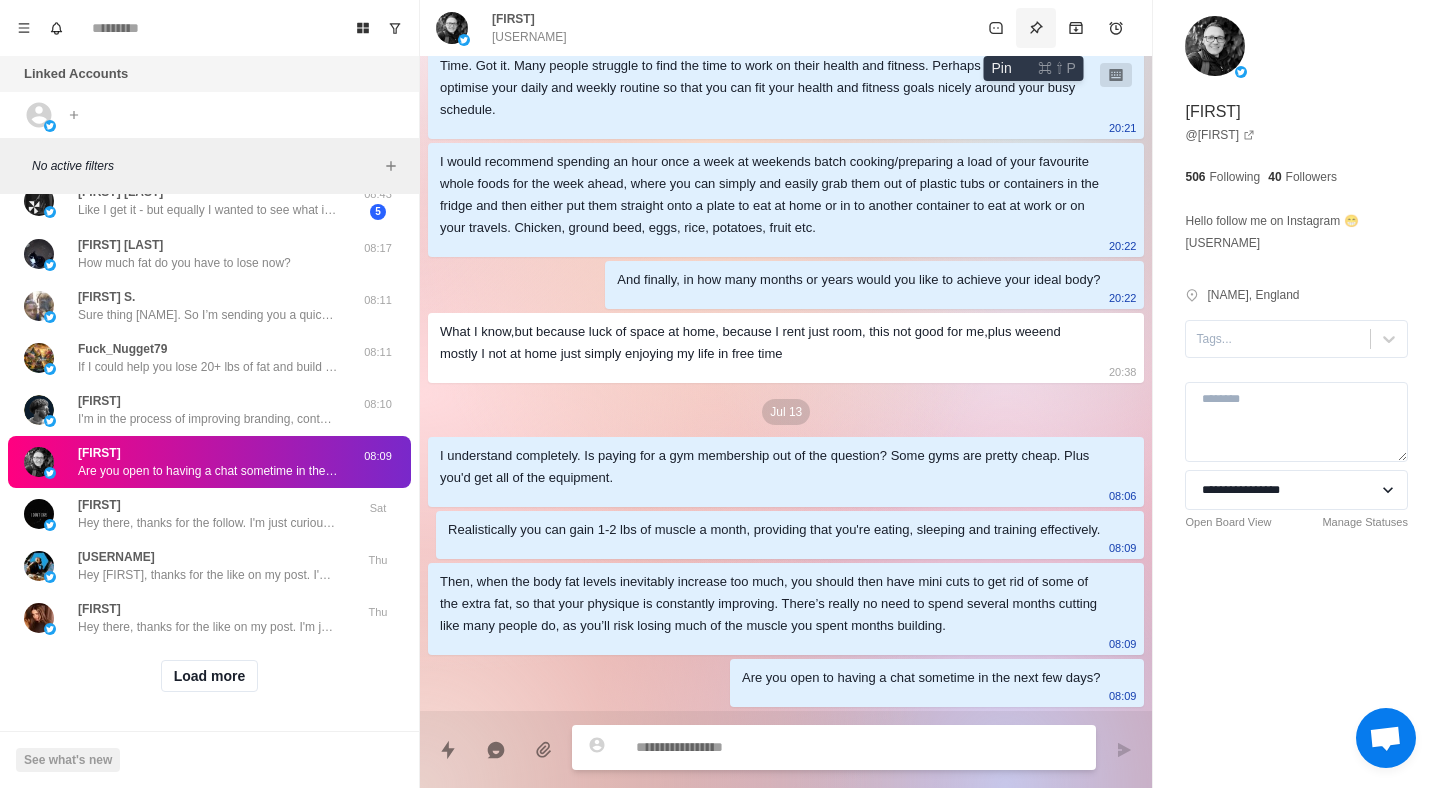 click 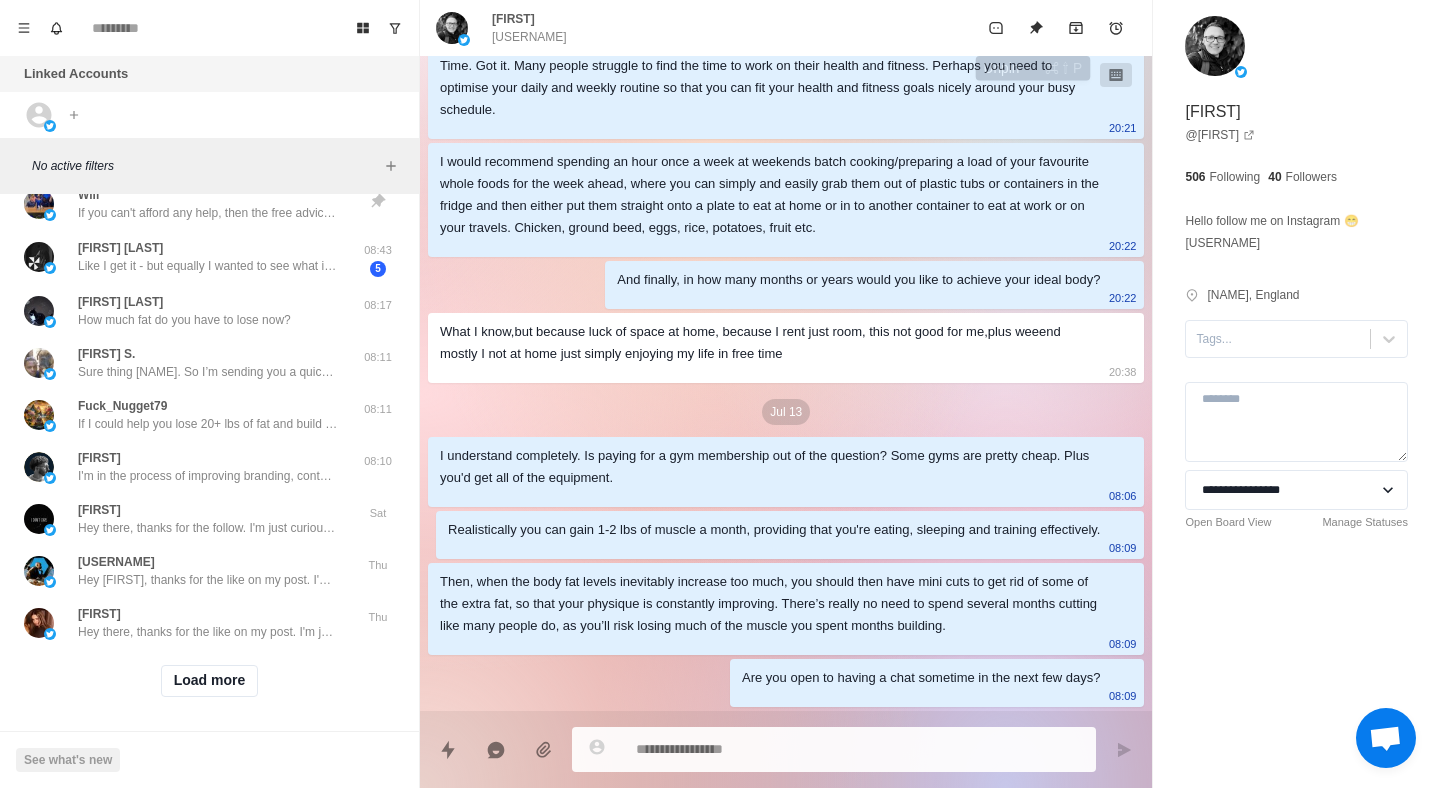 scroll, scrollTop: 0, scrollLeft: 0, axis: both 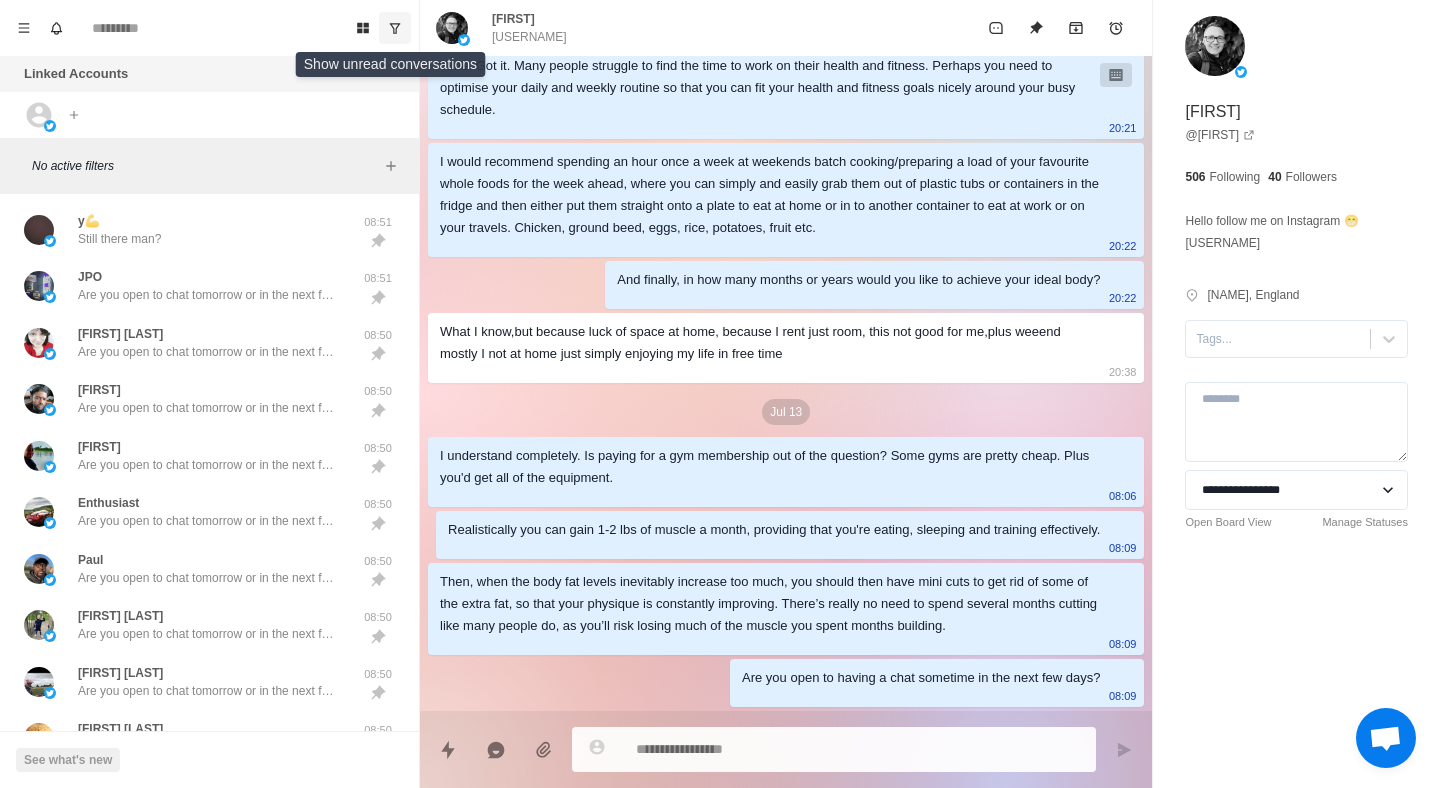 click 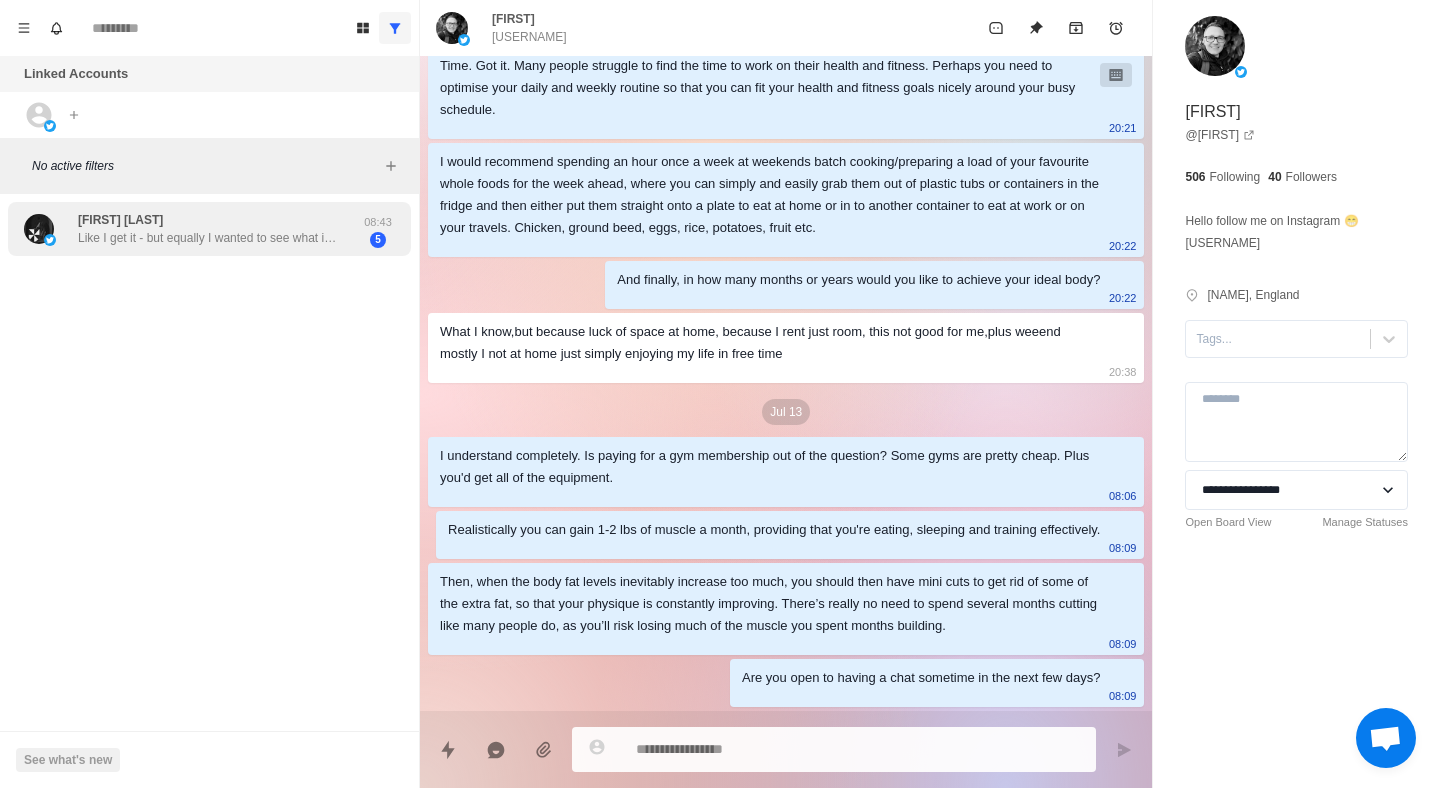 click on "[FIRST] [LAST]" at bounding box center [208, 229] 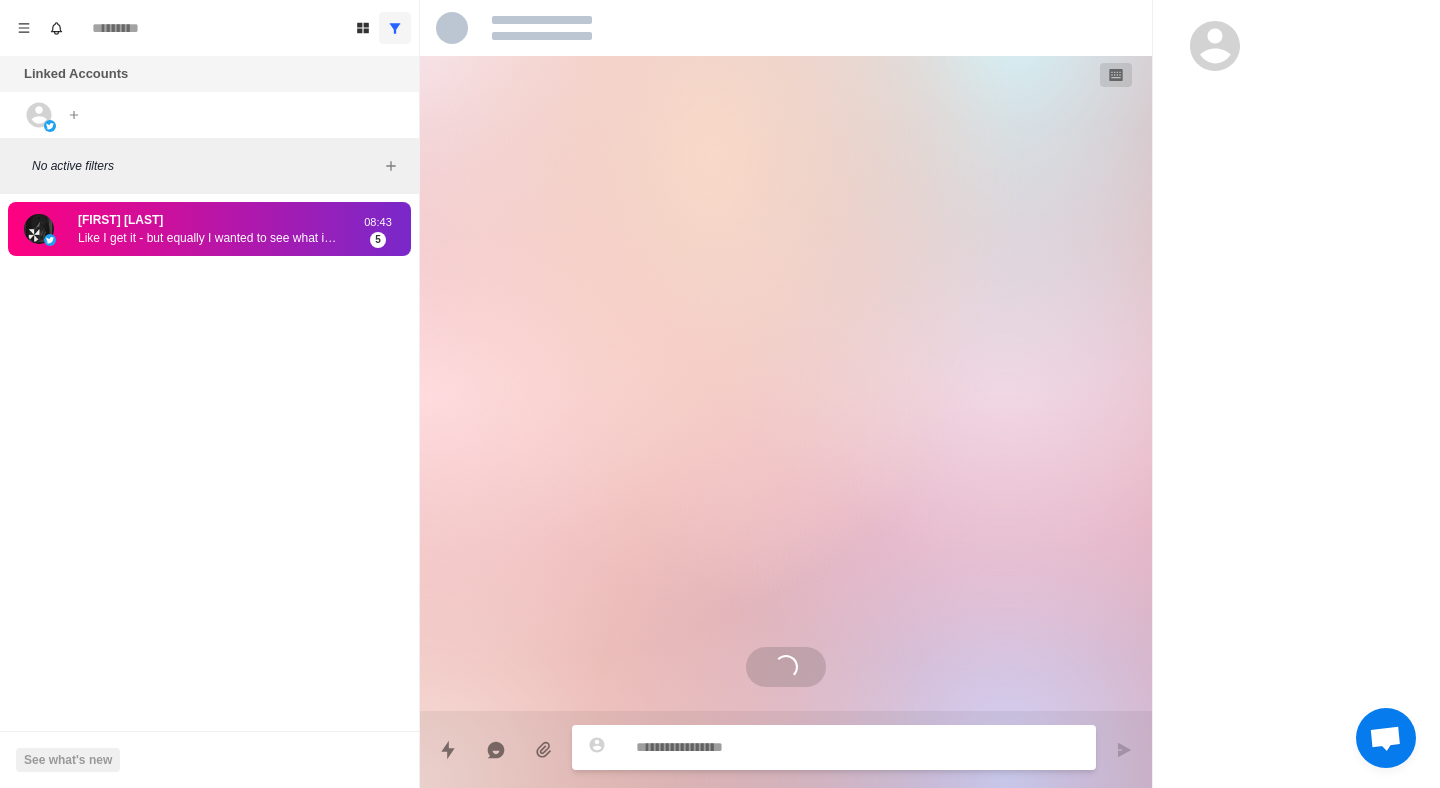 scroll, scrollTop: 605, scrollLeft: 0, axis: vertical 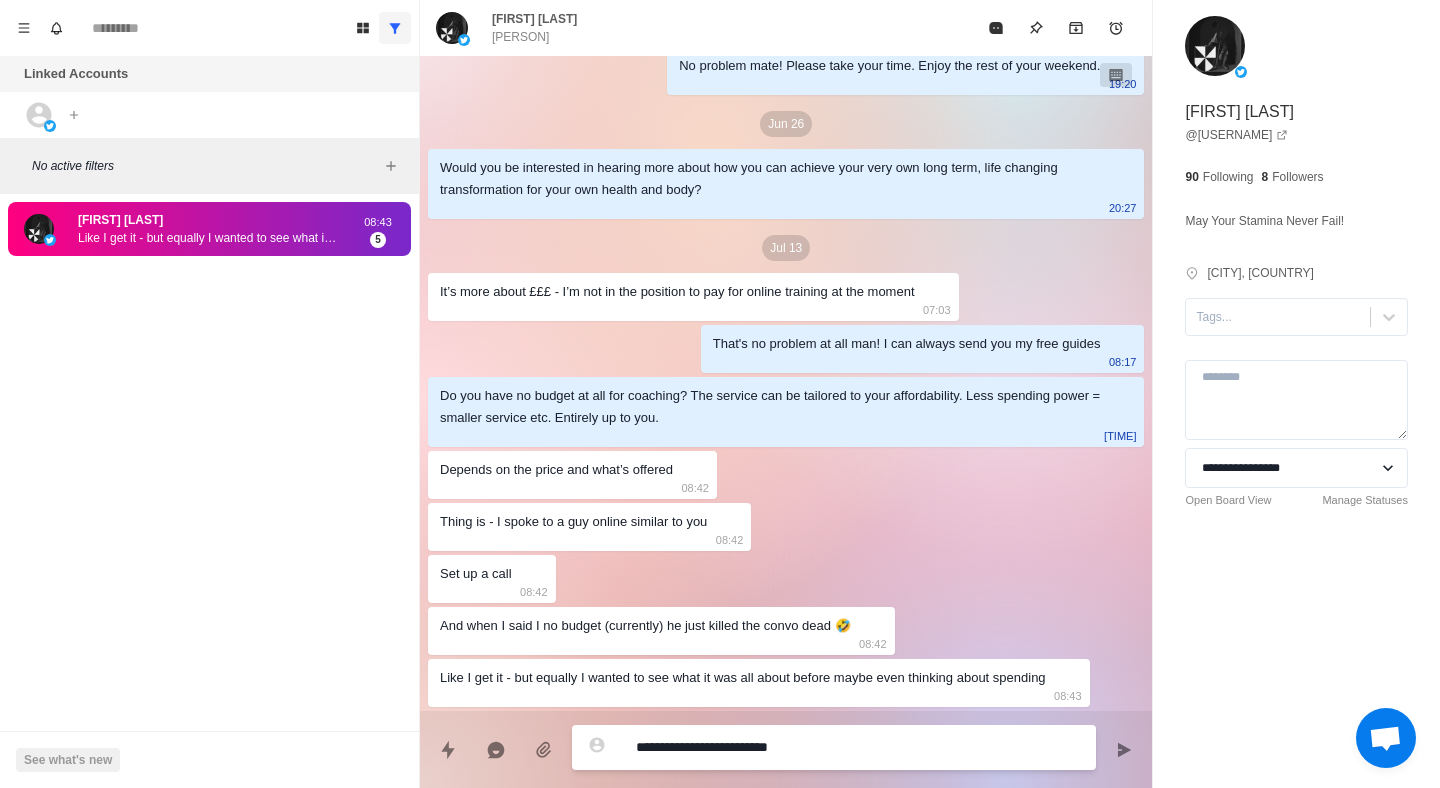 click on "**********" at bounding box center [858, 747] 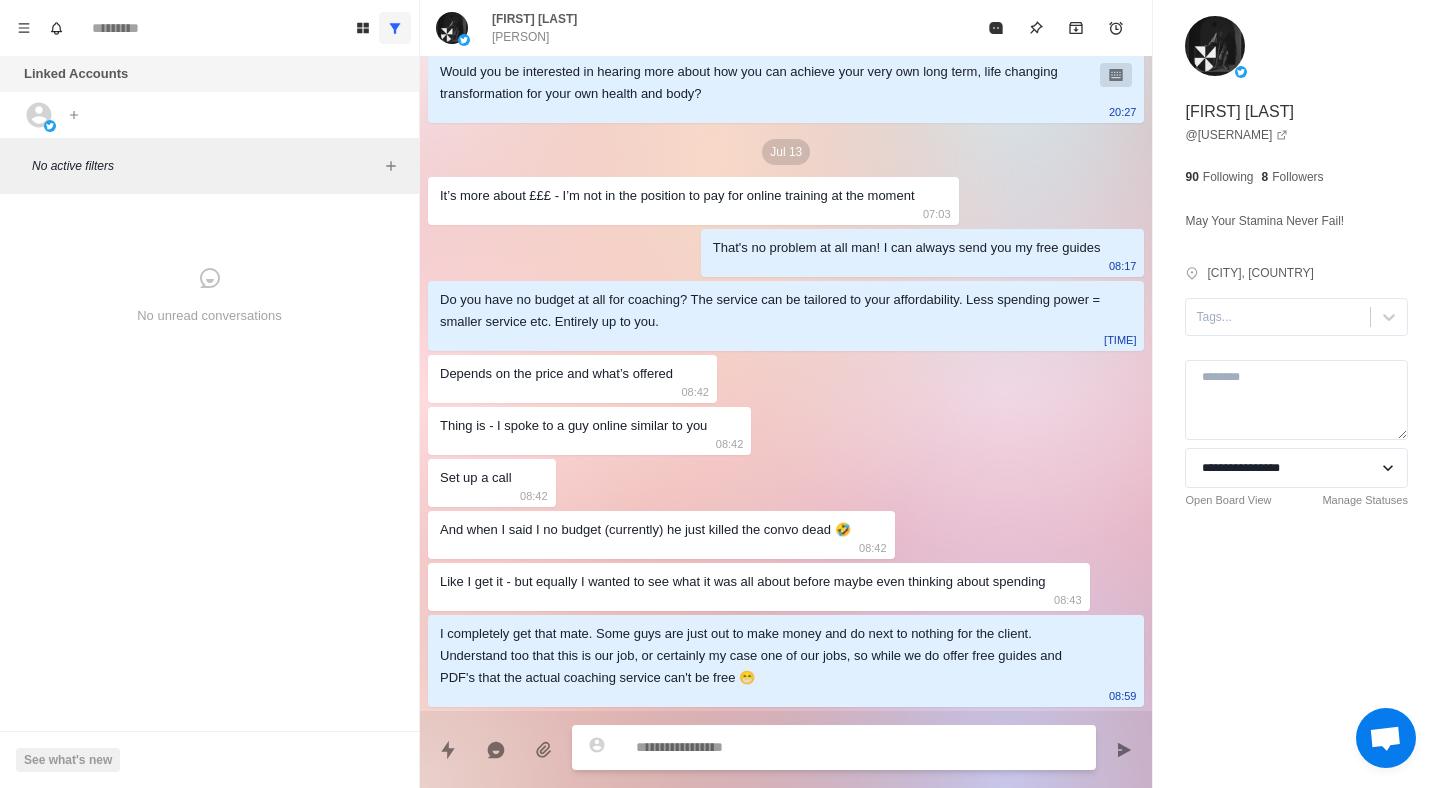 scroll, scrollTop: 753, scrollLeft: 0, axis: vertical 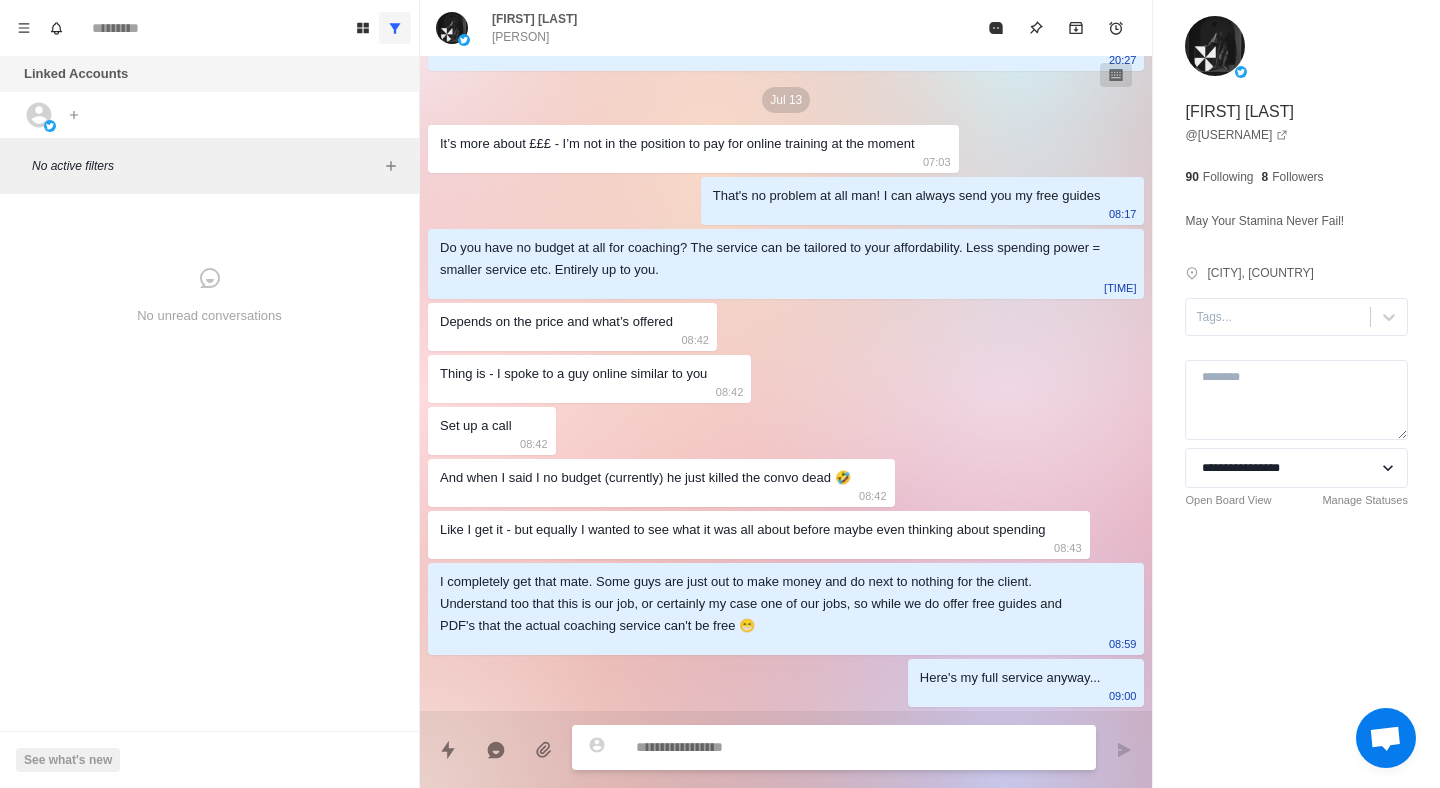 paste on "**********" 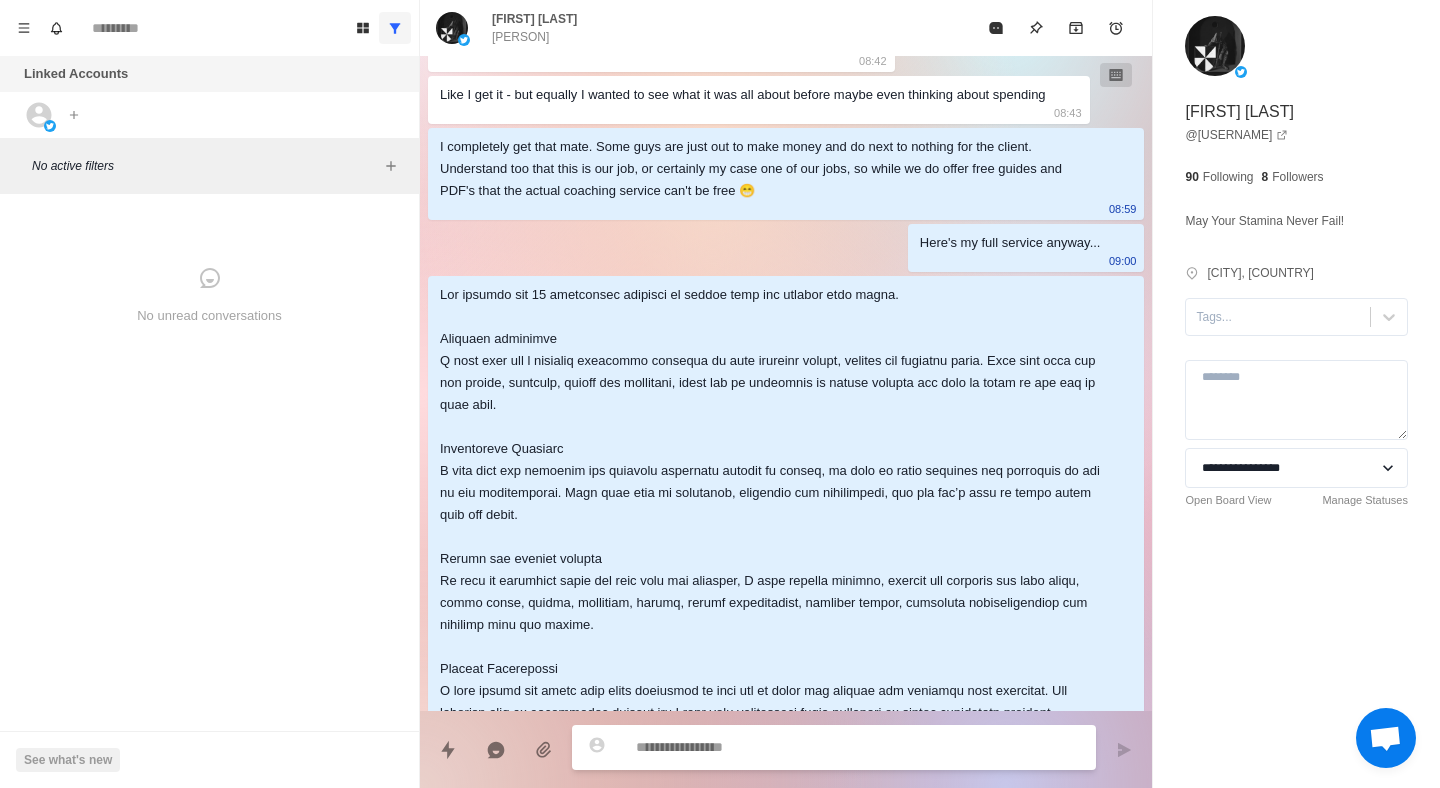 scroll, scrollTop: 1170, scrollLeft: 0, axis: vertical 